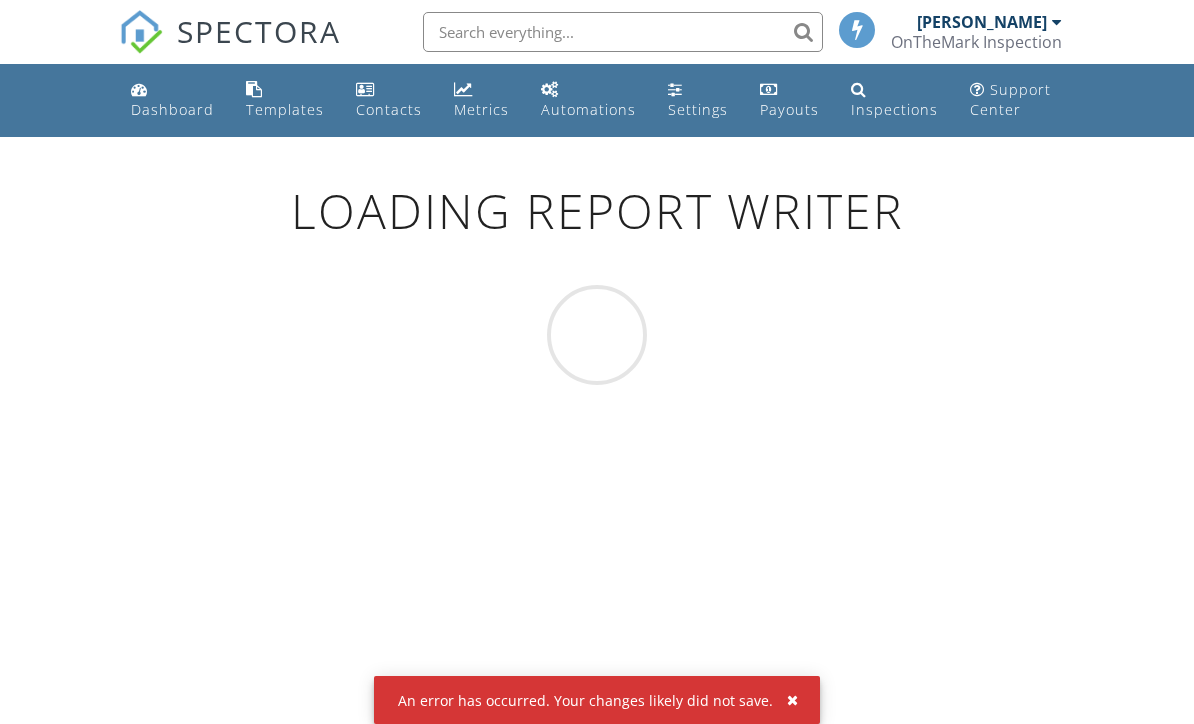 scroll, scrollTop: 111, scrollLeft: 0, axis: vertical 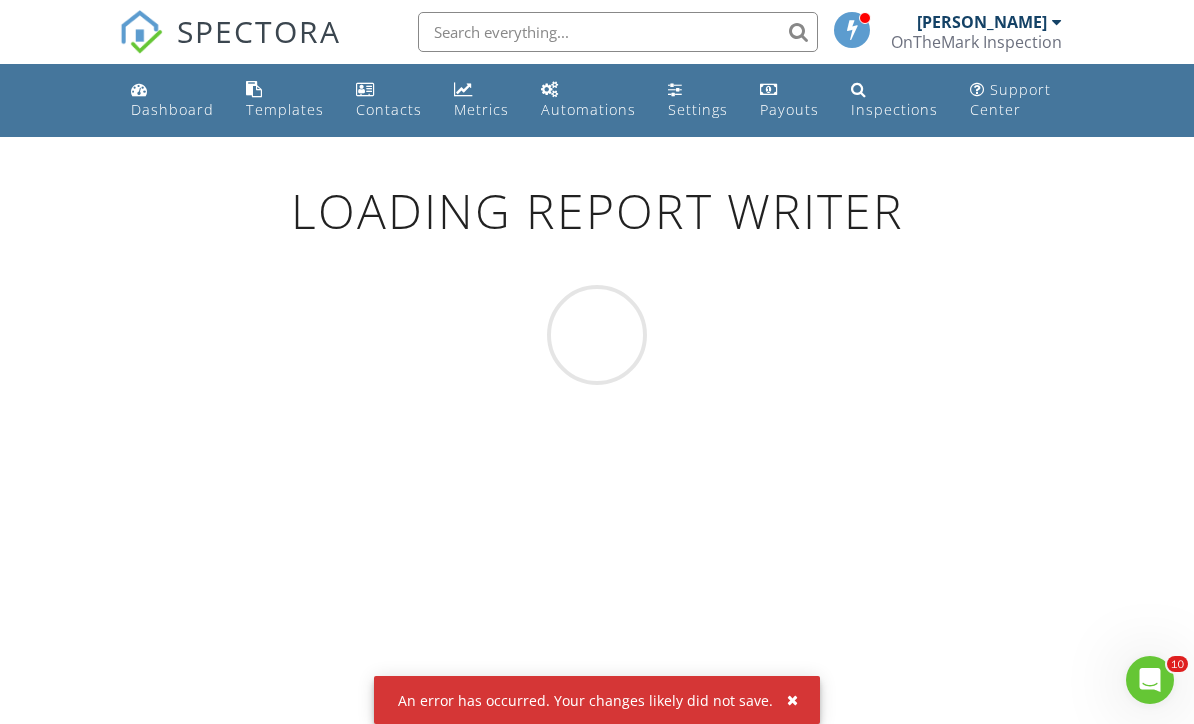 click on "Metrics" at bounding box center (481, 109) 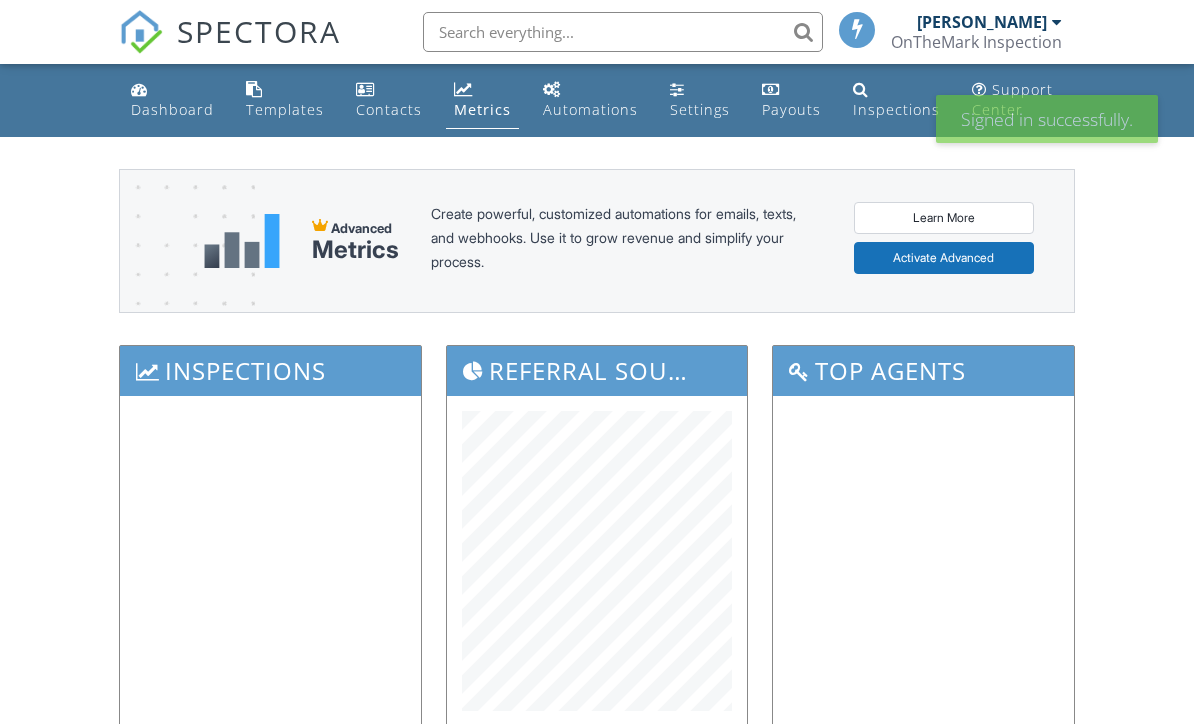 scroll, scrollTop: 0, scrollLeft: 0, axis: both 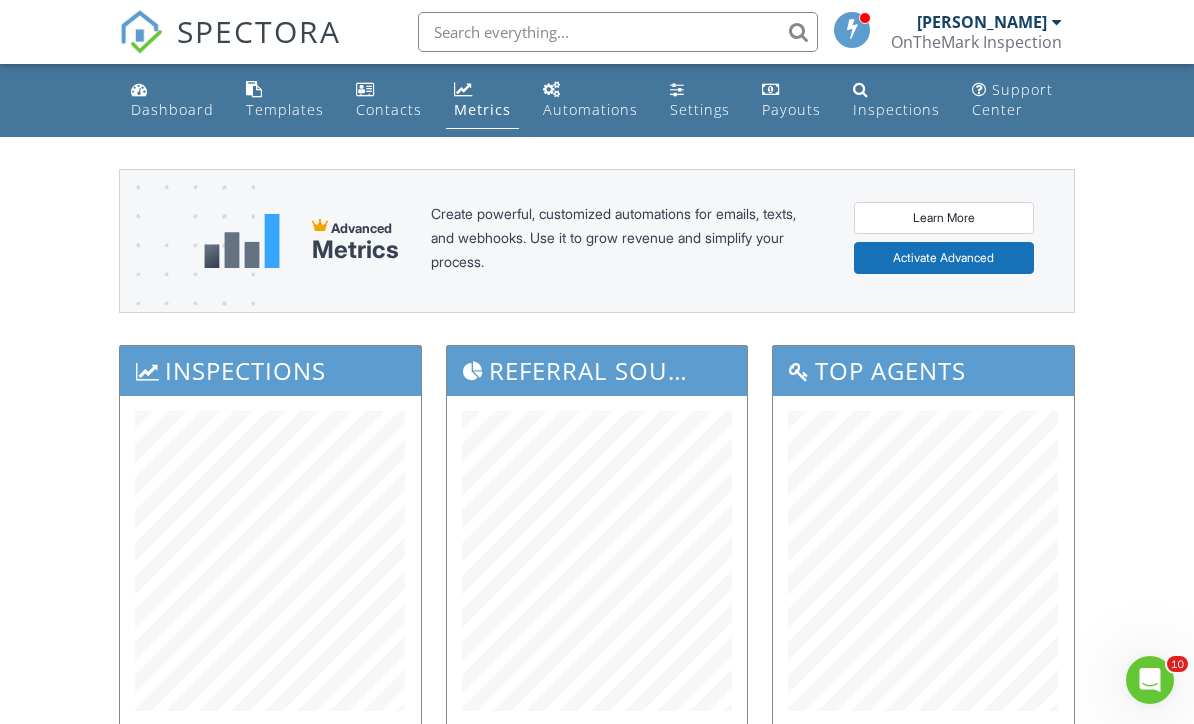 click on "Templates" at bounding box center [285, 109] 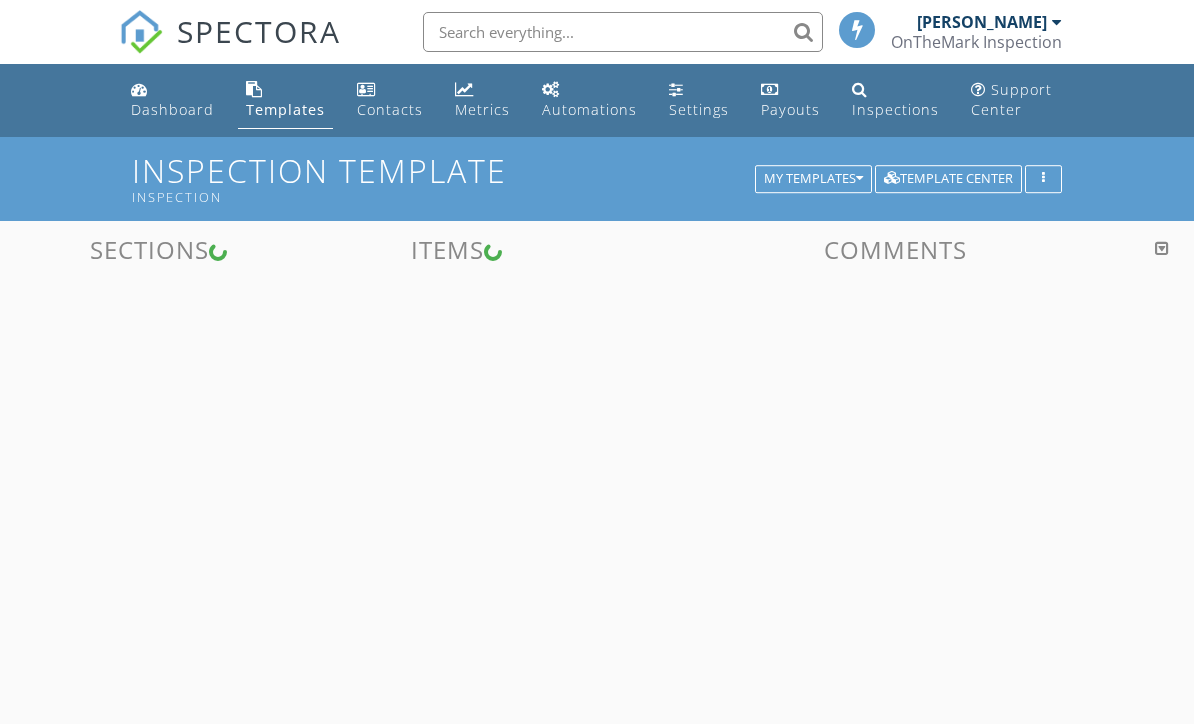 scroll, scrollTop: 0, scrollLeft: 0, axis: both 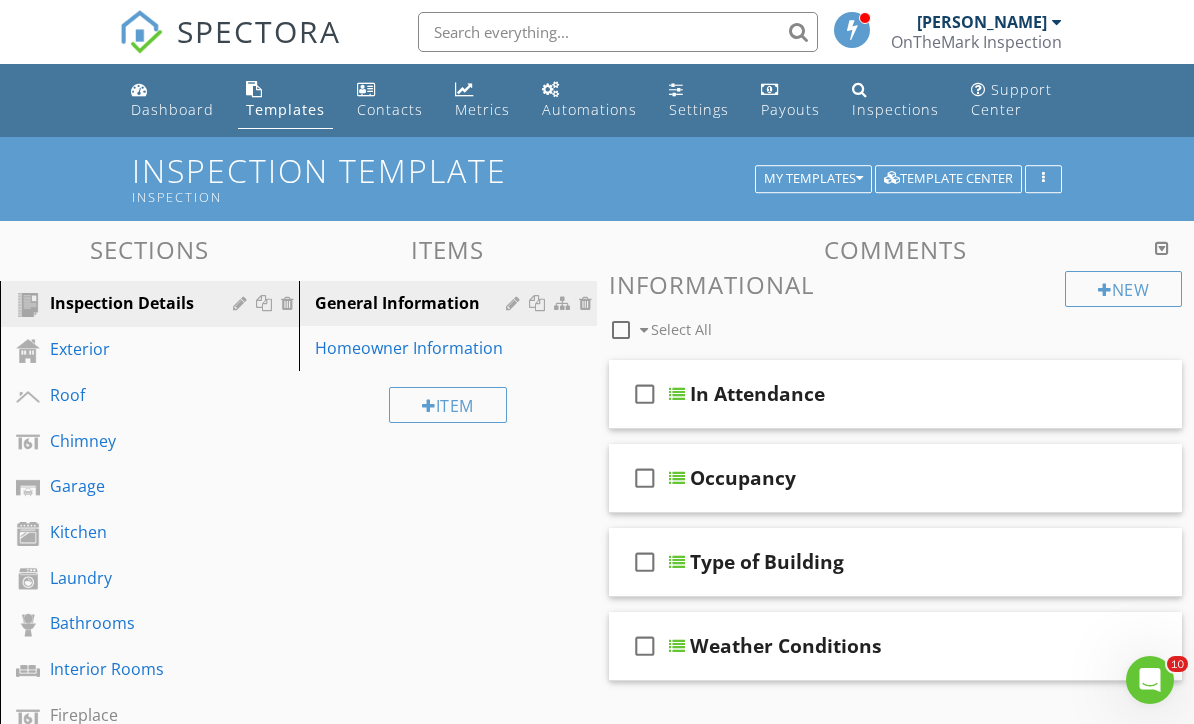 click on "Exterior" at bounding box center [127, 349] 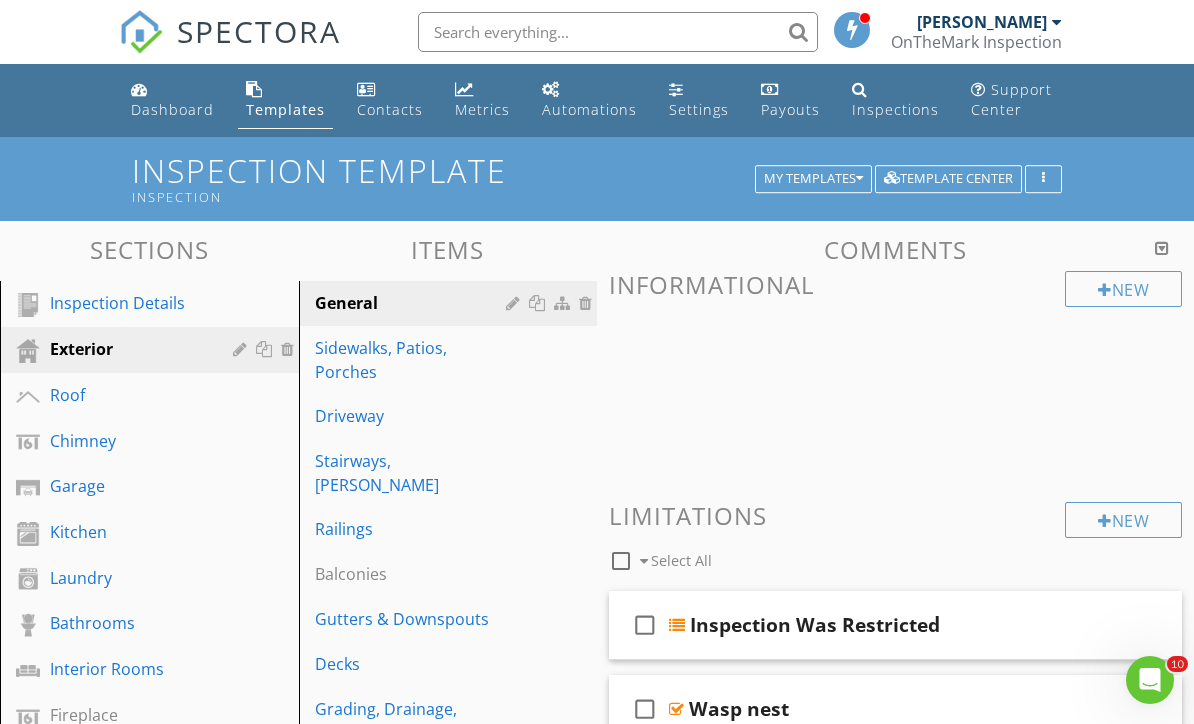 click on "Driveway" at bounding box center (414, 416) 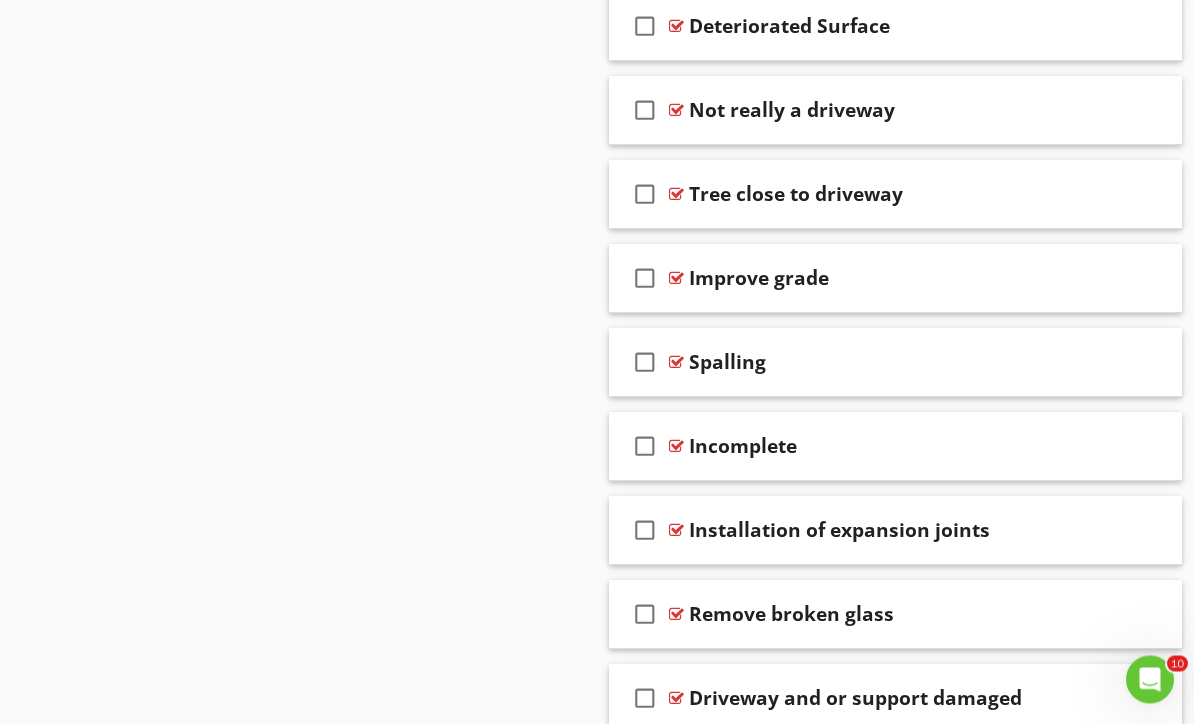 scroll, scrollTop: 1684, scrollLeft: 0, axis: vertical 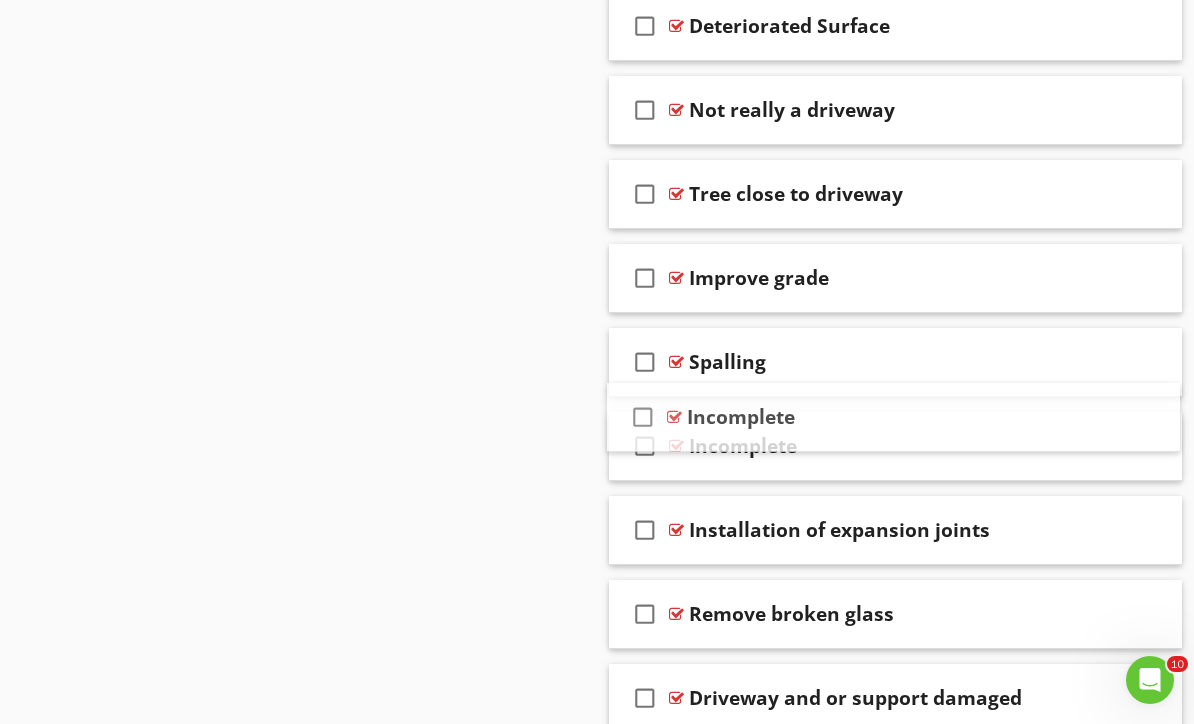 type 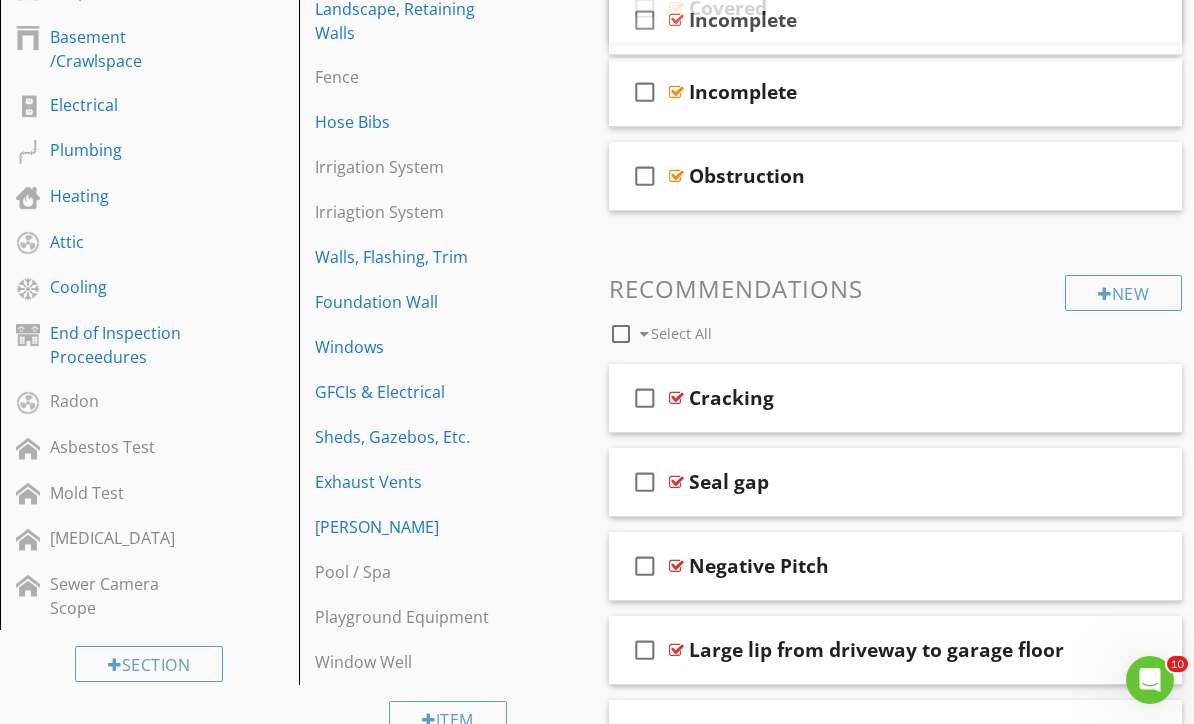 scroll, scrollTop: 704, scrollLeft: 0, axis: vertical 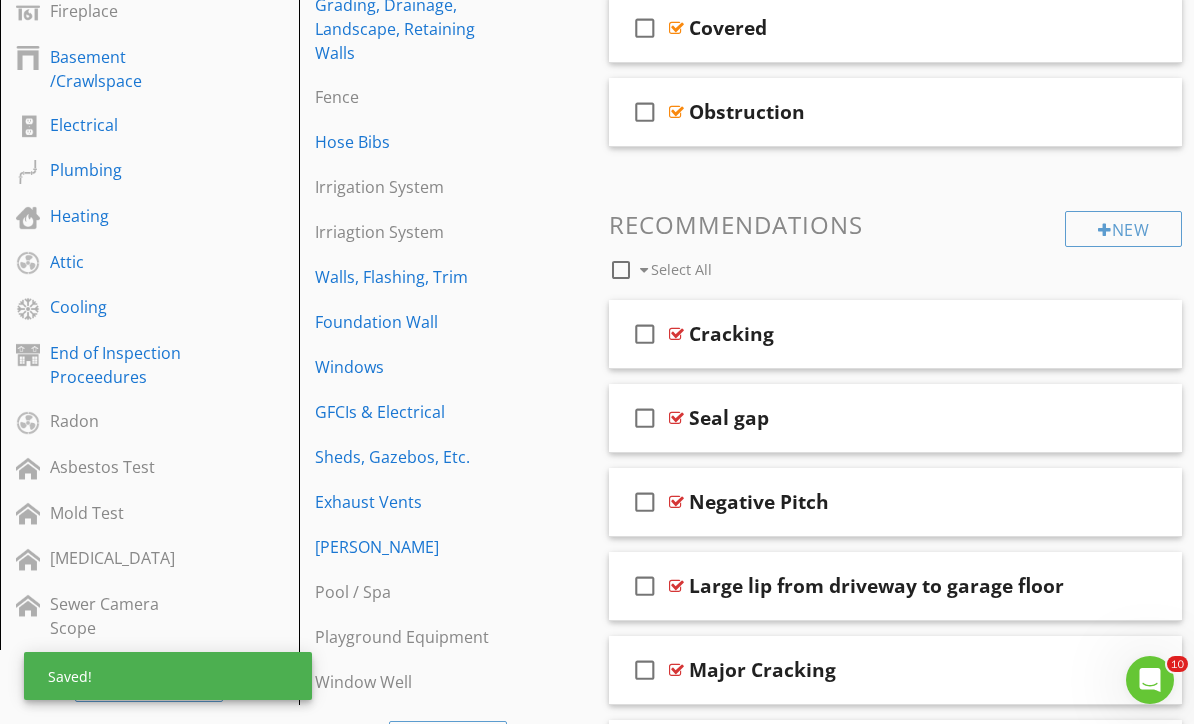 type 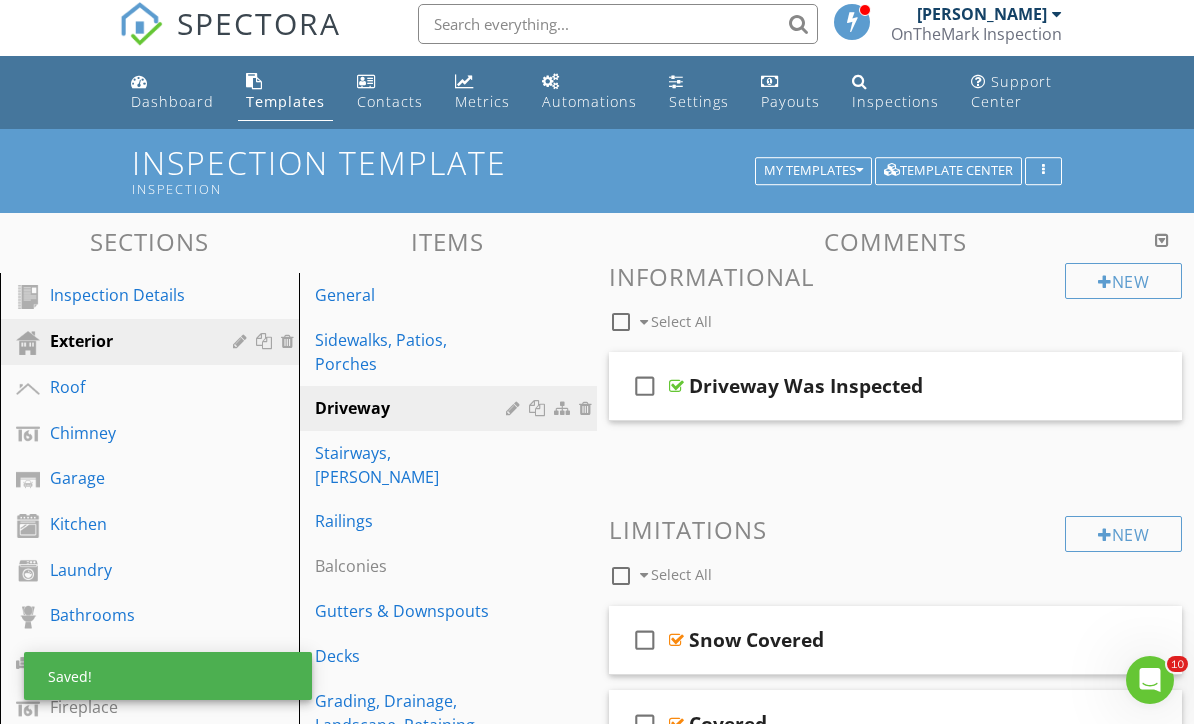 scroll, scrollTop: 0, scrollLeft: 0, axis: both 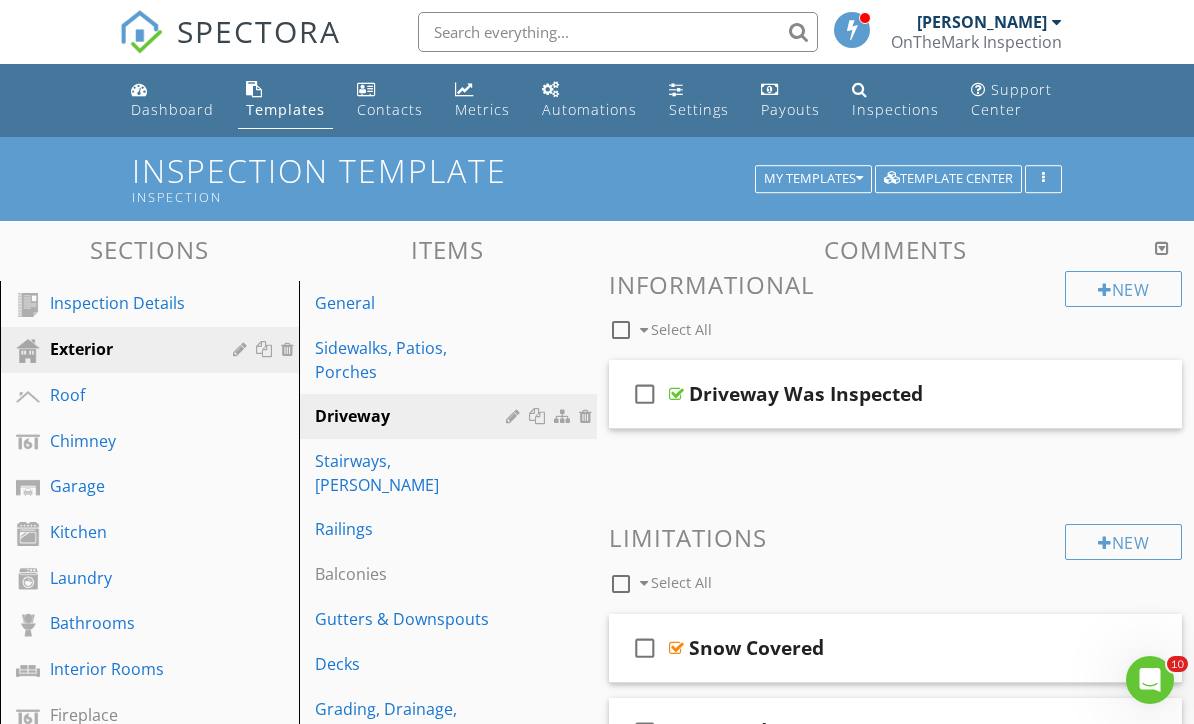 click on "Stairways, [PERSON_NAME]" at bounding box center (414, 473) 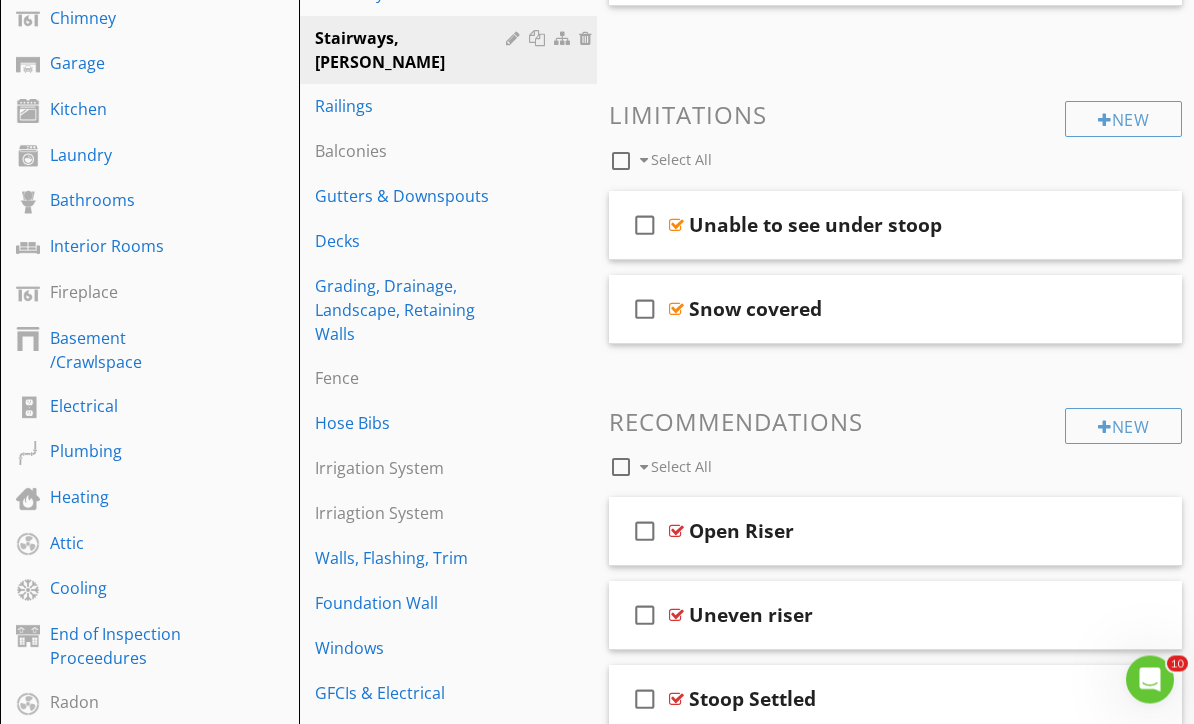 scroll, scrollTop: 423, scrollLeft: 0, axis: vertical 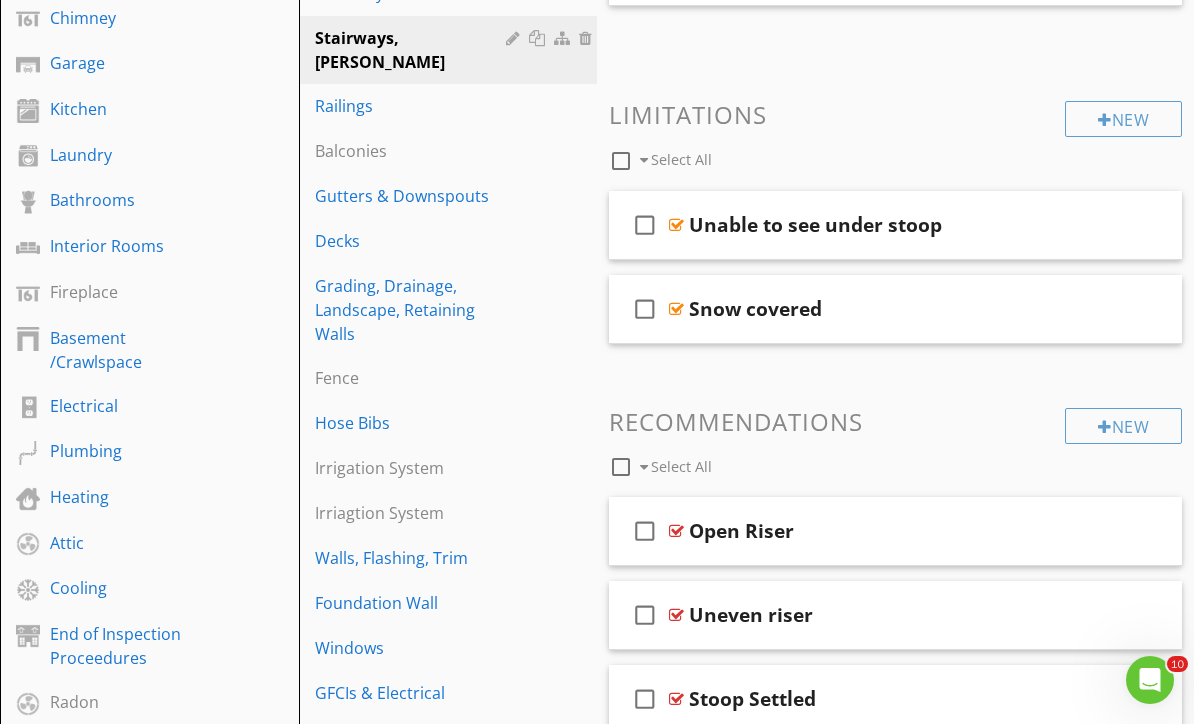 click on "Railings" at bounding box center (414, 106) 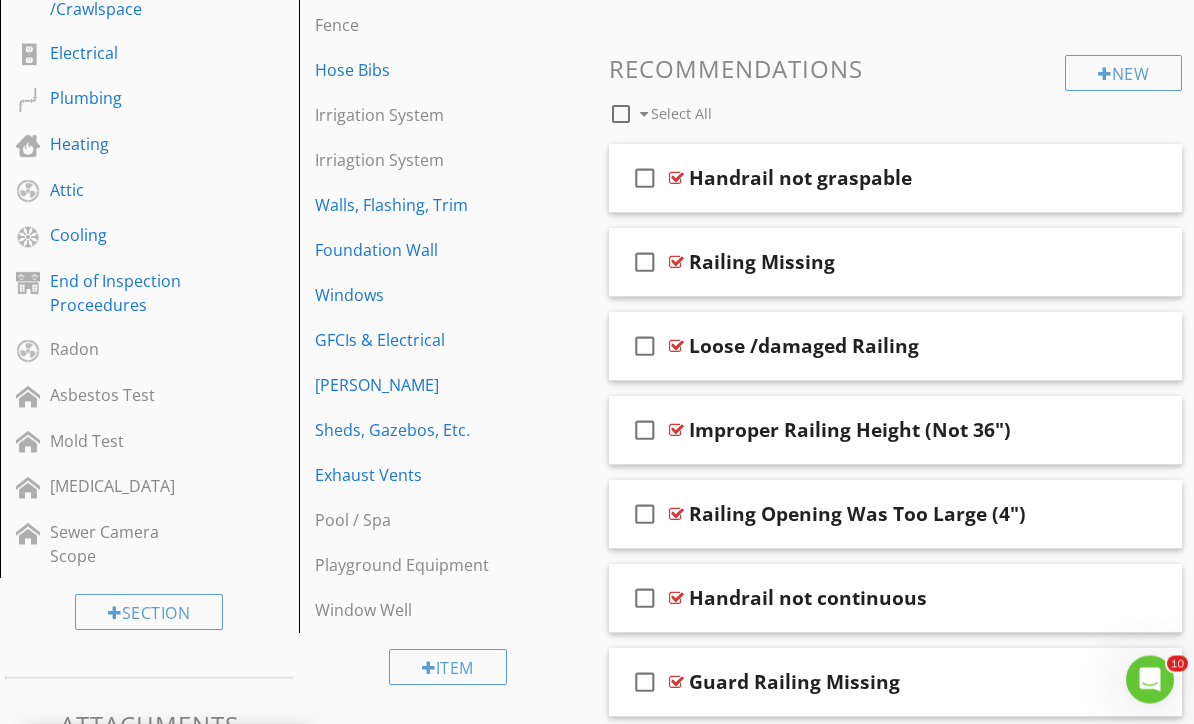scroll, scrollTop: 776, scrollLeft: 0, axis: vertical 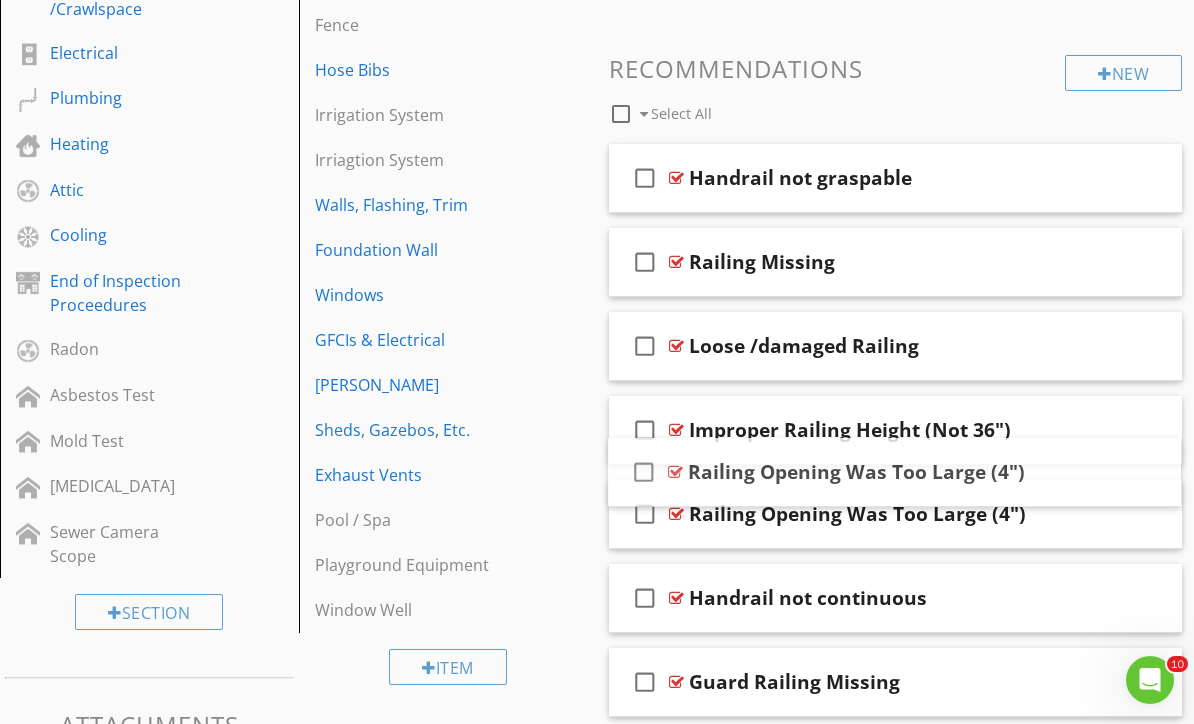 type 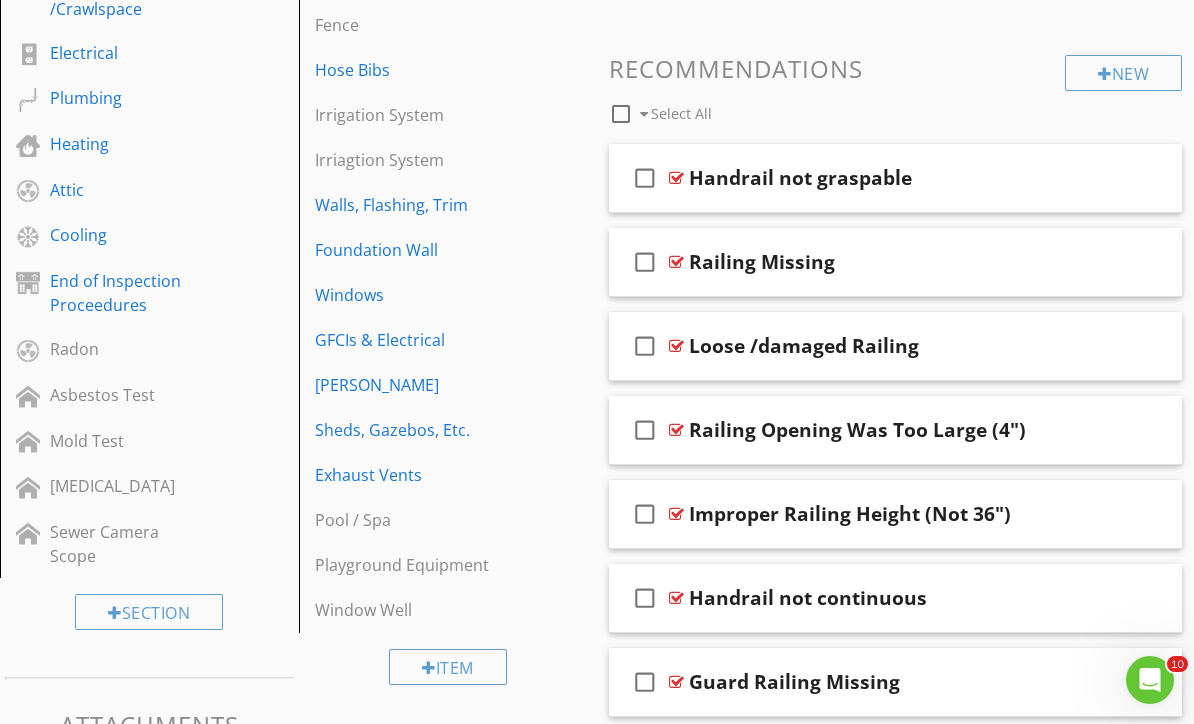 click at bounding box center [1140, 597] 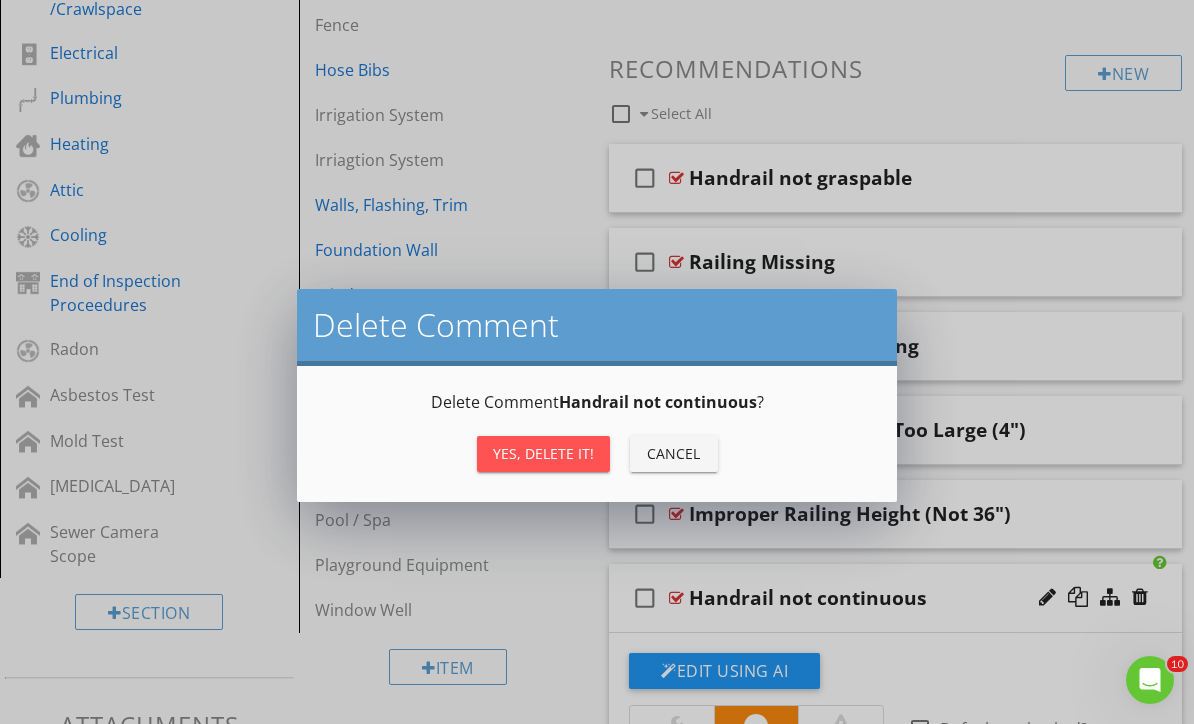 click on "Yes, Delete it!" at bounding box center [543, 453] 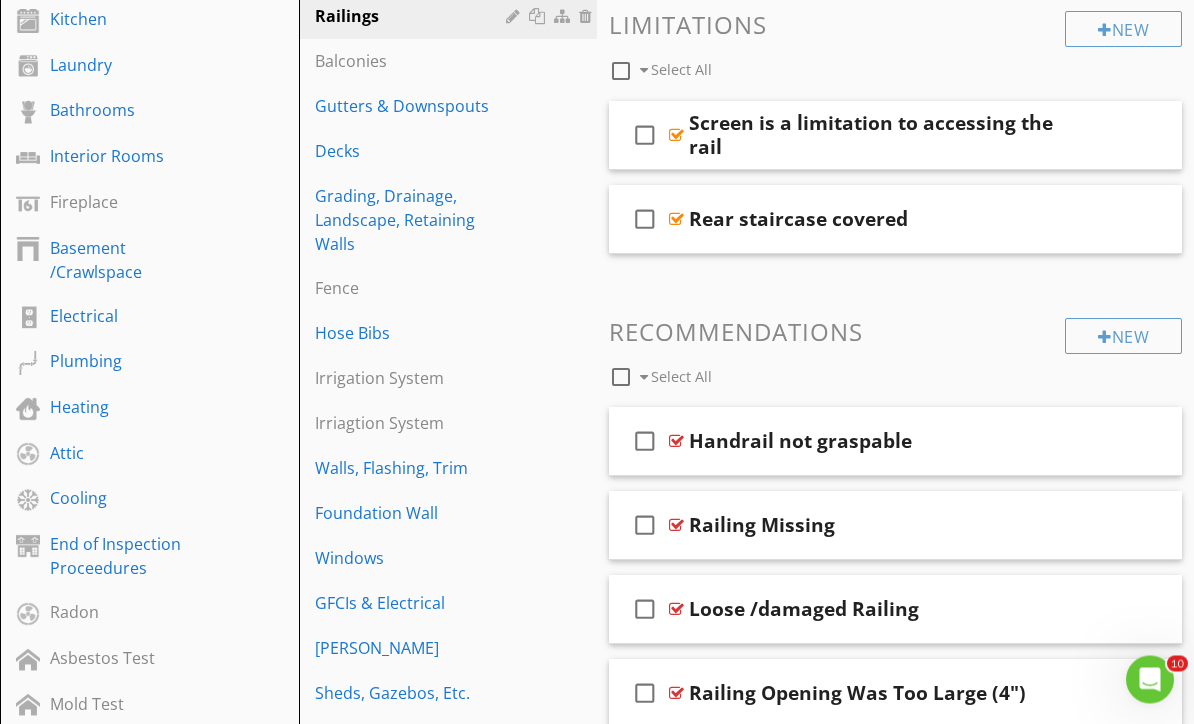 scroll, scrollTop: 513, scrollLeft: 0, axis: vertical 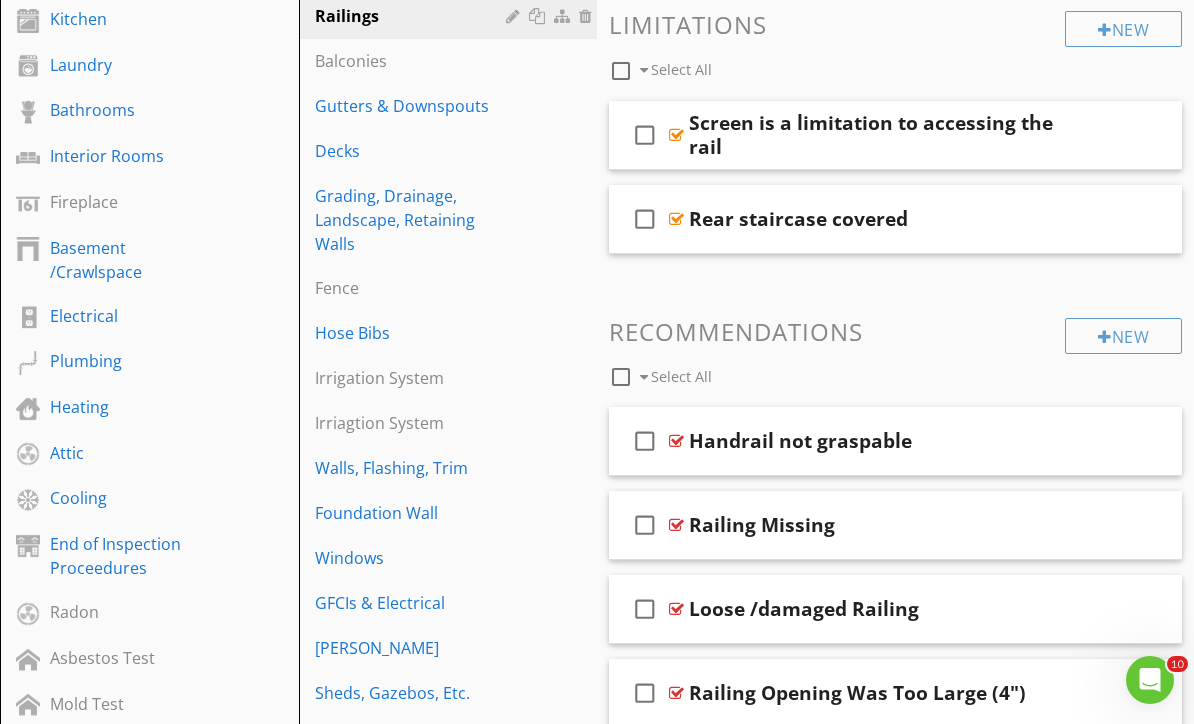 click on "Decks" at bounding box center [414, 151] 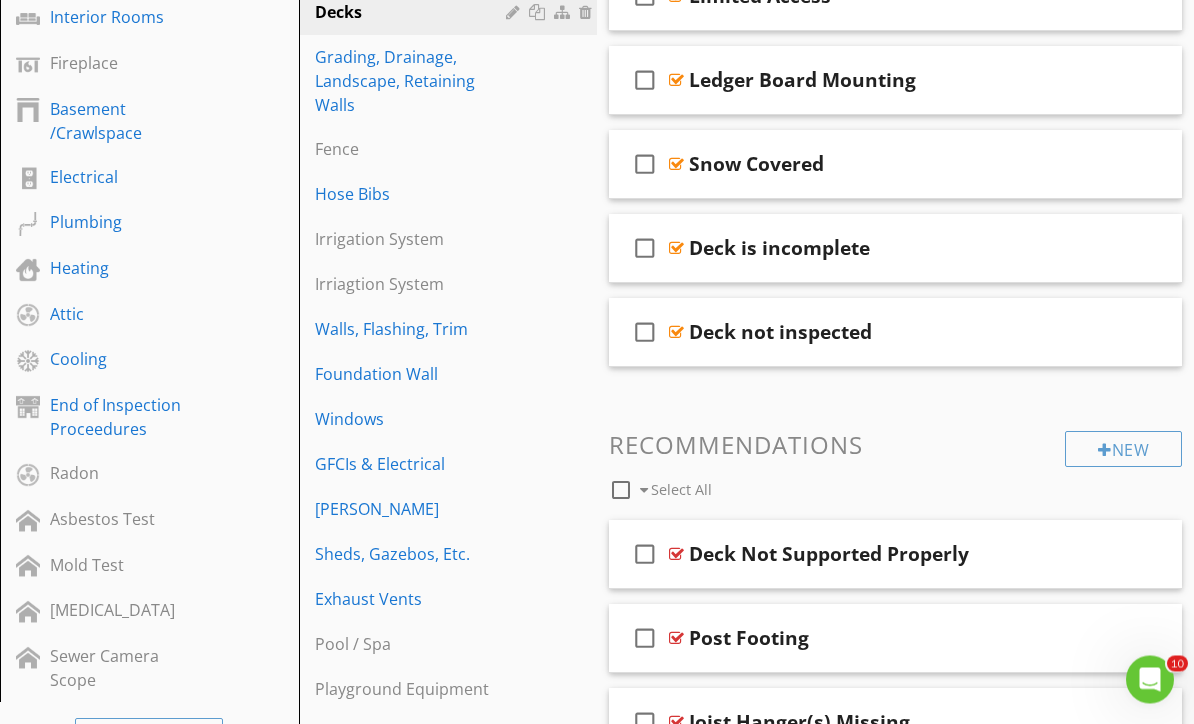 scroll, scrollTop: 652, scrollLeft: 0, axis: vertical 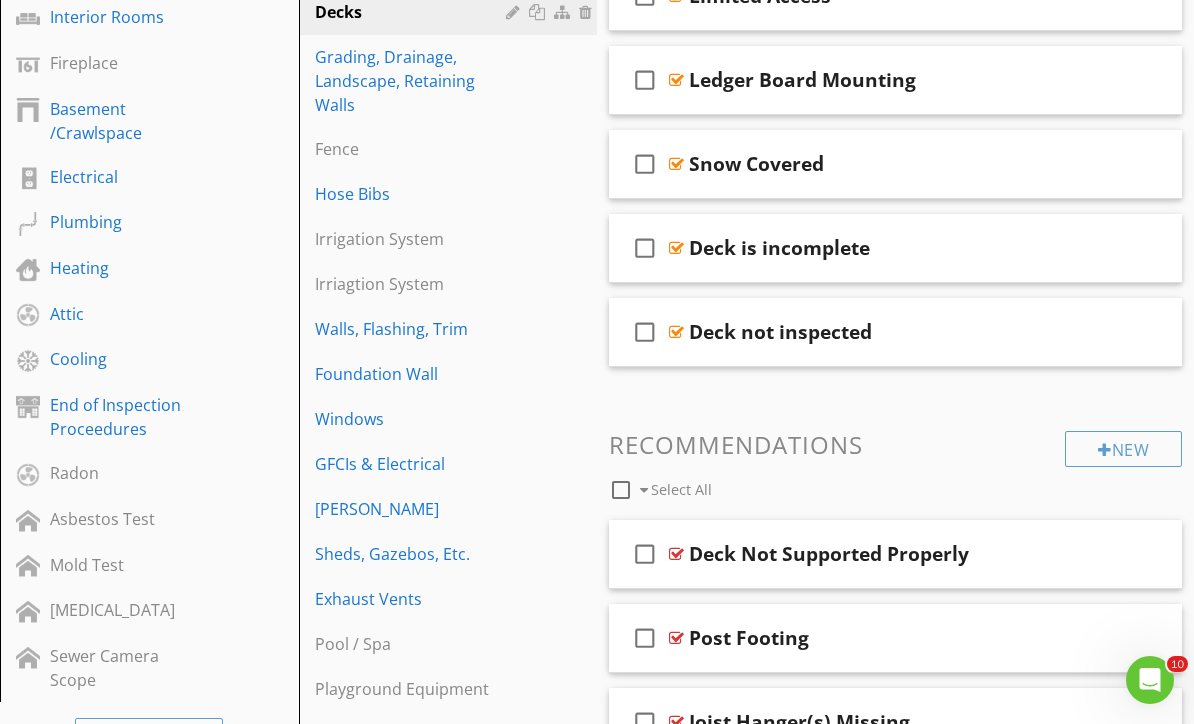 click on "Grading, Drainage, Landscape, Retaining Walls" at bounding box center (414, 81) 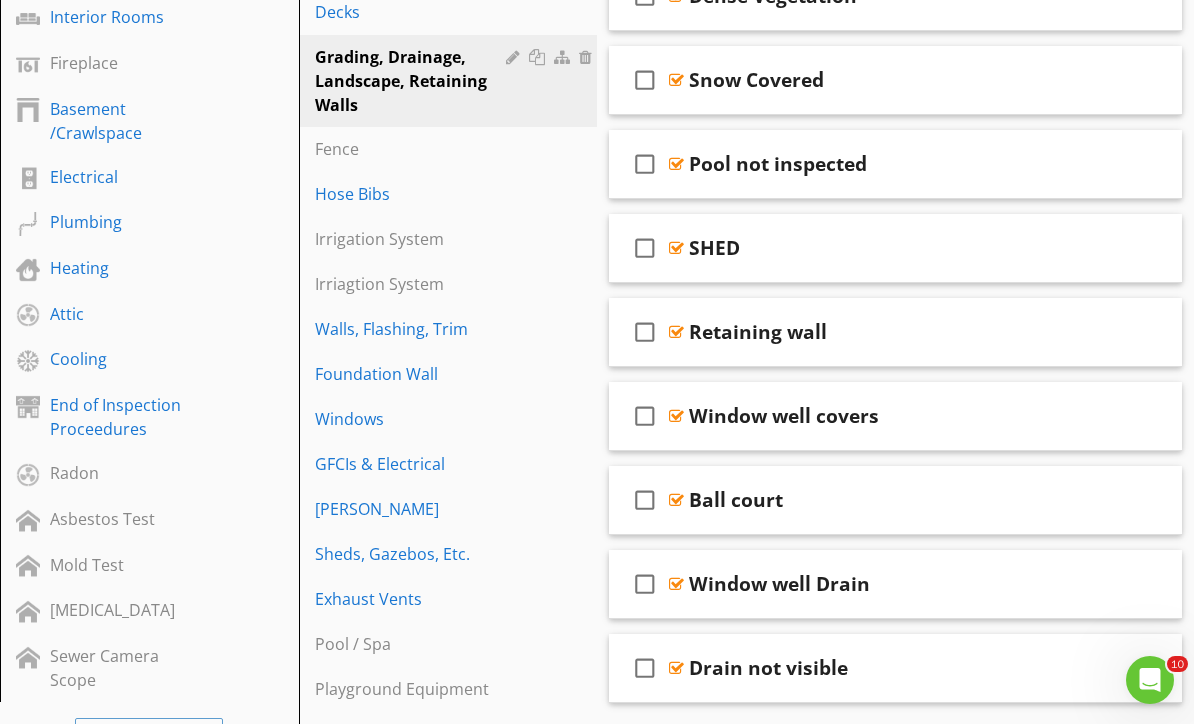 type 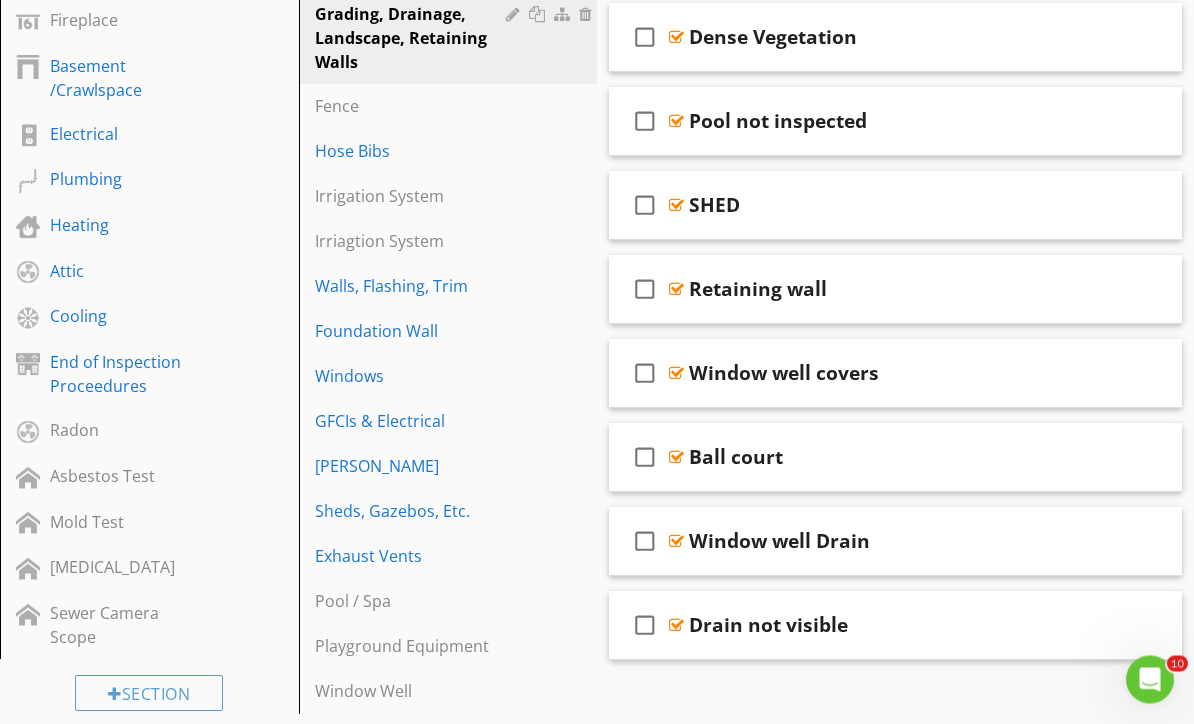 scroll, scrollTop: 695, scrollLeft: 0, axis: vertical 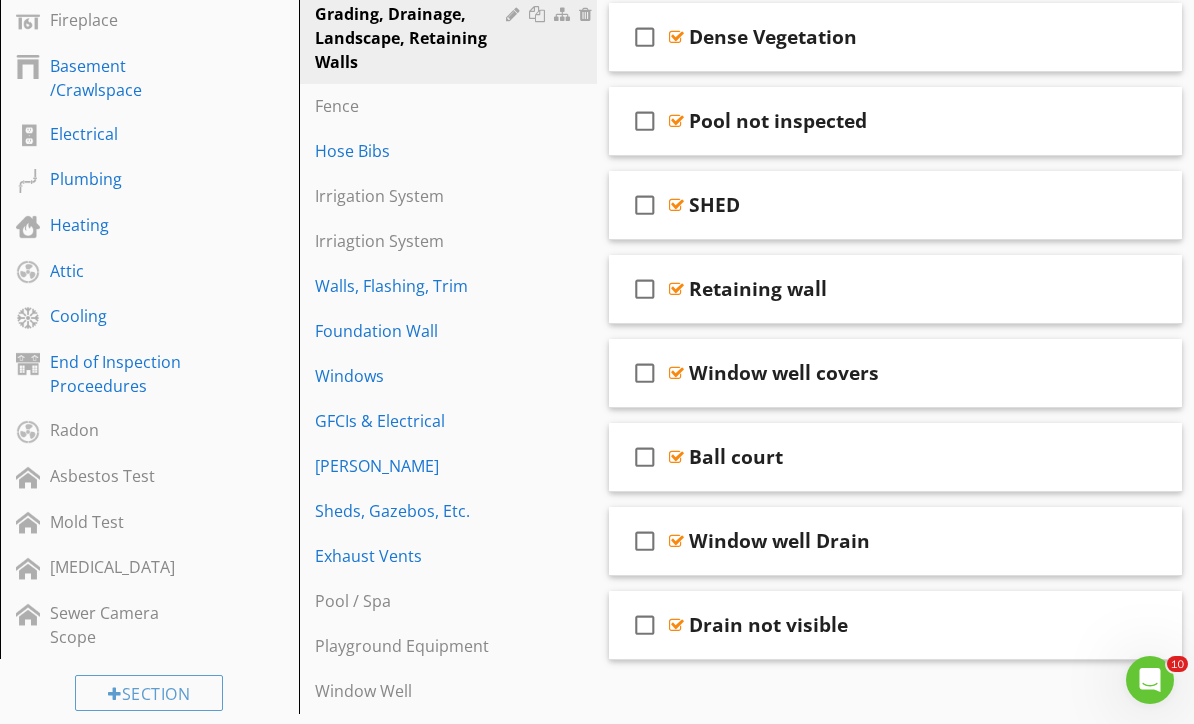 click at bounding box center (1140, 204) 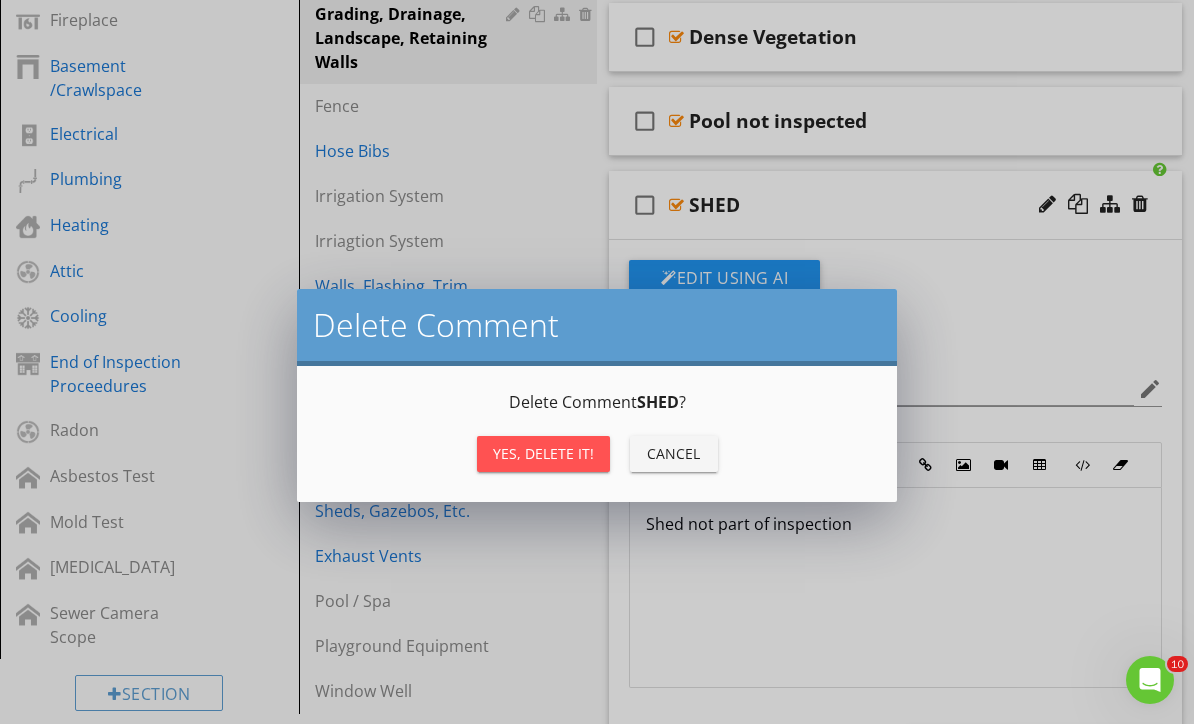click on "Yes, Delete it!" at bounding box center (543, 453) 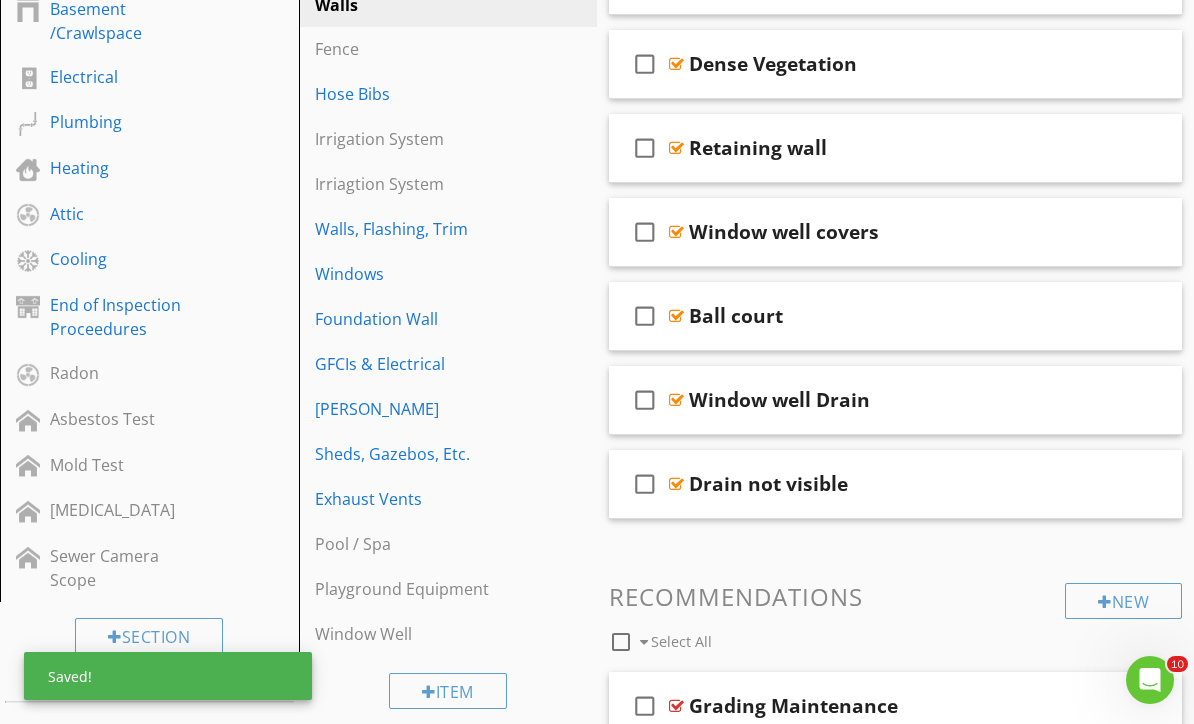 scroll, scrollTop: 761, scrollLeft: 0, axis: vertical 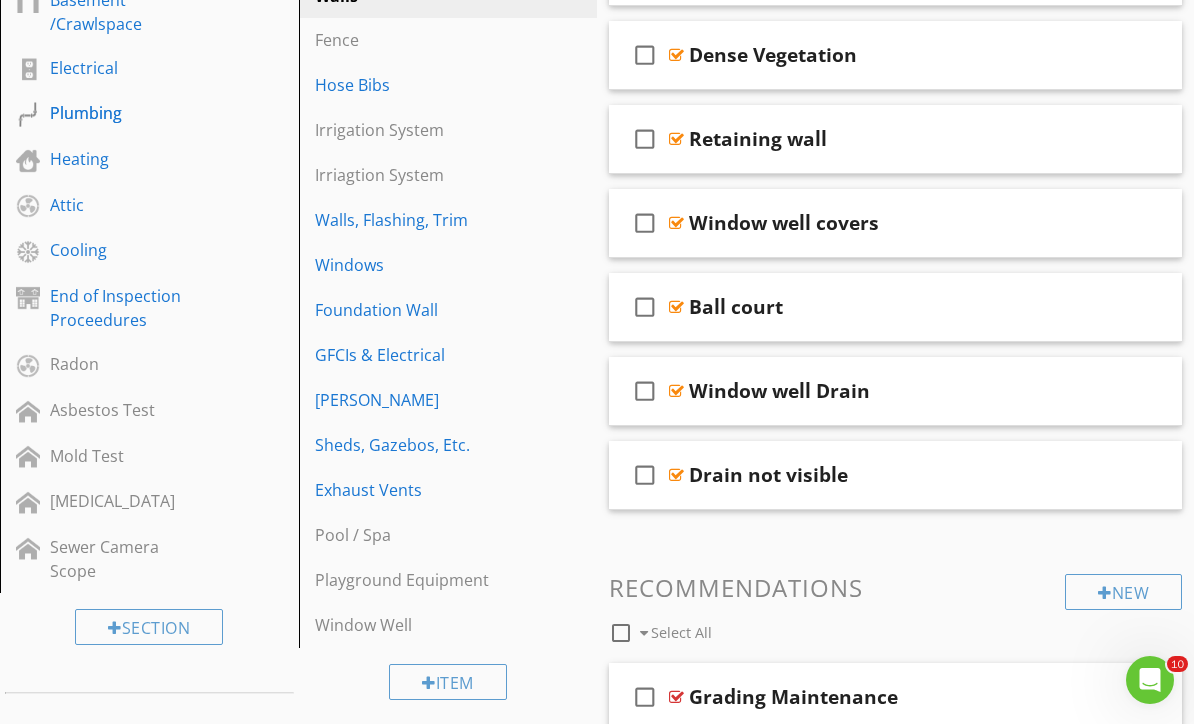 type 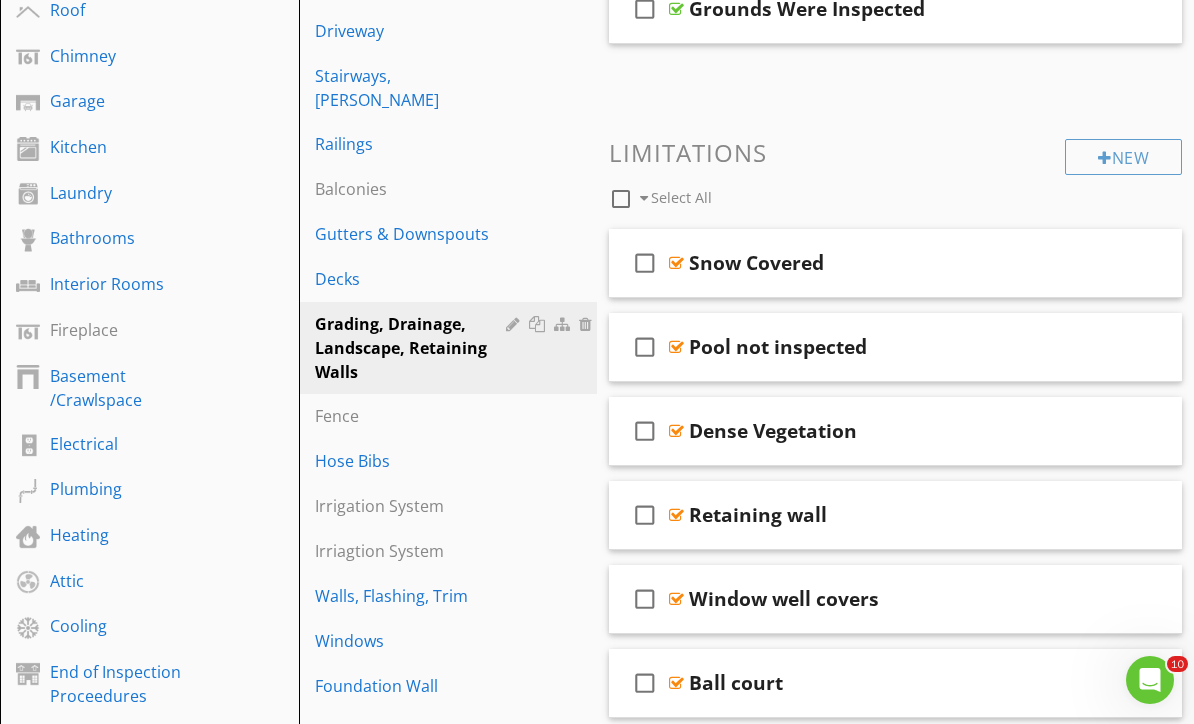 scroll, scrollTop: 383, scrollLeft: 0, axis: vertical 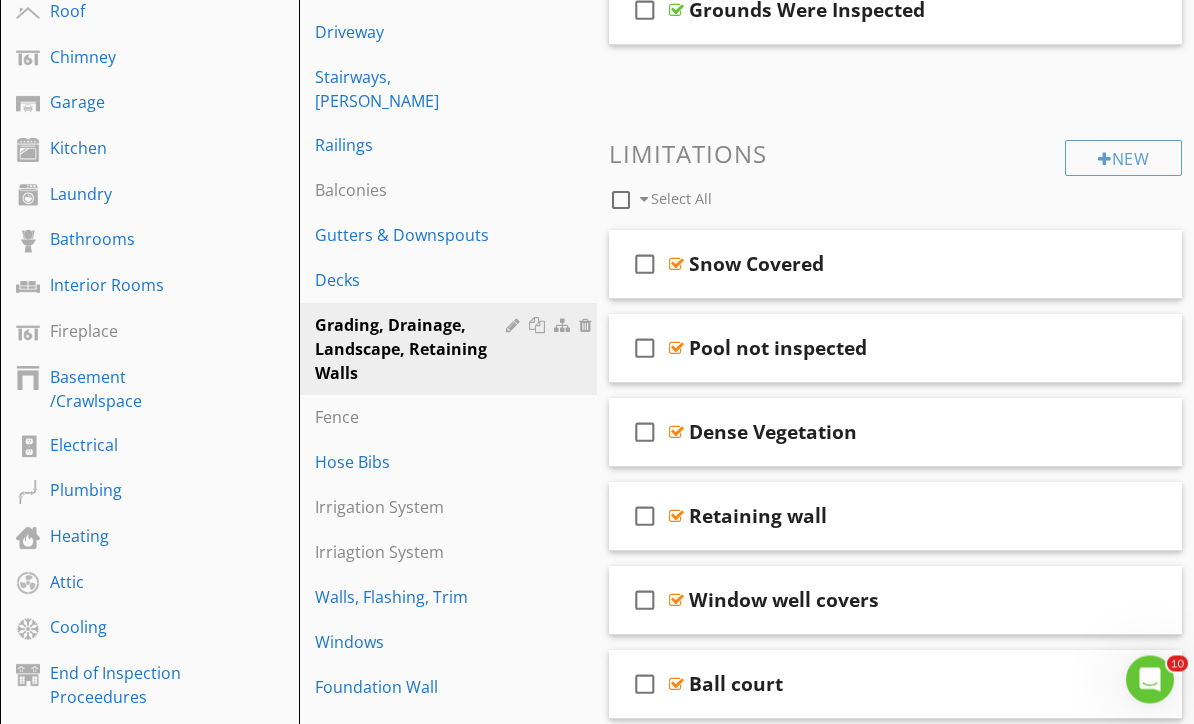 click on "check_box_outline_blank" at bounding box center [645, 349] 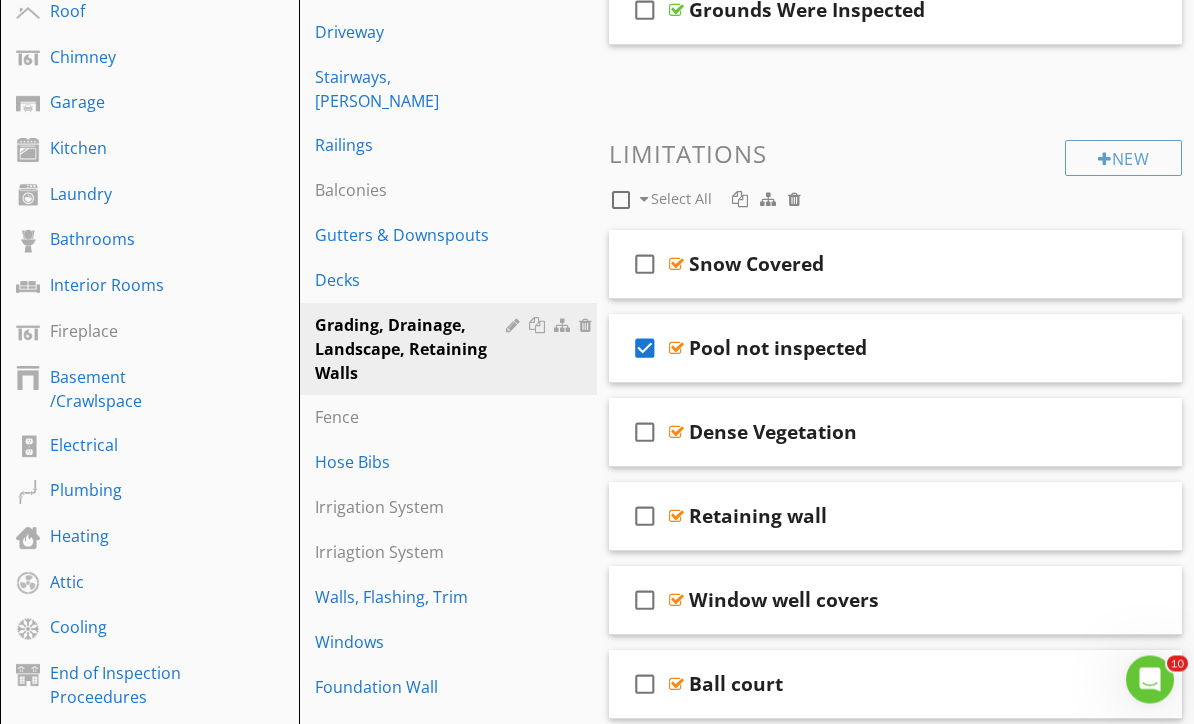 scroll, scrollTop: 384, scrollLeft: 0, axis: vertical 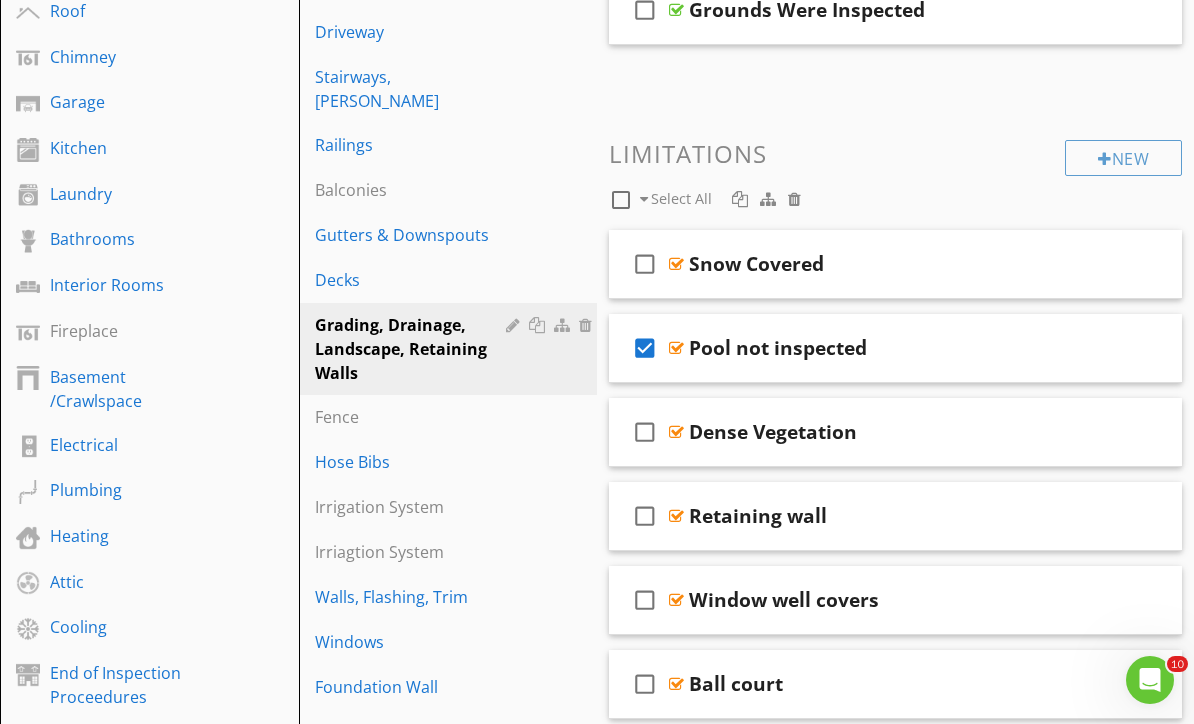 click at bounding box center [1140, 347] 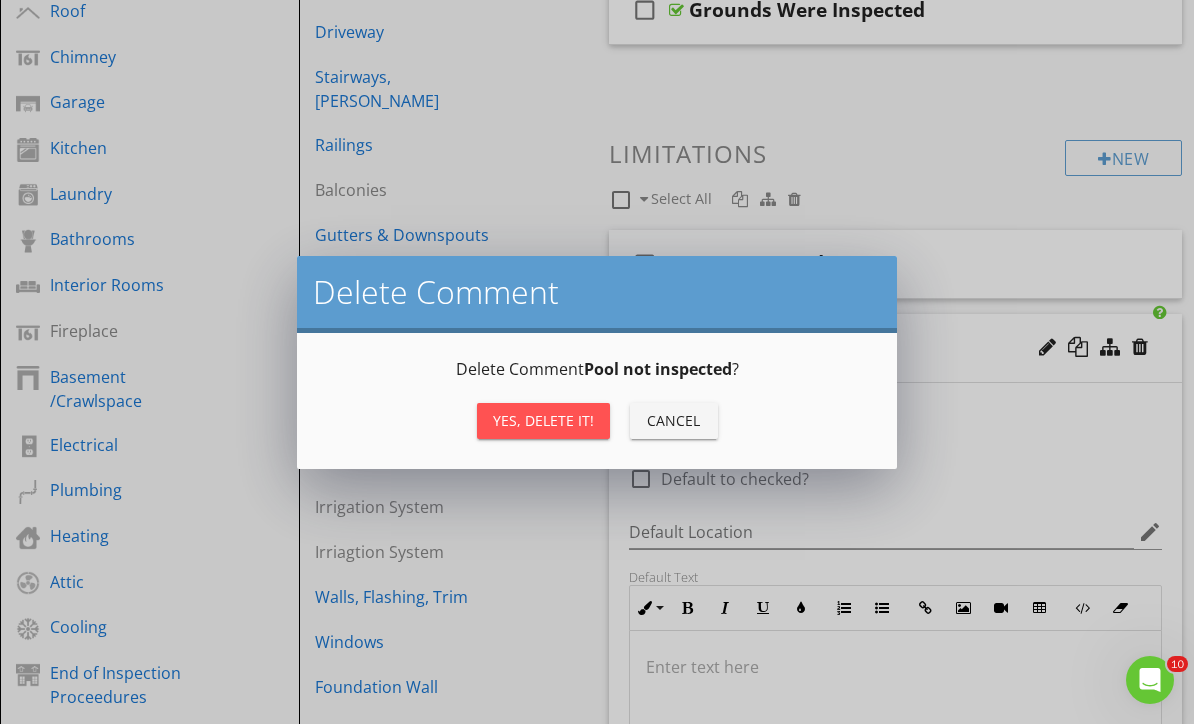 click on "Yes, Delete it!" at bounding box center (543, 420) 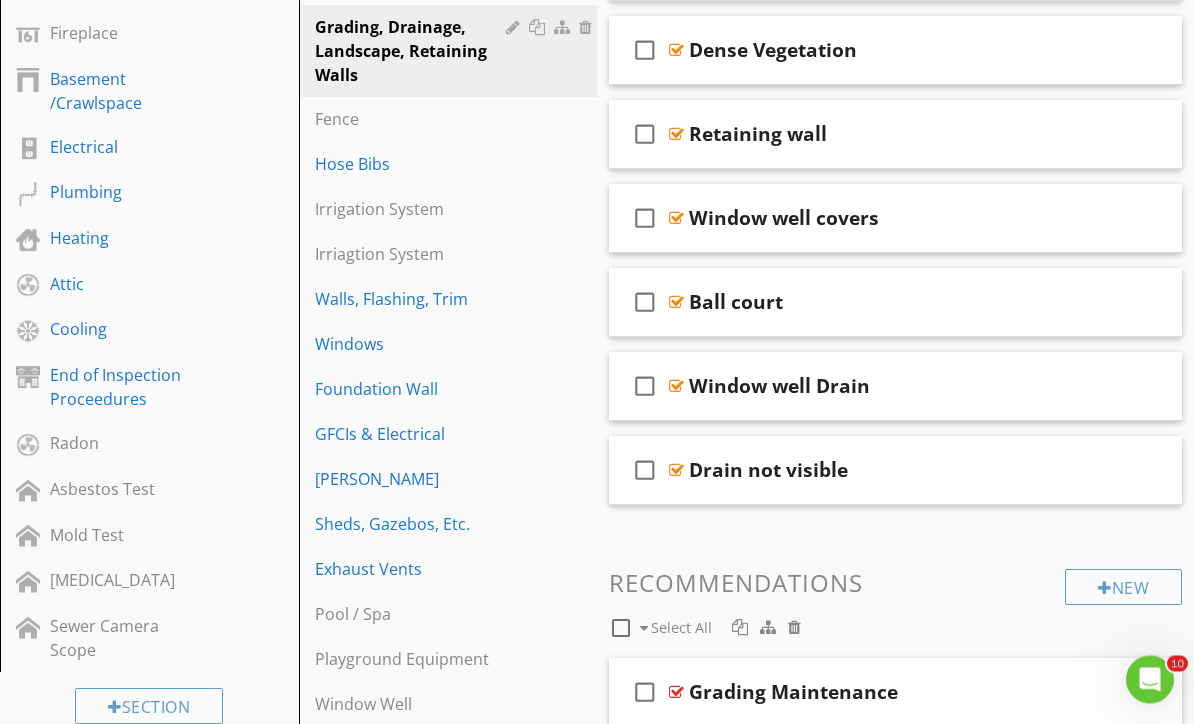 scroll, scrollTop: 682, scrollLeft: 0, axis: vertical 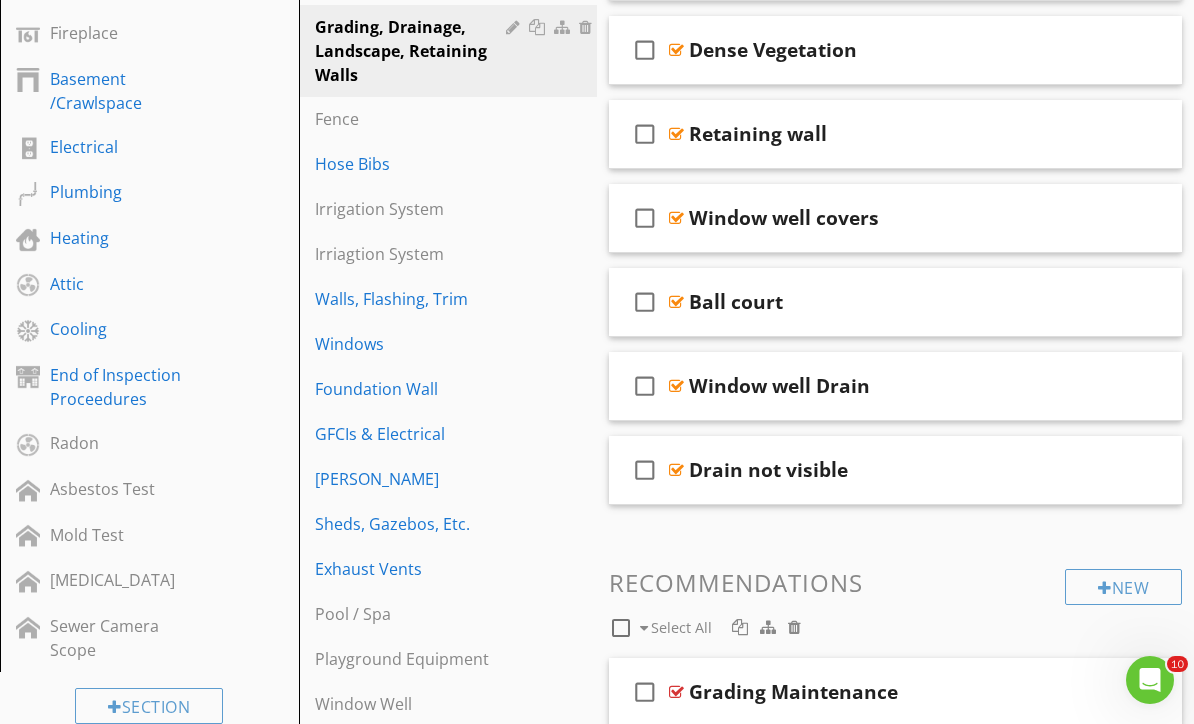 click on "Hose Bibs" at bounding box center (414, 164) 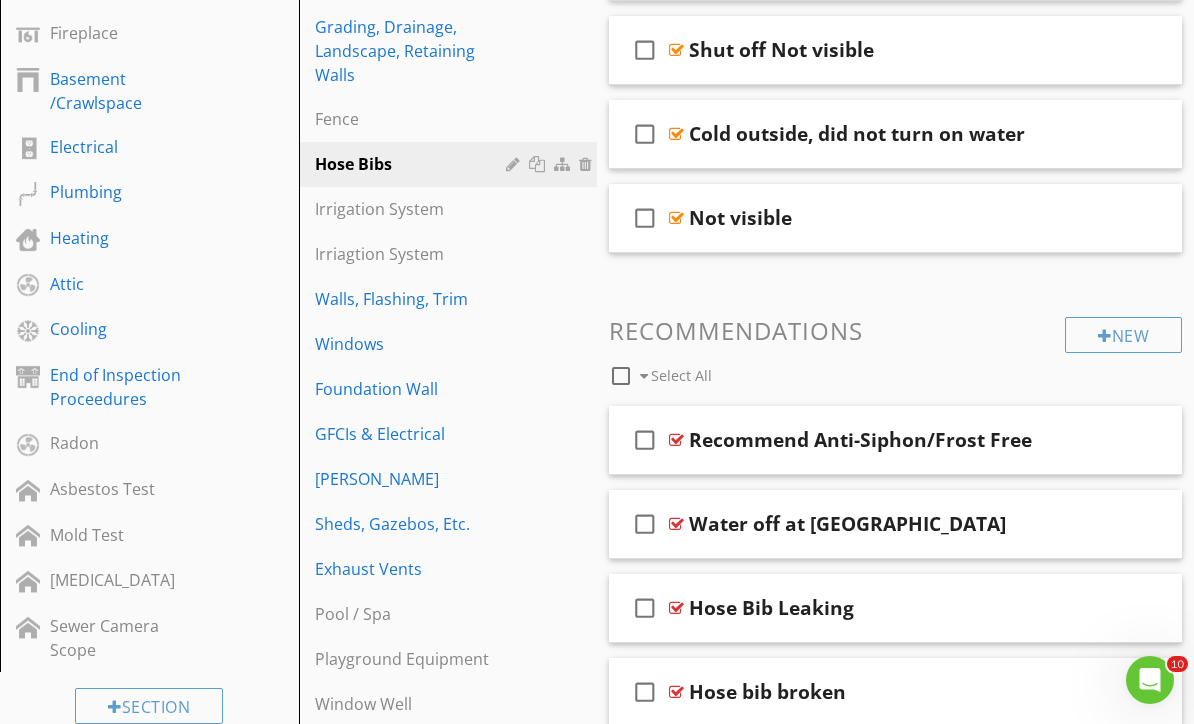 click on "Hose Bibs" at bounding box center (414, 164) 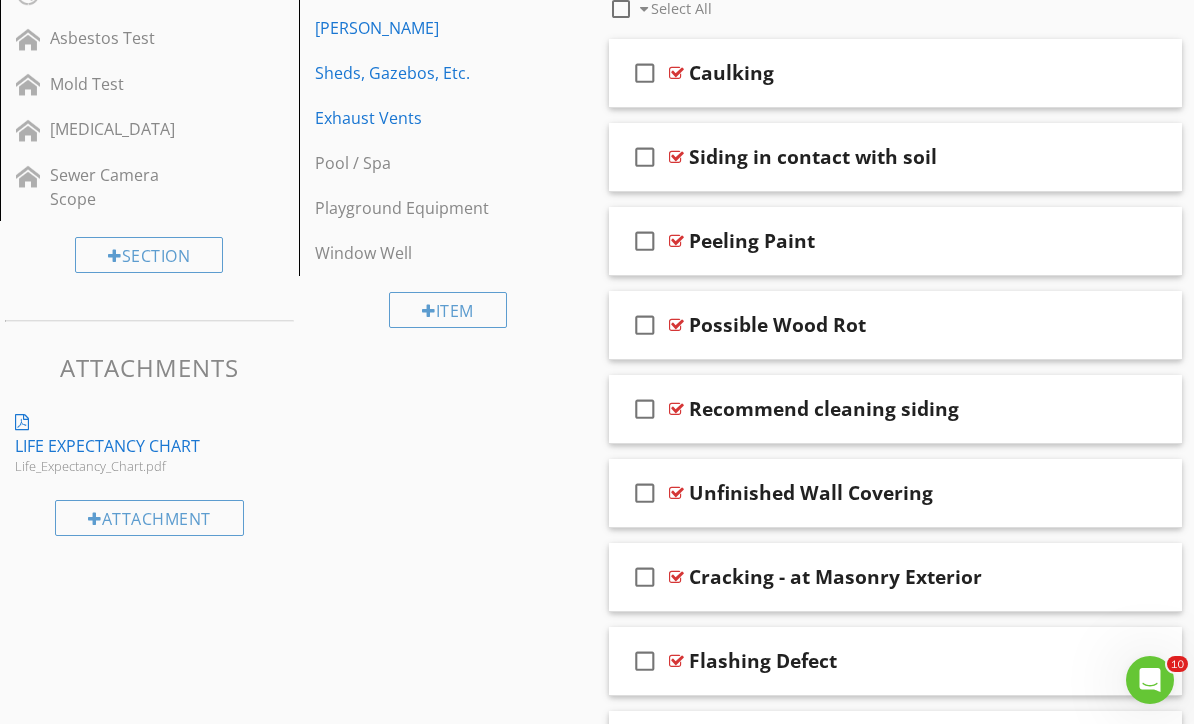 scroll, scrollTop: 1161, scrollLeft: 0, axis: vertical 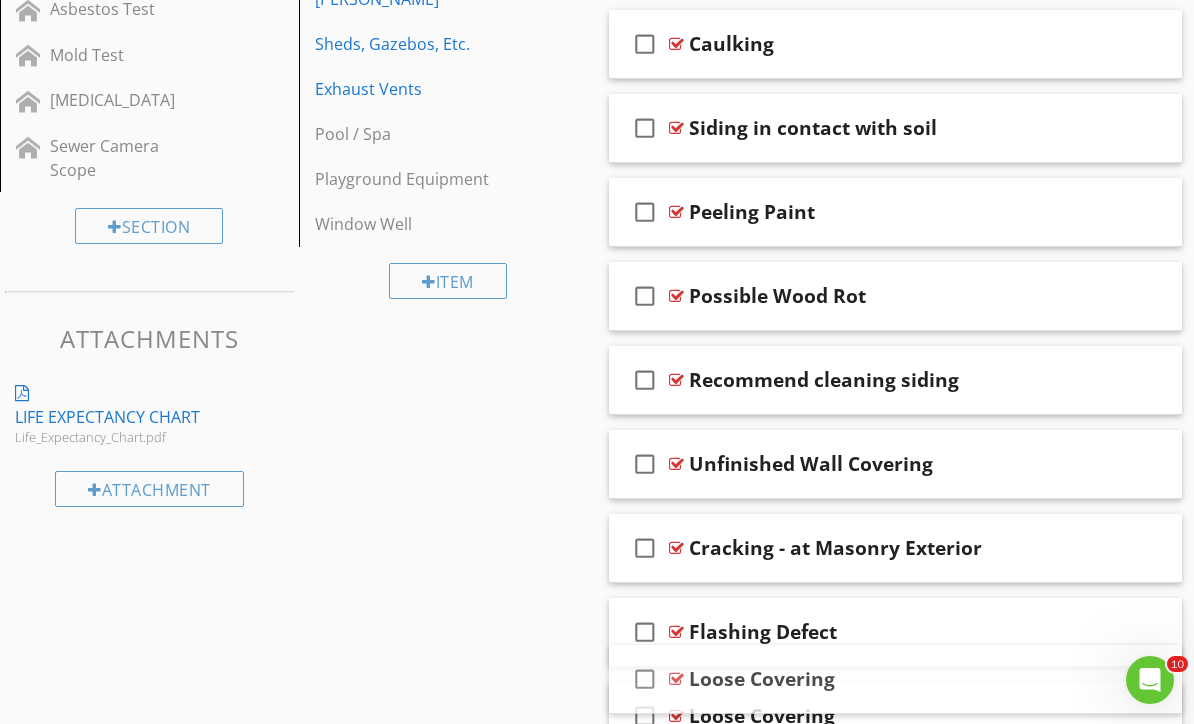 type 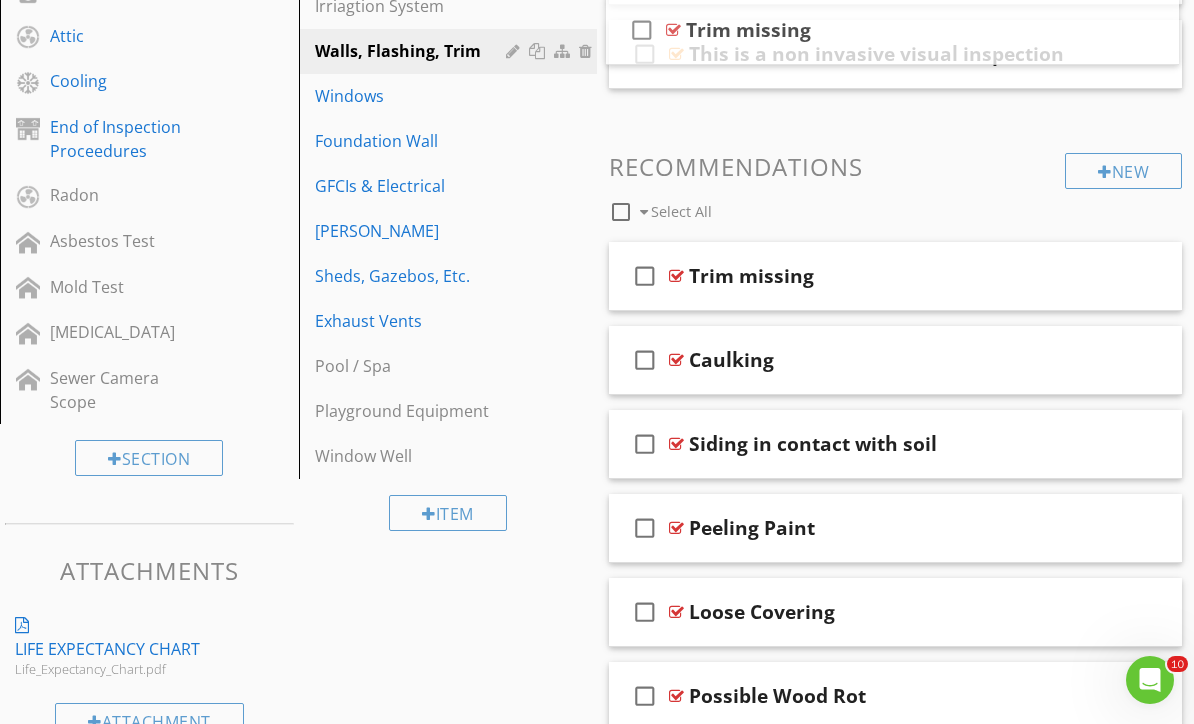 scroll, scrollTop: 920, scrollLeft: 0, axis: vertical 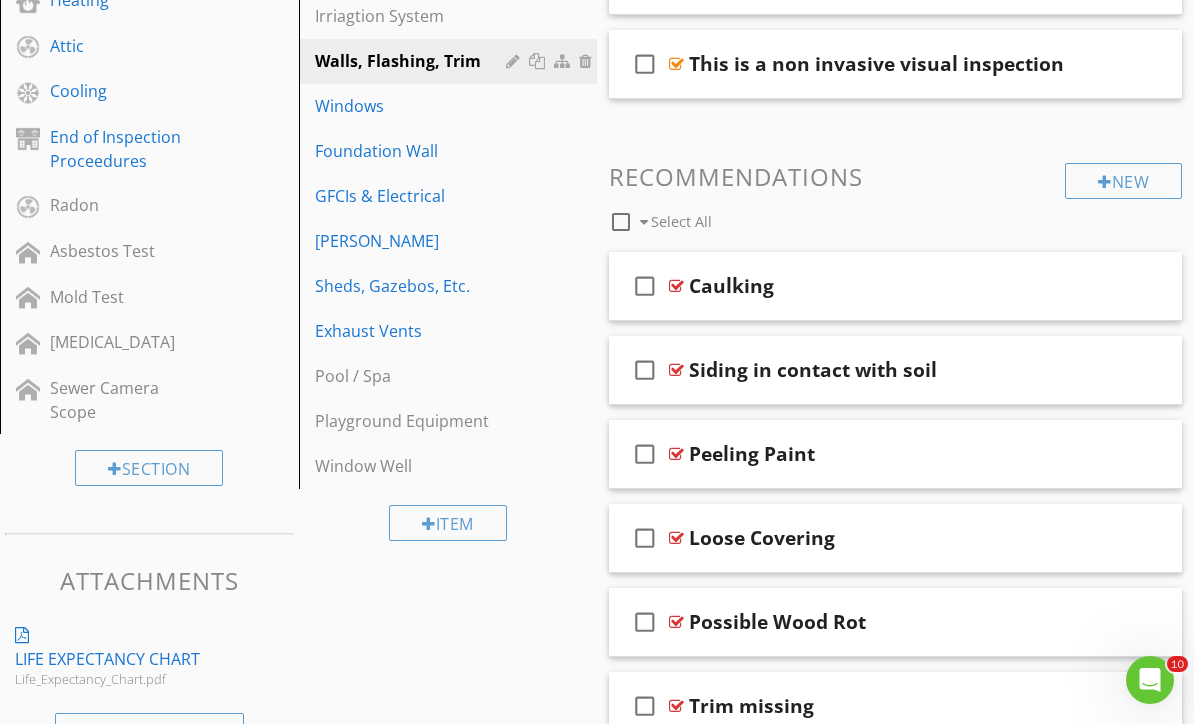 click on "Windows" at bounding box center [414, 106] 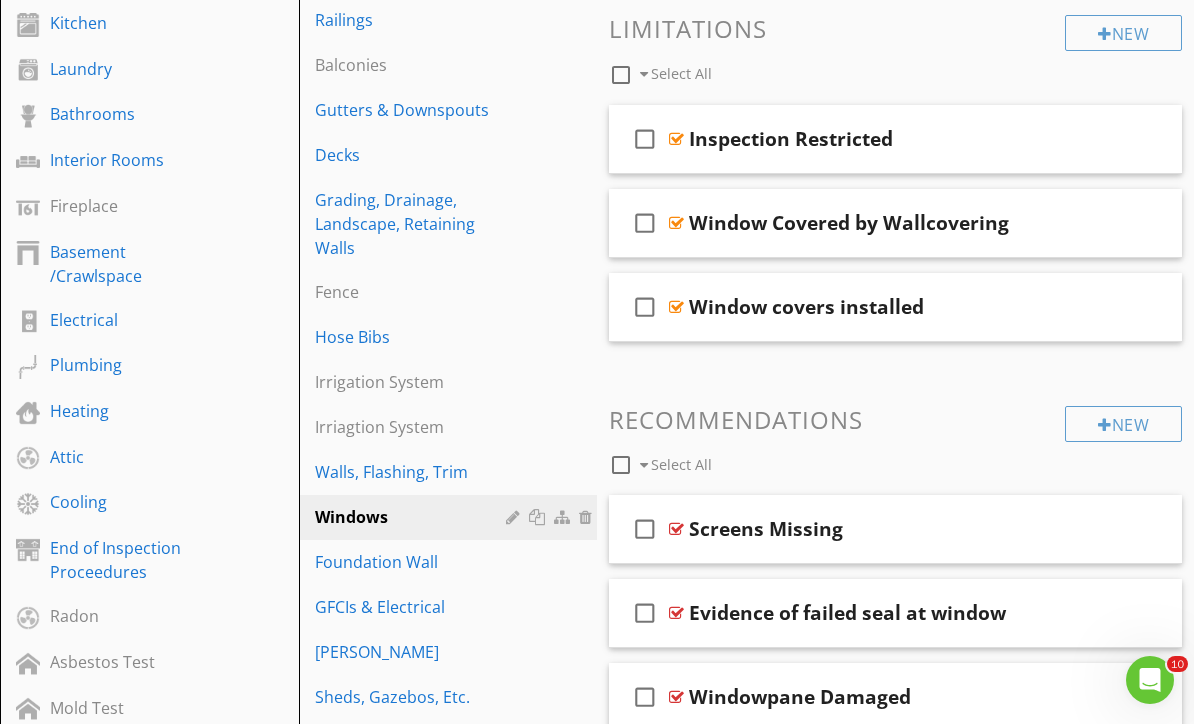 scroll, scrollTop: 498, scrollLeft: 0, axis: vertical 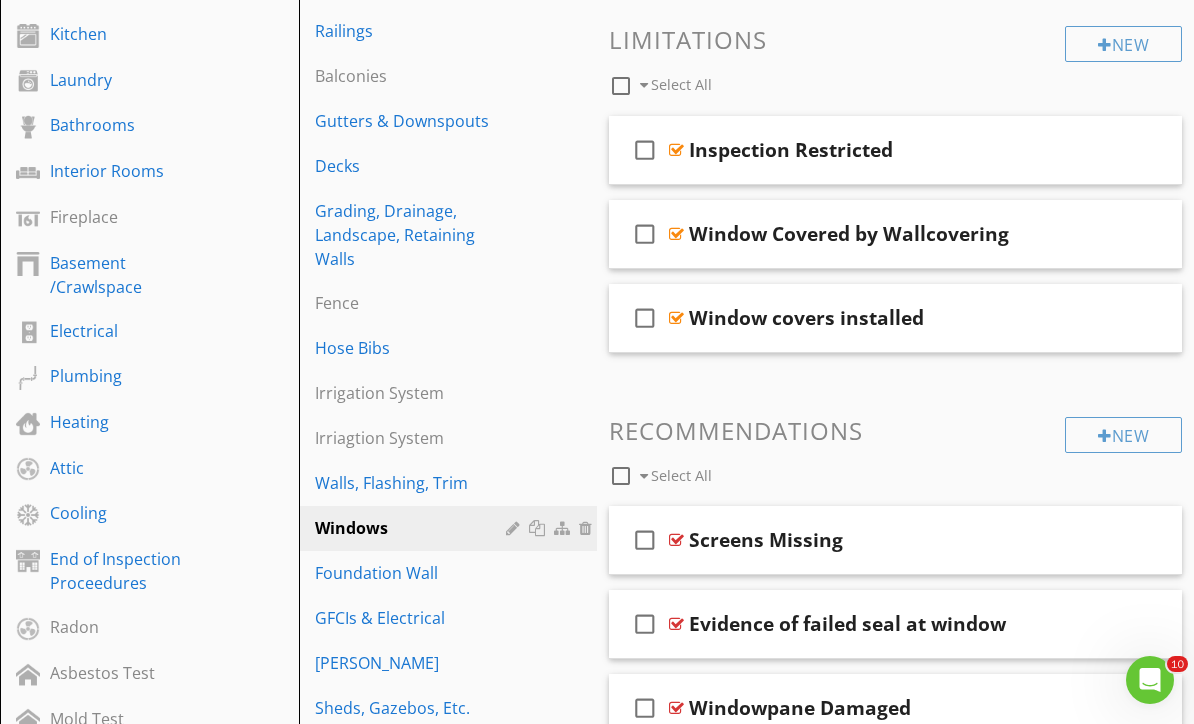 click at bounding box center (1140, 317) 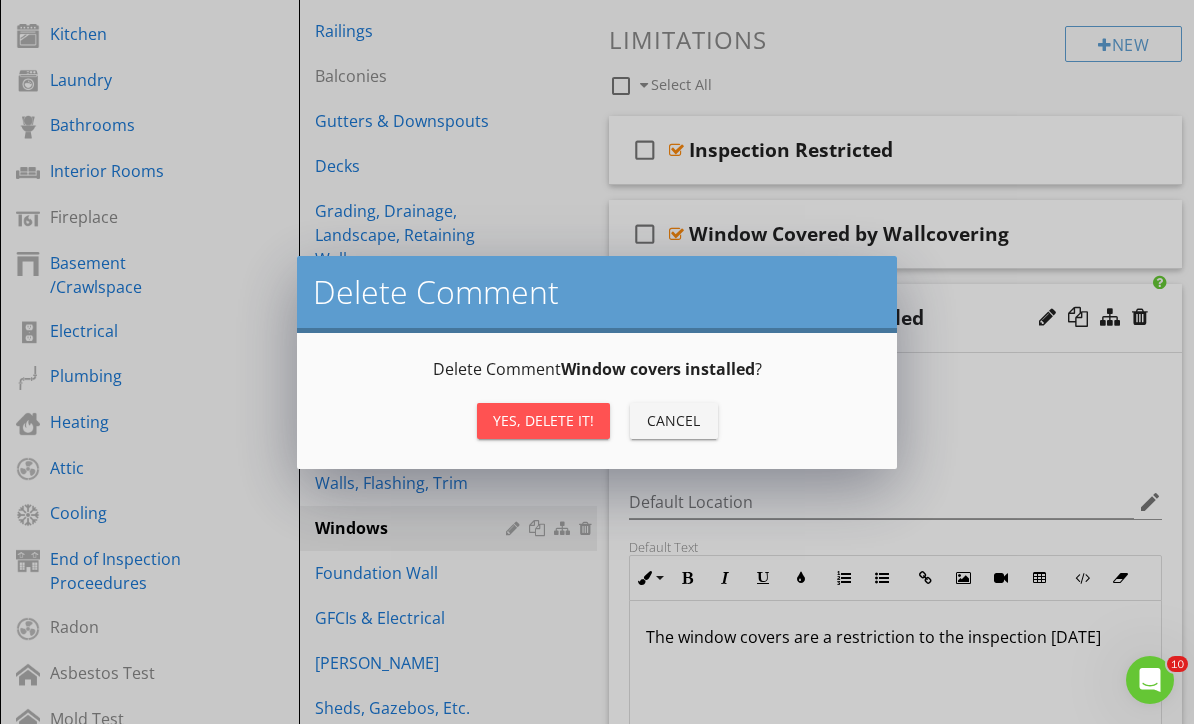 click on "Yes, Delete it!" at bounding box center [543, 420] 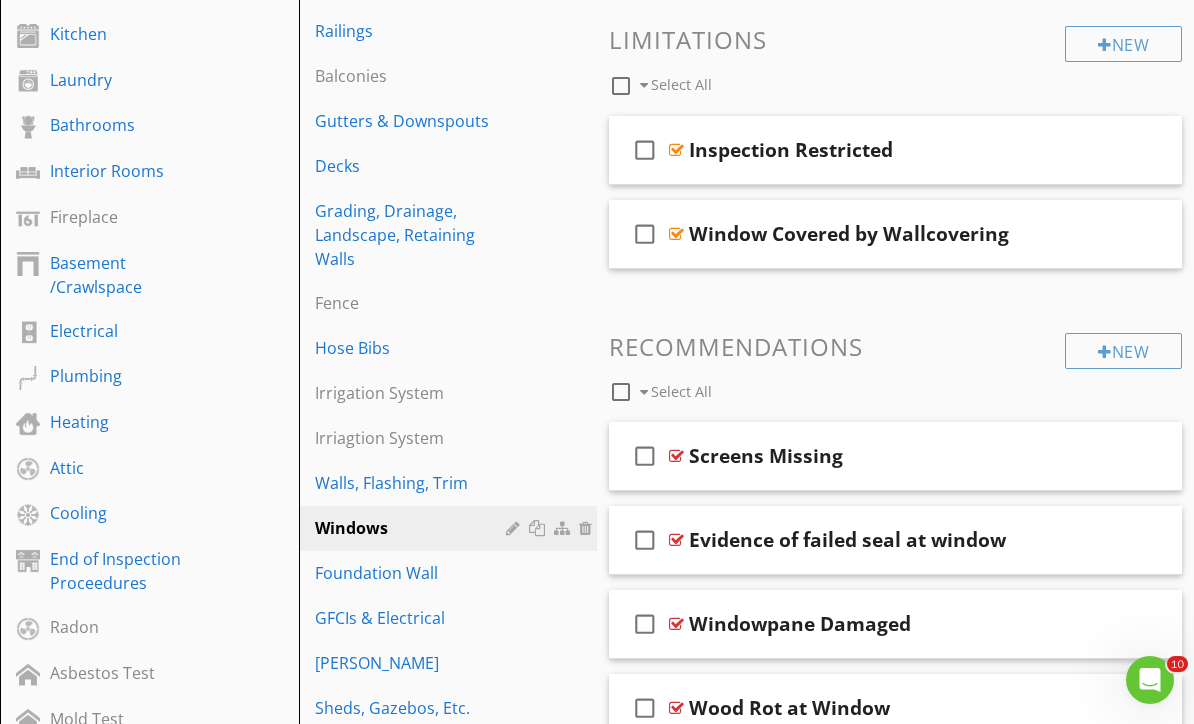 click at bounding box center (1140, 233) 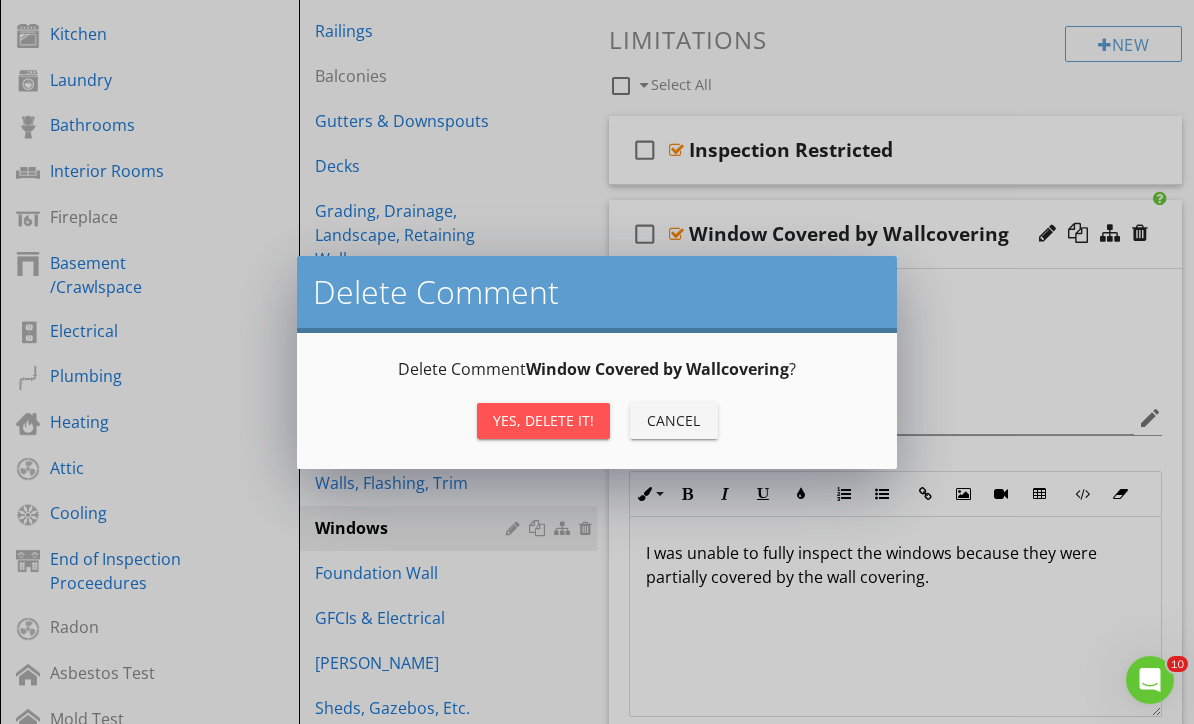 click on "Yes, Delete it!" at bounding box center (543, 420) 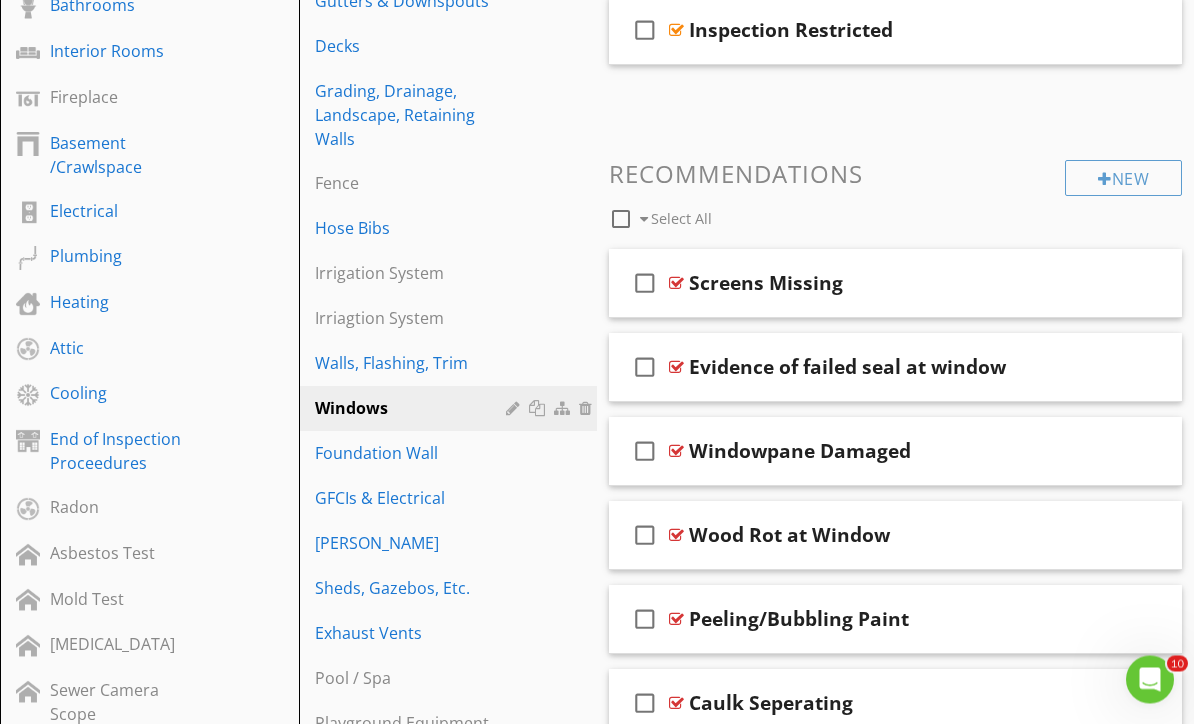 scroll, scrollTop: 617, scrollLeft: 0, axis: vertical 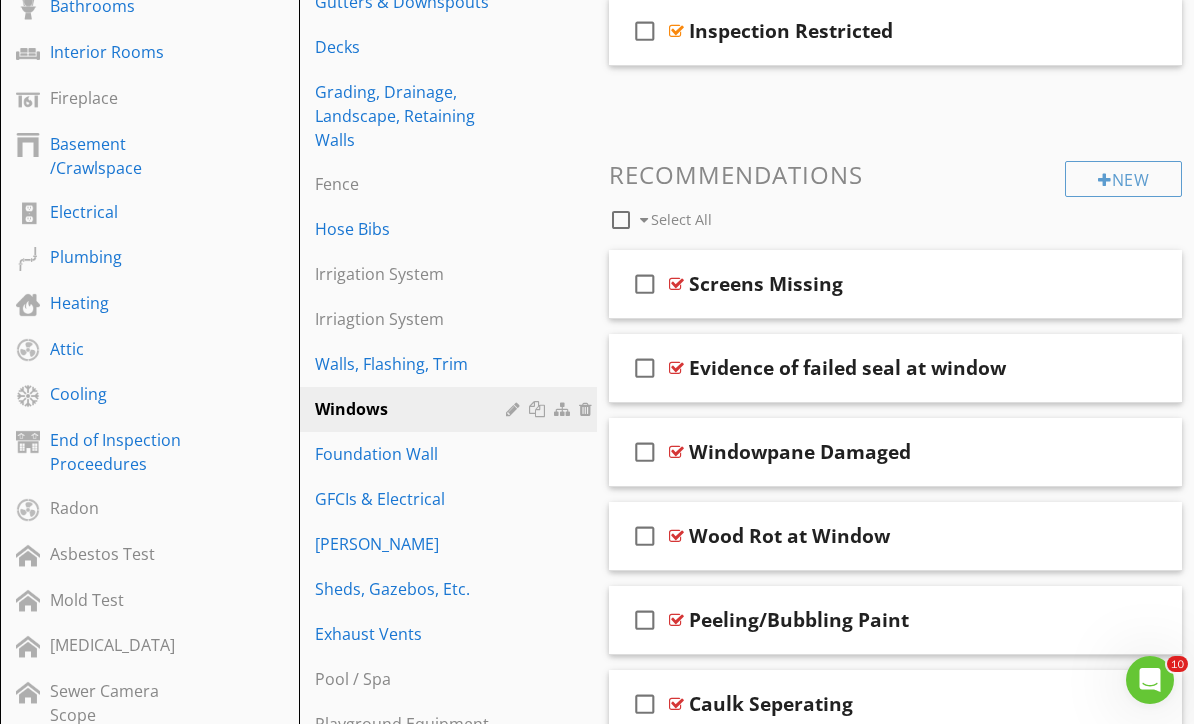 click on "GFCIs & Electrical" at bounding box center [414, 499] 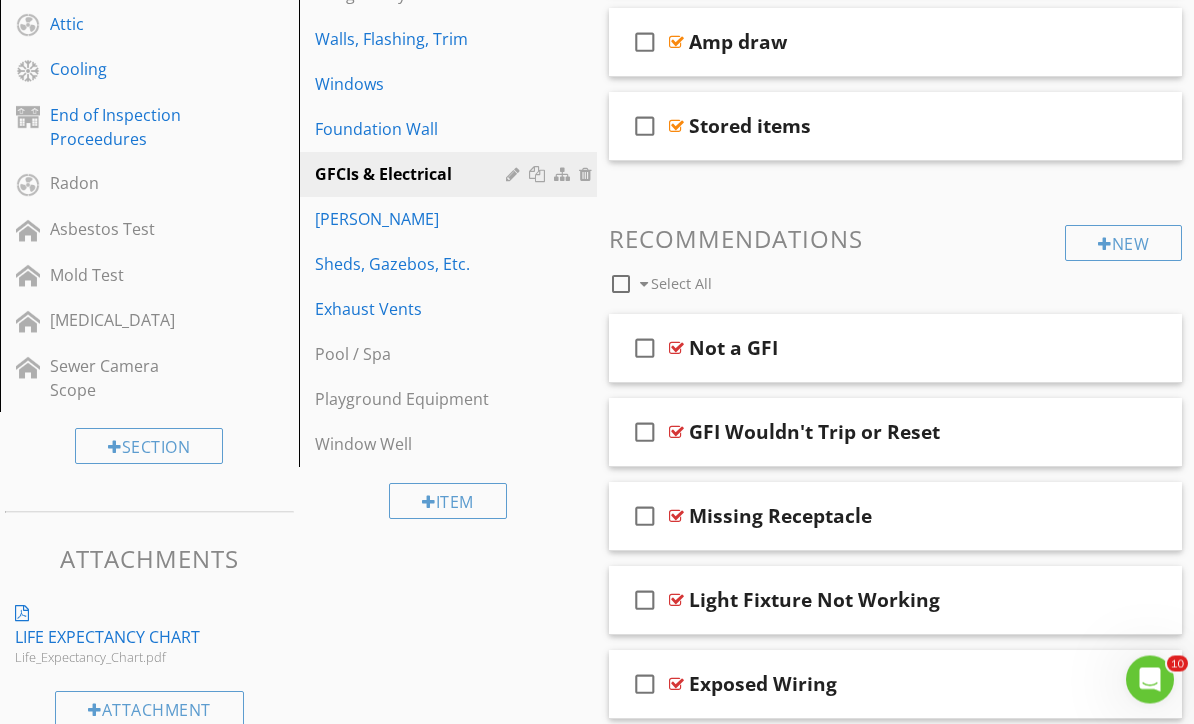 scroll, scrollTop: 942, scrollLeft: 0, axis: vertical 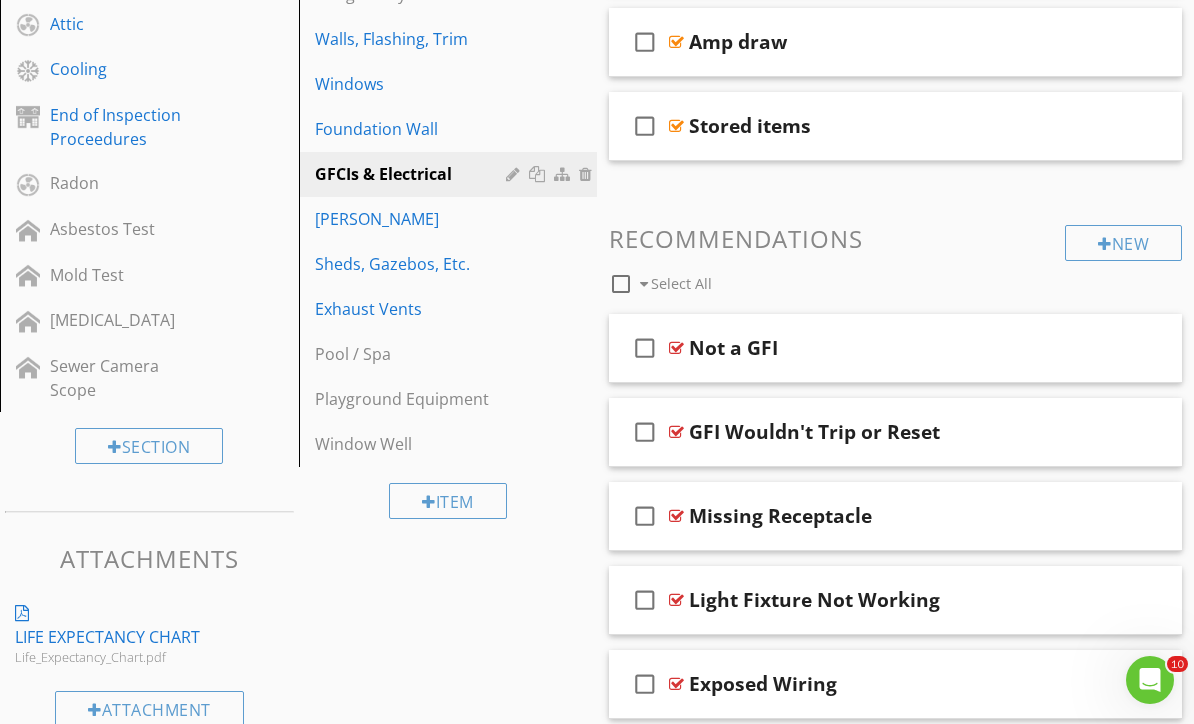 click on "Exhaust Vents" at bounding box center (414, 309) 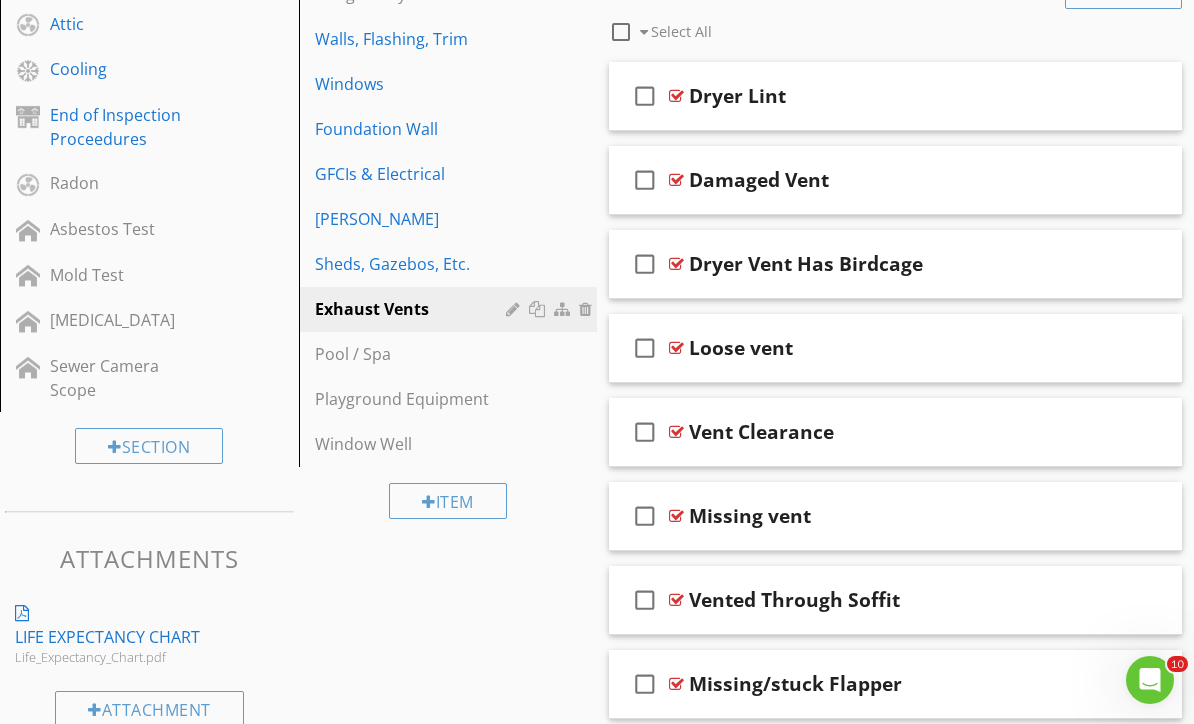 click on "[PERSON_NAME]" at bounding box center (414, 219) 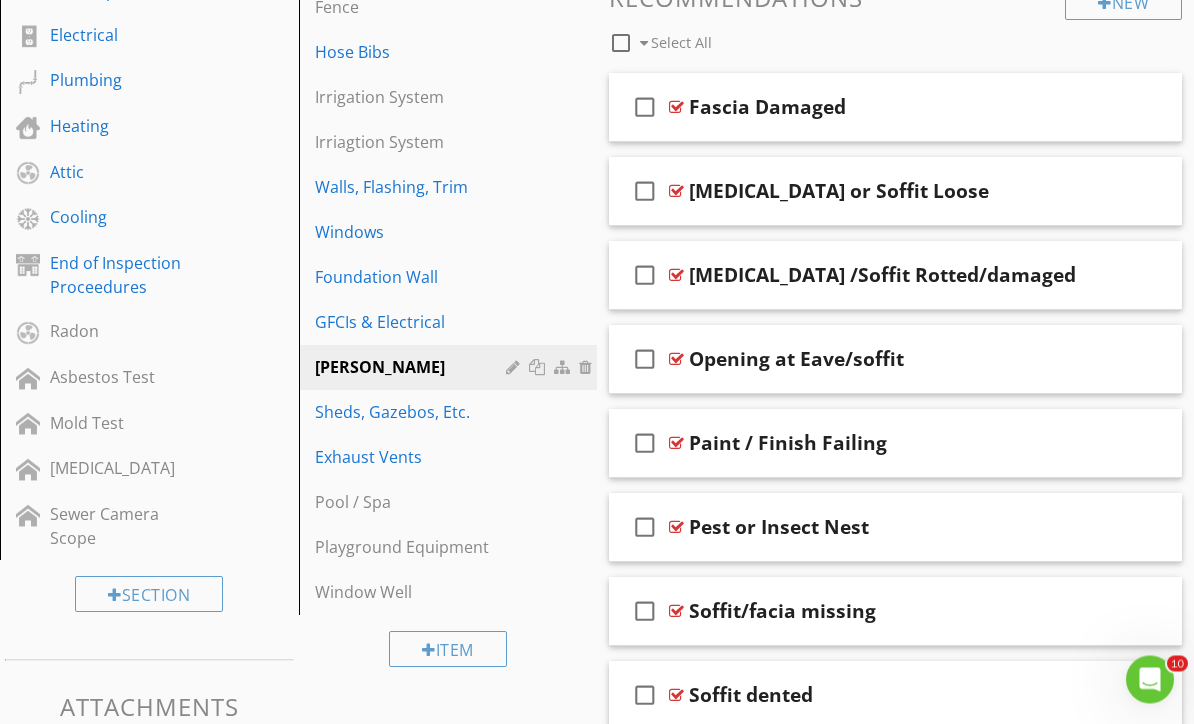 scroll, scrollTop: 812, scrollLeft: 0, axis: vertical 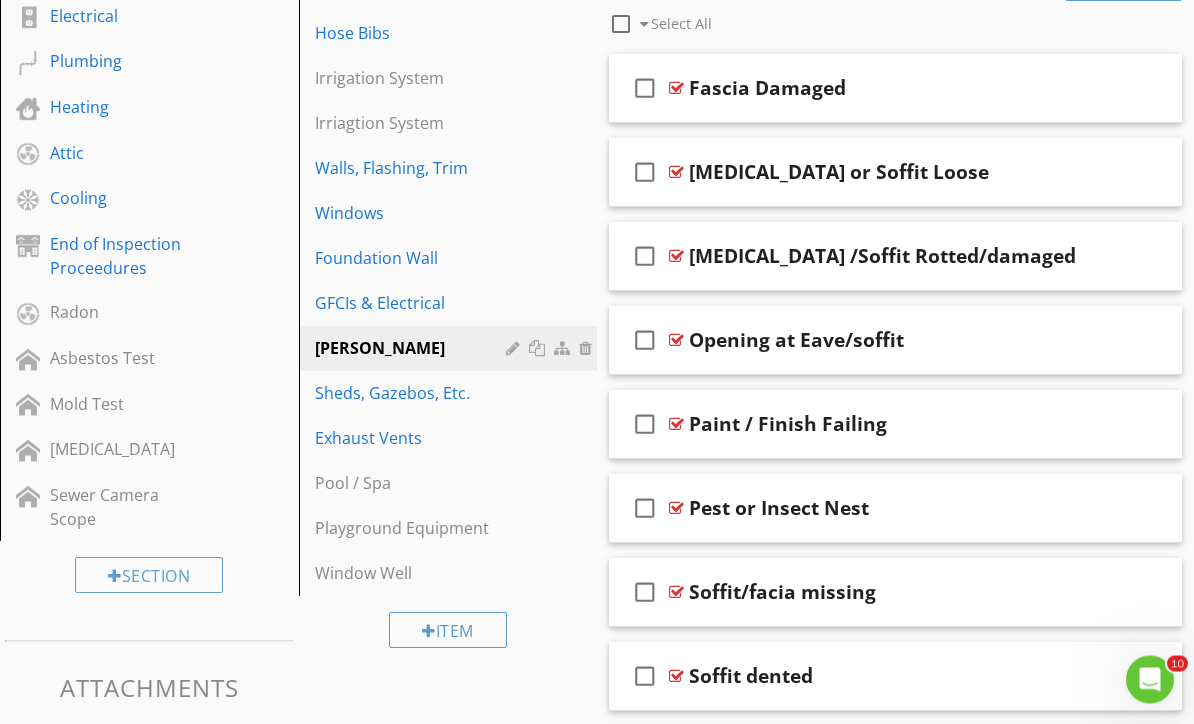 click at bounding box center (1140, 88) 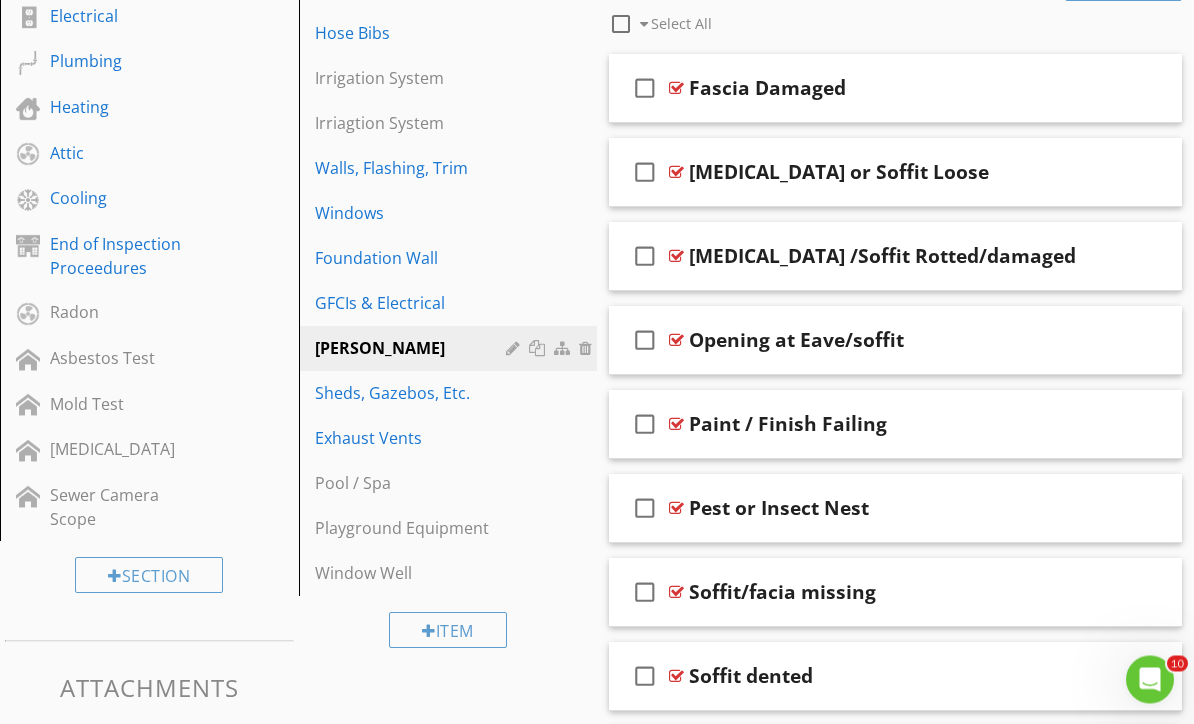 click on "check_box_outline_blank" at bounding box center (645, 89) 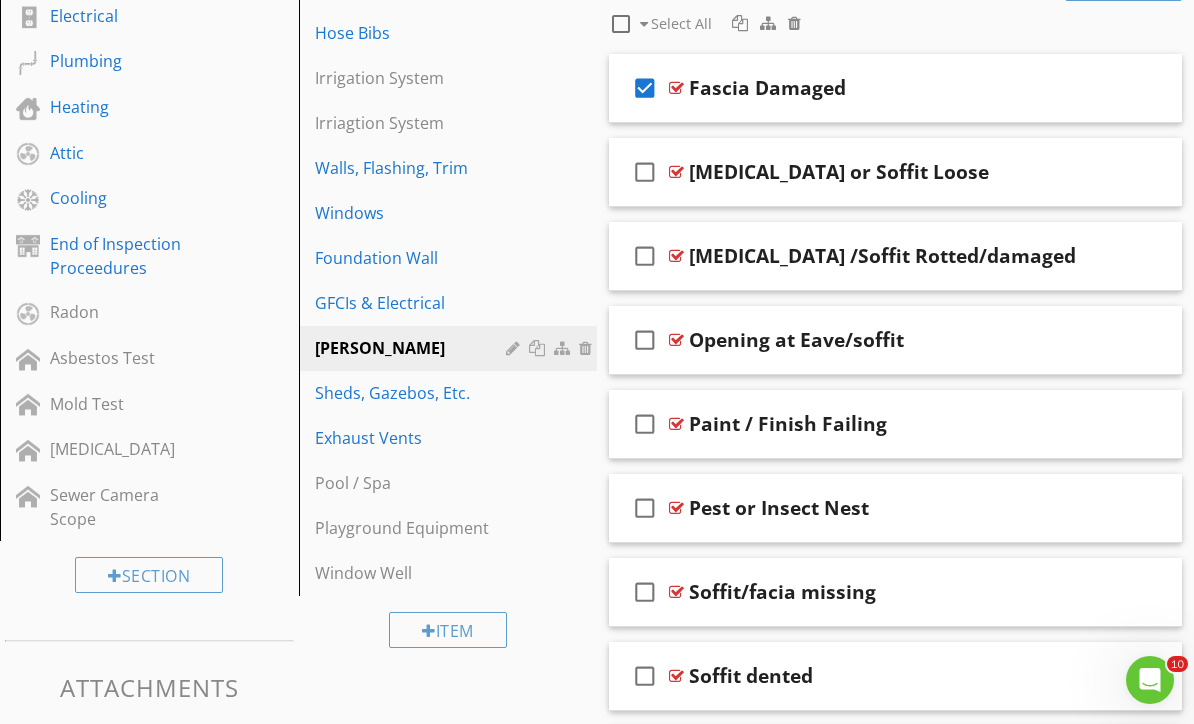 click at bounding box center (1140, 87) 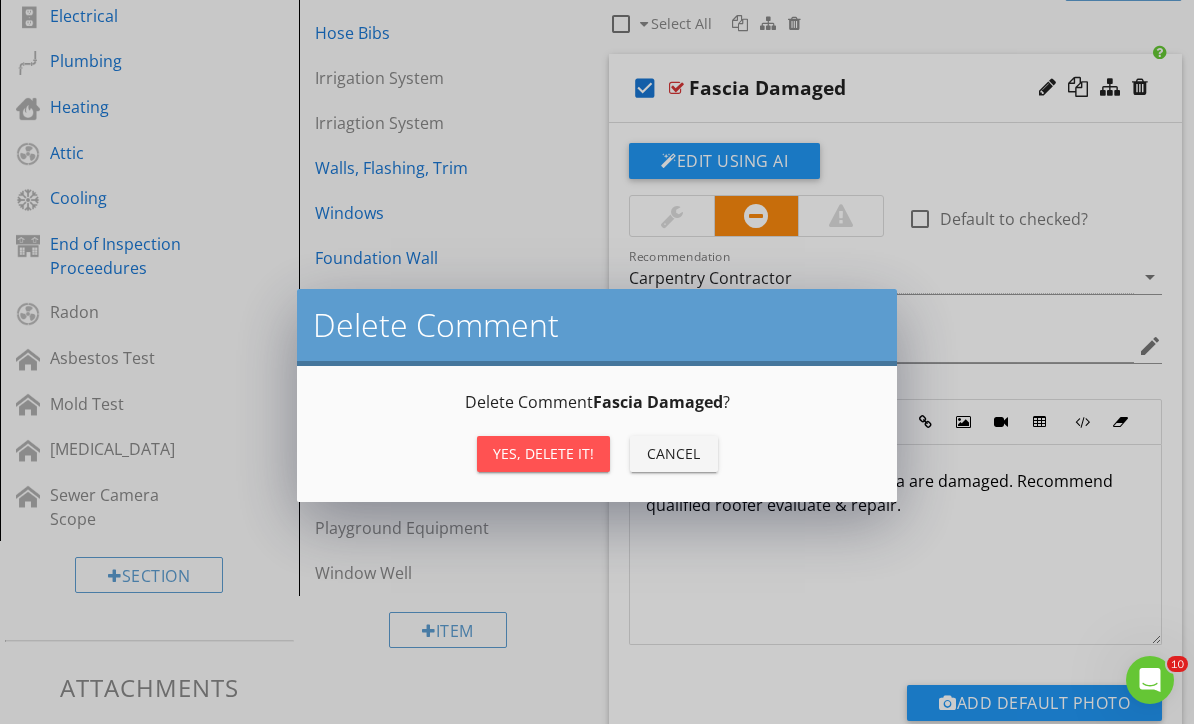 click on "Yes, Delete it!" at bounding box center (543, 453) 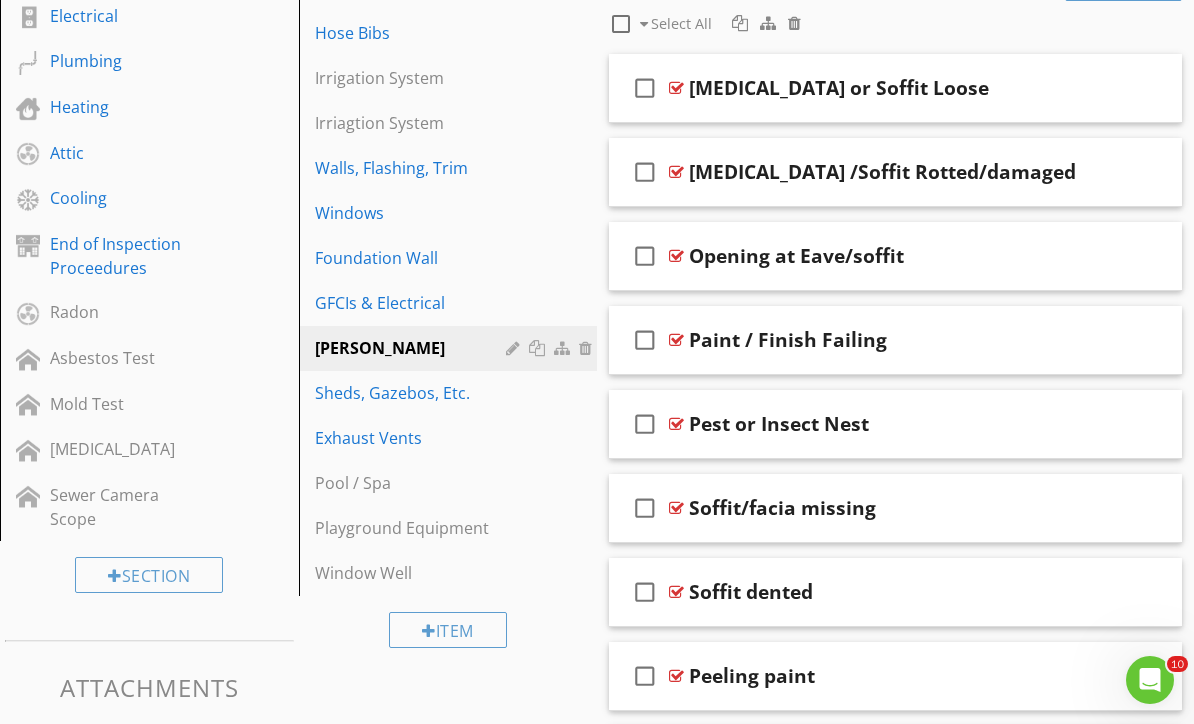 click on "check_box_outline_blank" at bounding box center (645, 592) 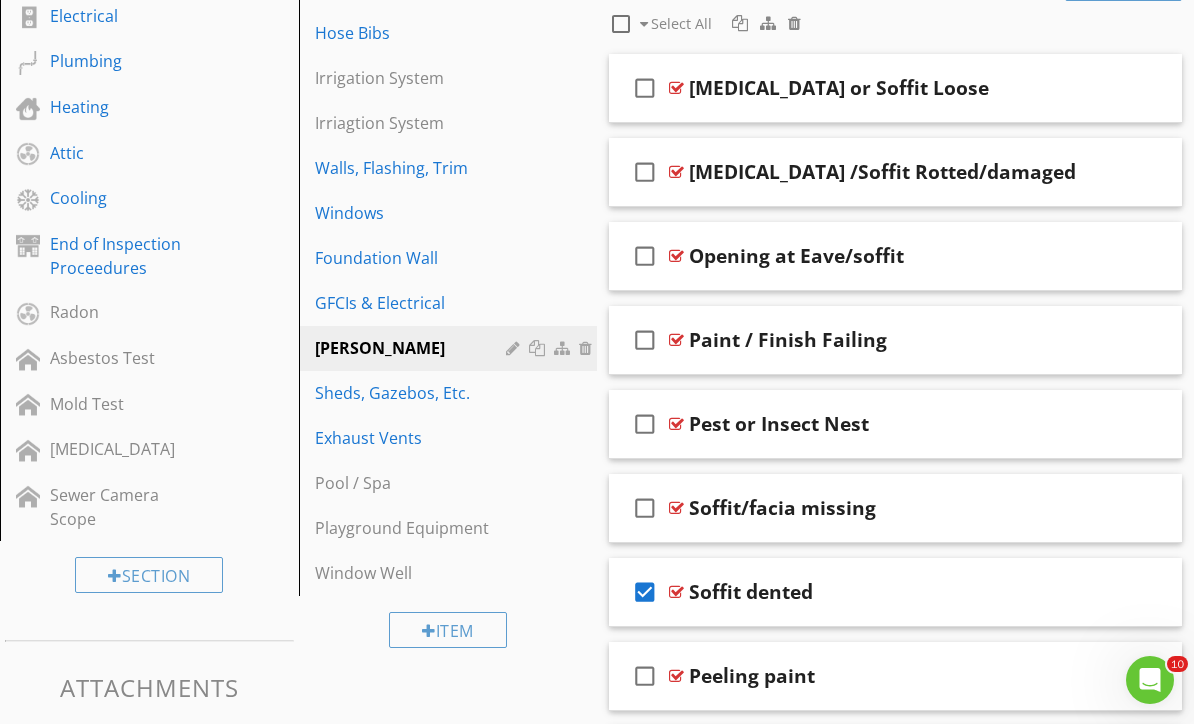 click at bounding box center [1140, 591] 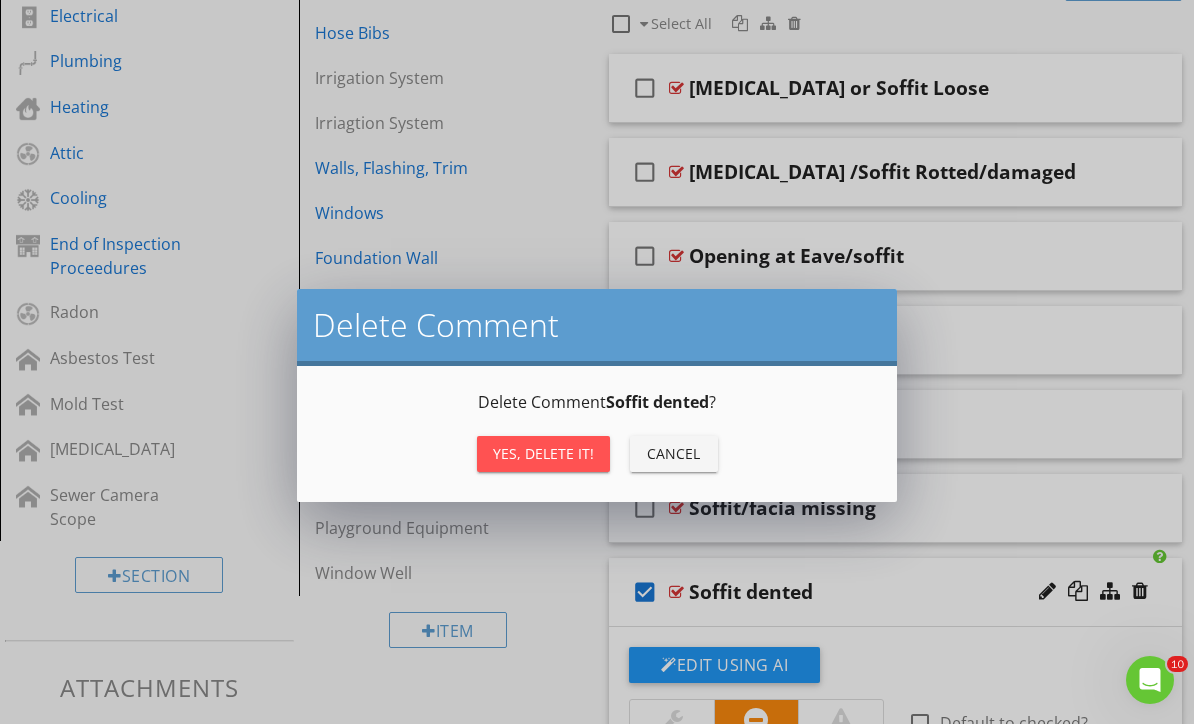 click on "Yes, Delete it!" at bounding box center [543, 453] 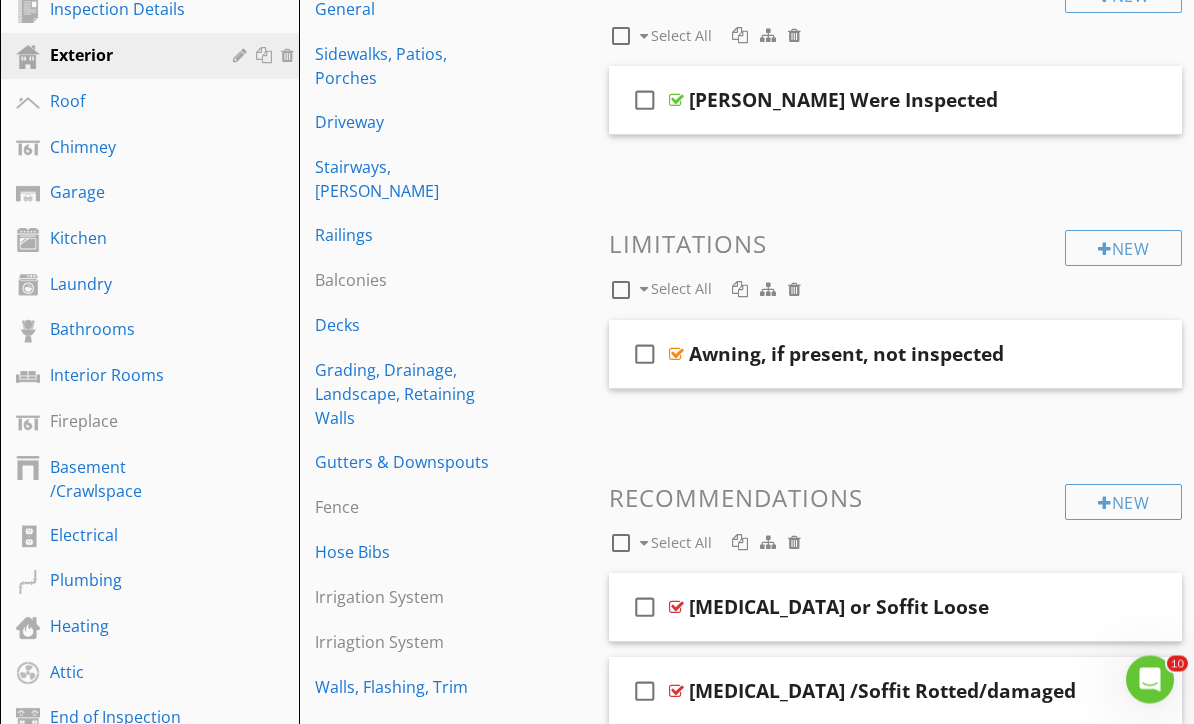 scroll, scrollTop: 294, scrollLeft: 0, axis: vertical 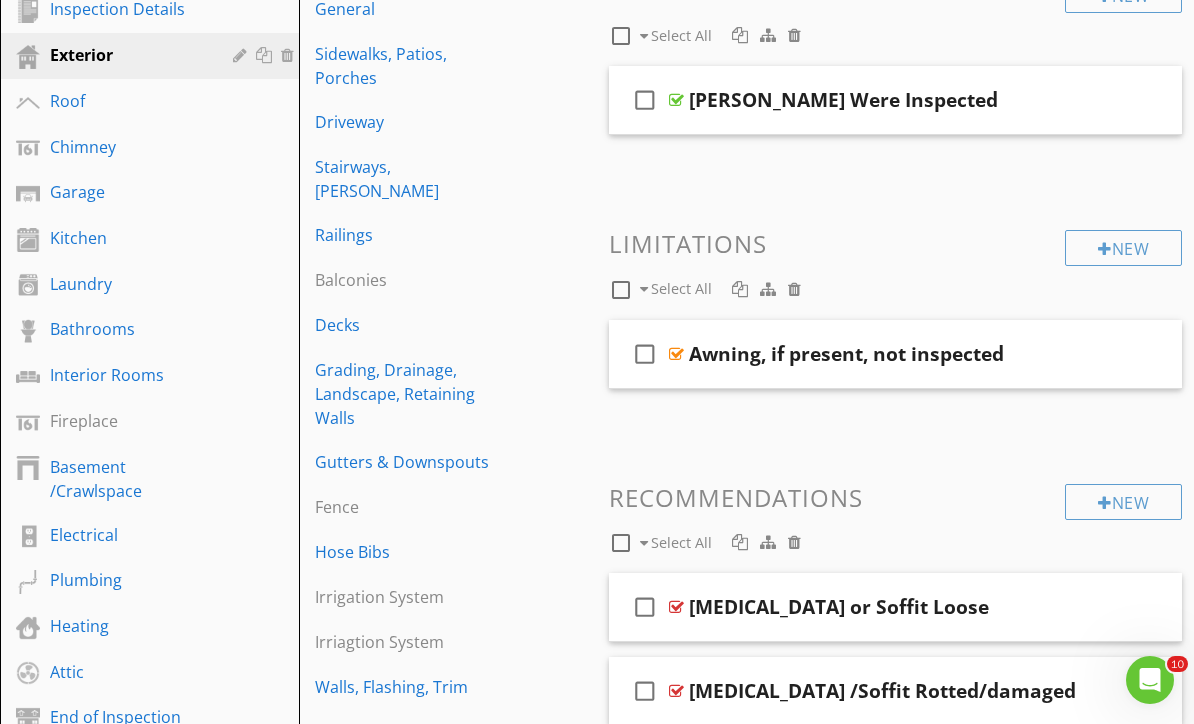 click on "Roof" at bounding box center [127, 101] 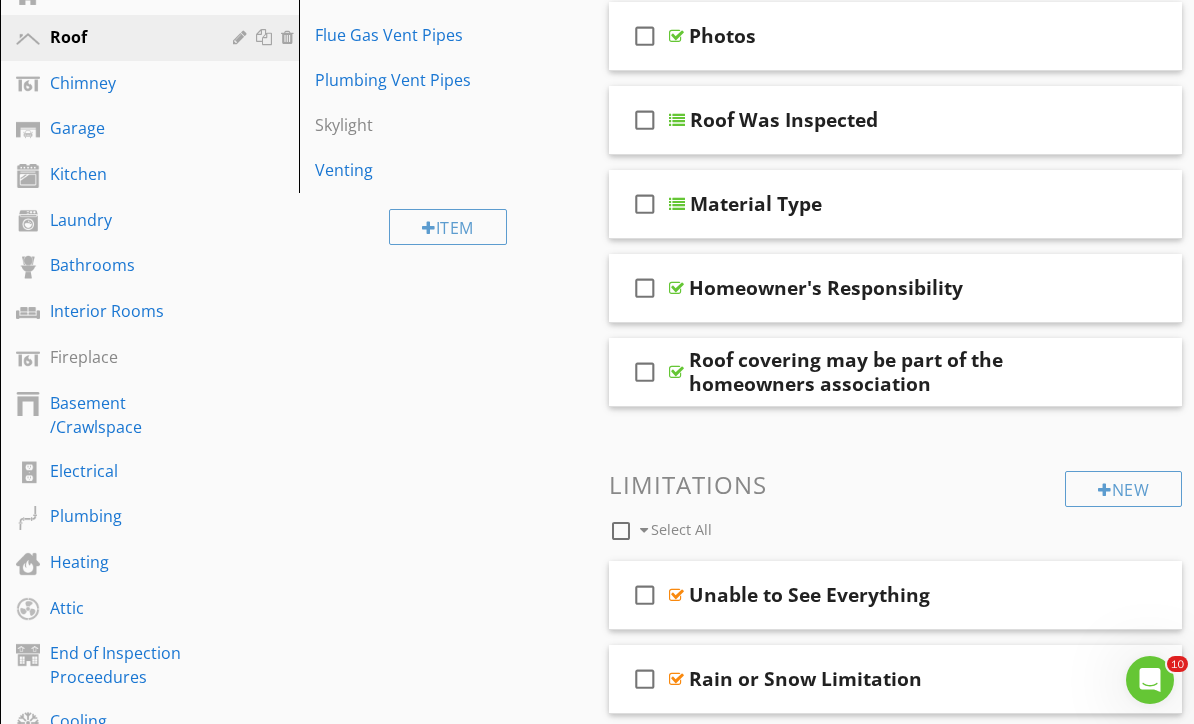 scroll, scrollTop: 351, scrollLeft: 0, axis: vertical 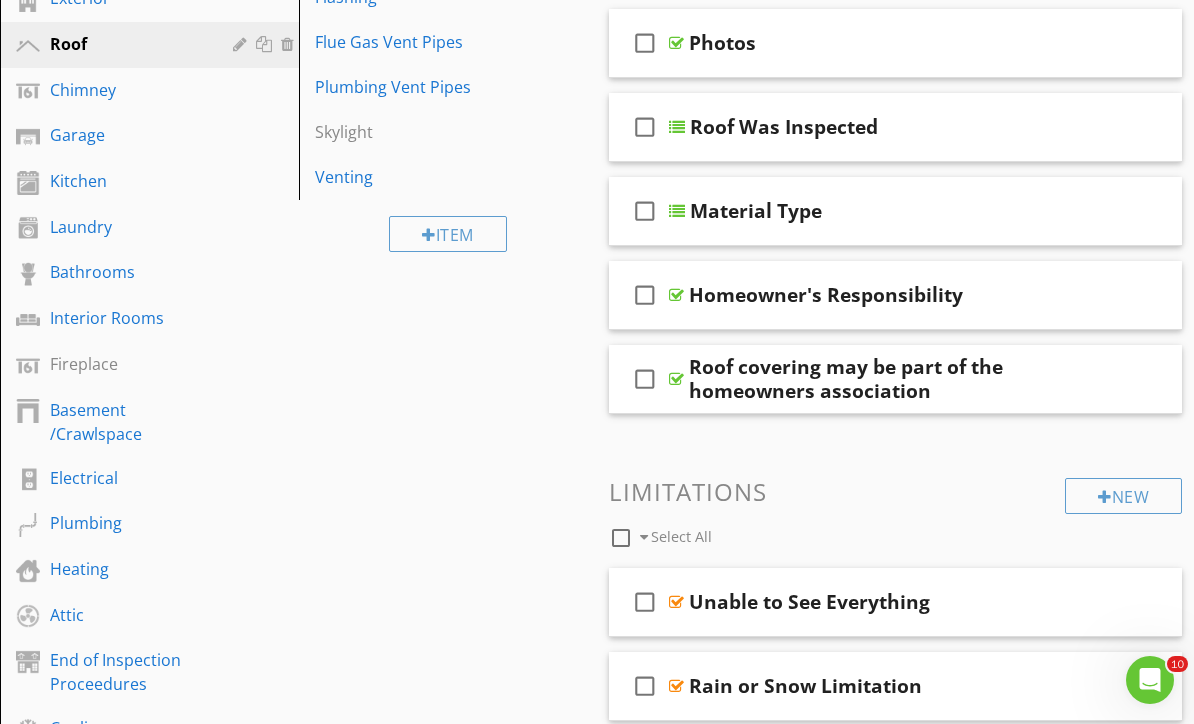 click on "Garage" at bounding box center [127, 135] 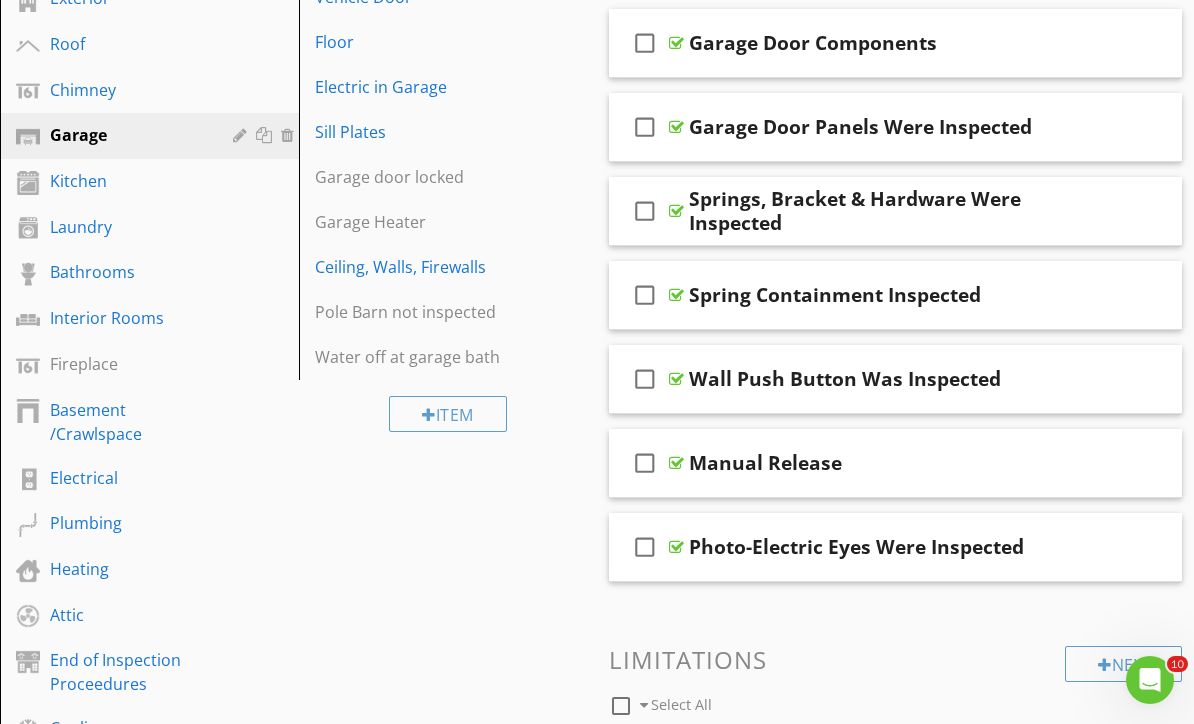 click on "Electric in Garage" at bounding box center [414, 87] 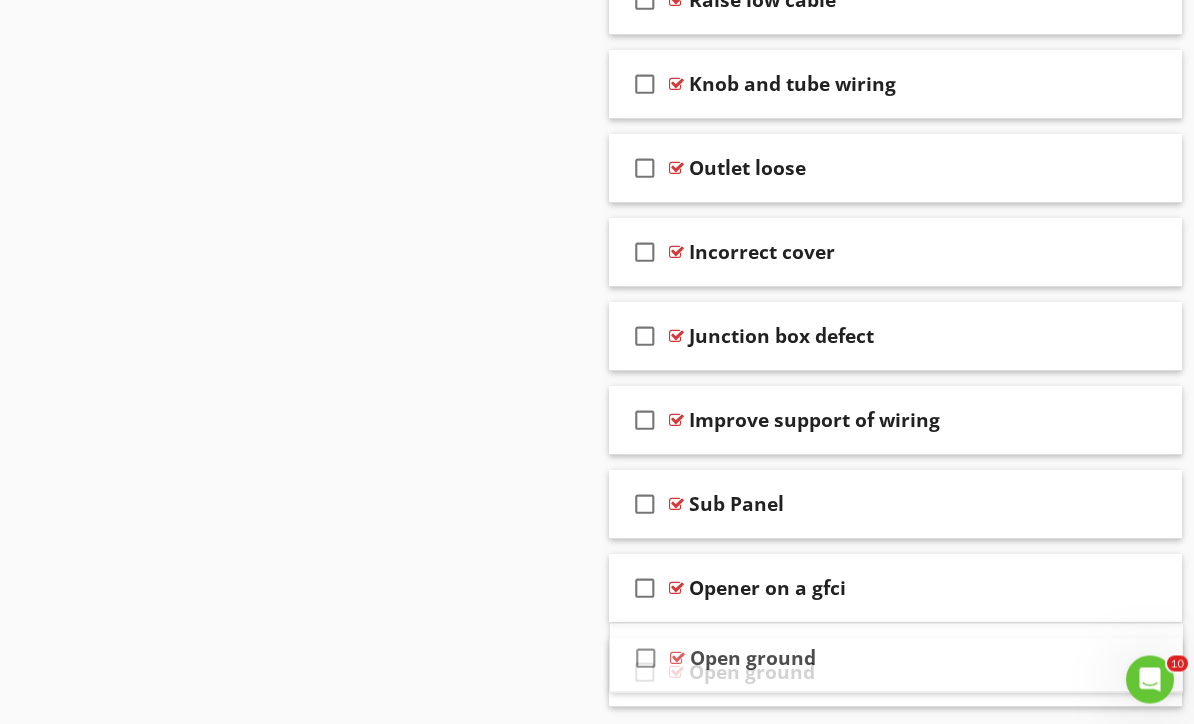 scroll, scrollTop: 2686, scrollLeft: 0, axis: vertical 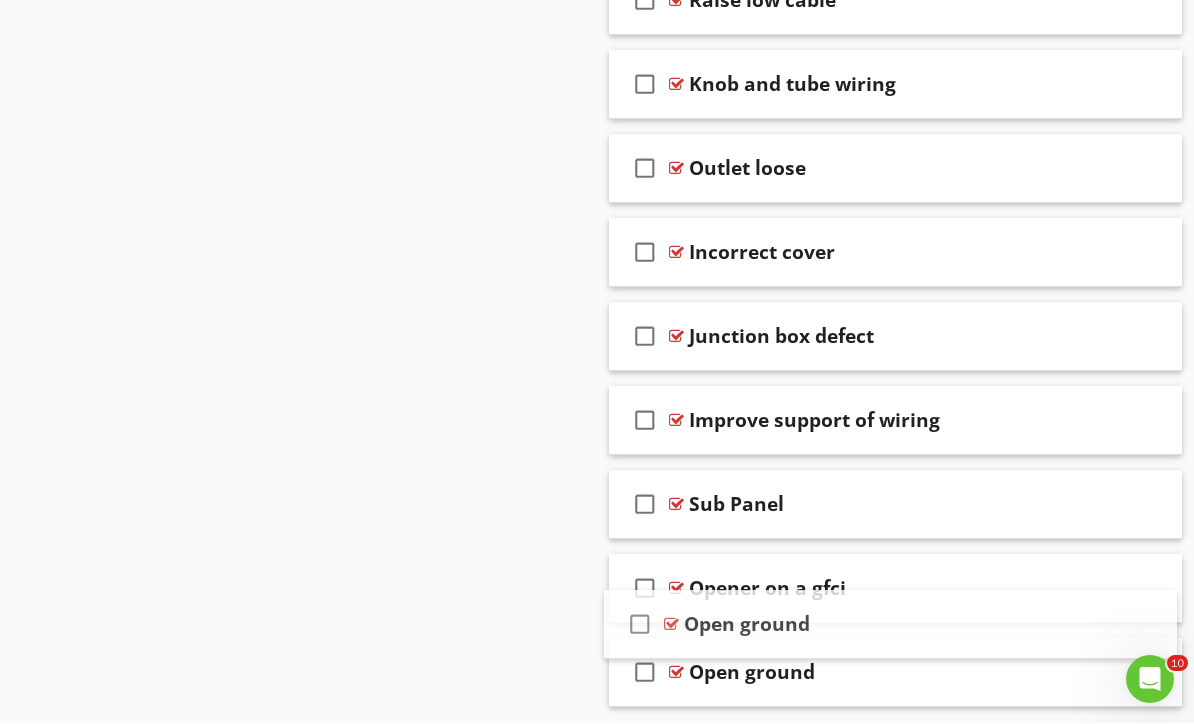 type 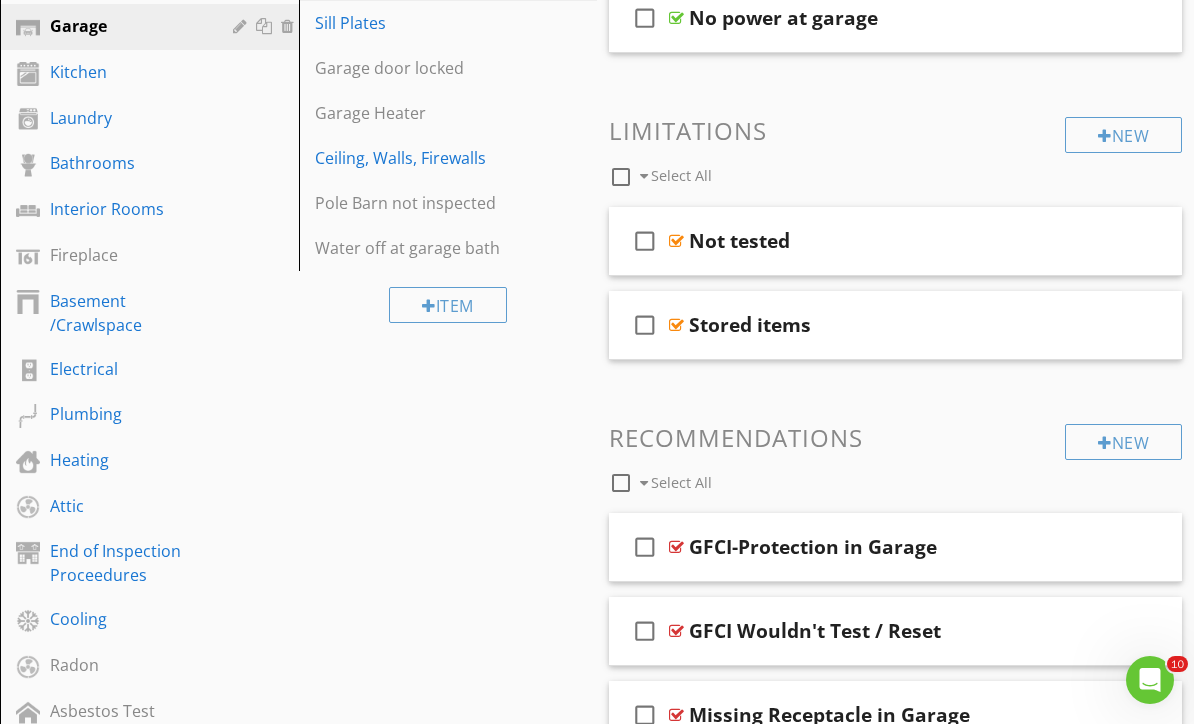 scroll, scrollTop: 449, scrollLeft: 0, axis: vertical 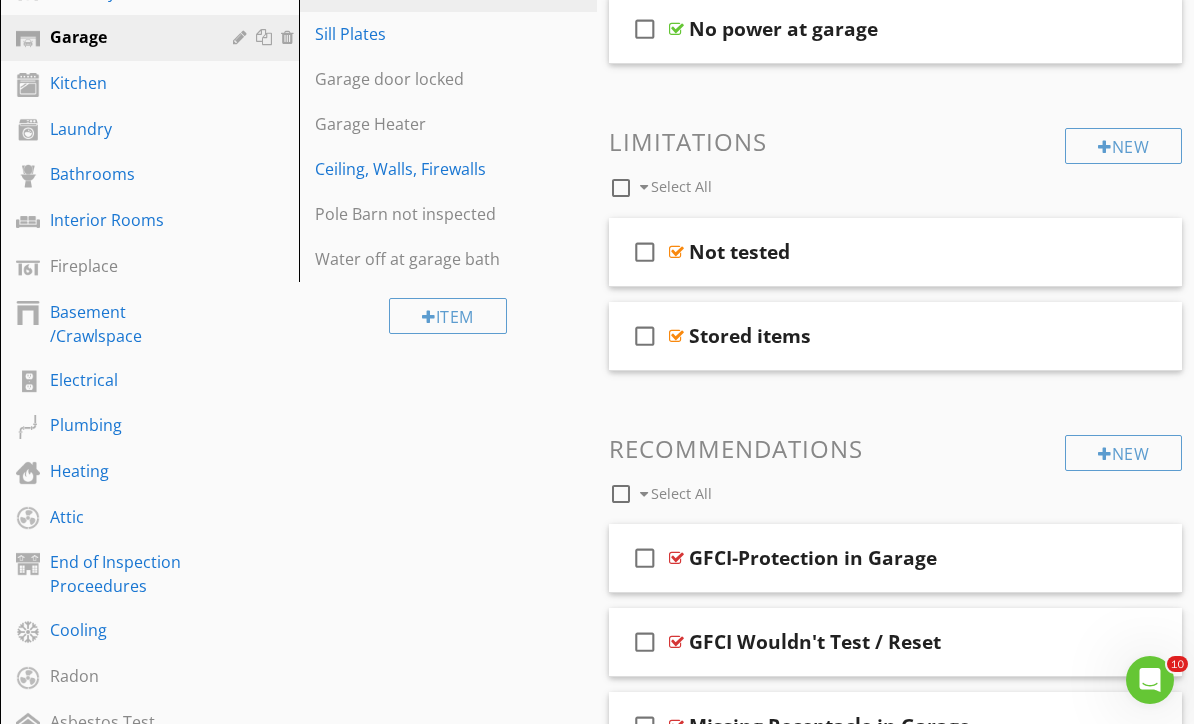 click on "Kitchen" at bounding box center [127, 83] 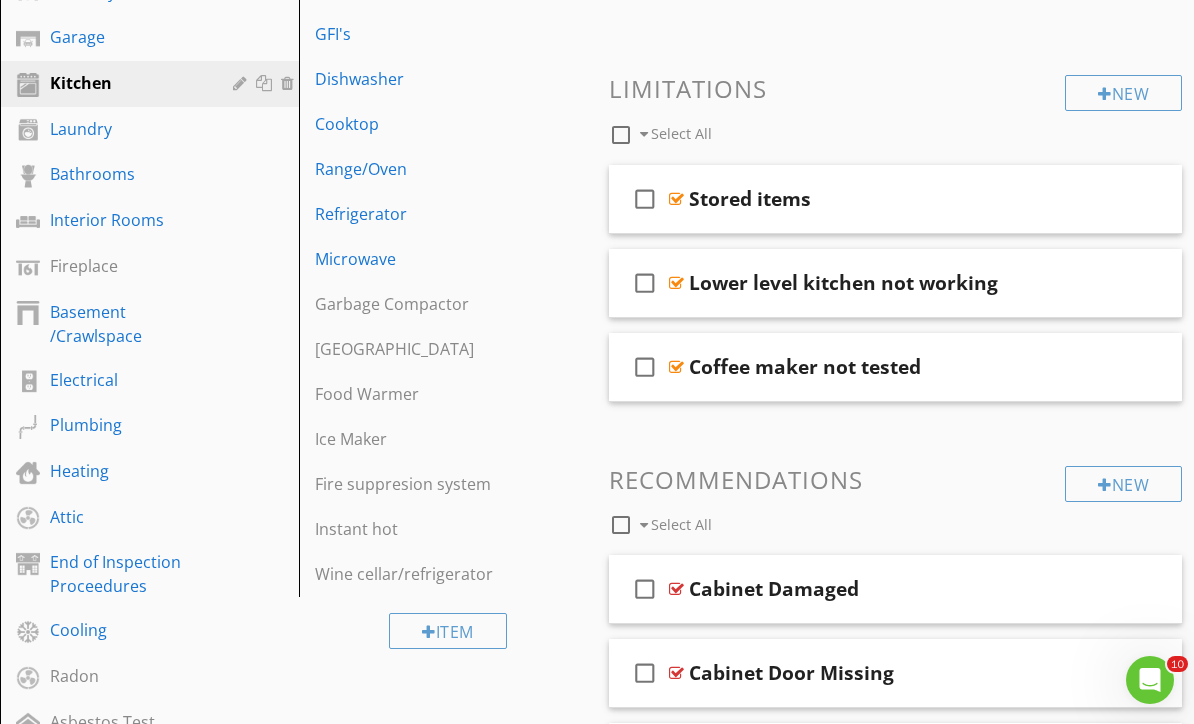 type 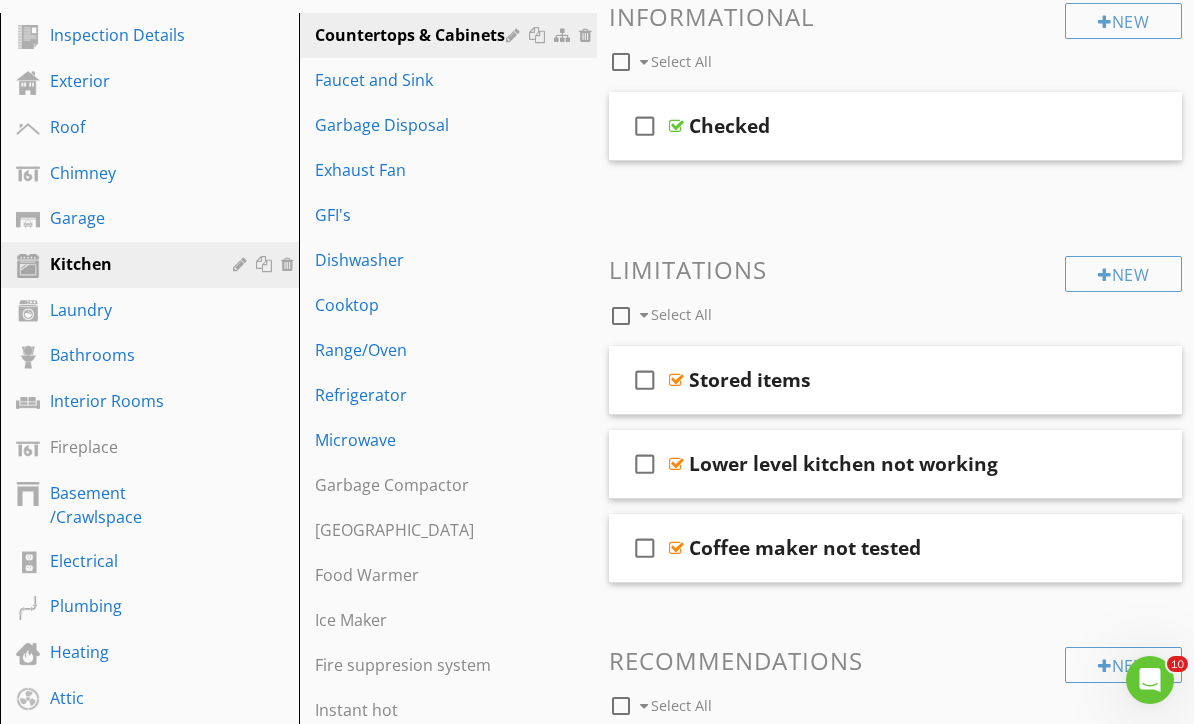 scroll, scrollTop: 259, scrollLeft: 0, axis: vertical 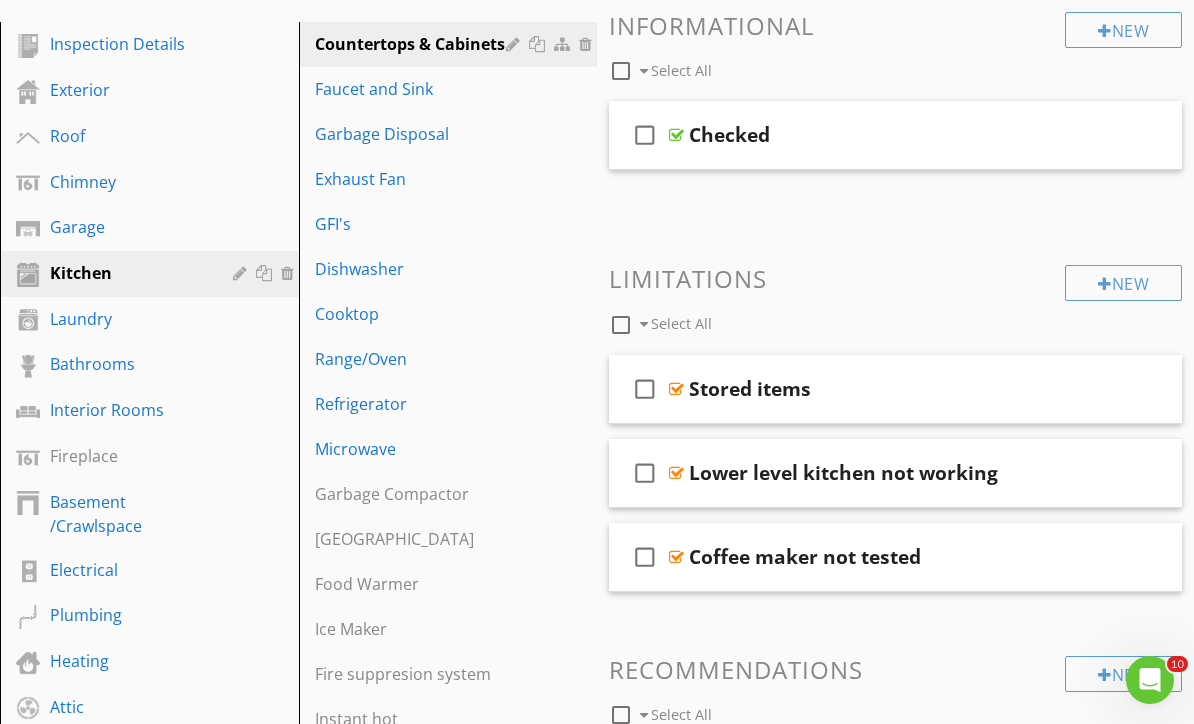click on "Faucet and Sink" at bounding box center [414, 89] 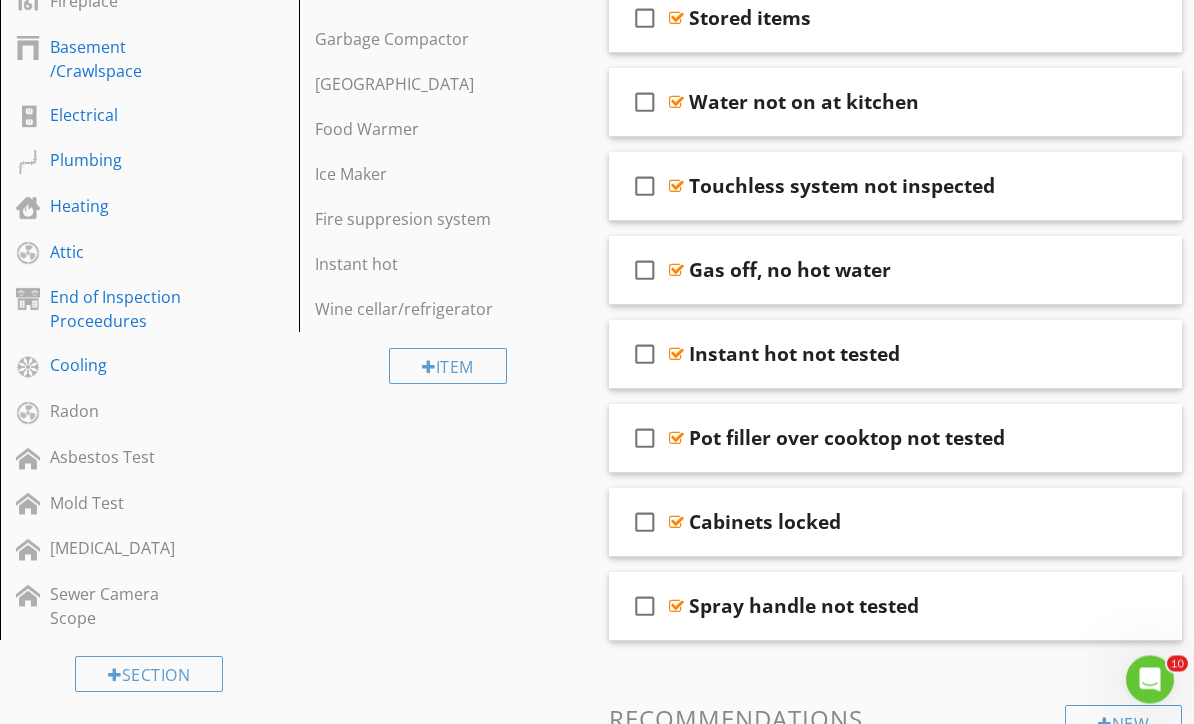scroll, scrollTop: 714, scrollLeft: 0, axis: vertical 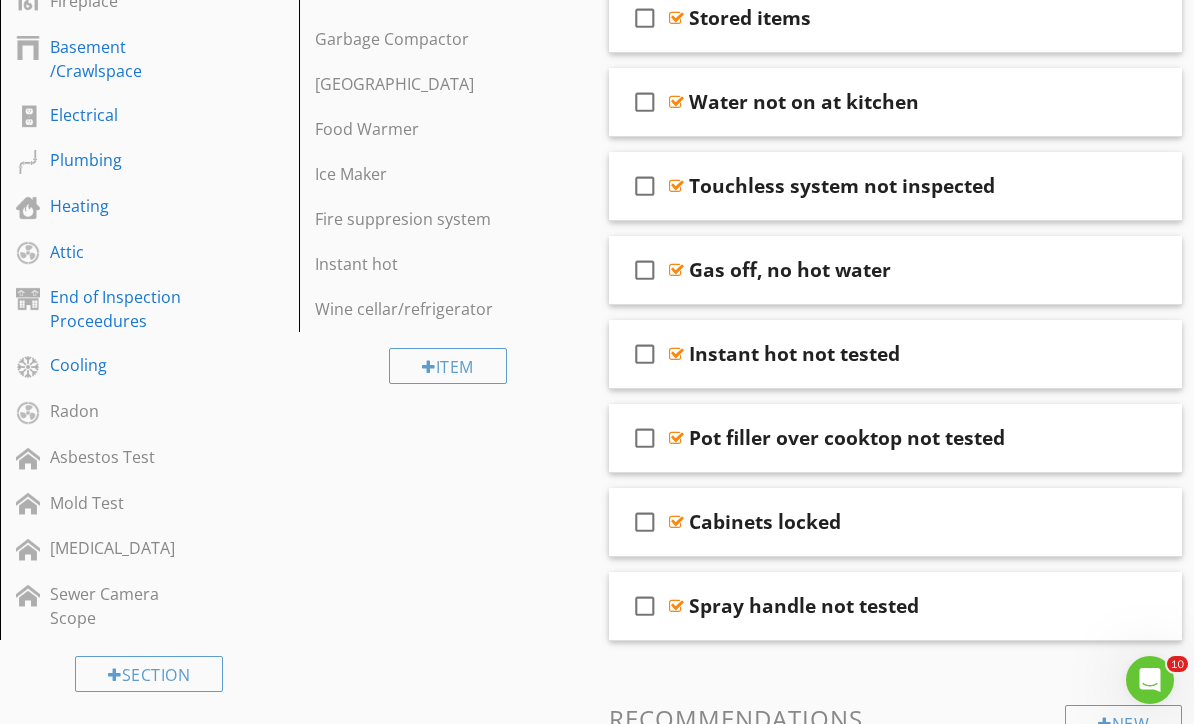 click on "check_box_outline_blank" at bounding box center [645, 522] 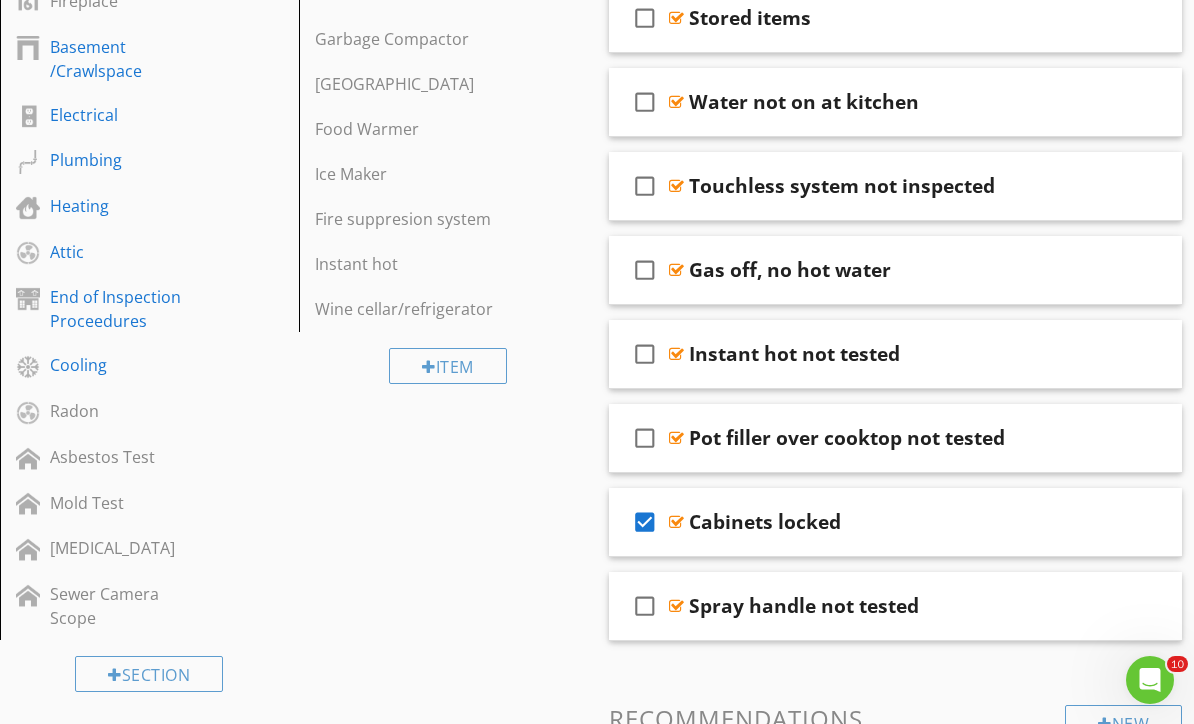 click at bounding box center (1140, 521) 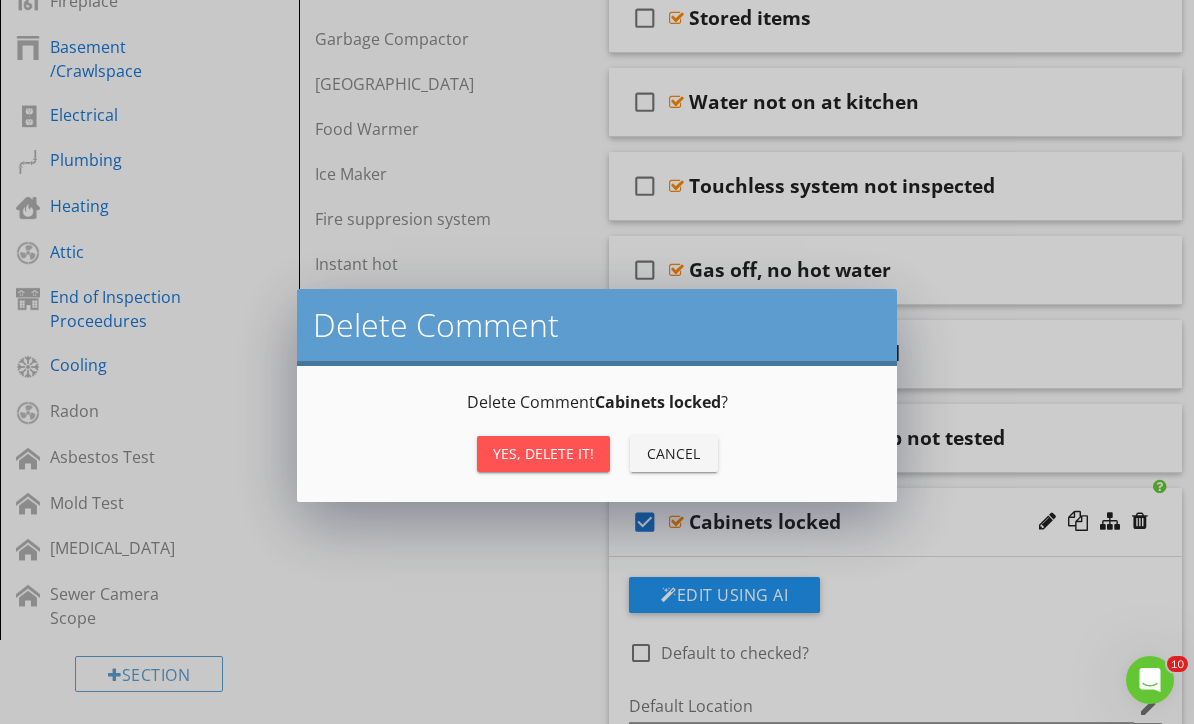 click on "Yes, Delete it!" at bounding box center (543, 453) 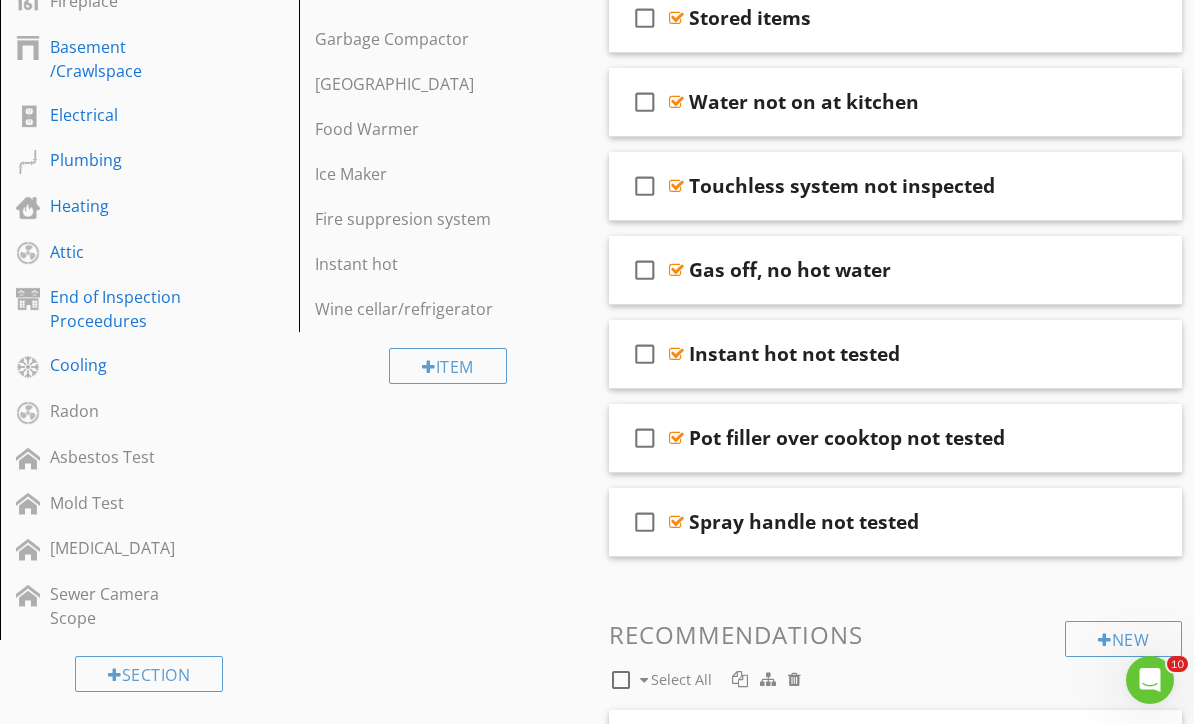 click on "check_box_outline_blank" at bounding box center [645, 522] 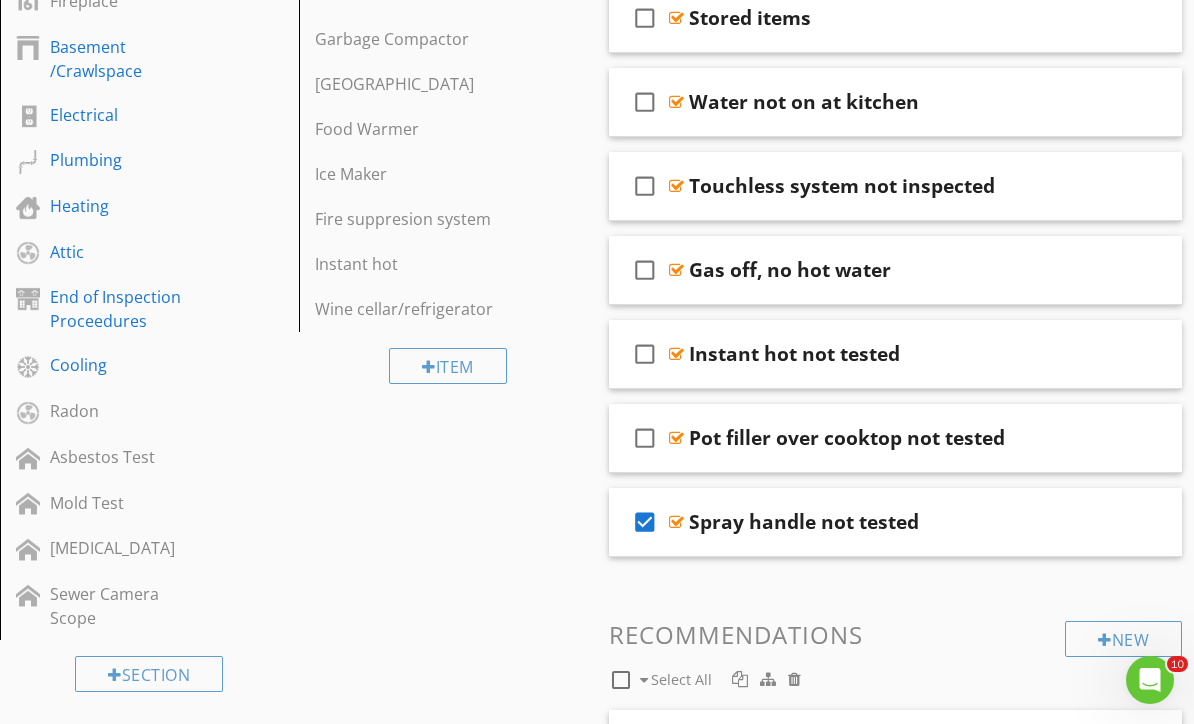 click at bounding box center (1140, 521) 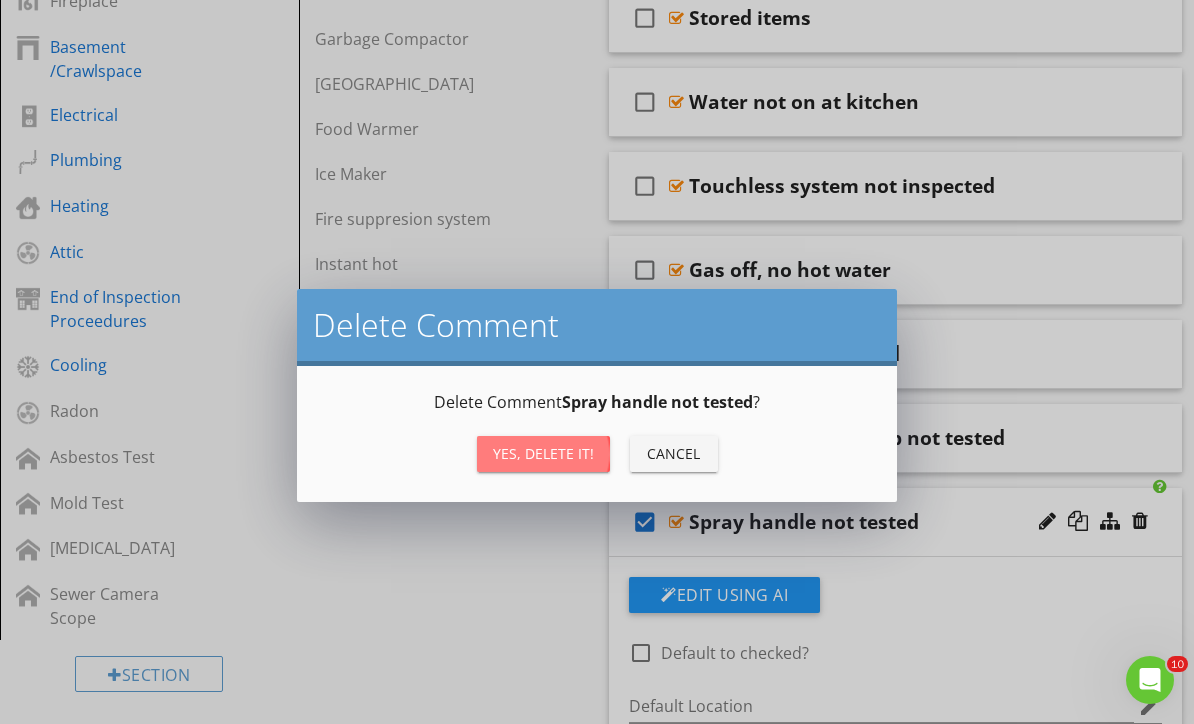 click on "Yes, Delete it!" at bounding box center (543, 454) 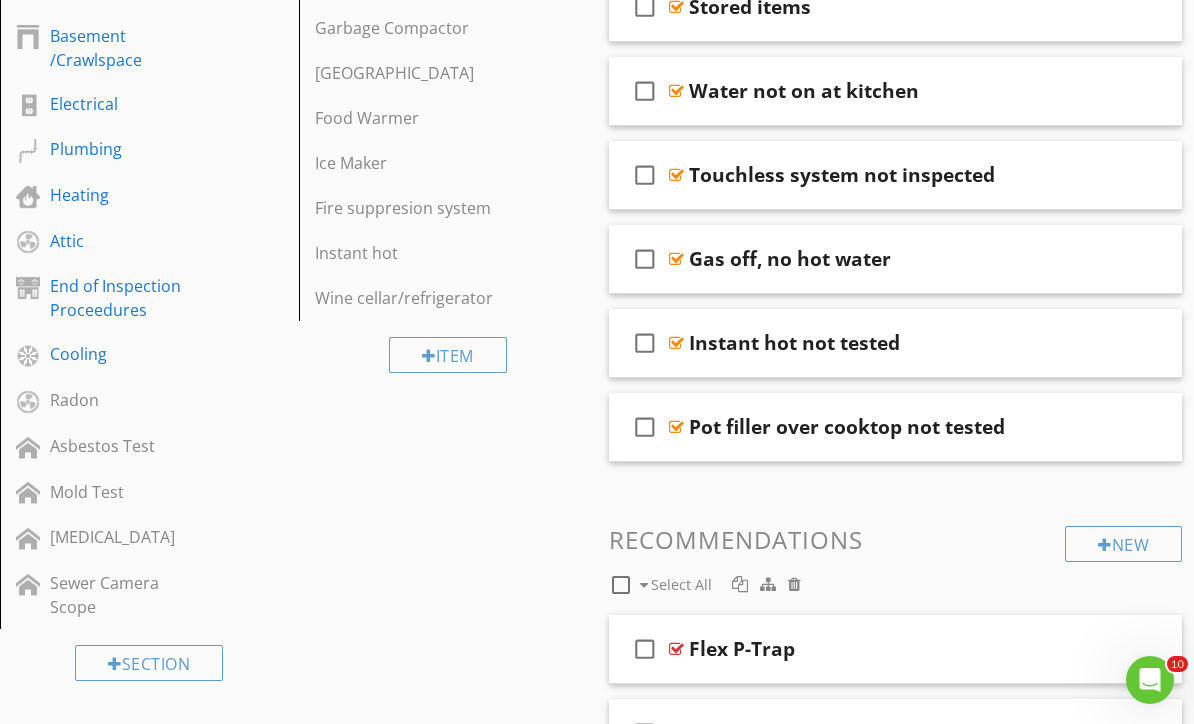 scroll, scrollTop: 724, scrollLeft: 0, axis: vertical 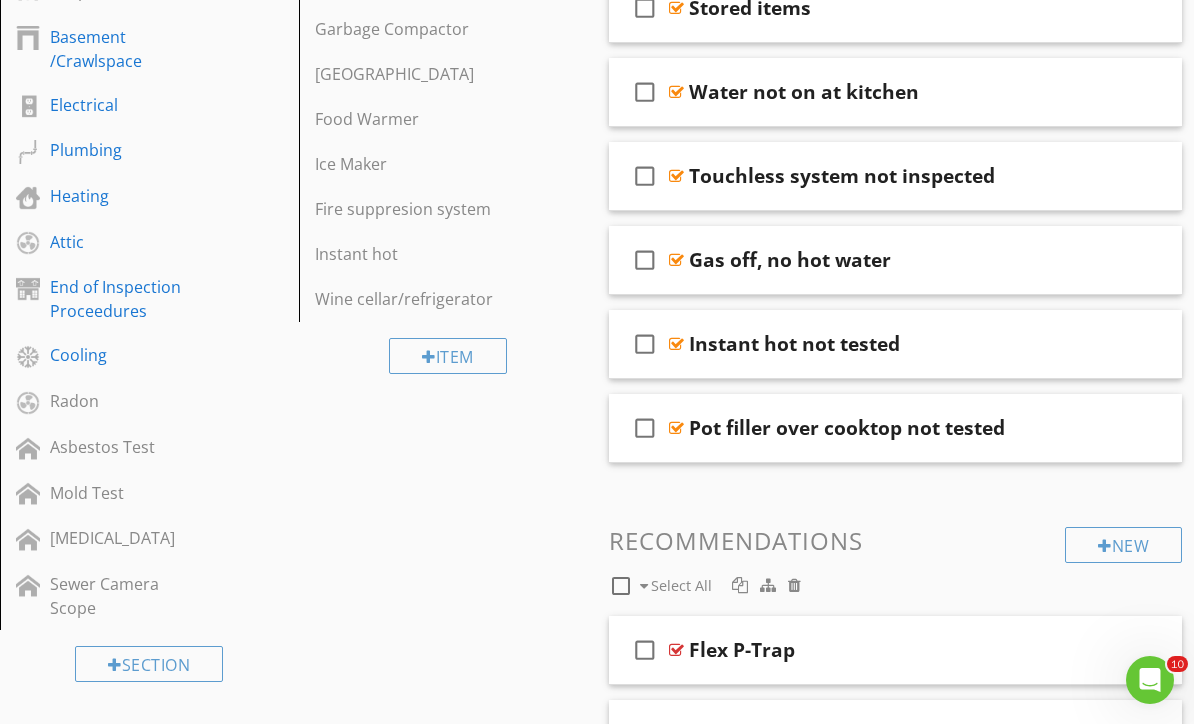 click on "check_box_outline_blank" at bounding box center [645, 260] 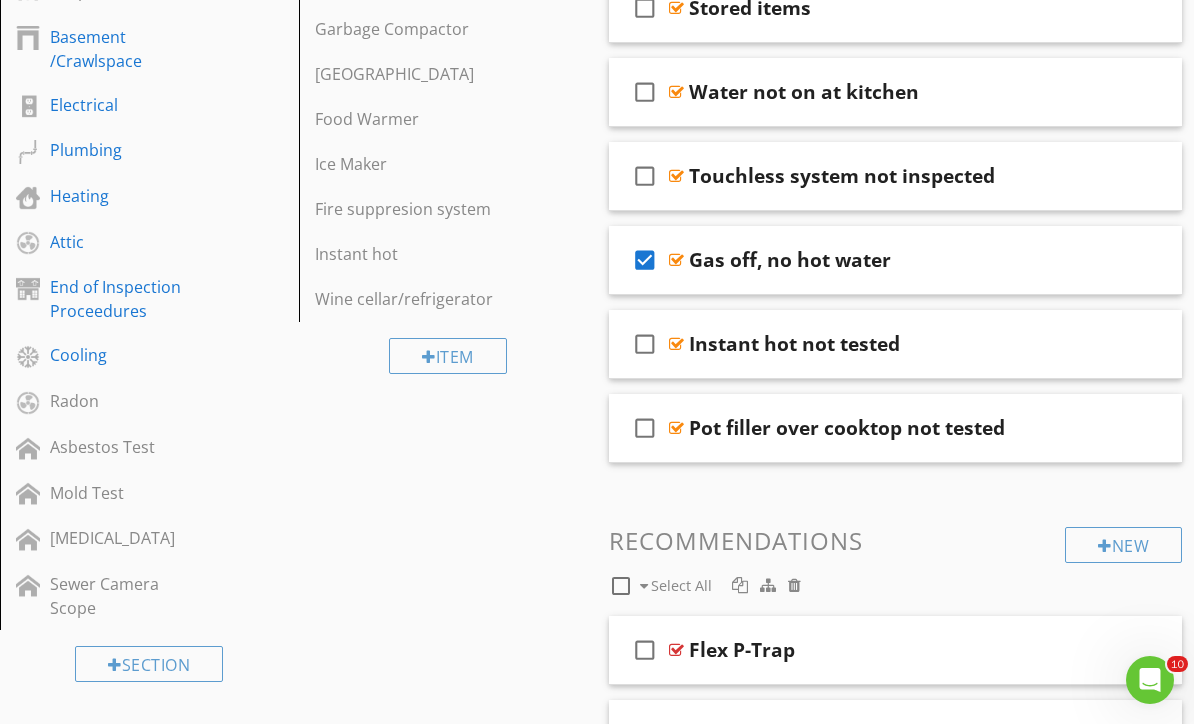 click at bounding box center [1140, 259] 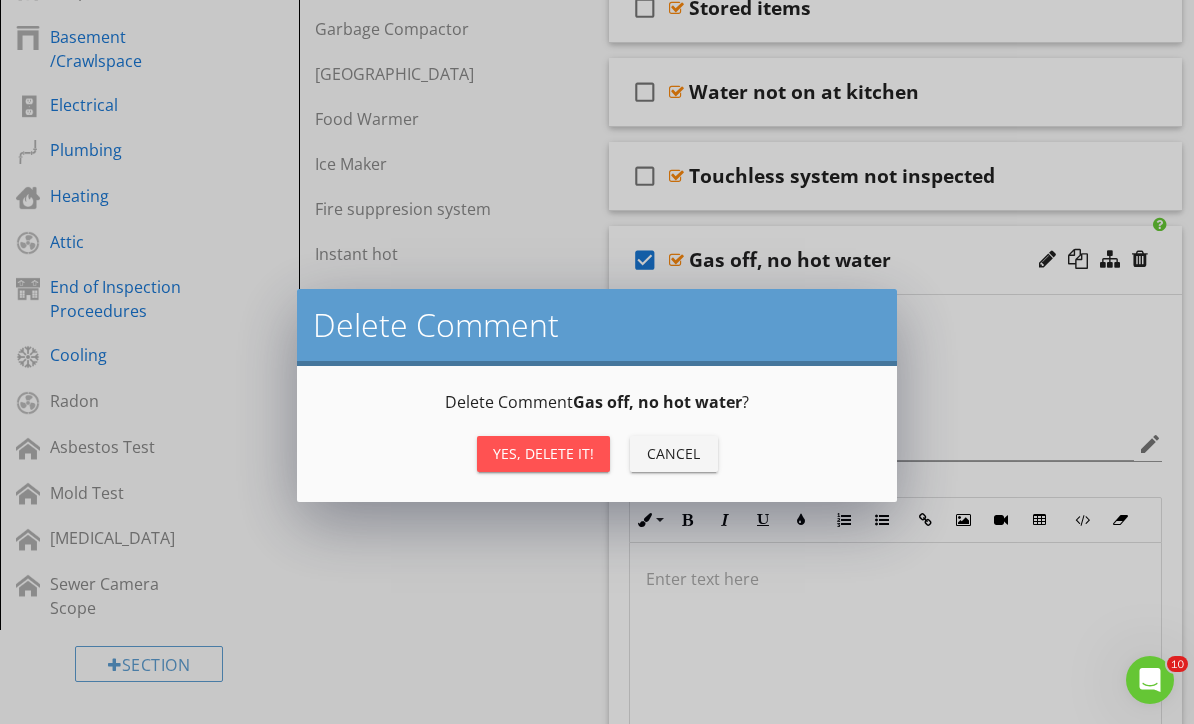 click on "Yes, Delete it!" at bounding box center (543, 453) 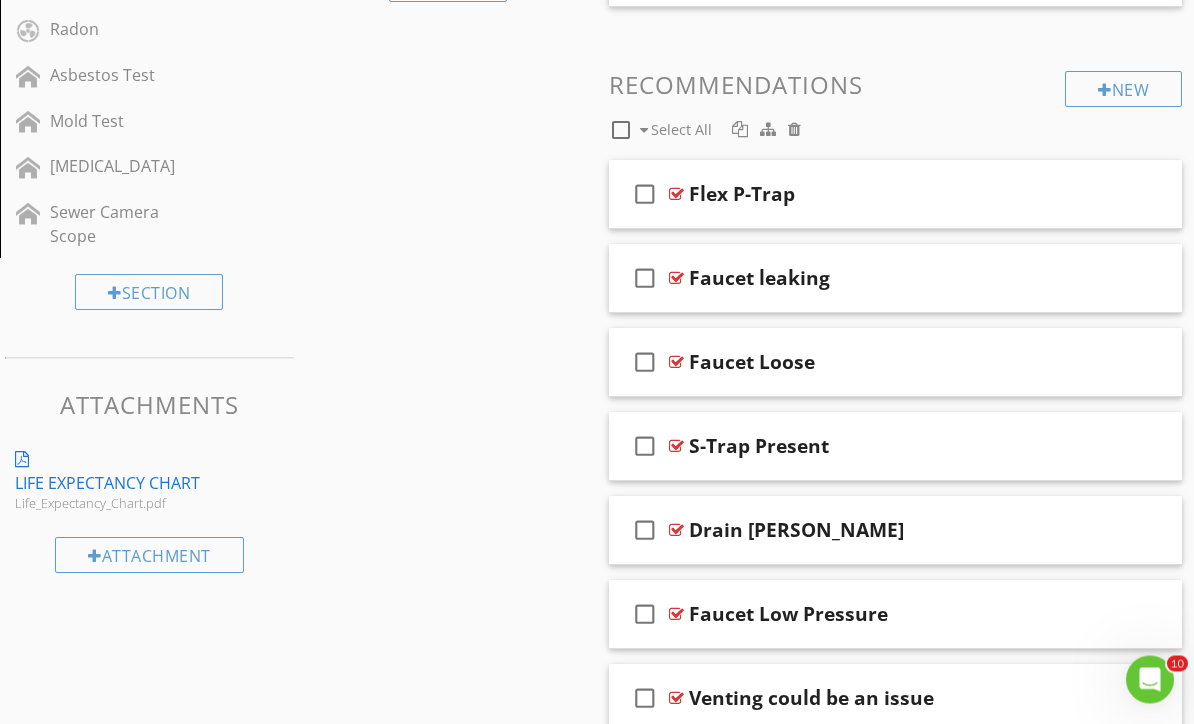 scroll, scrollTop: 1096, scrollLeft: 0, axis: vertical 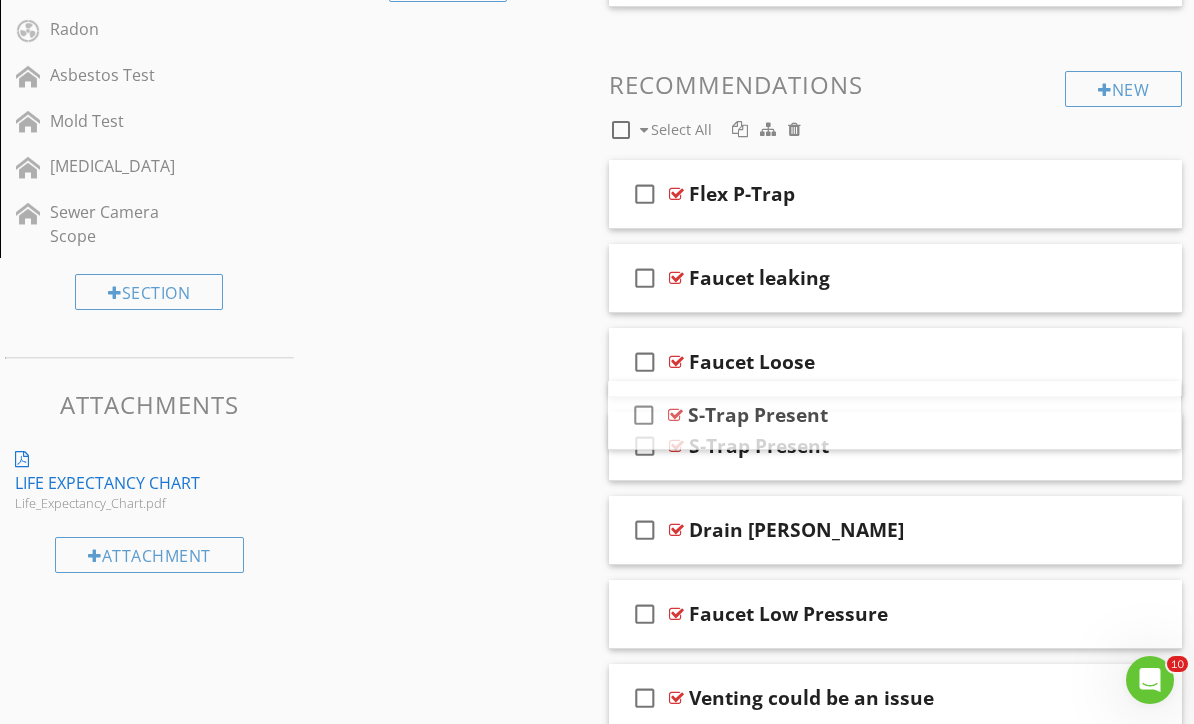 type 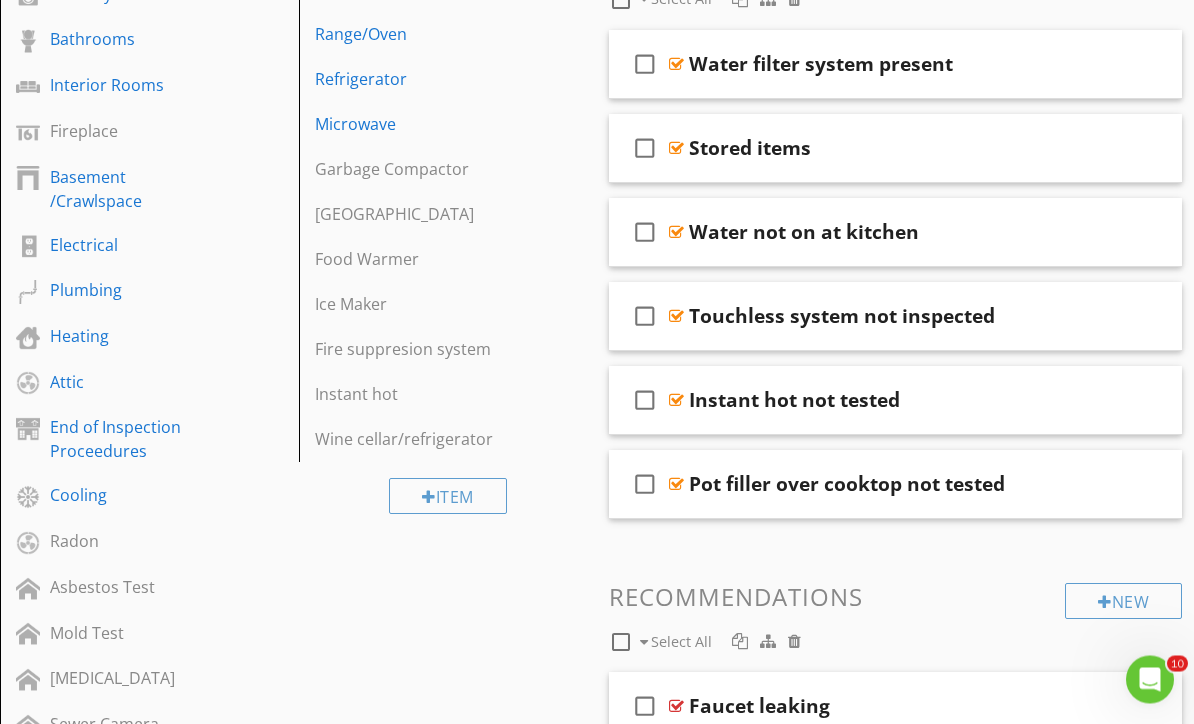 scroll, scrollTop: 584, scrollLeft: 0, axis: vertical 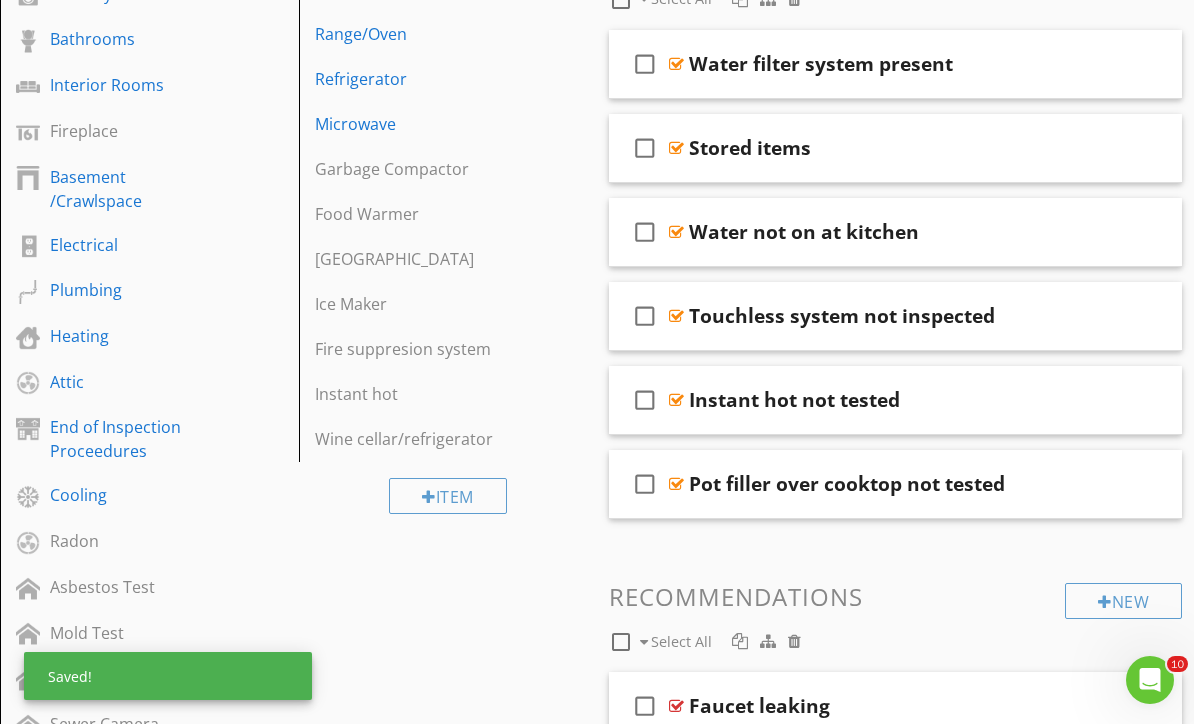 type 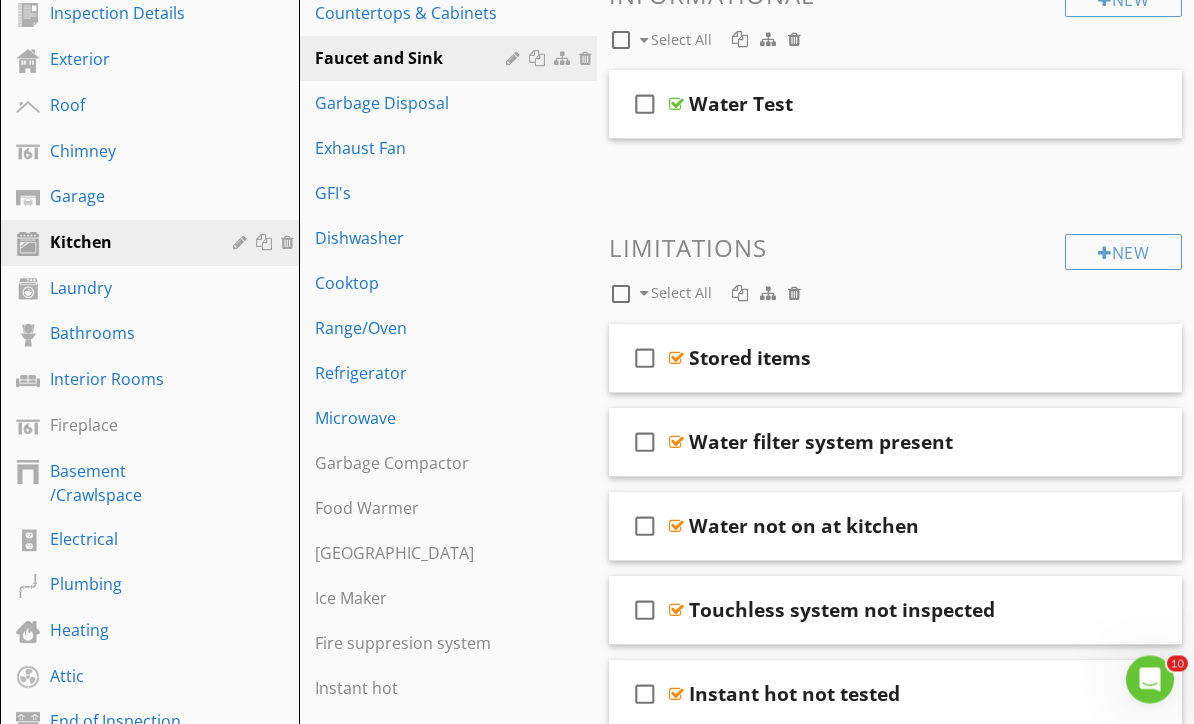 scroll, scrollTop: 287, scrollLeft: 0, axis: vertical 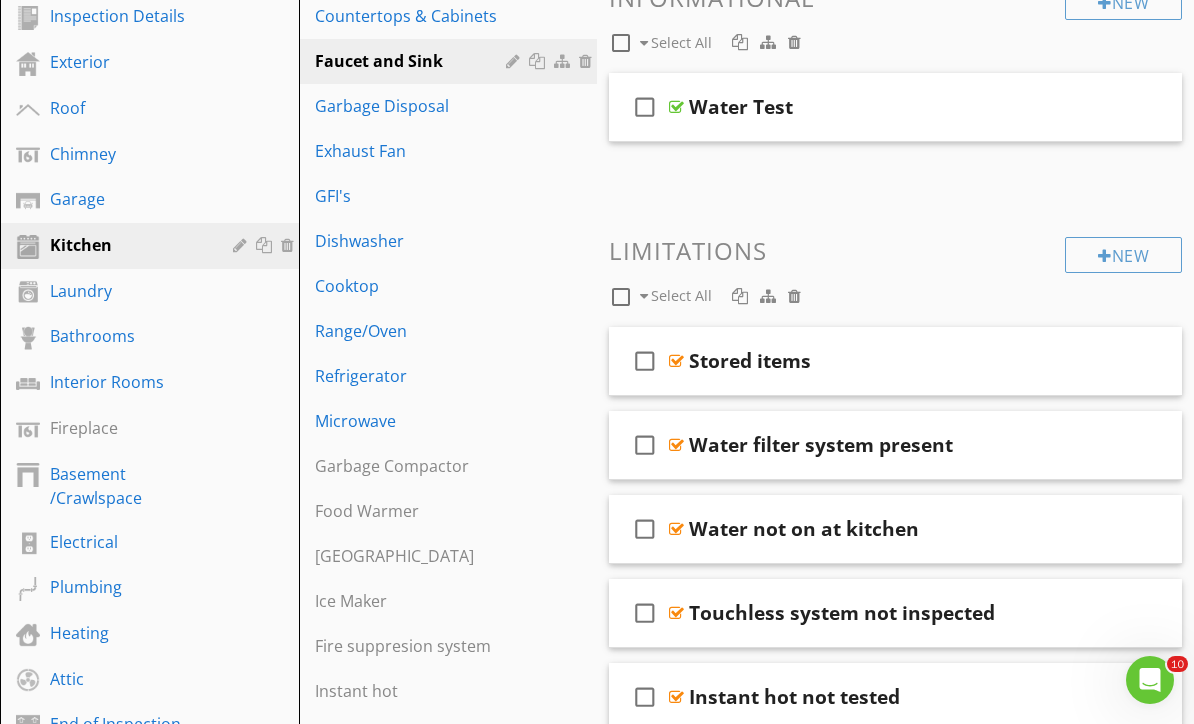 click on "Exhaust Fan" at bounding box center [414, 151] 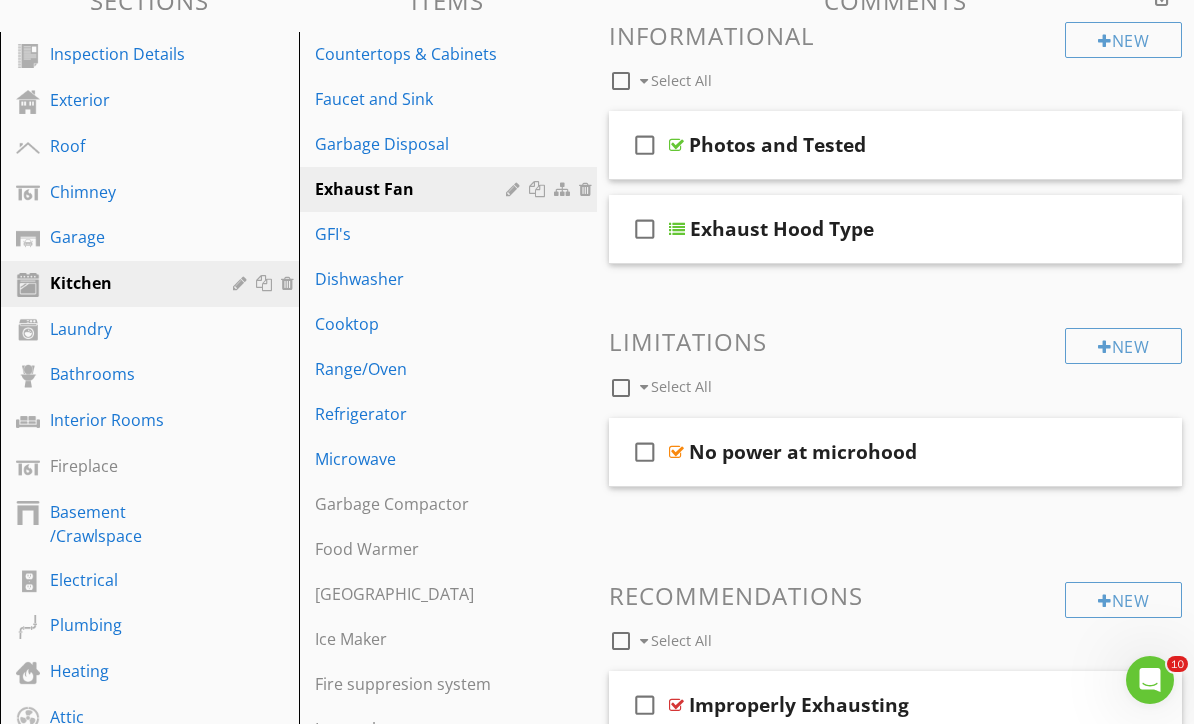 scroll, scrollTop: 247, scrollLeft: 0, axis: vertical 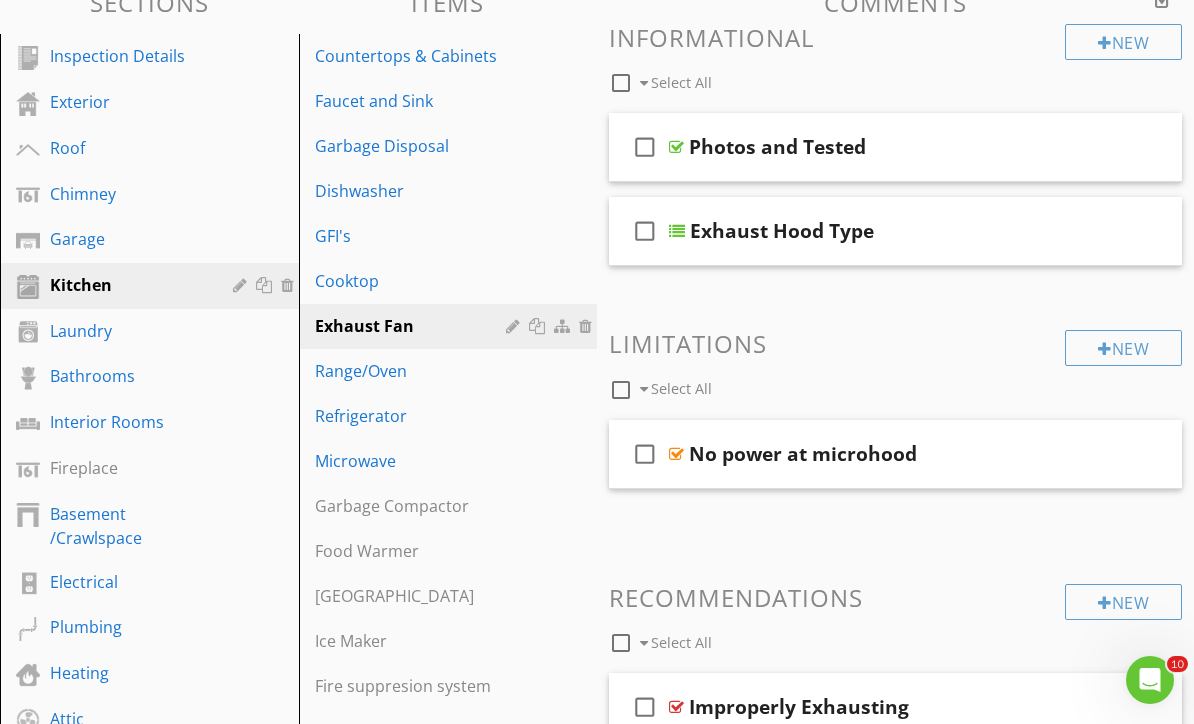 click on "GFI's" at bounding box center [414, 236] 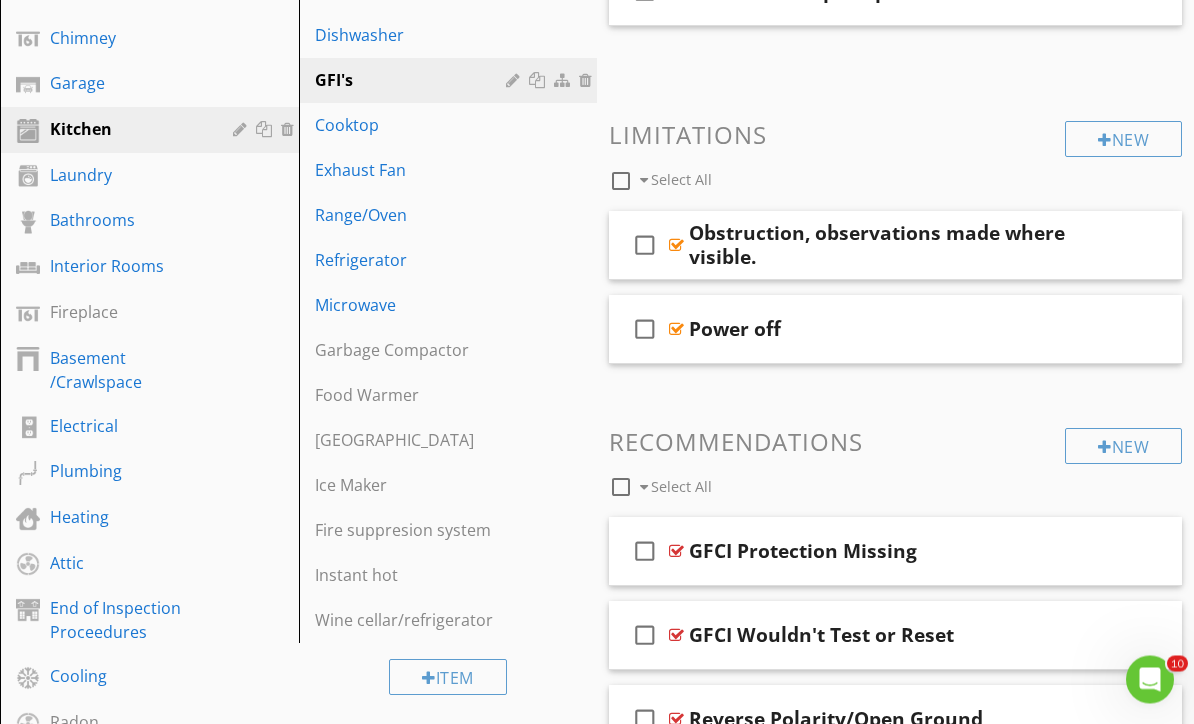 scroll, scrollTop: 403, scrollLeft: 0, axis: vertical 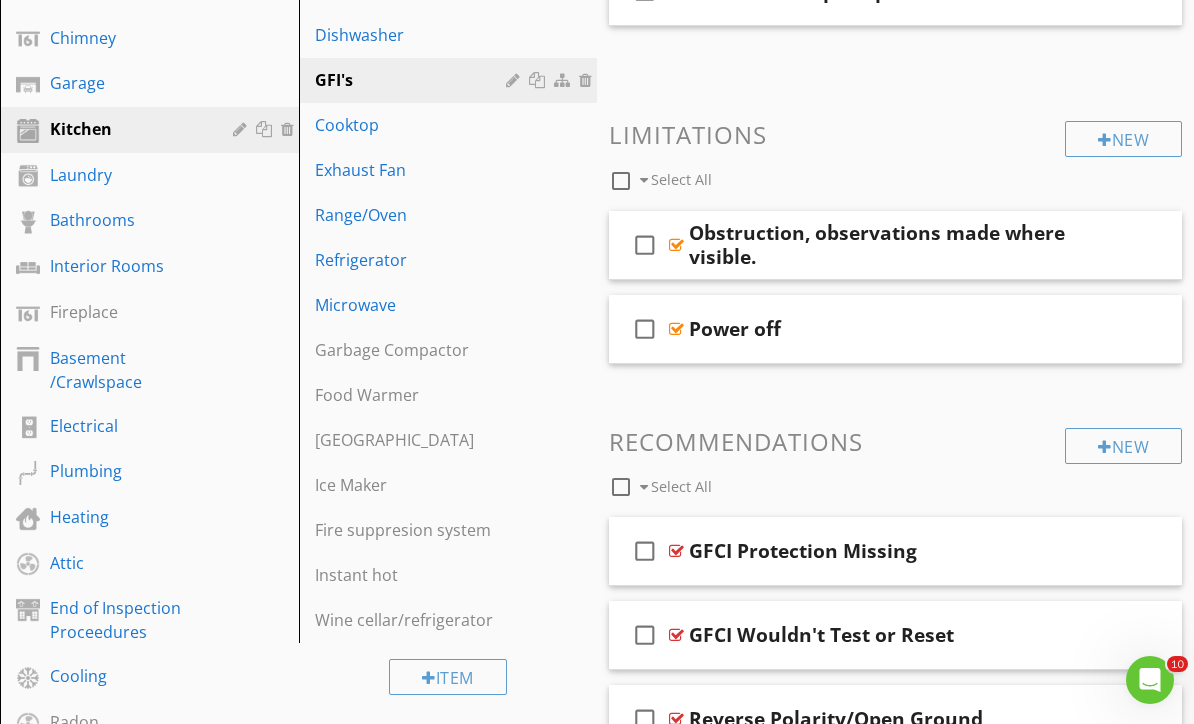 click on "Laundry" at bounding box center (127, 175) 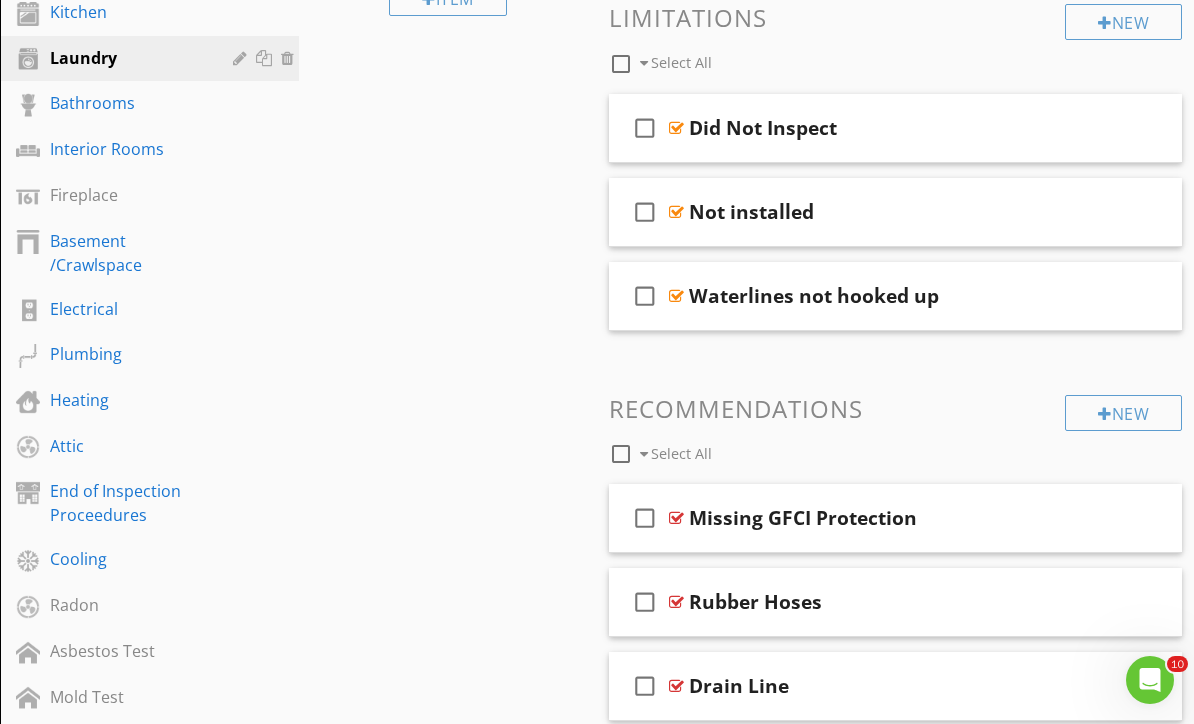 scroll, scrollTop: 522, scrollLeft: 0, axis: vertical 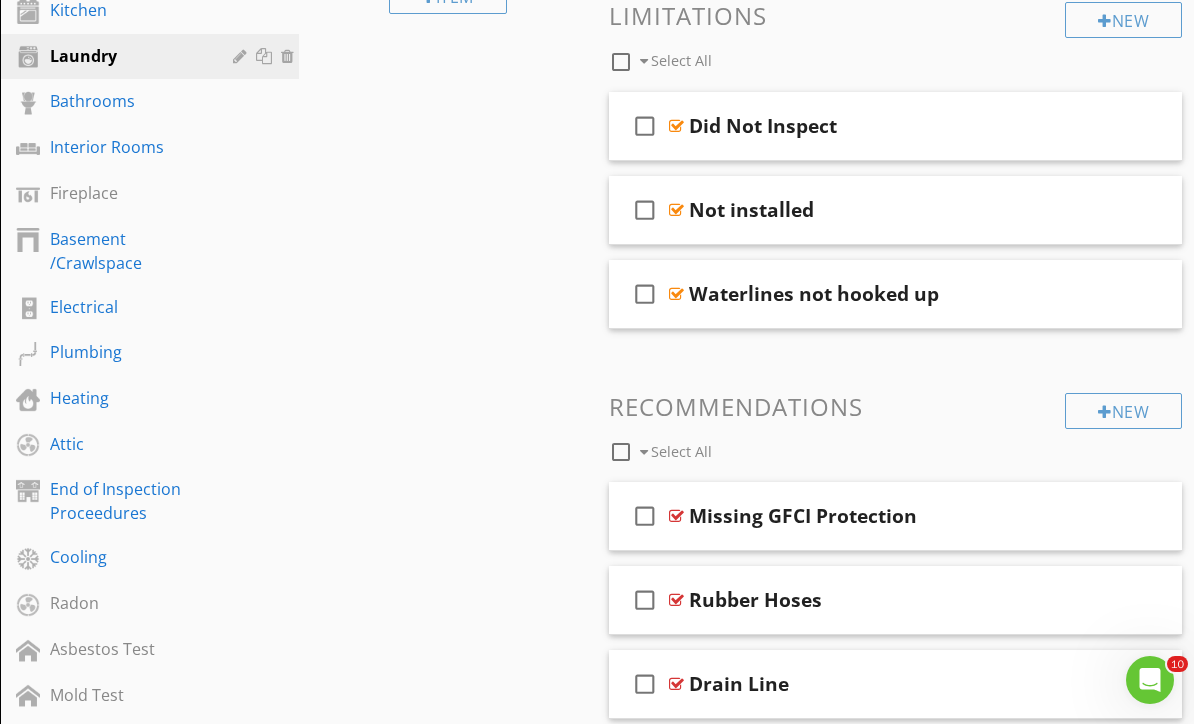 click on "check_box_outline_blank" at bounding box center [645, 516] 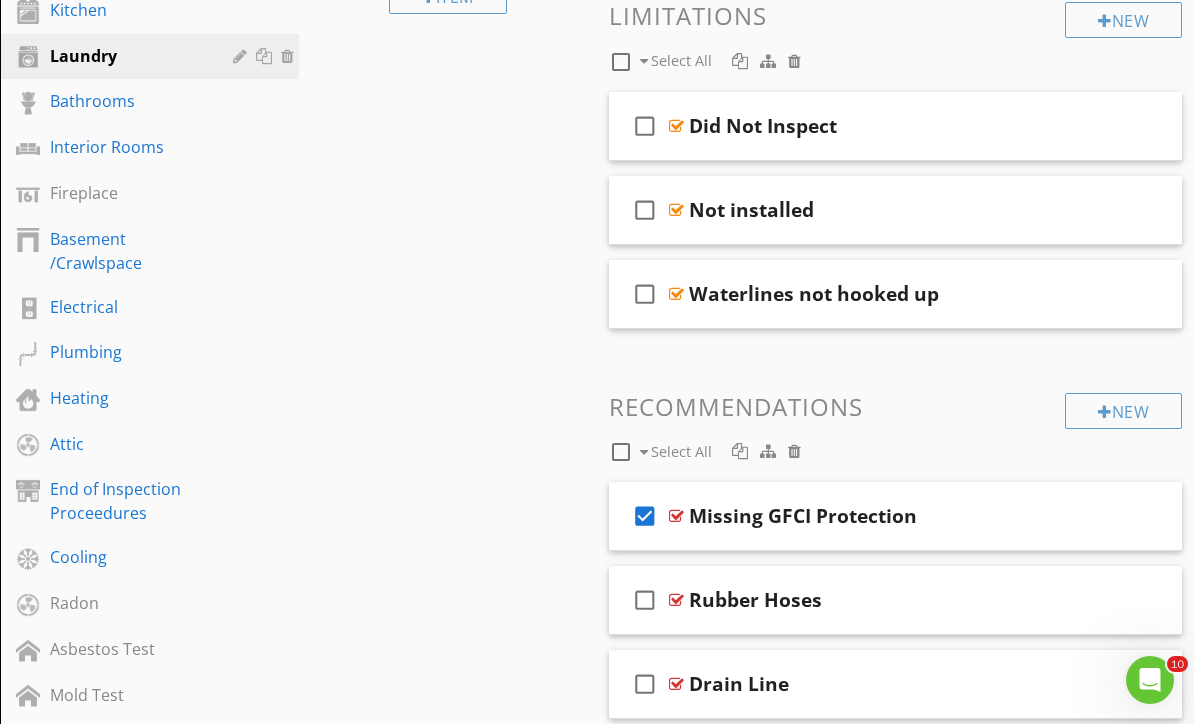 click at bounding box center [1140, 515] 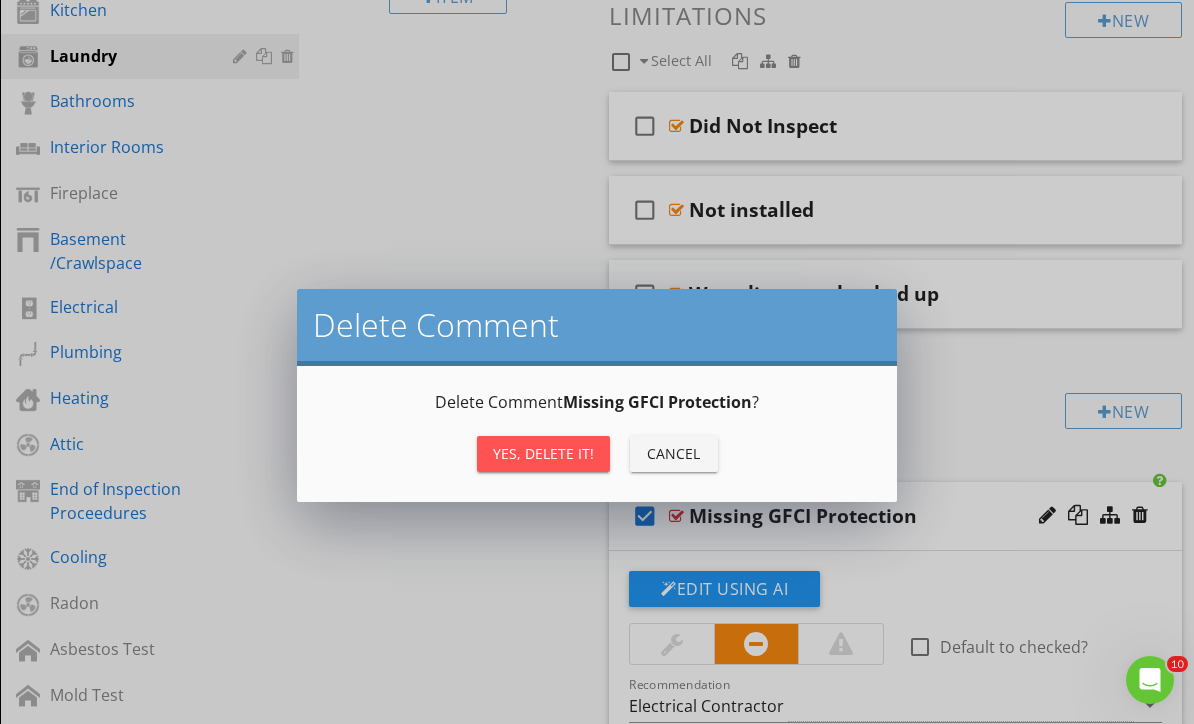 click on "Yes, Delete it!" at bounding box center [543, 453] 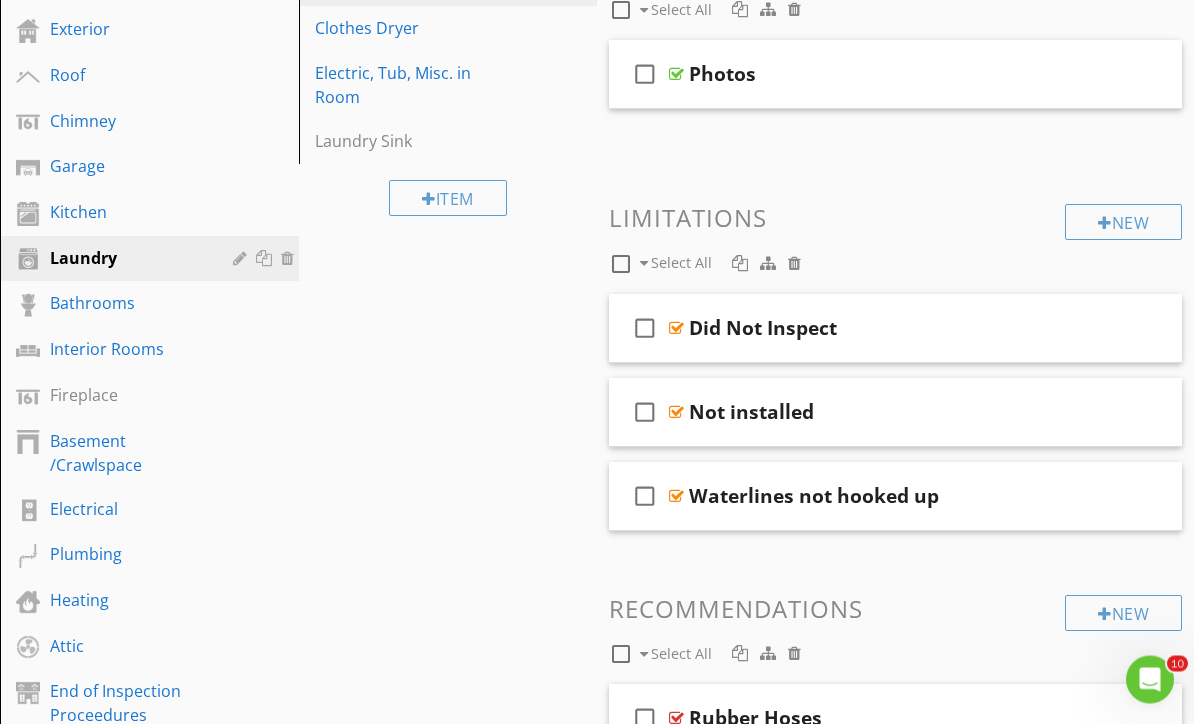 scroll, scrollTop: 320, scrollLeft: 0, axis: vertical 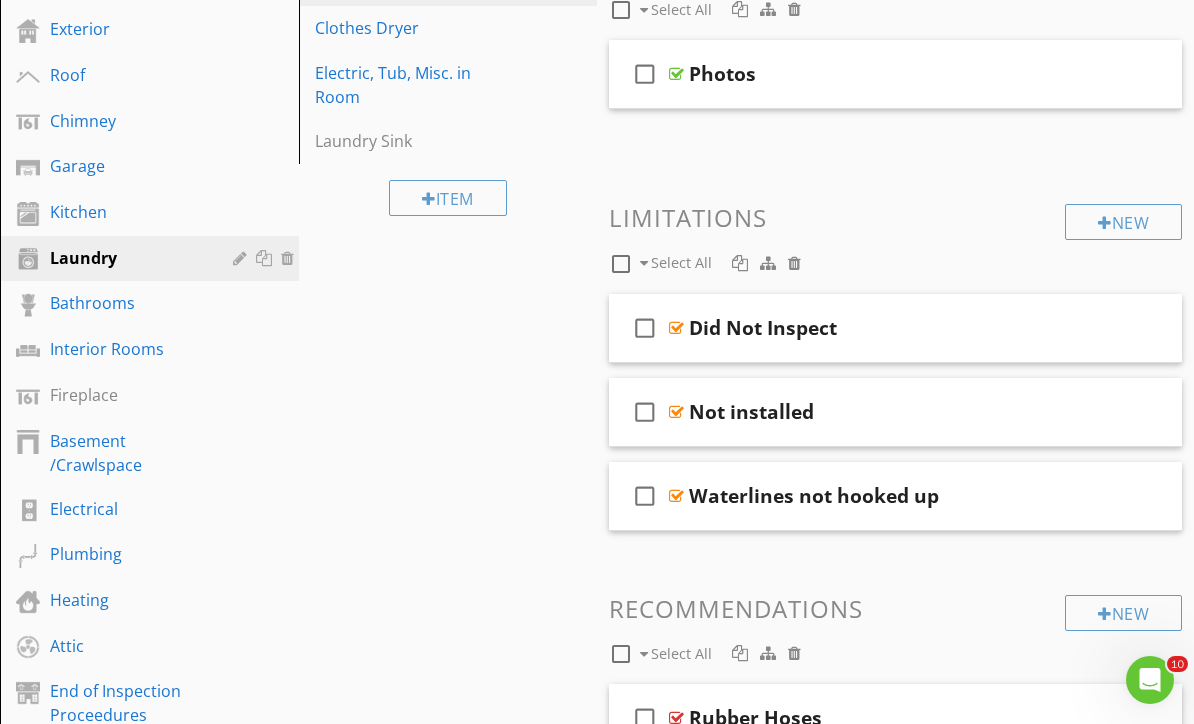 click on "Bathrooms" at bounding box center [127, 303] 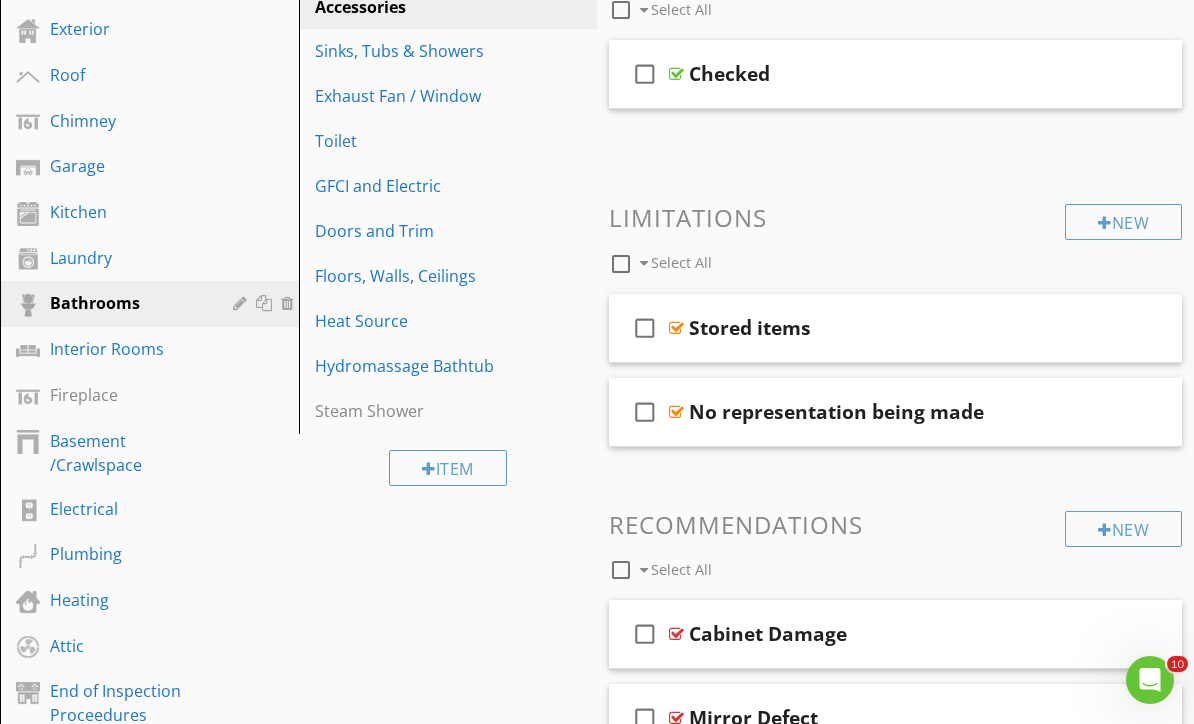 click on "Sinks, Tubs & Showers" at bounding box center [414, 51] 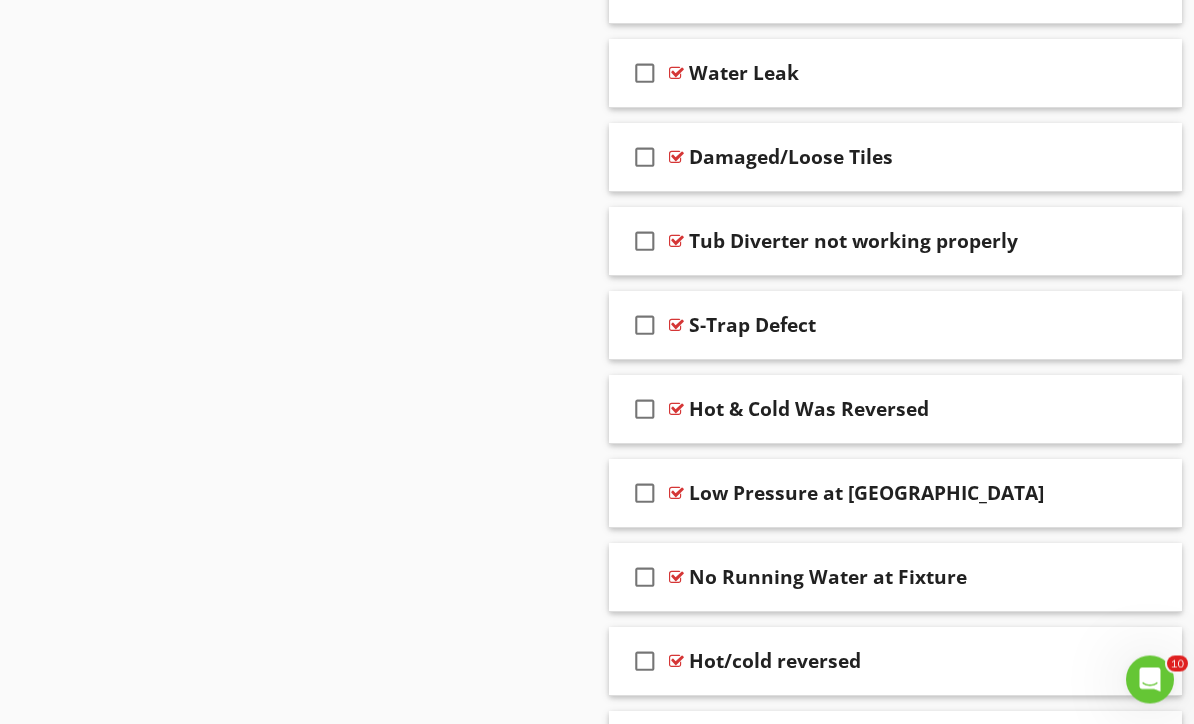 scroll, scrollTop: 2225, scrollLeft: 0, axis: vertical 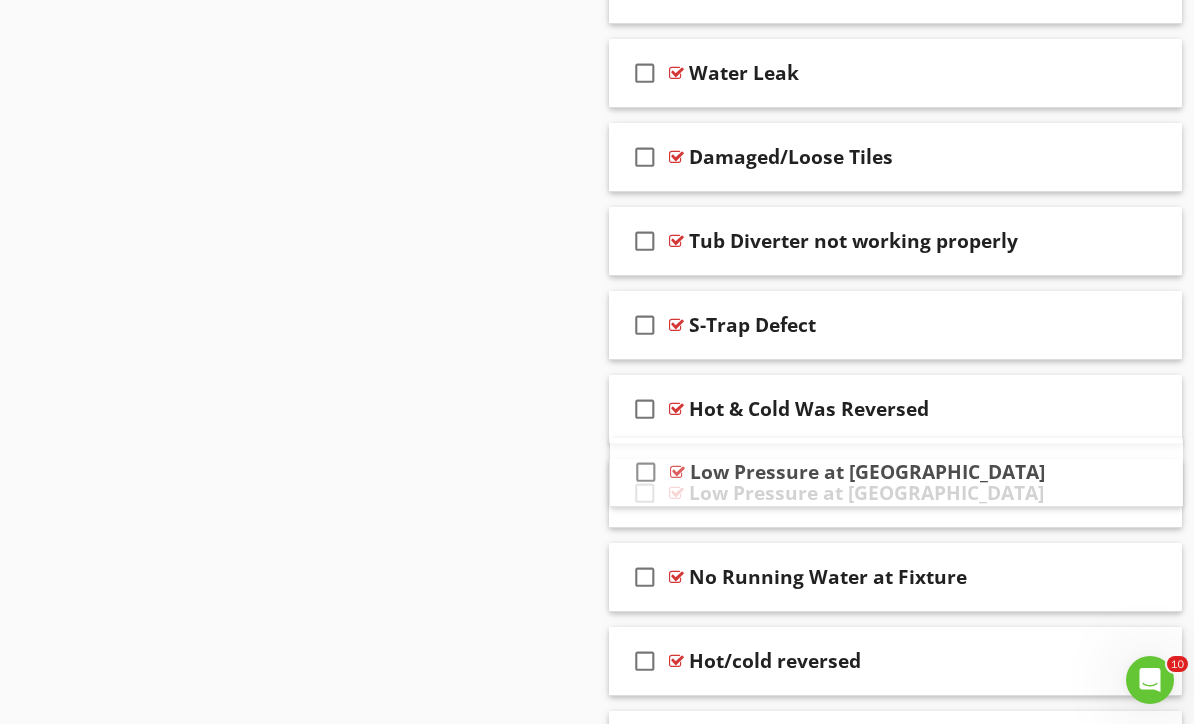 type 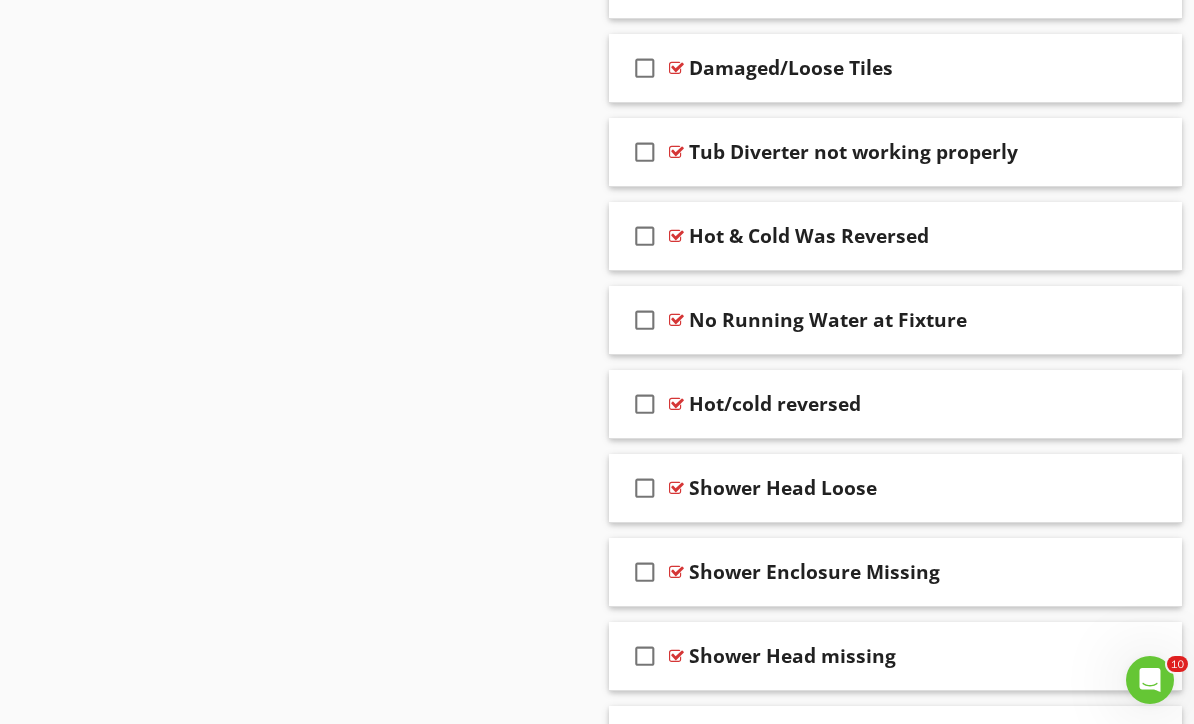 scroll, scrollTop: 2481, scrollLeft: 0, axis: vertical 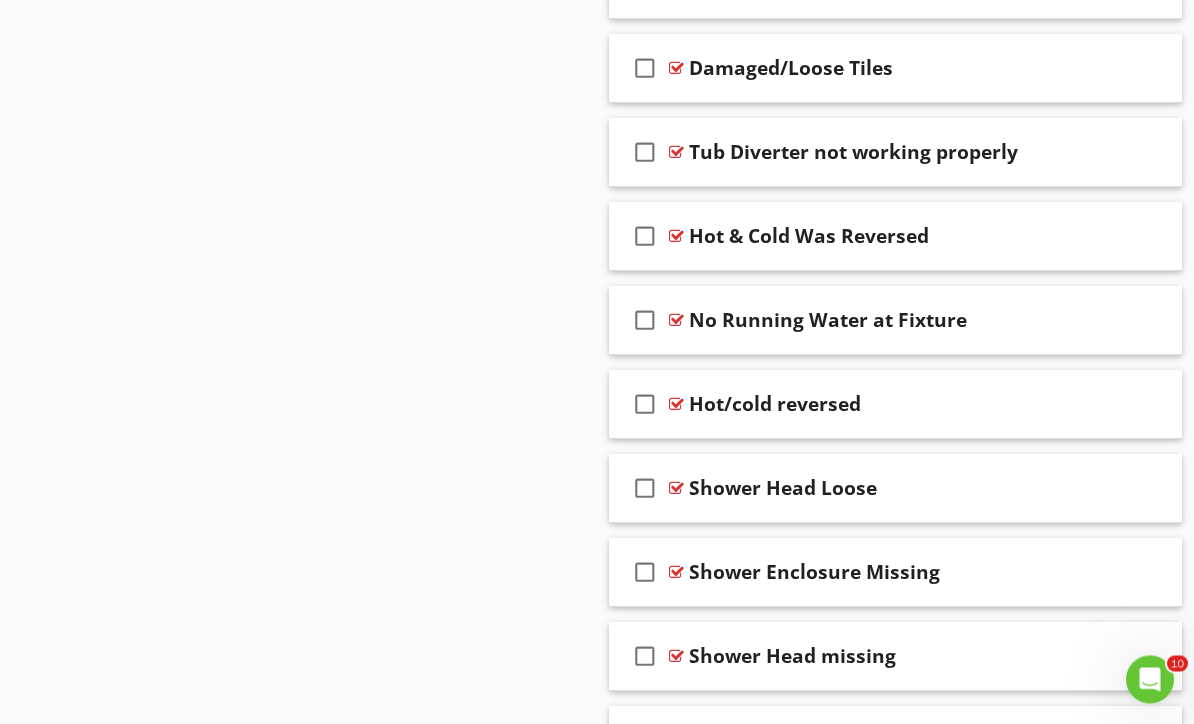click on "check_box_outline_blank" at bounding box center (645, 405) 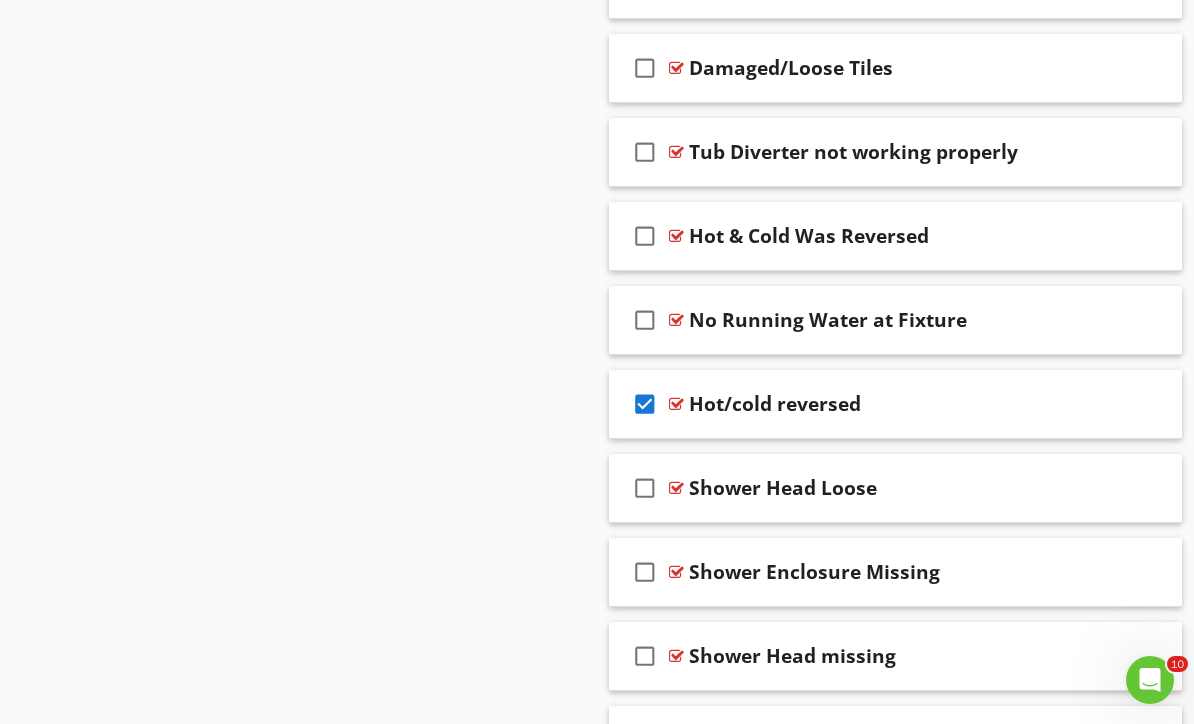 click at bounding box center (1140, 403) 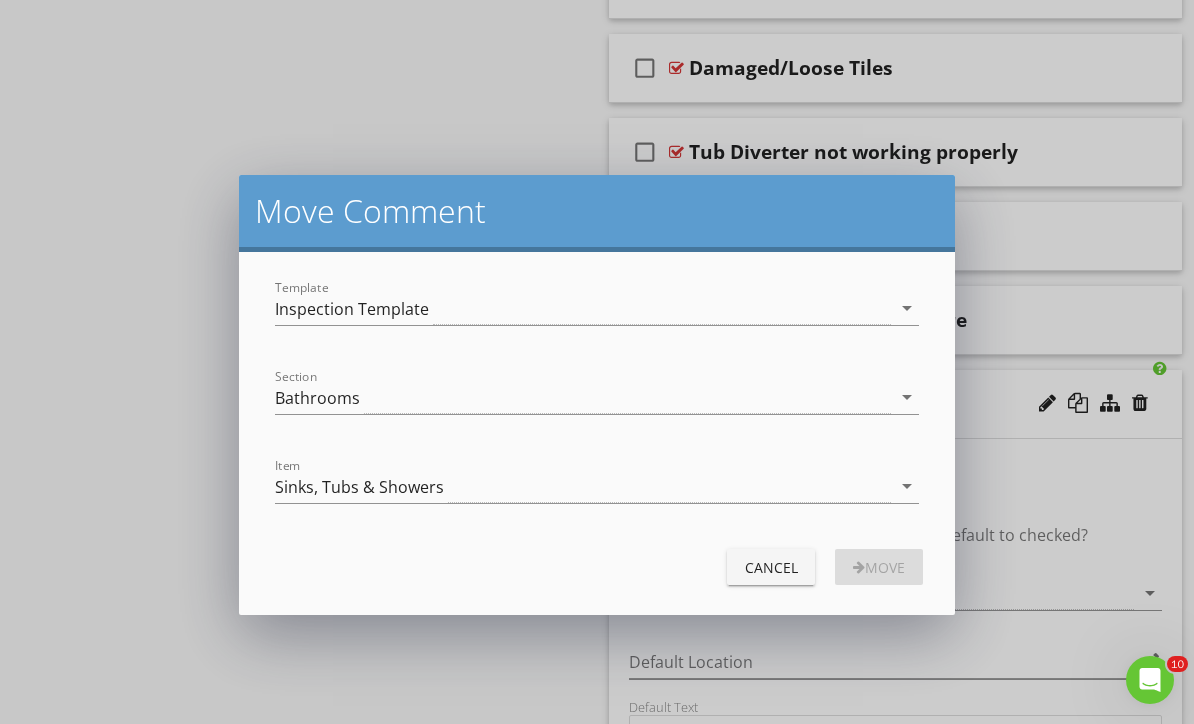 click on "Cancel" at bounding box center (771, 567) 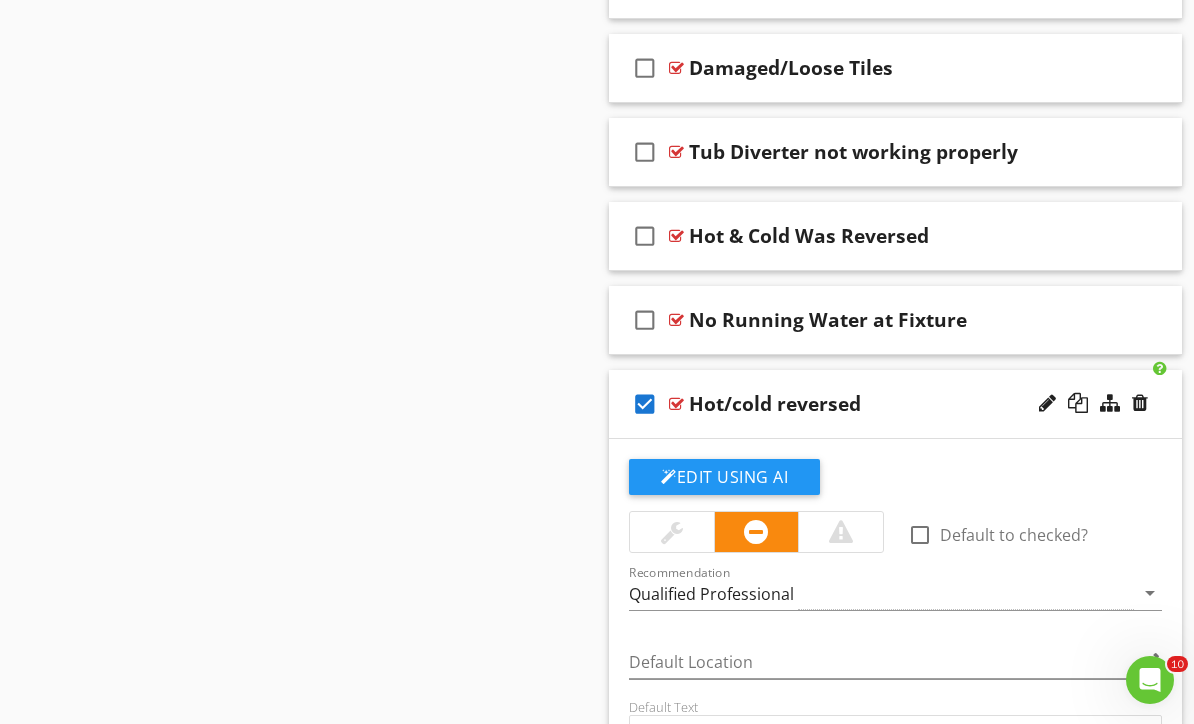 click at bounding box center (1140, 403) 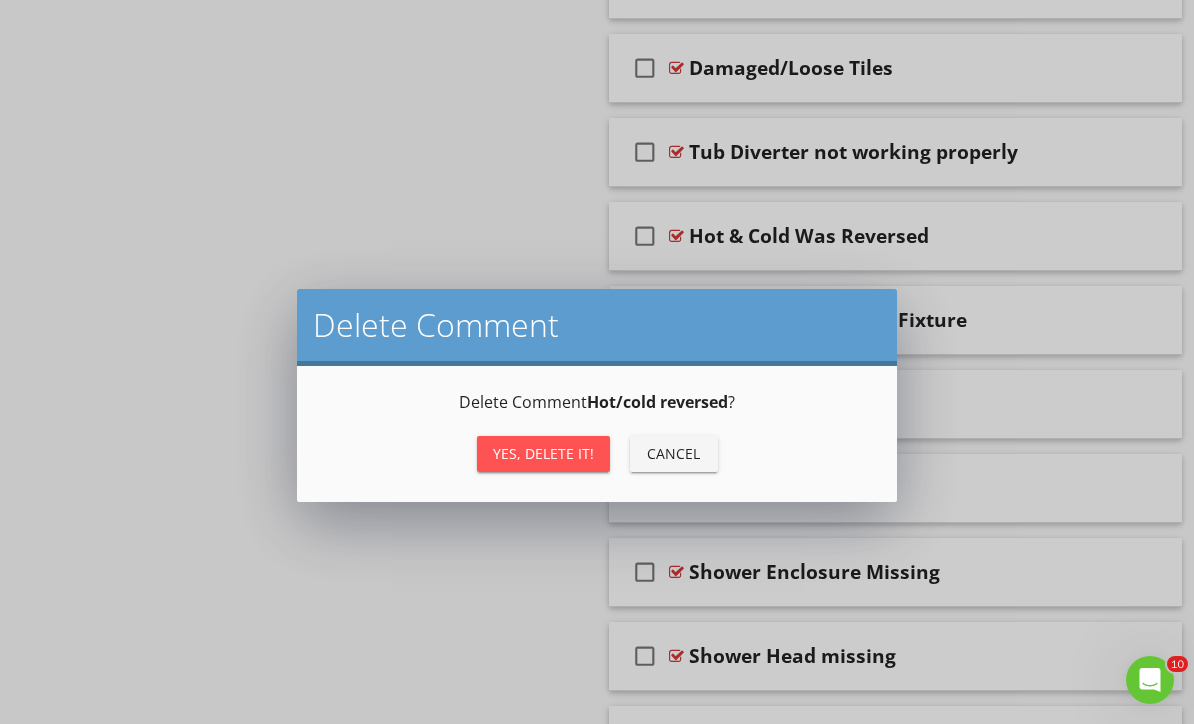 click on "Yes, Delete it!" at bounding box center (543, 453) 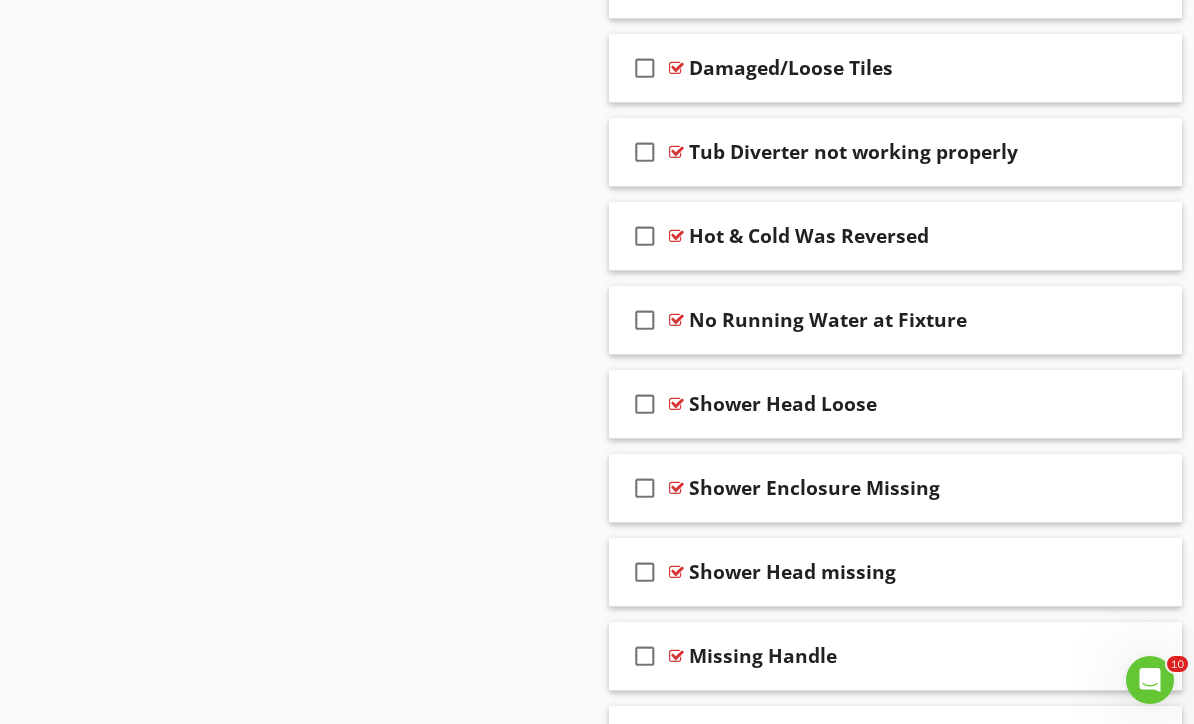 click on "check_box_outline_blank" at bounding box center [645, 404] 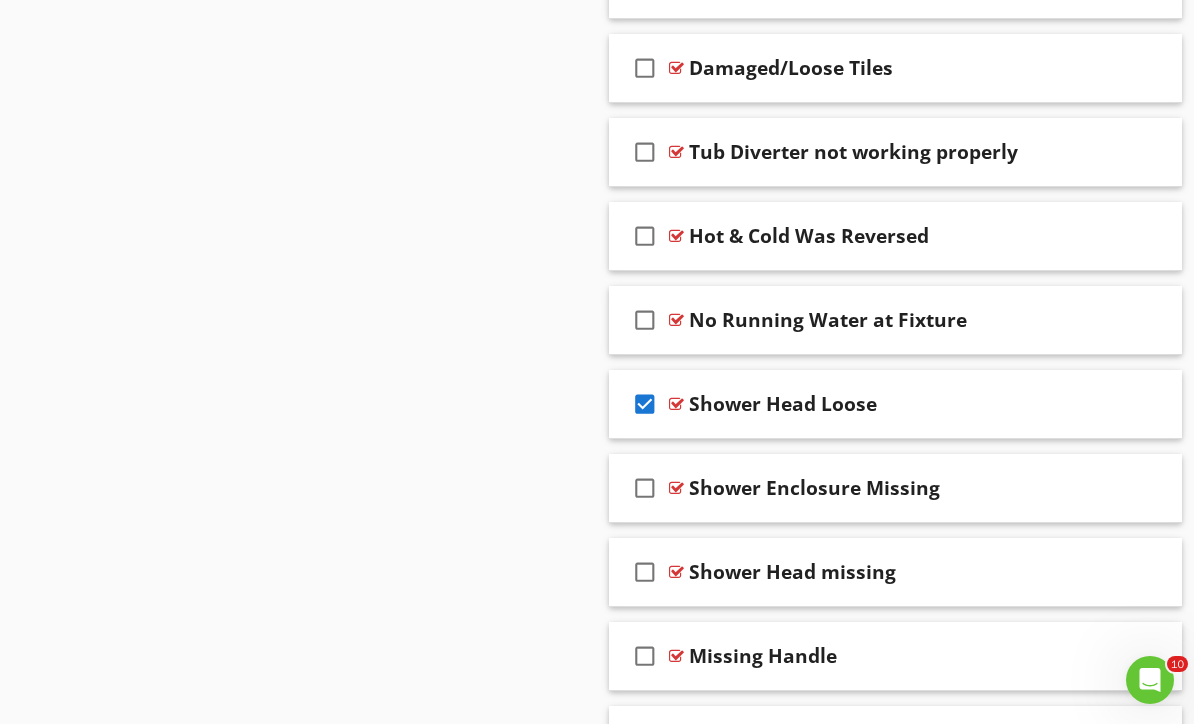 click at bounding box center [1140, 403] 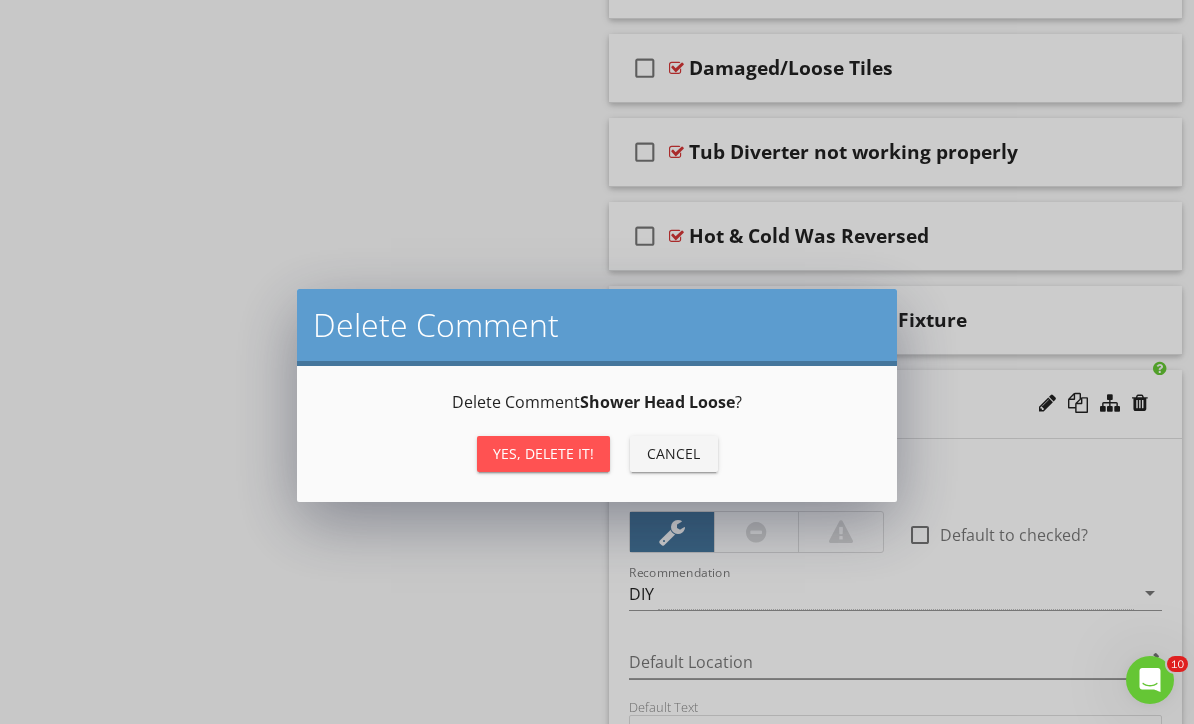 click on "Yes, Delete it!" at bounding box center [543, 453] 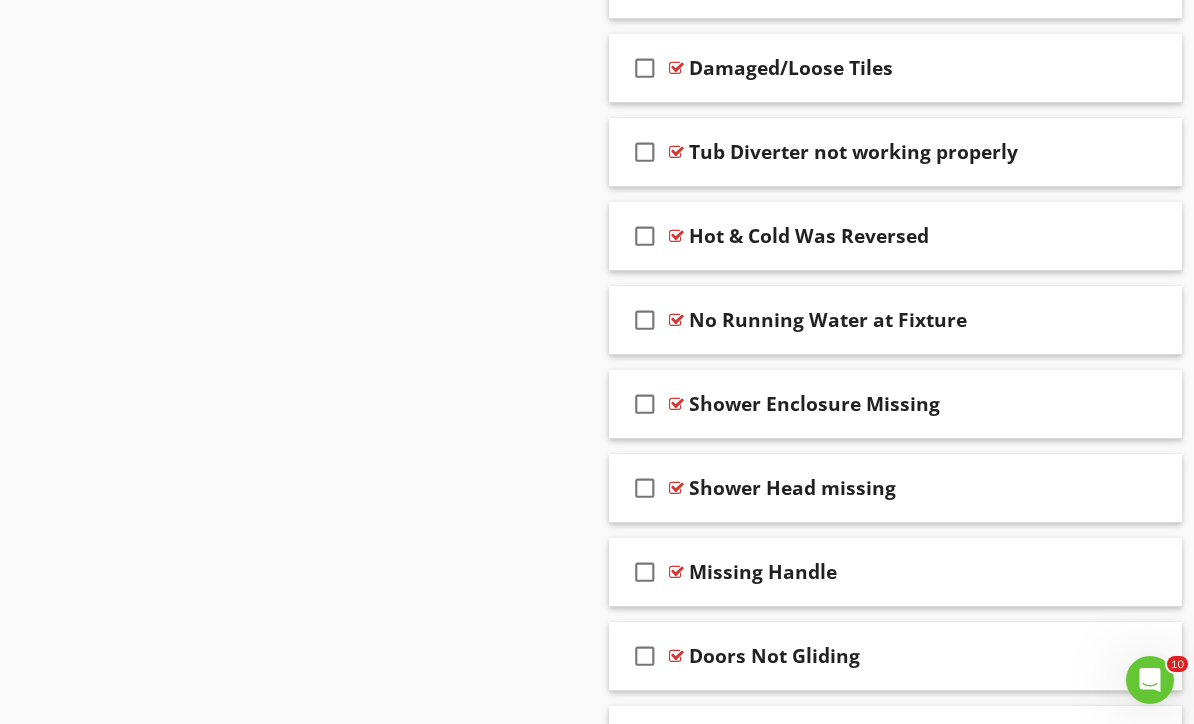 click on "check_box_outline_blank" at bounding box center [645, 404] 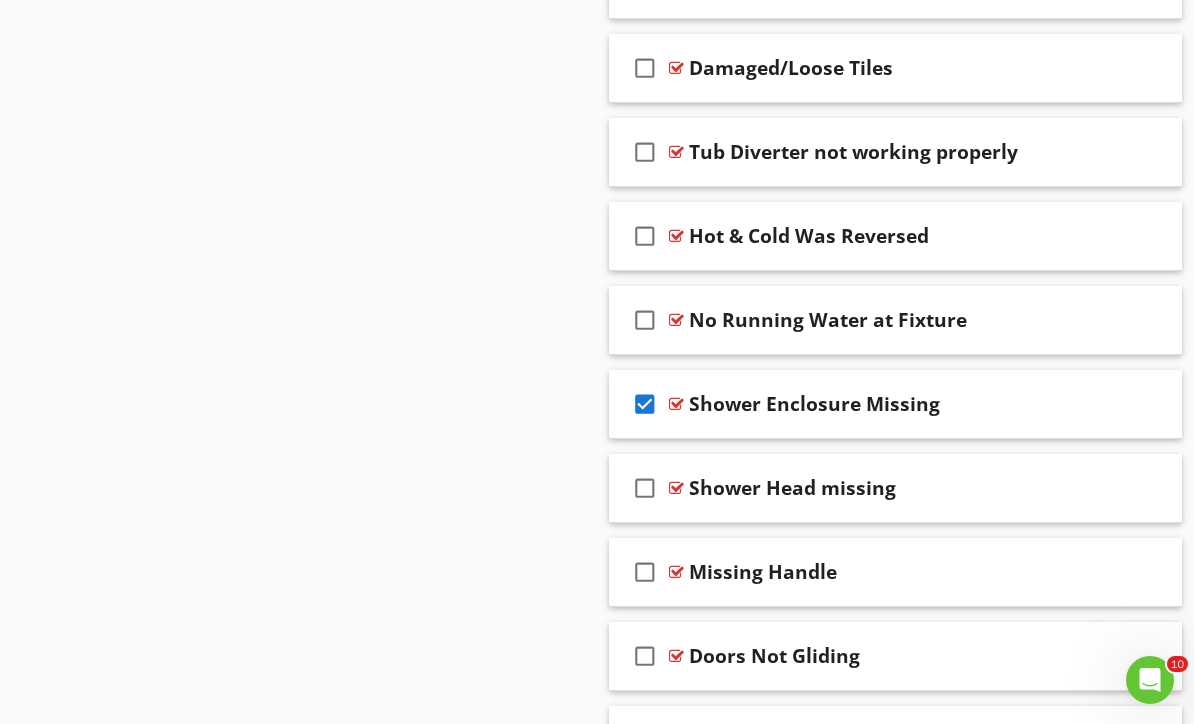 click at bounding box center [1140, 403] 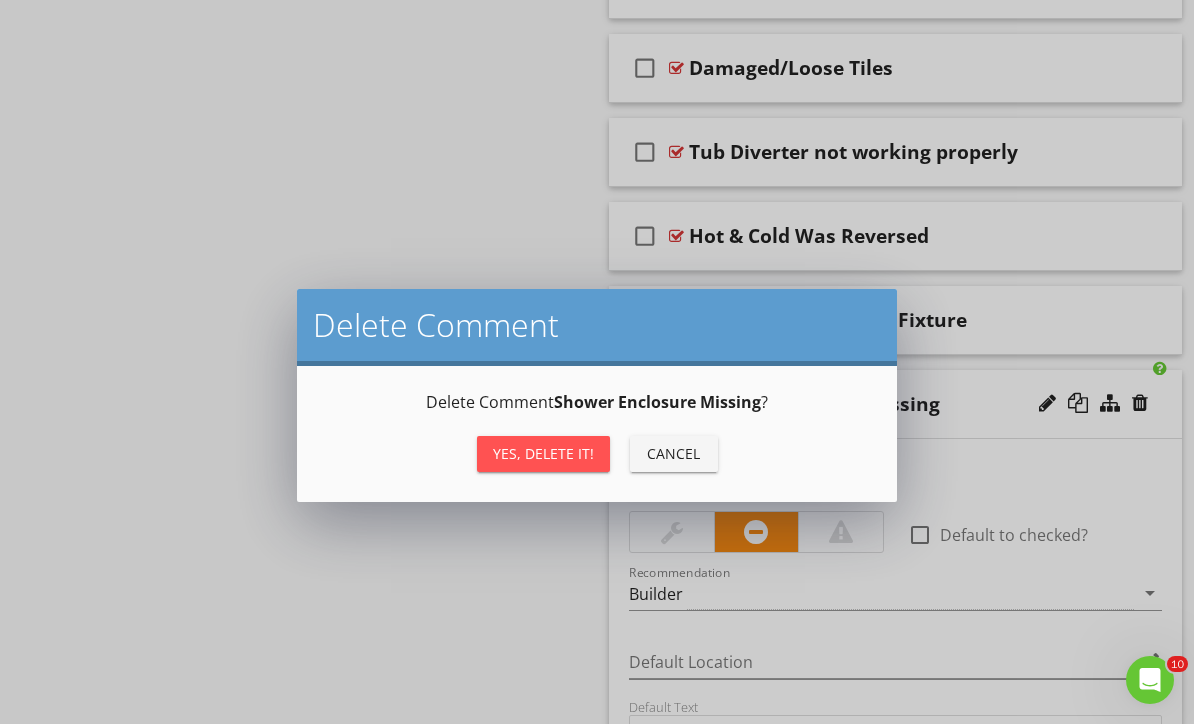 click on "Yes, Delete it!" at bounding box center (543, 453) 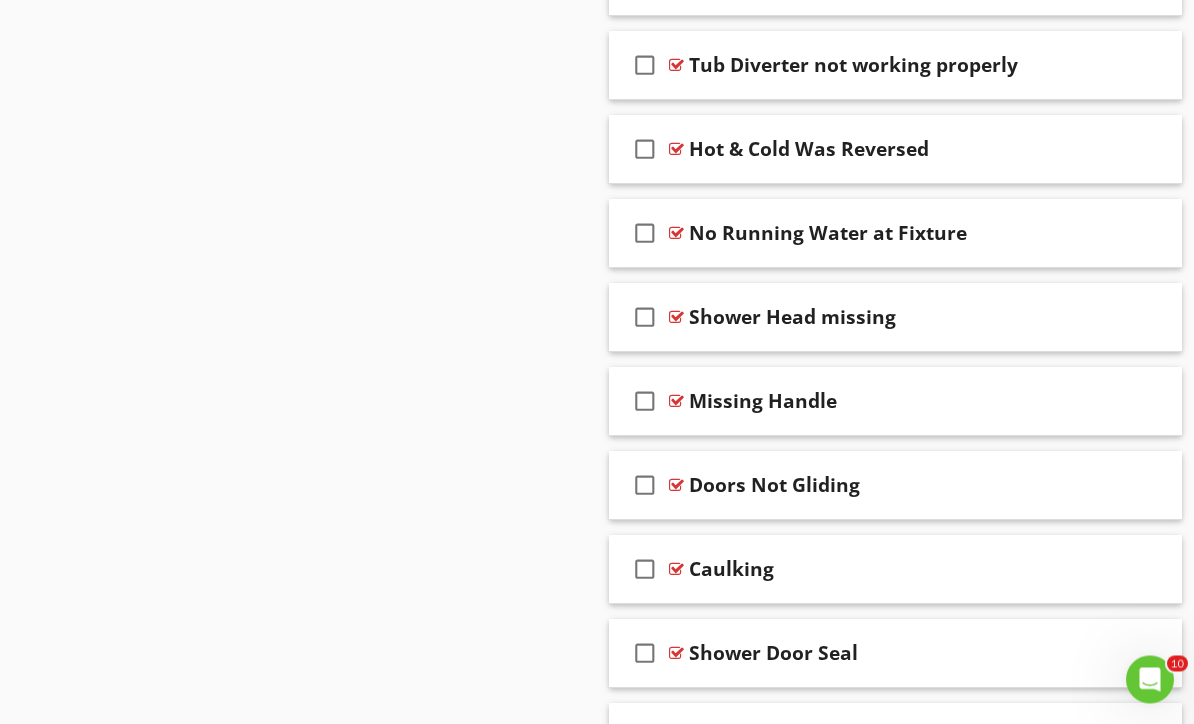 scroll, scrollTop: 2640, scrollLeft: 0, axis: vertical 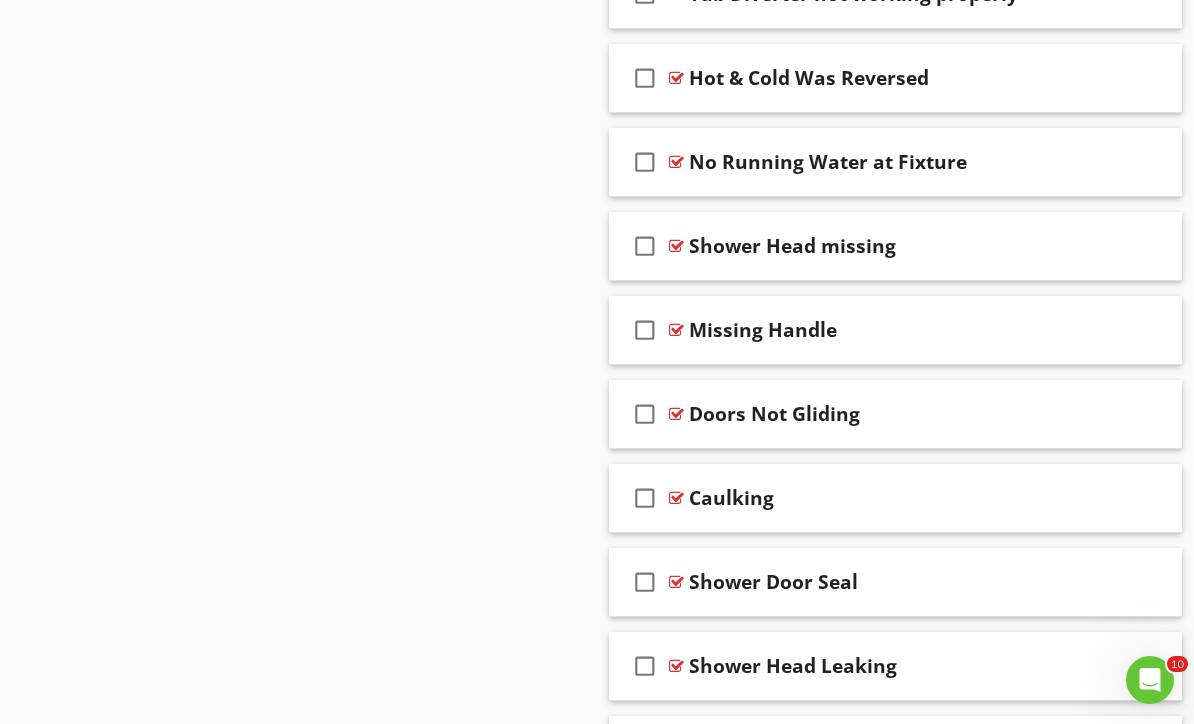 click on "check_box_outline_blank" at bounding box center (645, 498) 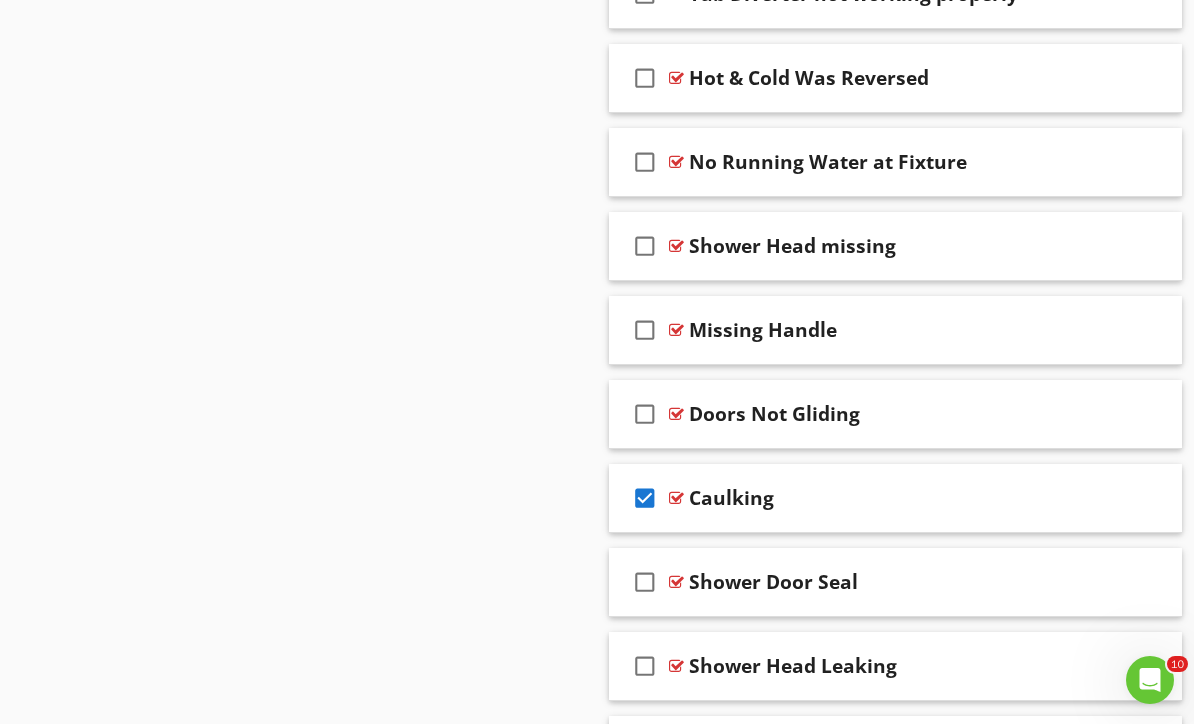 click at bounding box center [1140, 497] 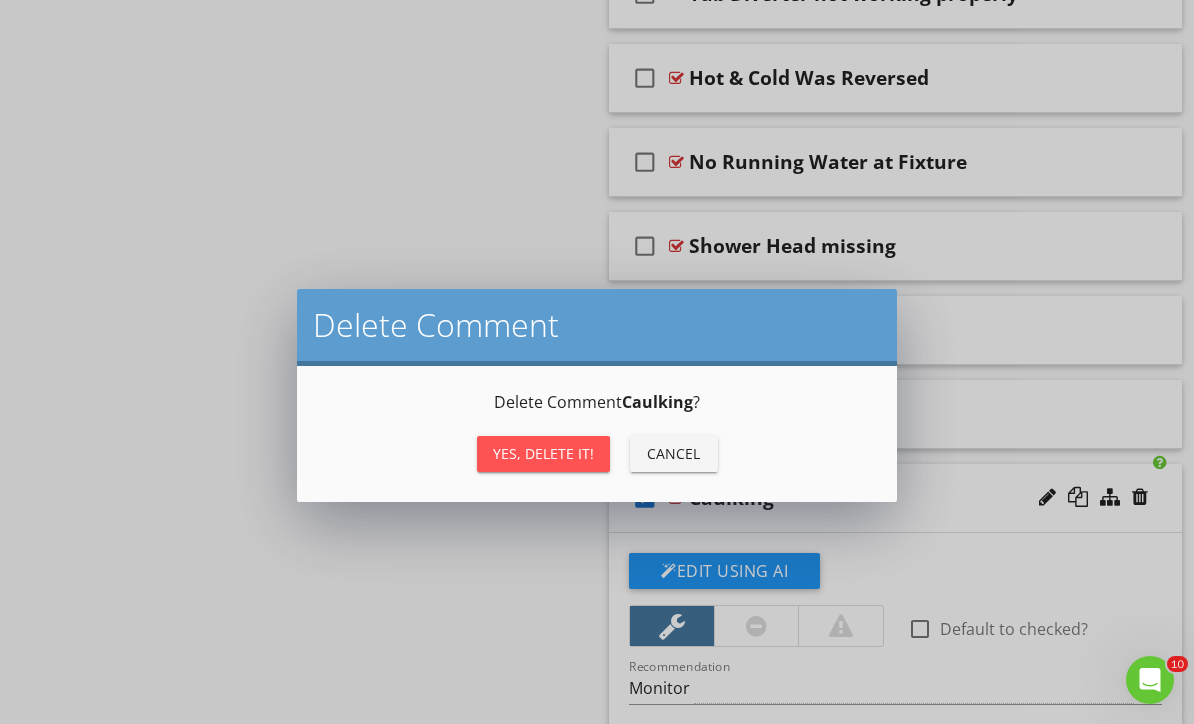 click on "Yes, Delete it!" at bounding box center (543, 453) 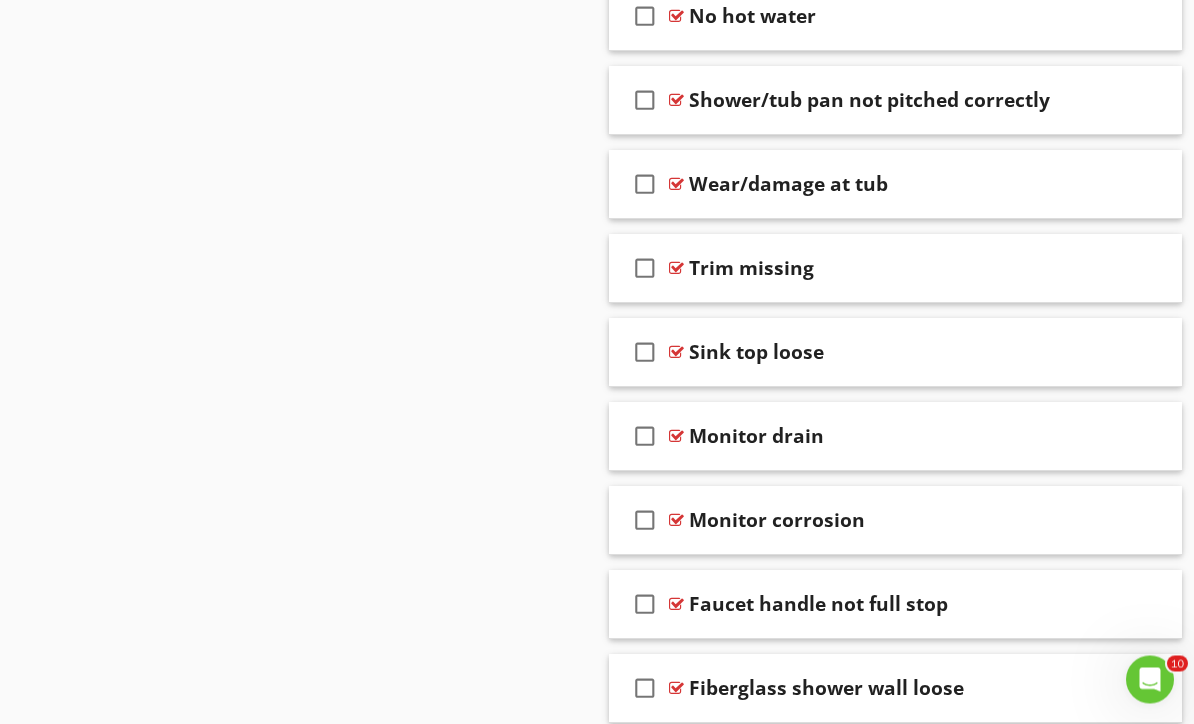 scroll, scrollTop: 3546, scrollLeft: 0, axis: vertical 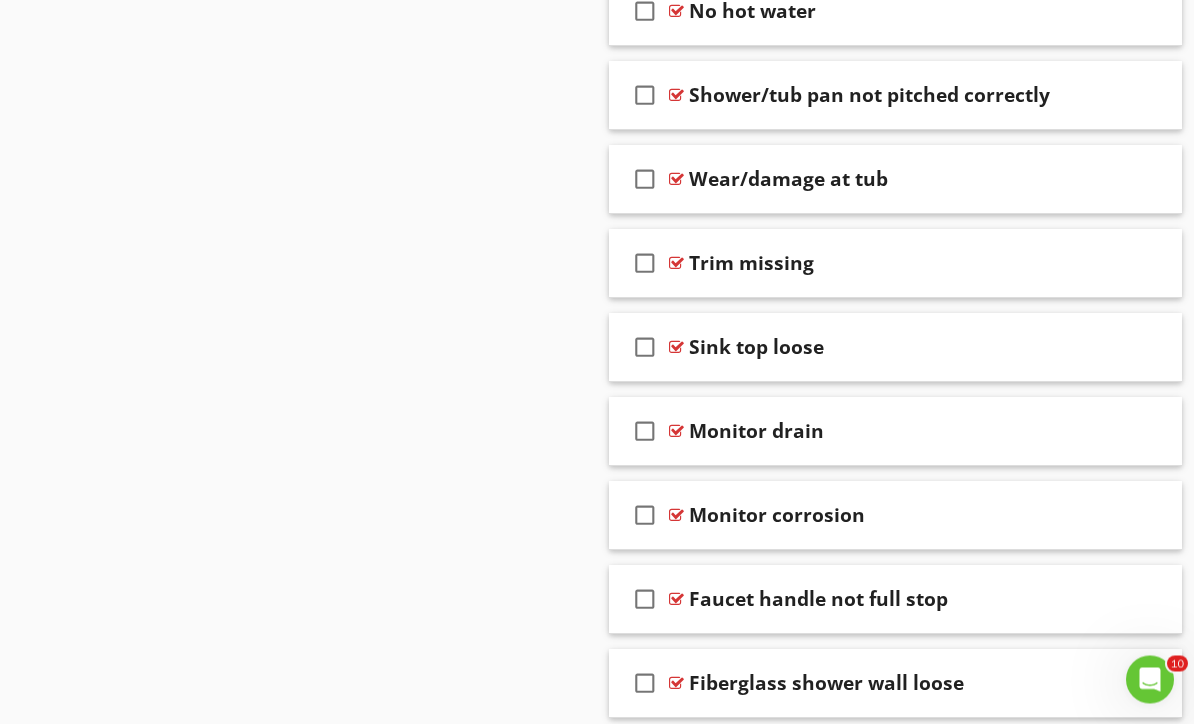 click on "check_box_outline_blank" at bounding box center [645, 264] 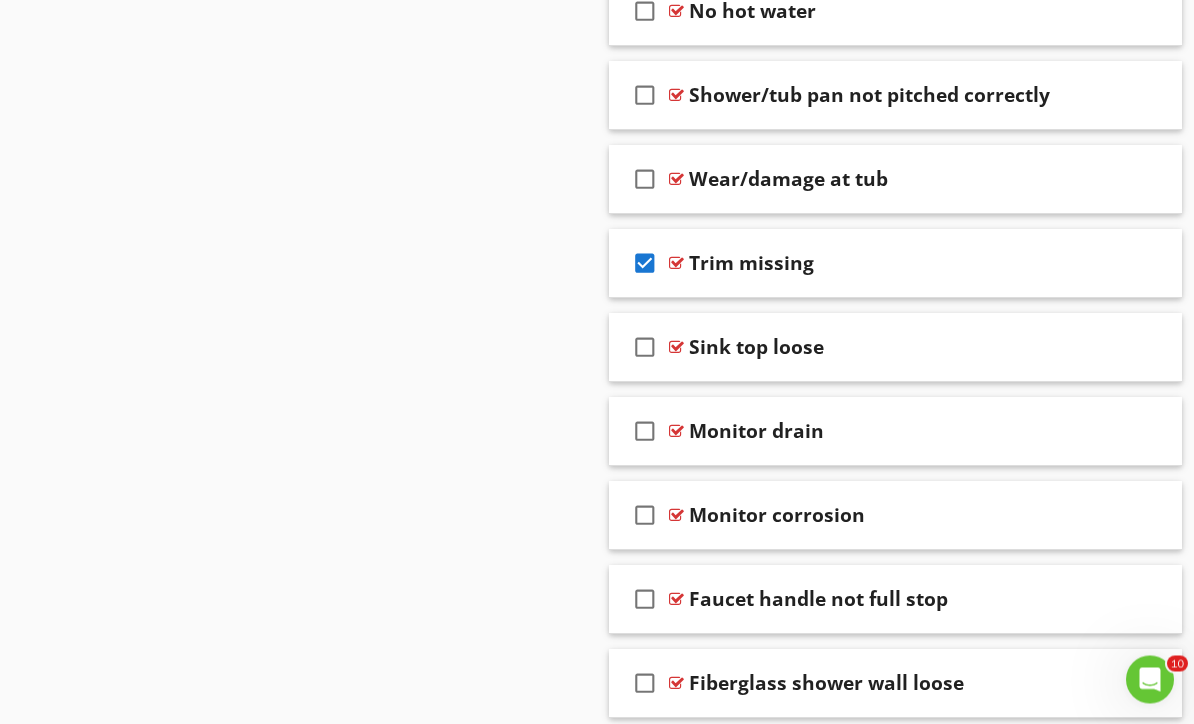 scroll, scrollTop: 3547, scrollLeft: 0, axis: vertical 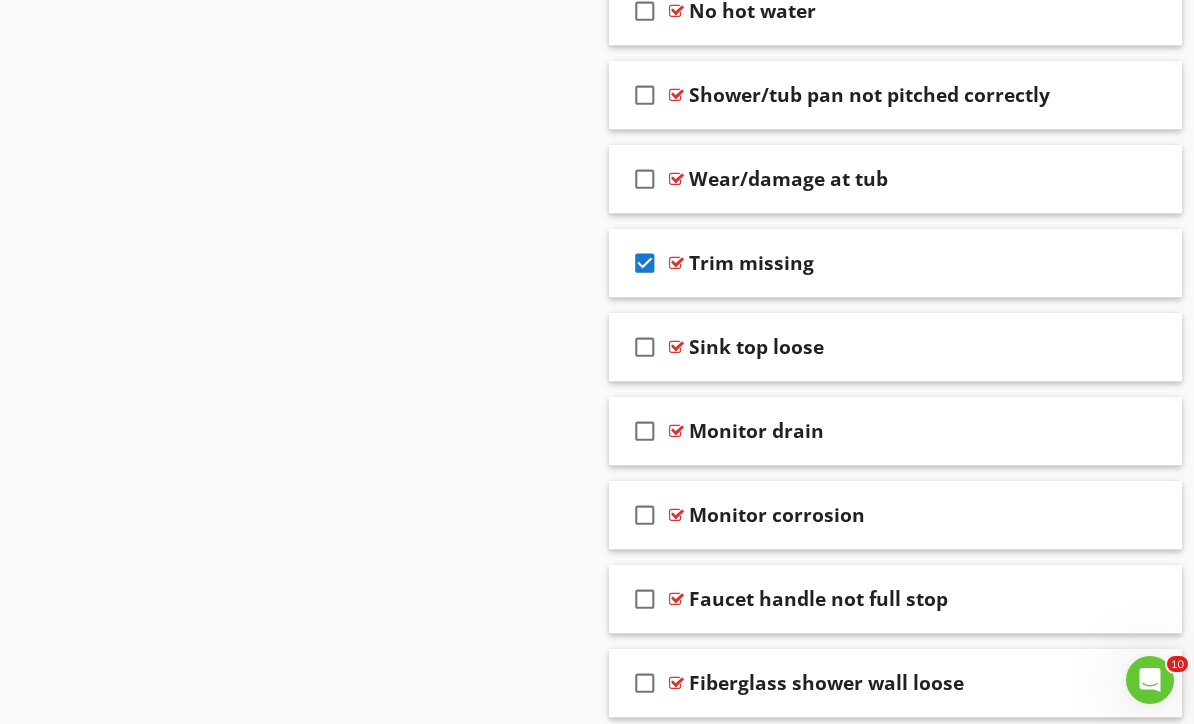 click at bounding box center [1140, 262] 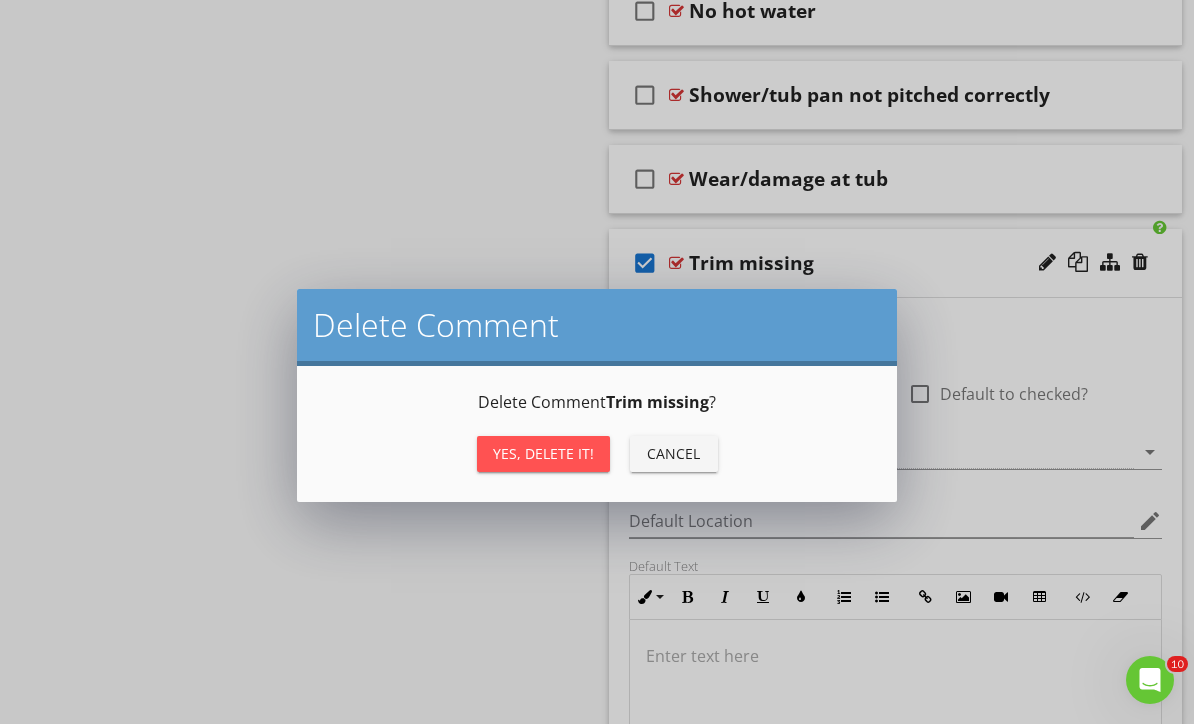 click on "Yes, Delete it!" at bounding box center (543, 453) 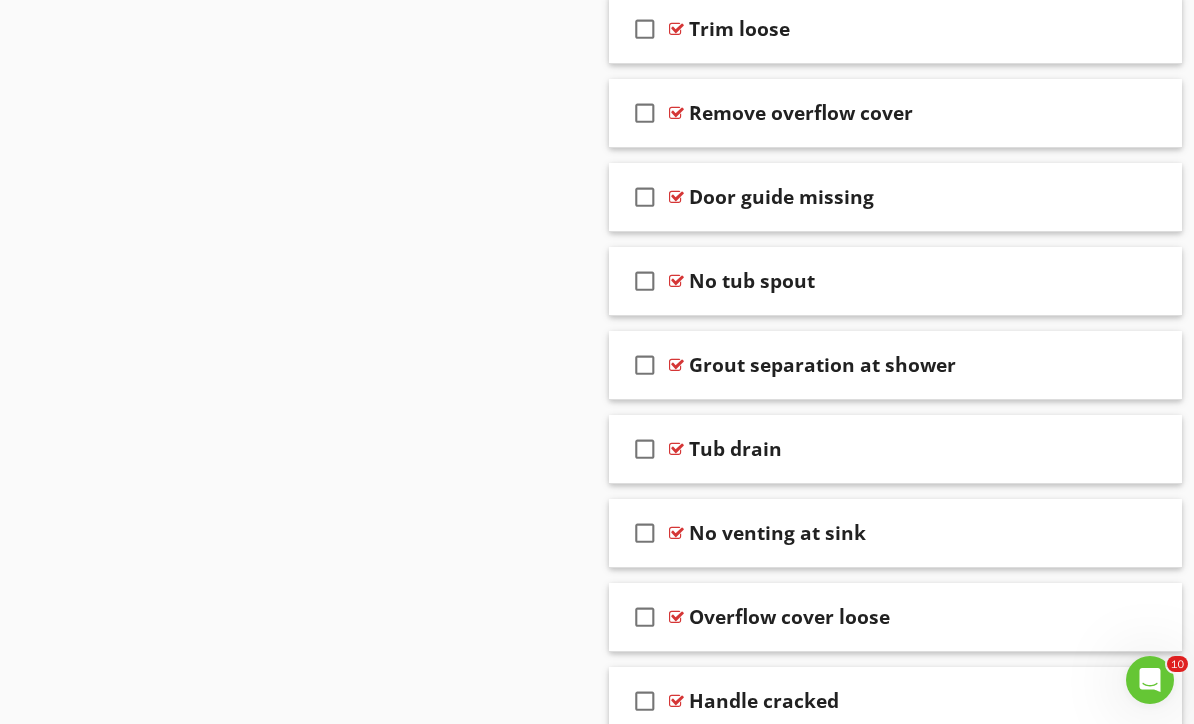 scroll, scrollTop: 7506, scrollLeft: 0, axis: vertical 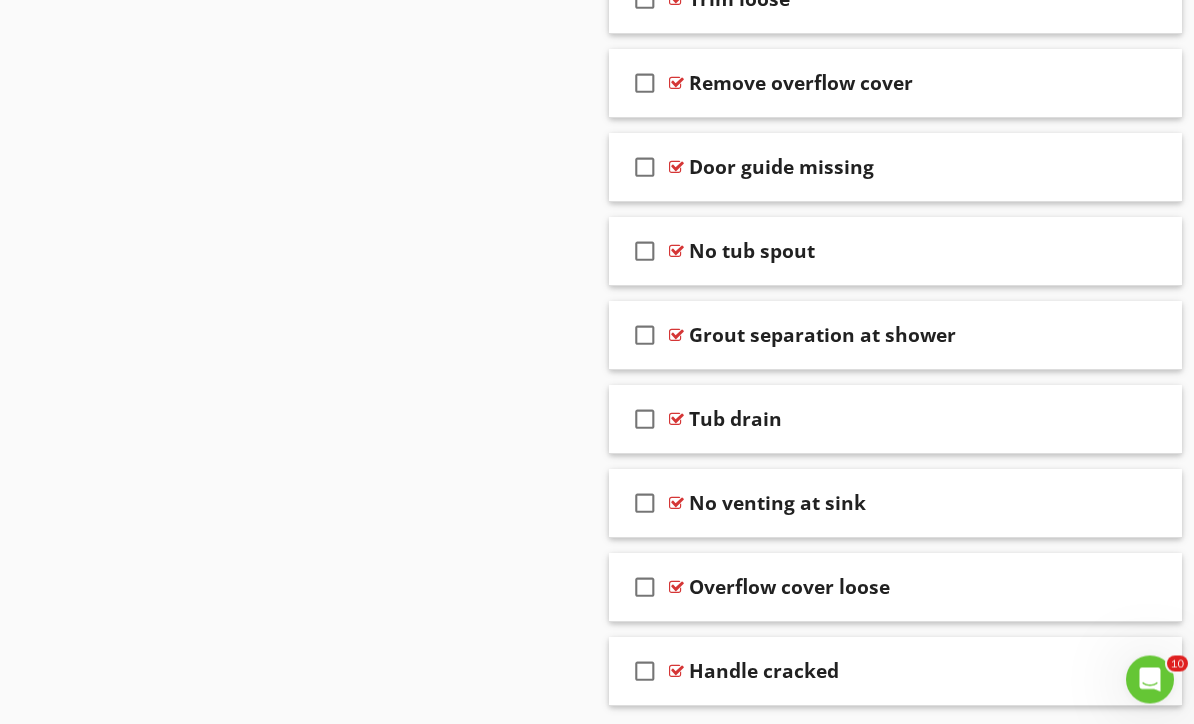 click on "check_box_outline_blank" at bounding box center [645, 672] 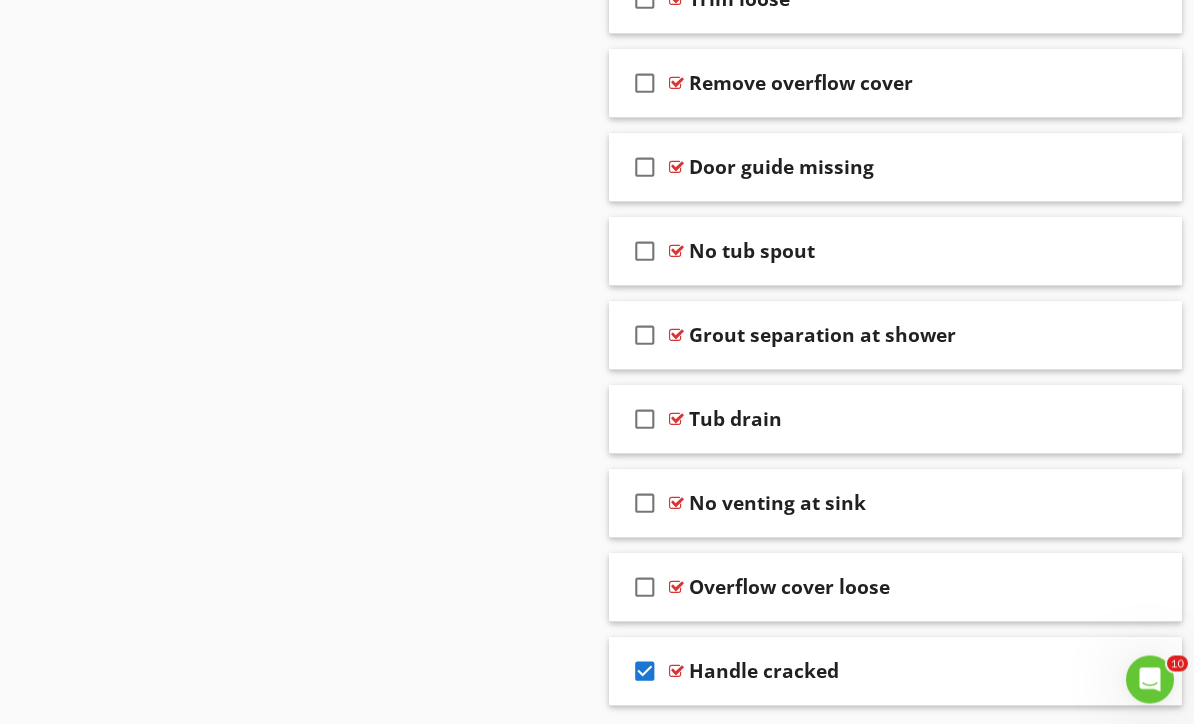 scroll, scrollTop: 7506, scrollLeft: 0, axis: vertical 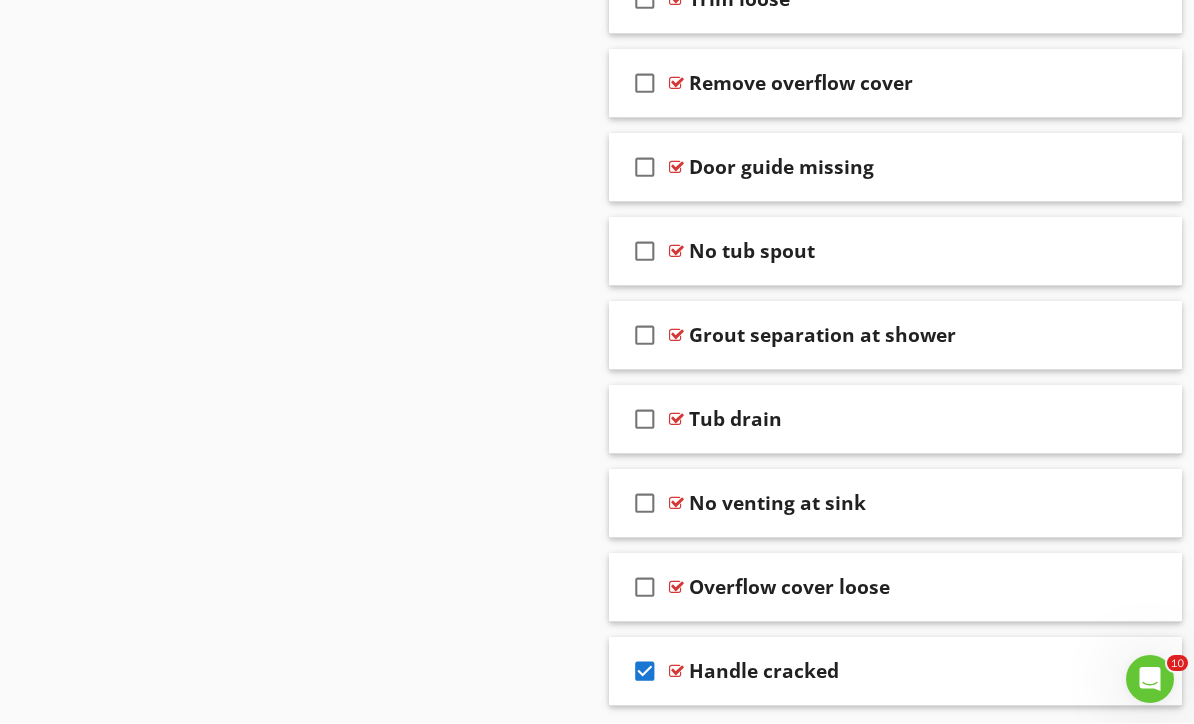 click at bounding box center [1140, 671] 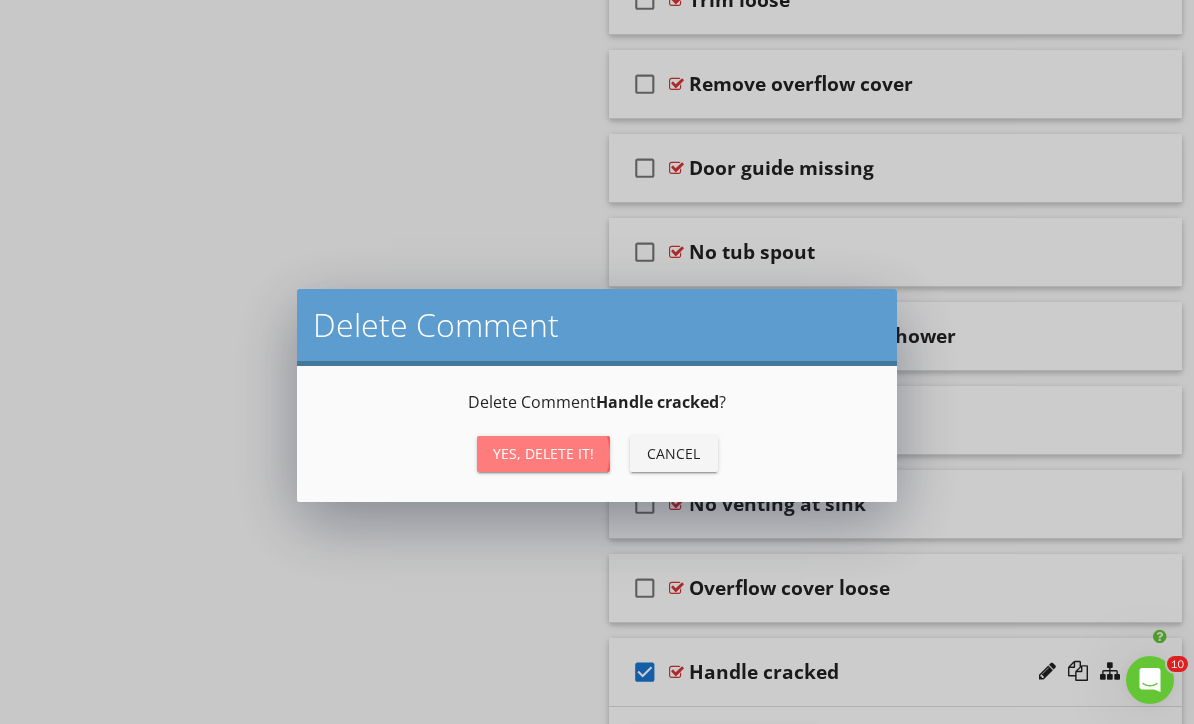 click on "Yes, Delete it!" at bounding box center (543, 453) 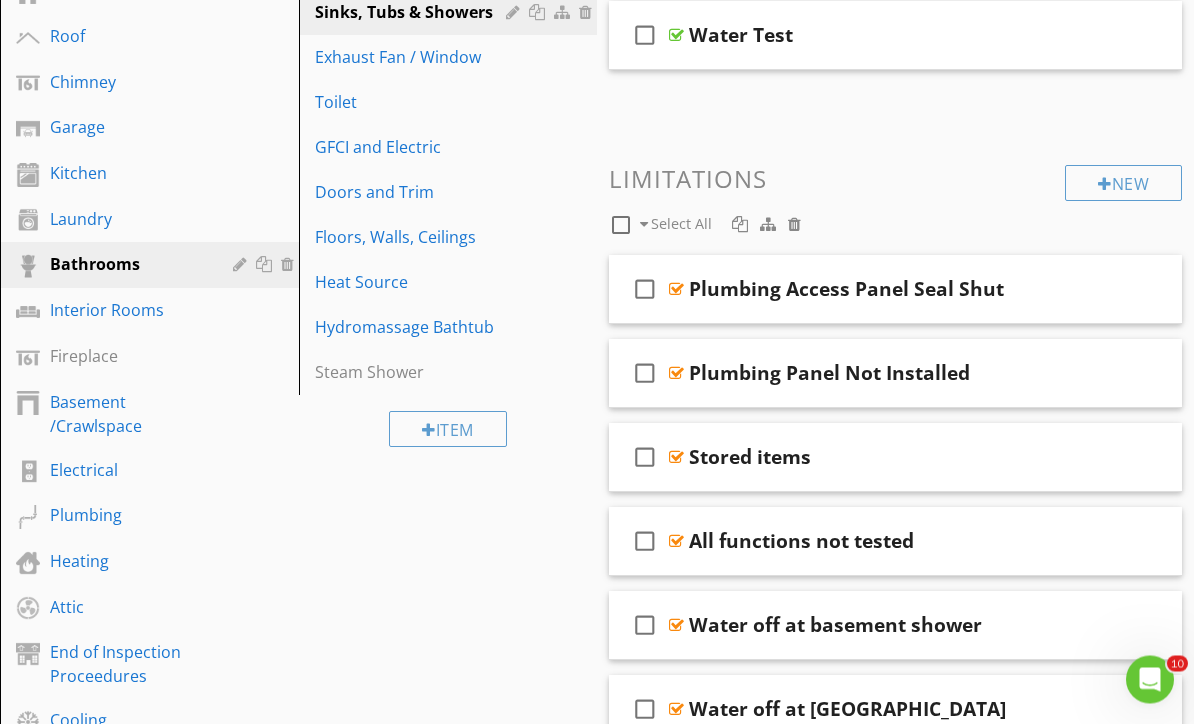 scroll, scrollTop: 359, scrollLeft: 0, axis: vertical 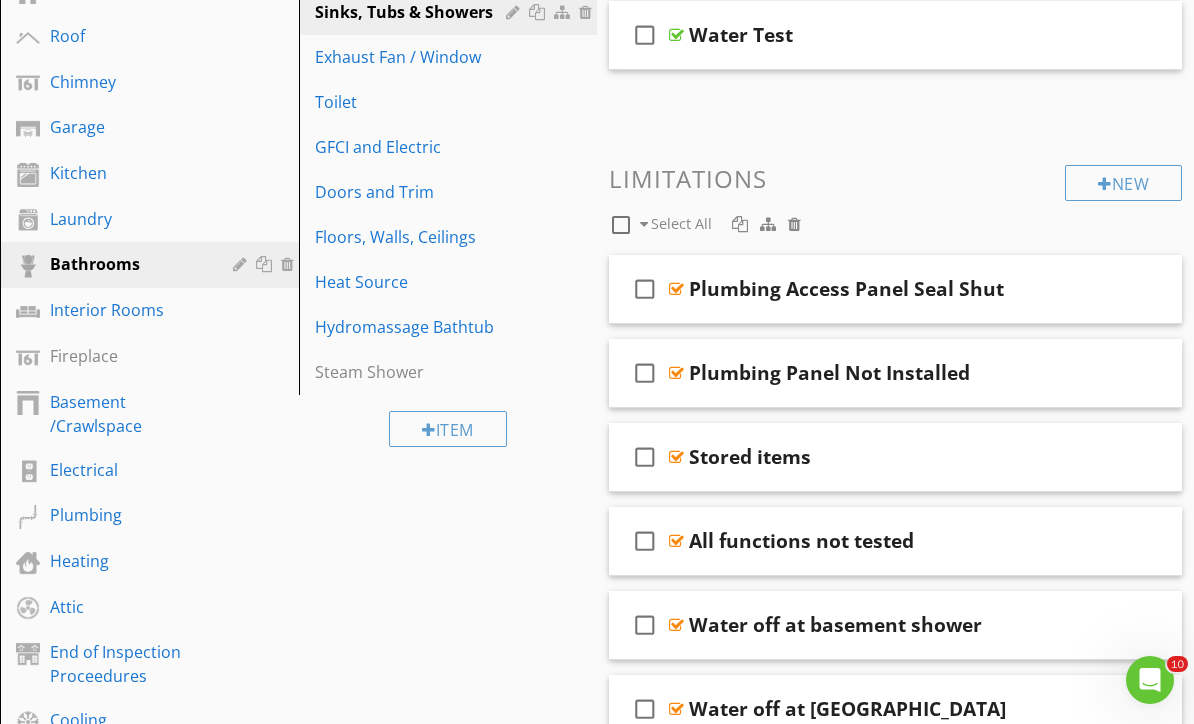 click on "Toilet" at bounding box center (414, 102) 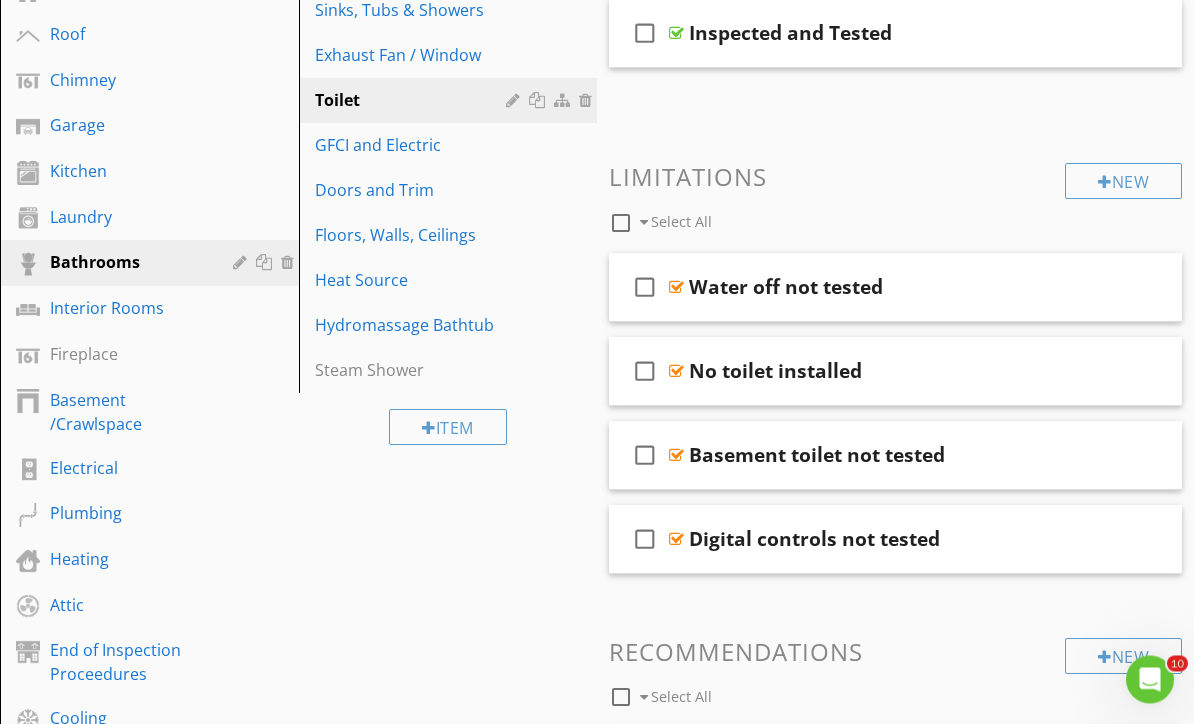 scroll, scrollTop: 361, scrollLeft: 0, axis: vertical 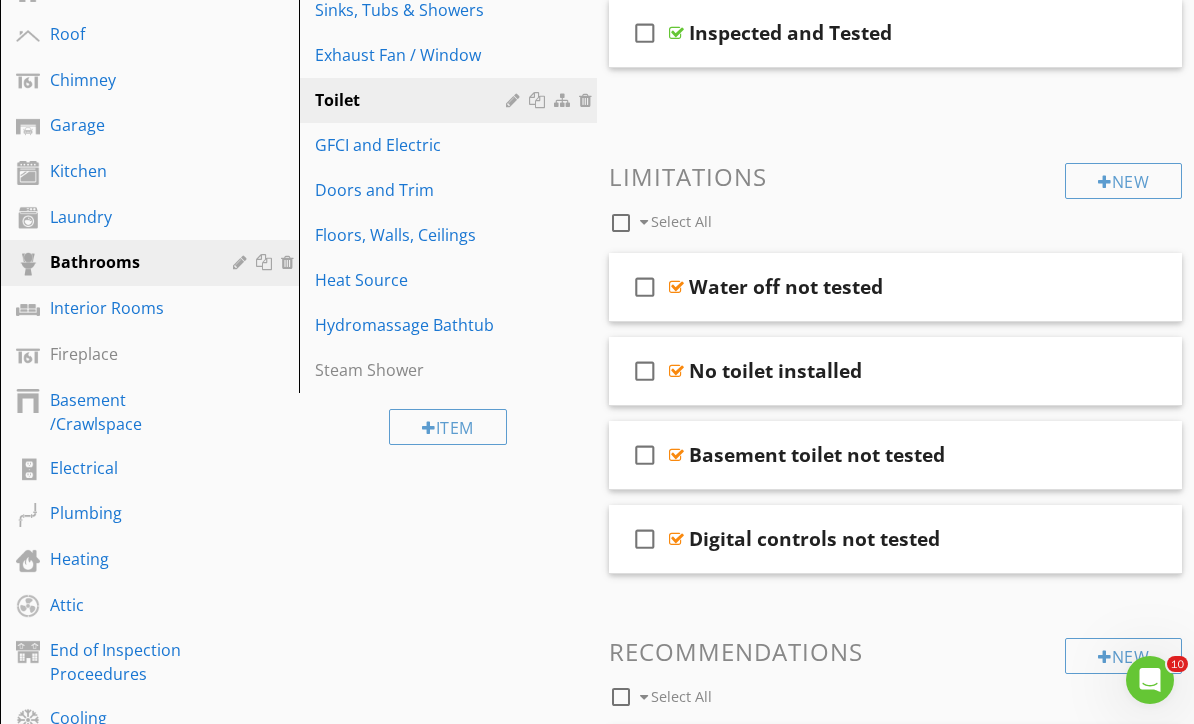 click on "Interior Rooms" at bounding box center [127, 308] 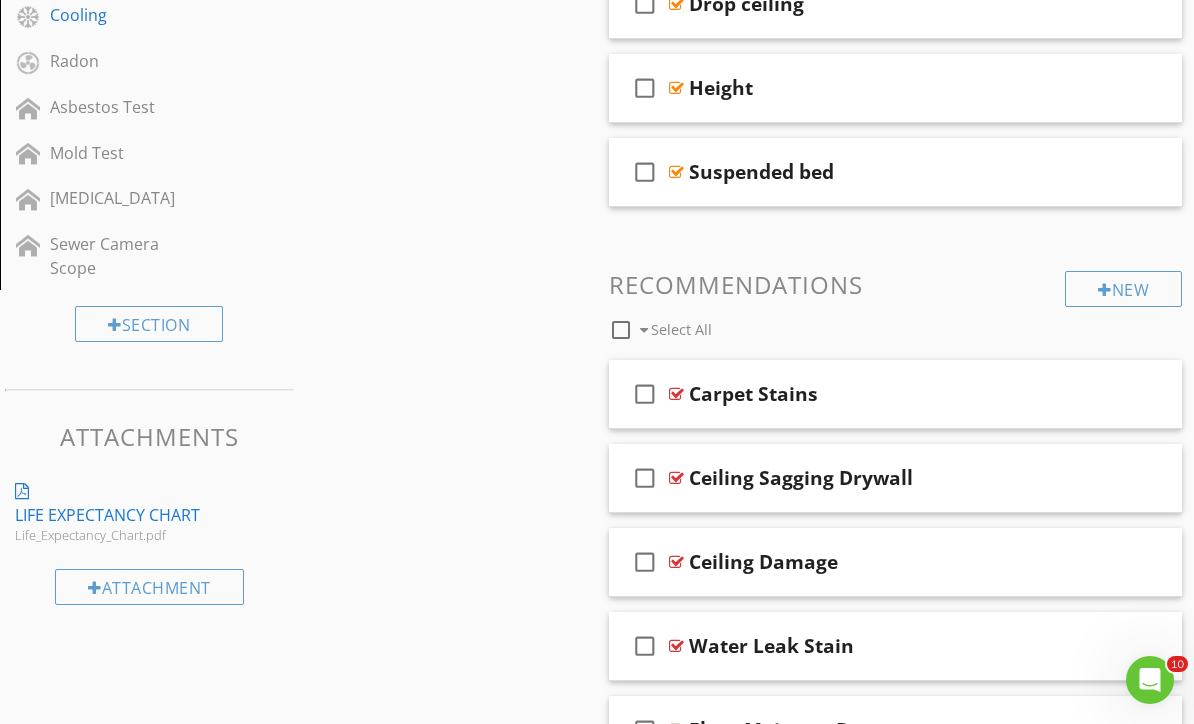 scroll, scrollTop: 1088, scrollLeft: 0, axis: vertical 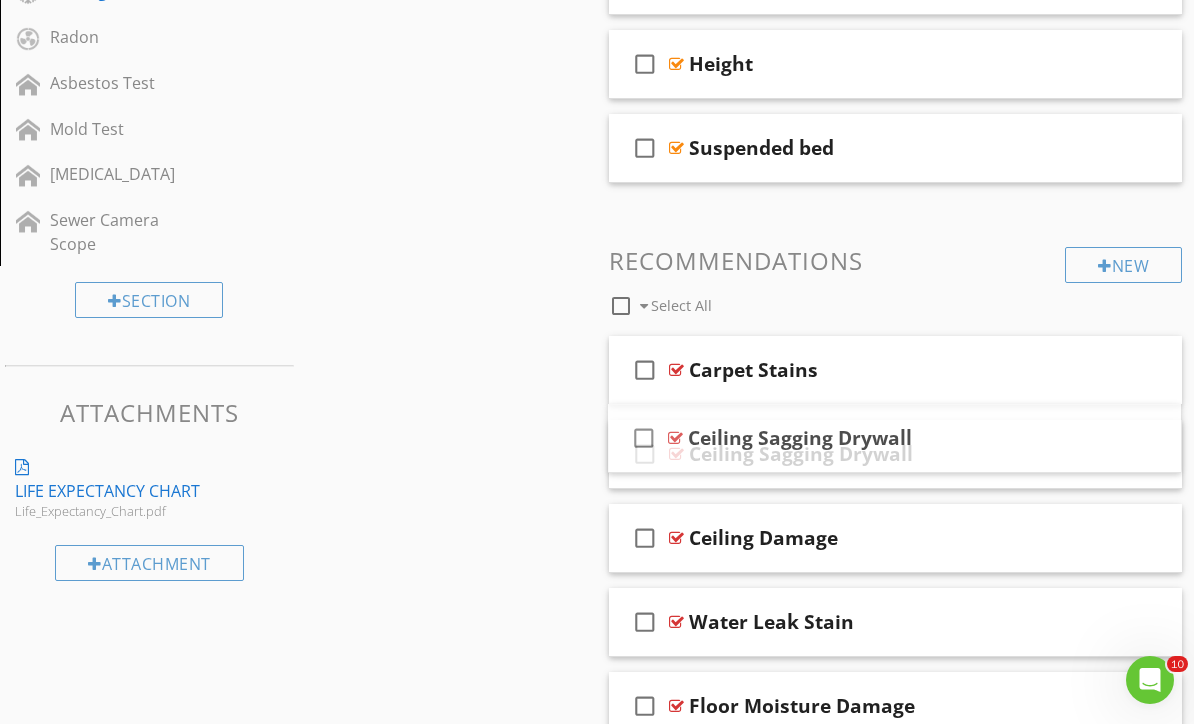 type 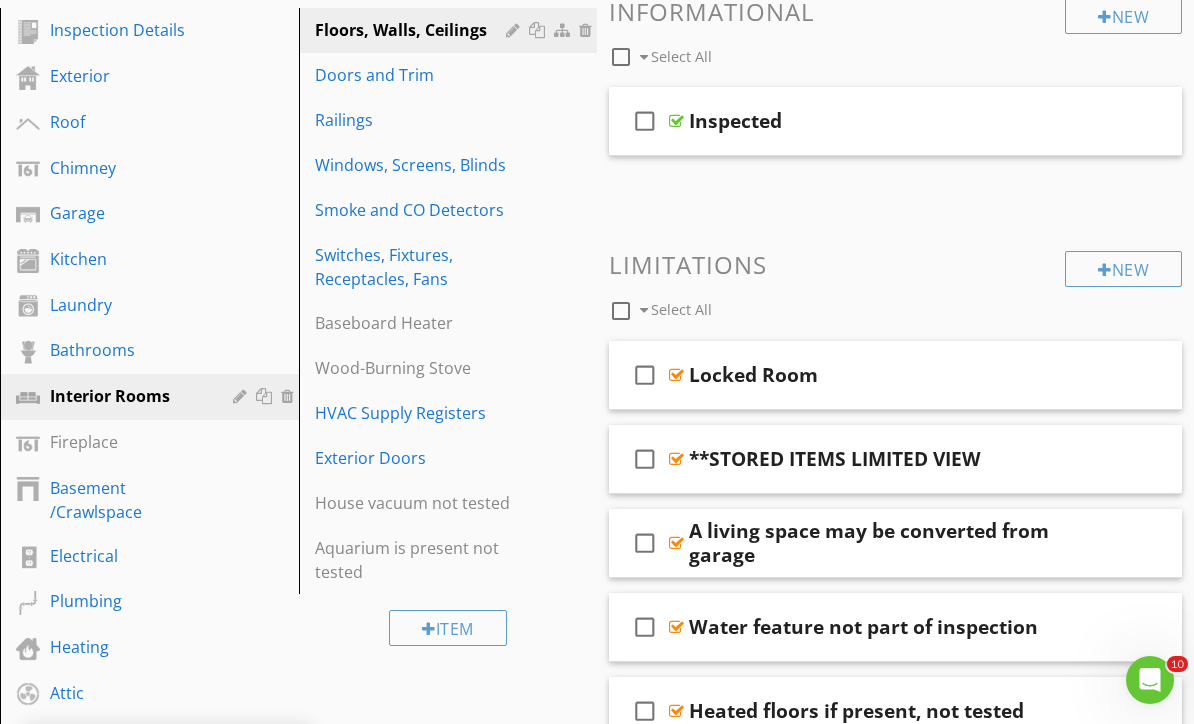 scroll, scrollTop: 272, scrollLeft: 0, axis: vertical 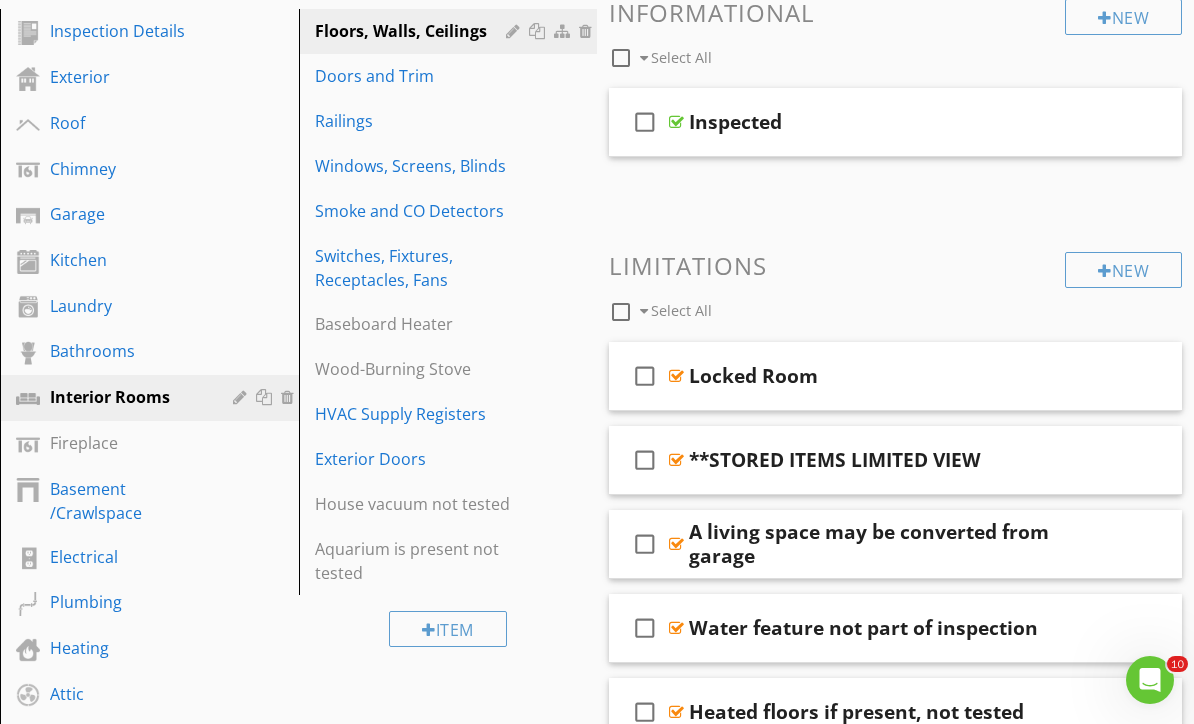 click on "Floors, Walls, Ceilings" at bounding box center [451, 31] 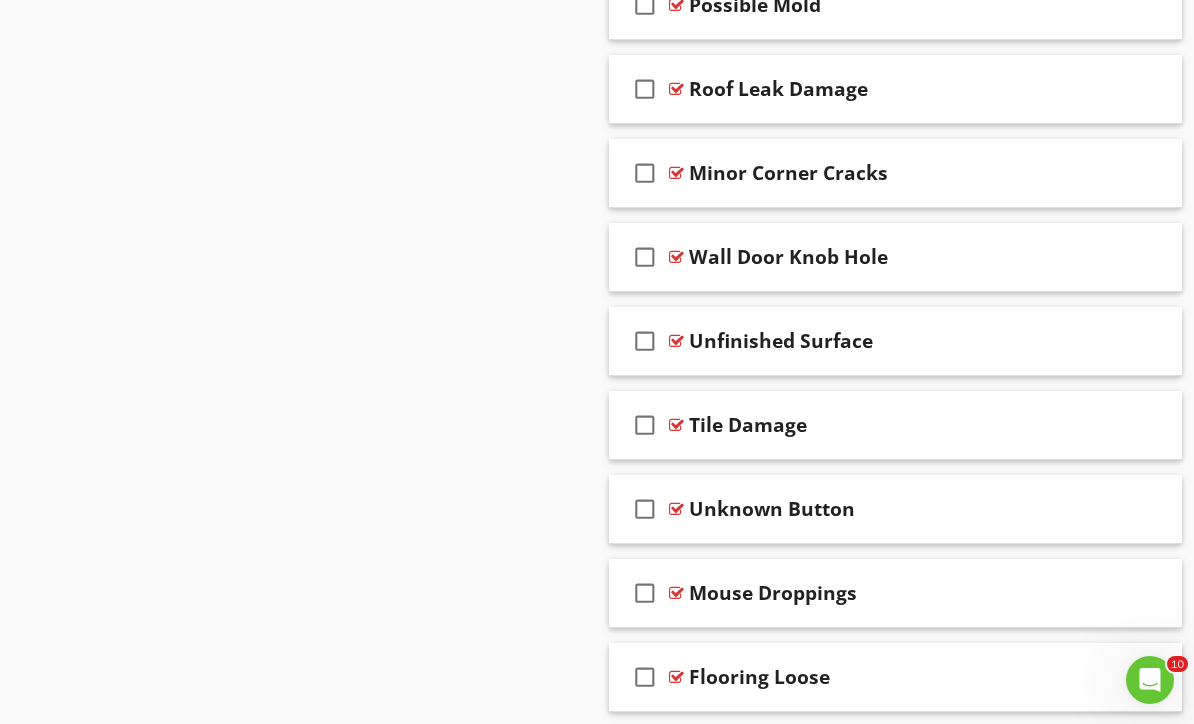 scroll, scrollTop: 2141, scrollLeft: 0, axis: vertical 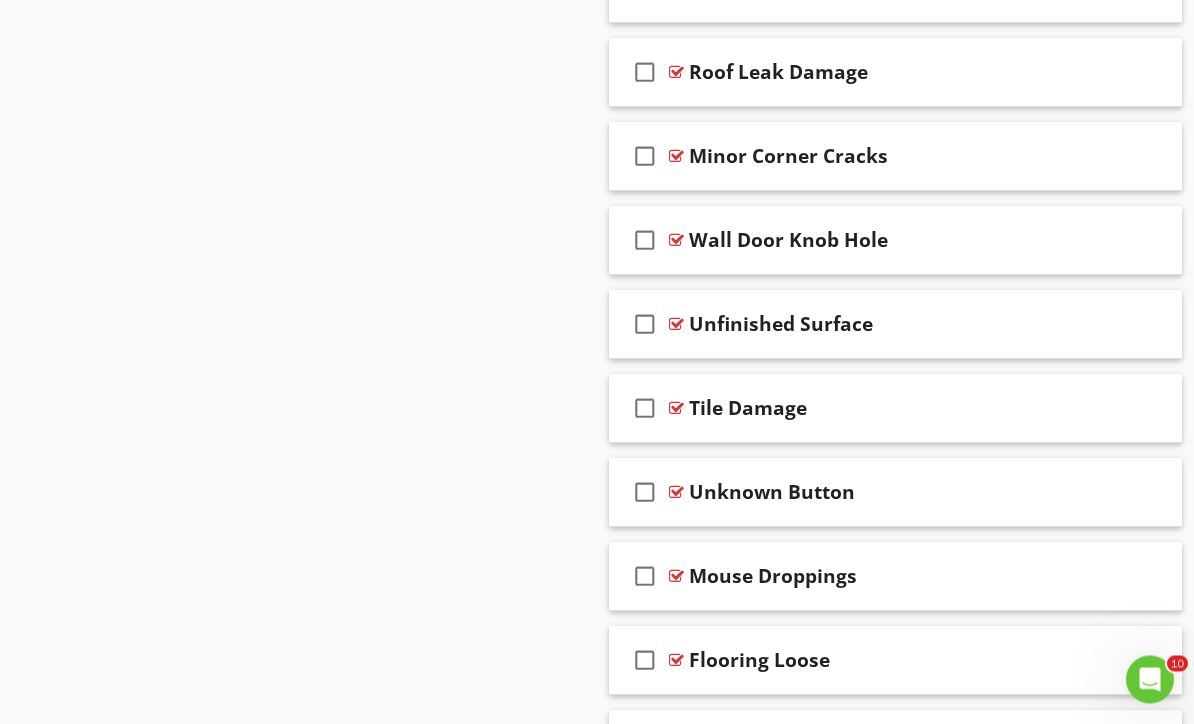 click on "check_box_outline_blank" at bounding box center (645, 157) 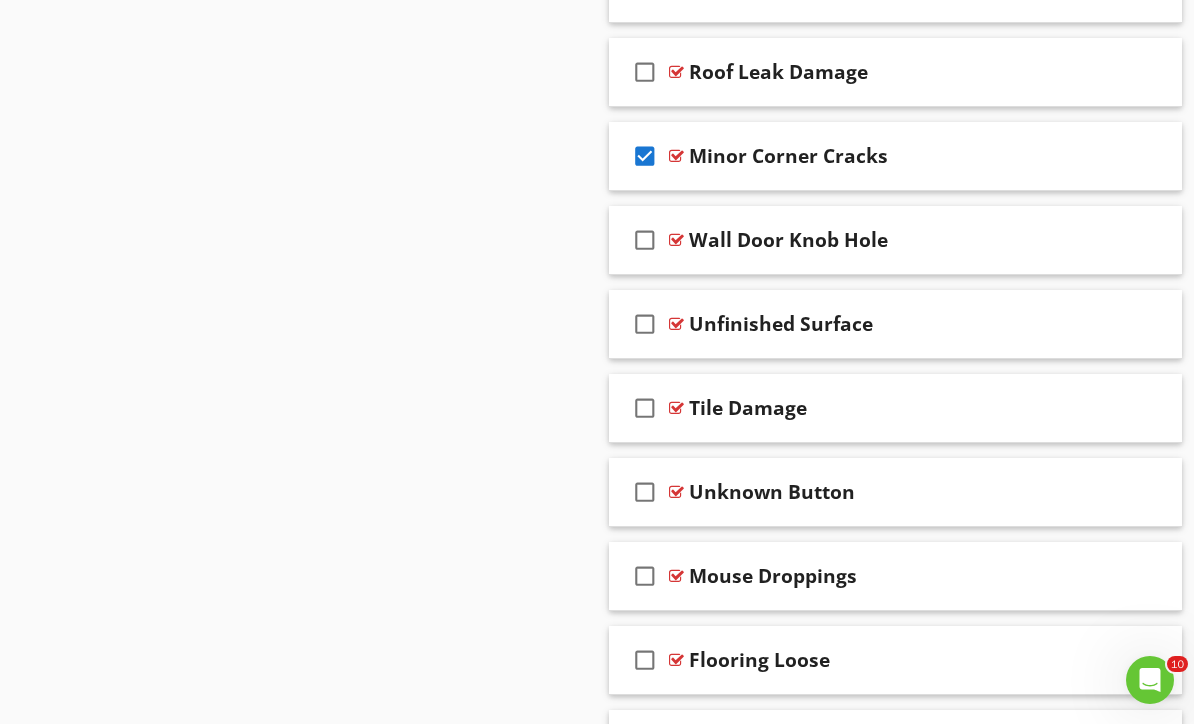 click at bounding box center [1140, 155] 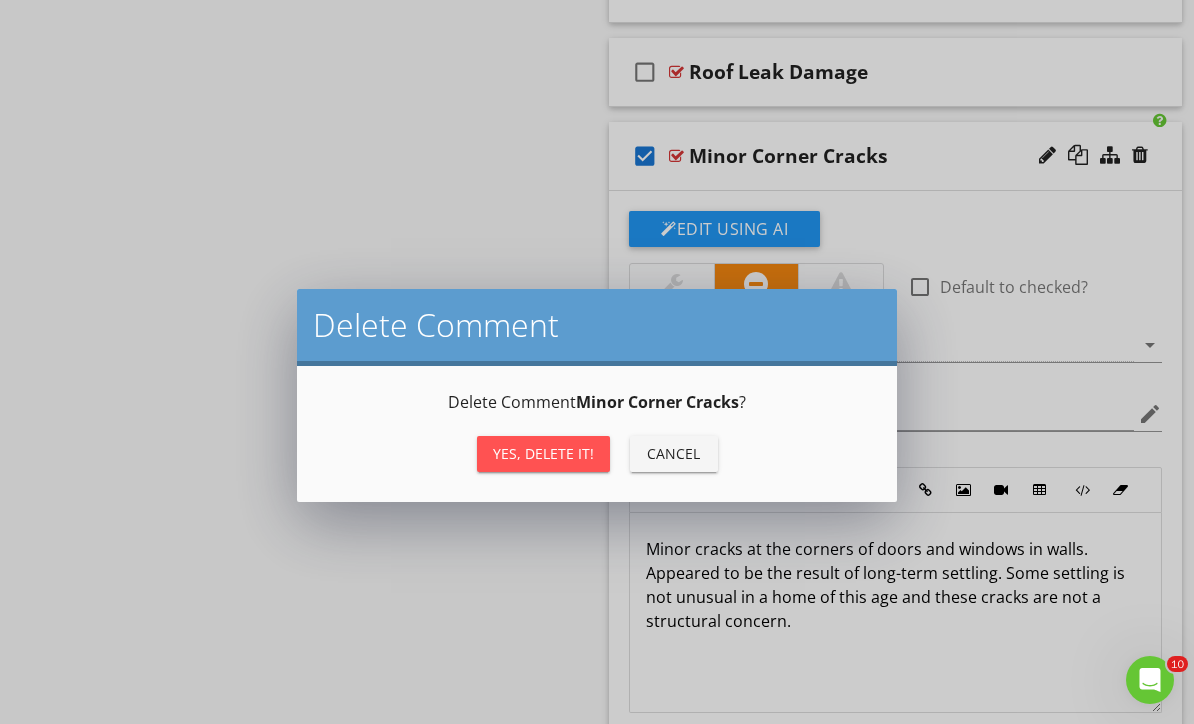 click on "Yes, Delete it!" at bounding box center (543, 453) 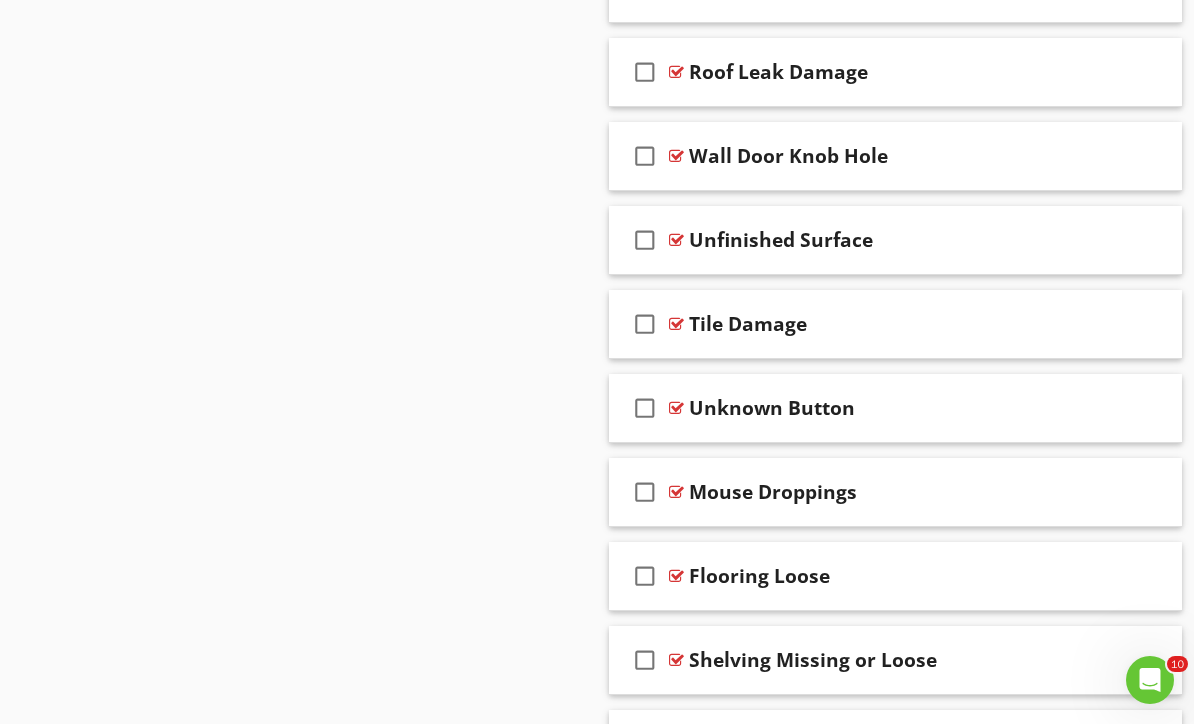 click on "check_box_outline_blank" at bounding box center (645, 408) 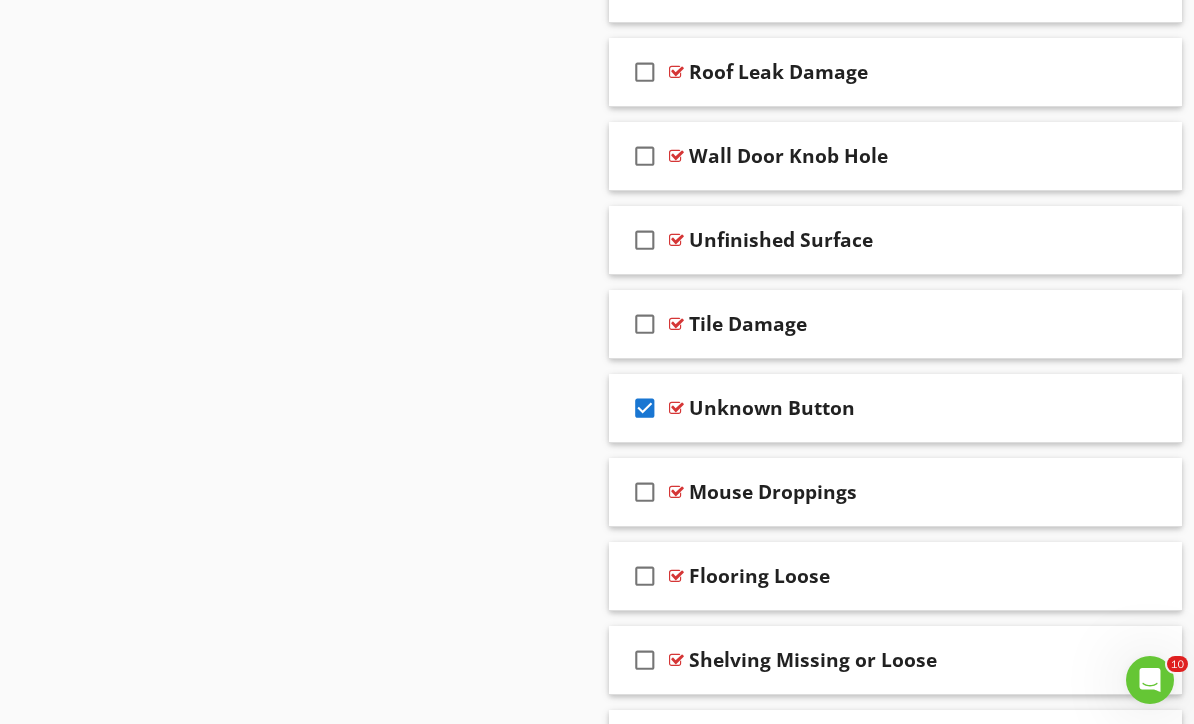 click at bounding box center (1140, 407) 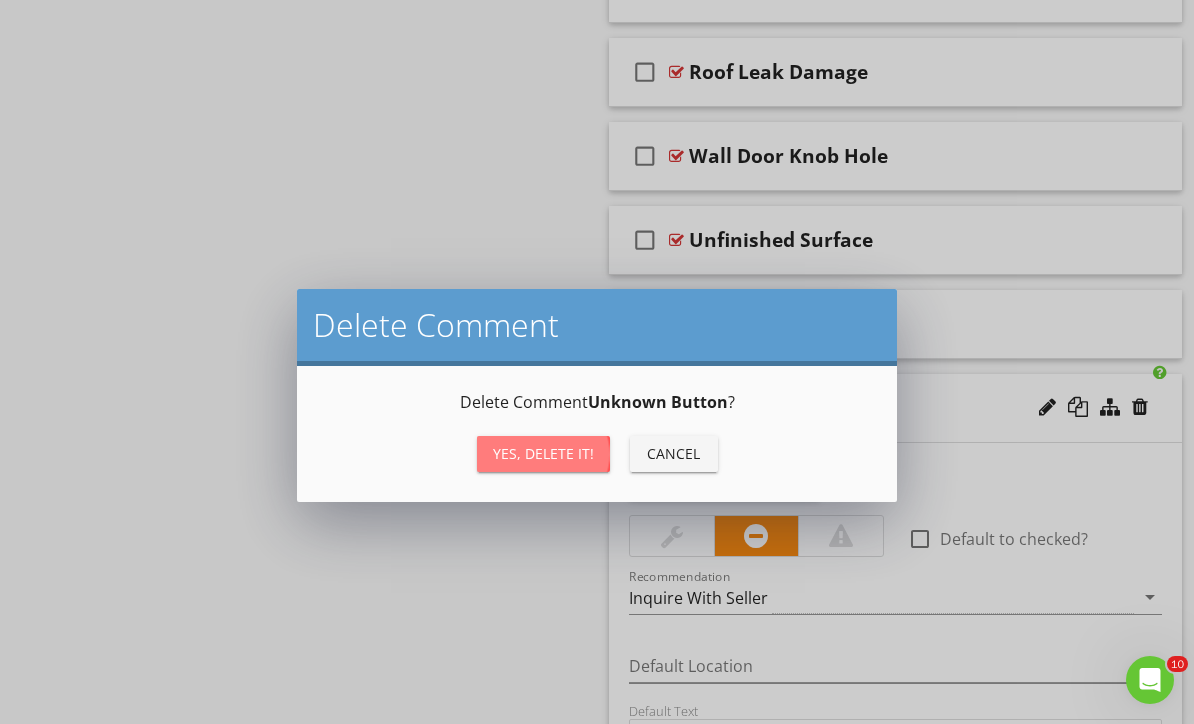 click on "Yes, Delete it!" at bounding box center (543, 453) 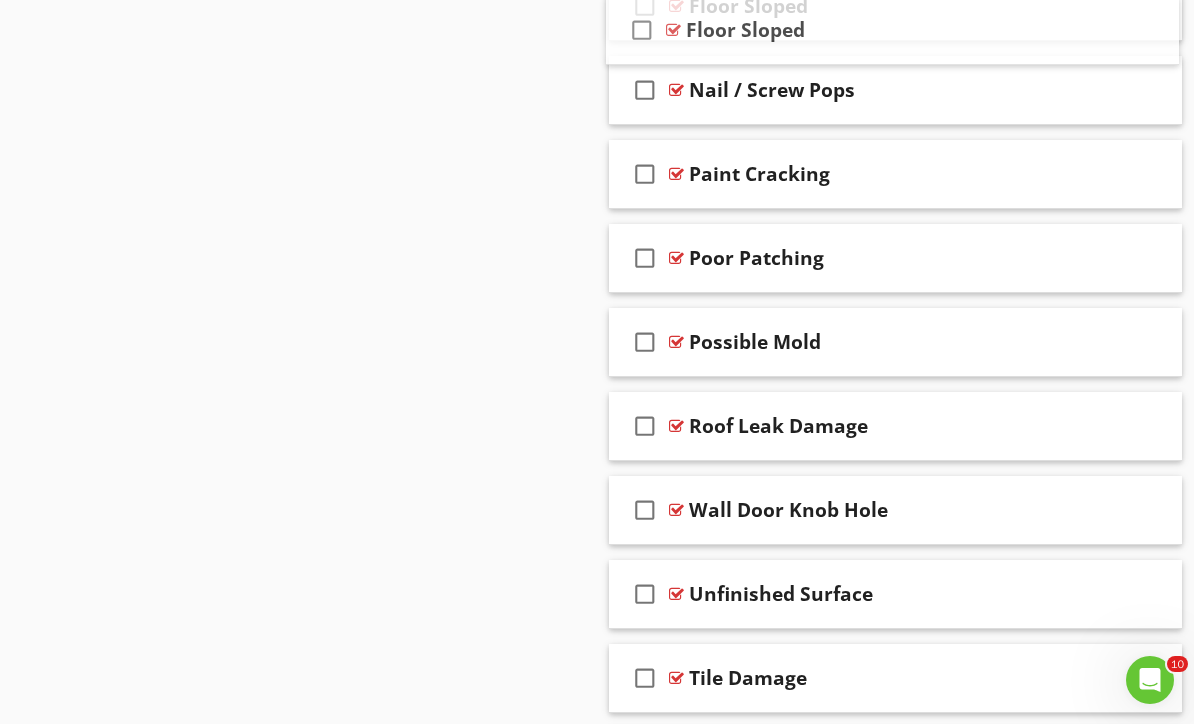 scroll, scrollTop: 1862, scrollLeft: 0, axis: vertical 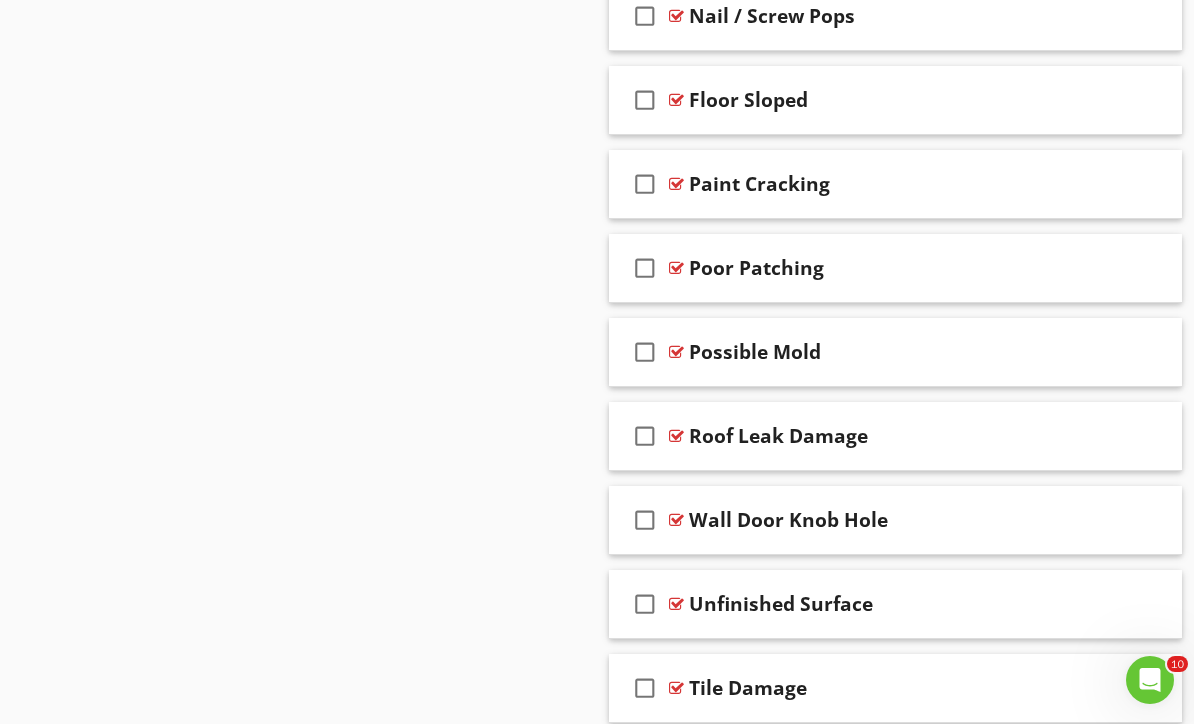 click on "check_box_outline_blank" at bounding box center (645, 436) 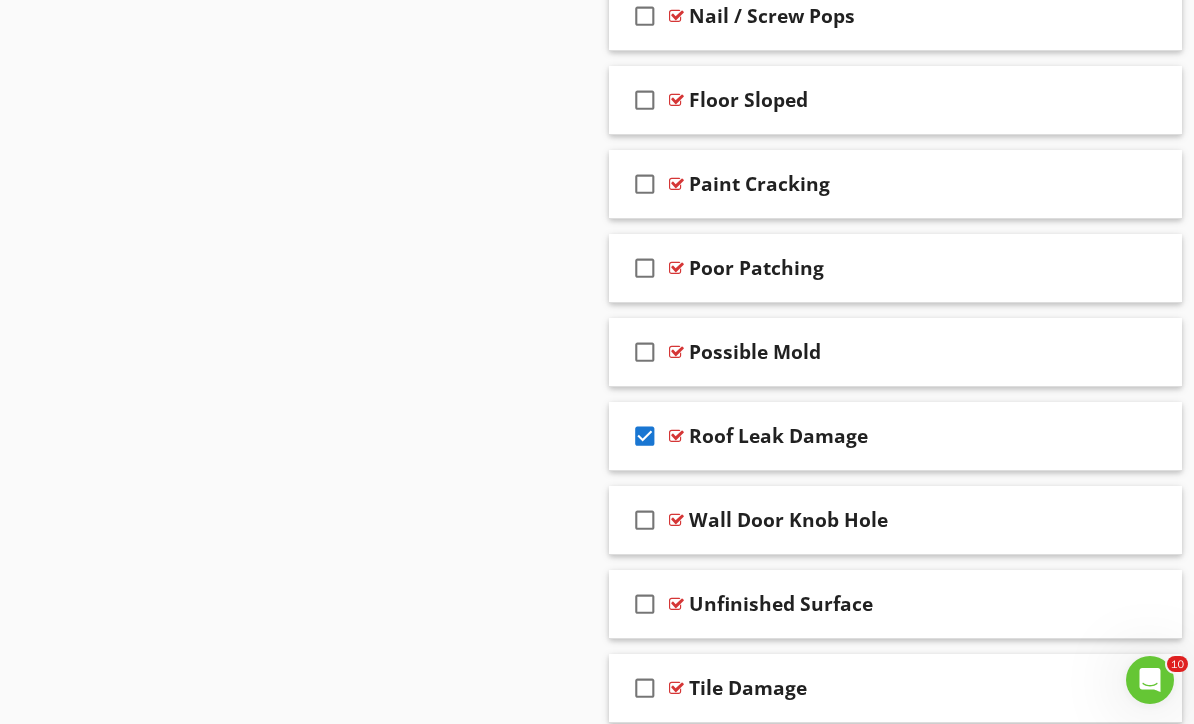 click at bounding box center (1140, 435) 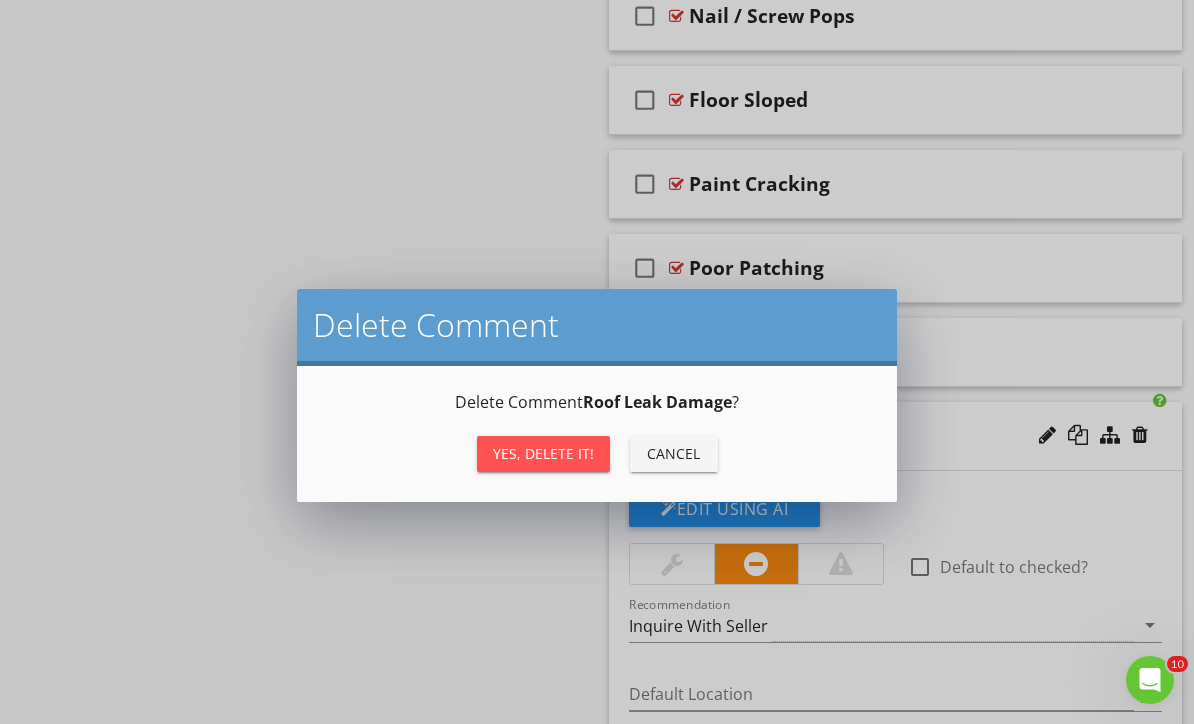 click on "Yes, Delete it!" at bounding box center (543, 453) 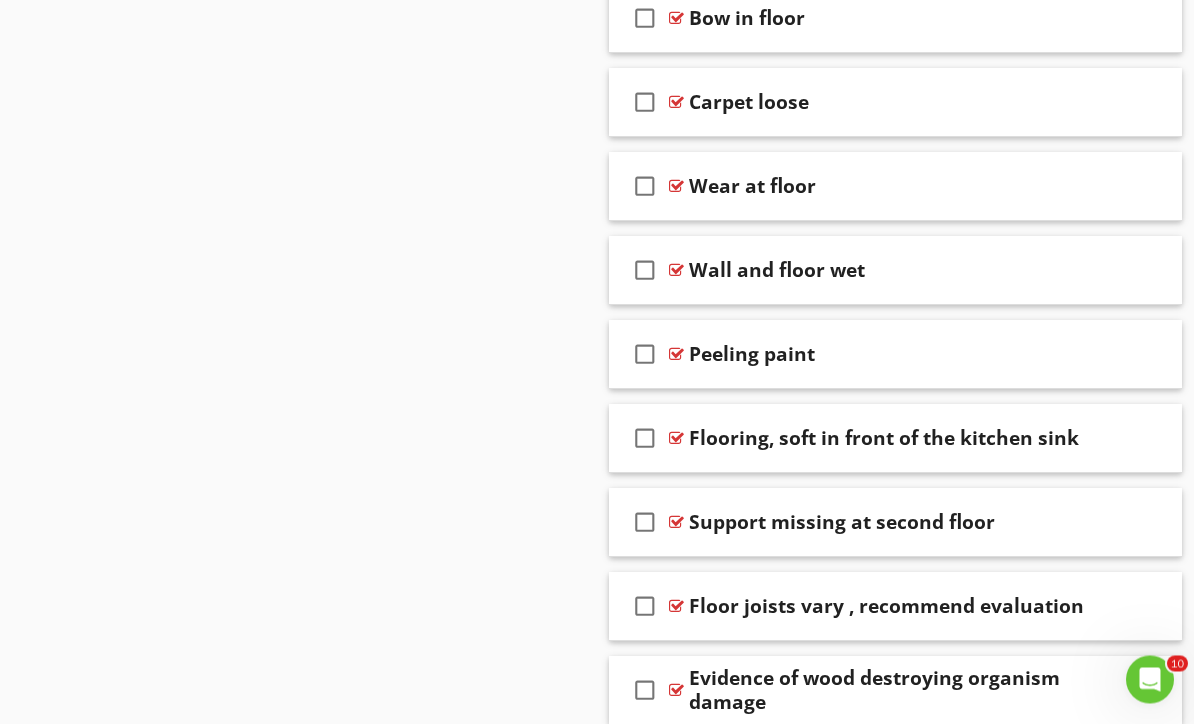 scroll, scrollTop: 6230, scrollLeft: 0, axis: vertical 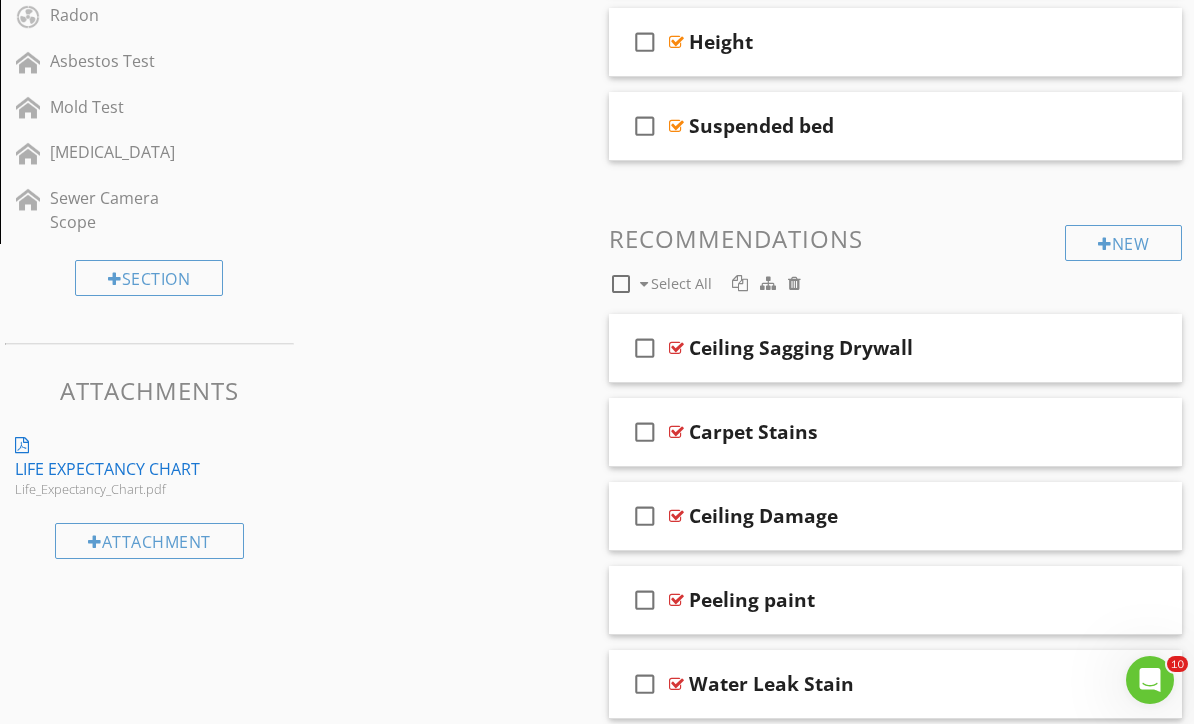 click on "check_box_outline_blank" at bounding box center (645, 432) 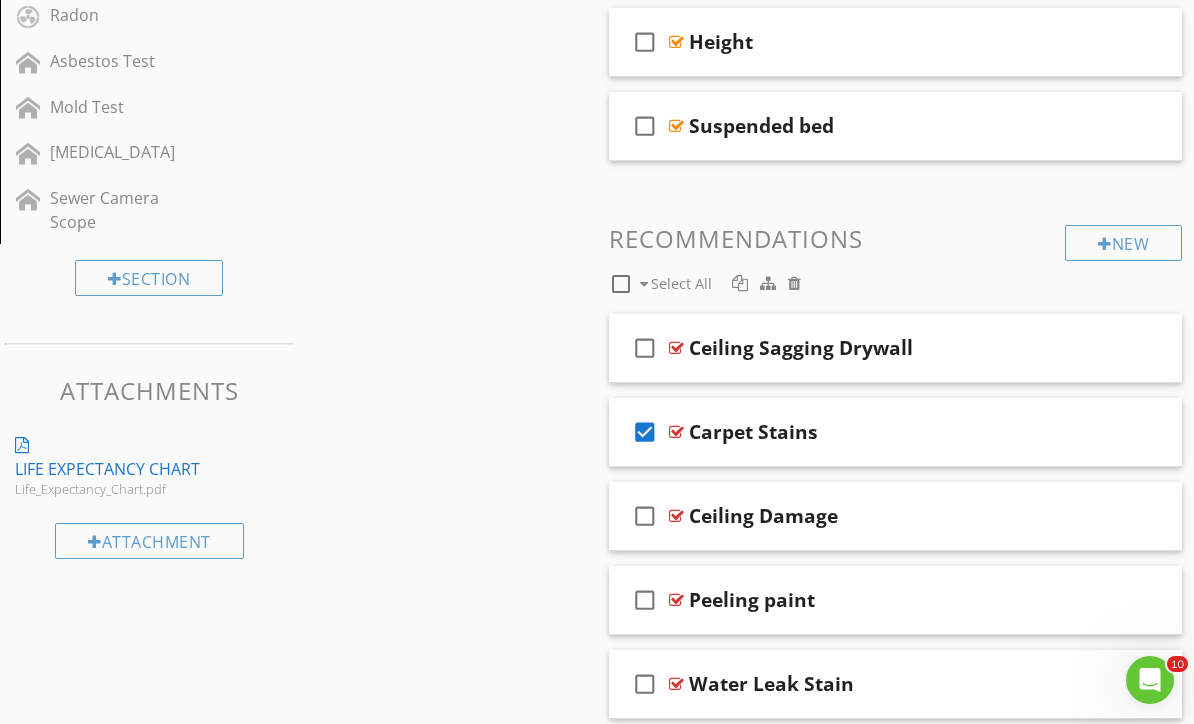 click at bounding box center [1140, 431] 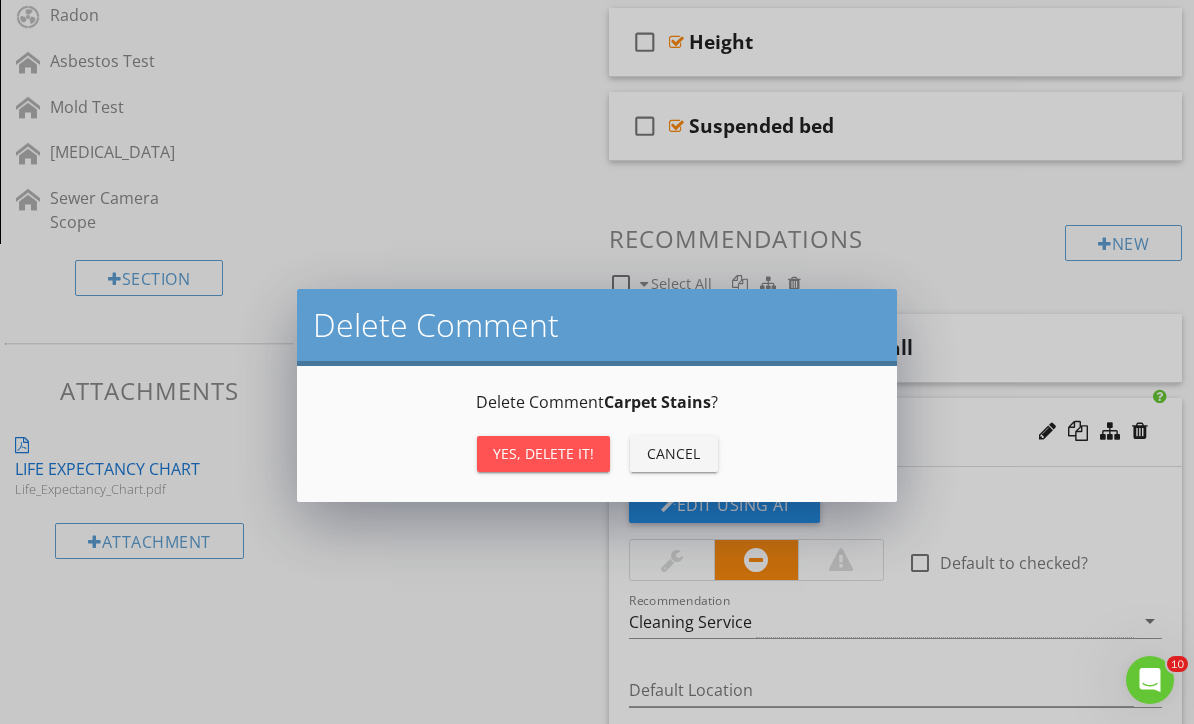 click on "Yes, Delete it!" at bounding box center (543, 453) 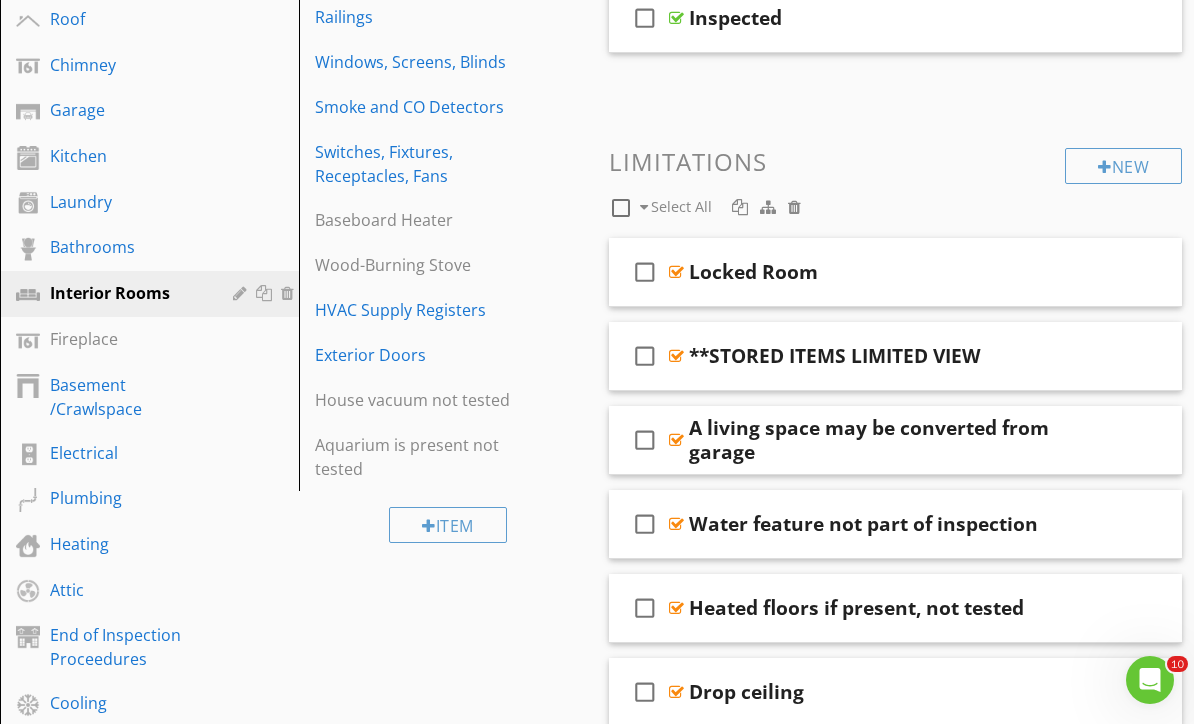 scroll, scrollTop: 375, scrollLeft: 0, axis: vertical 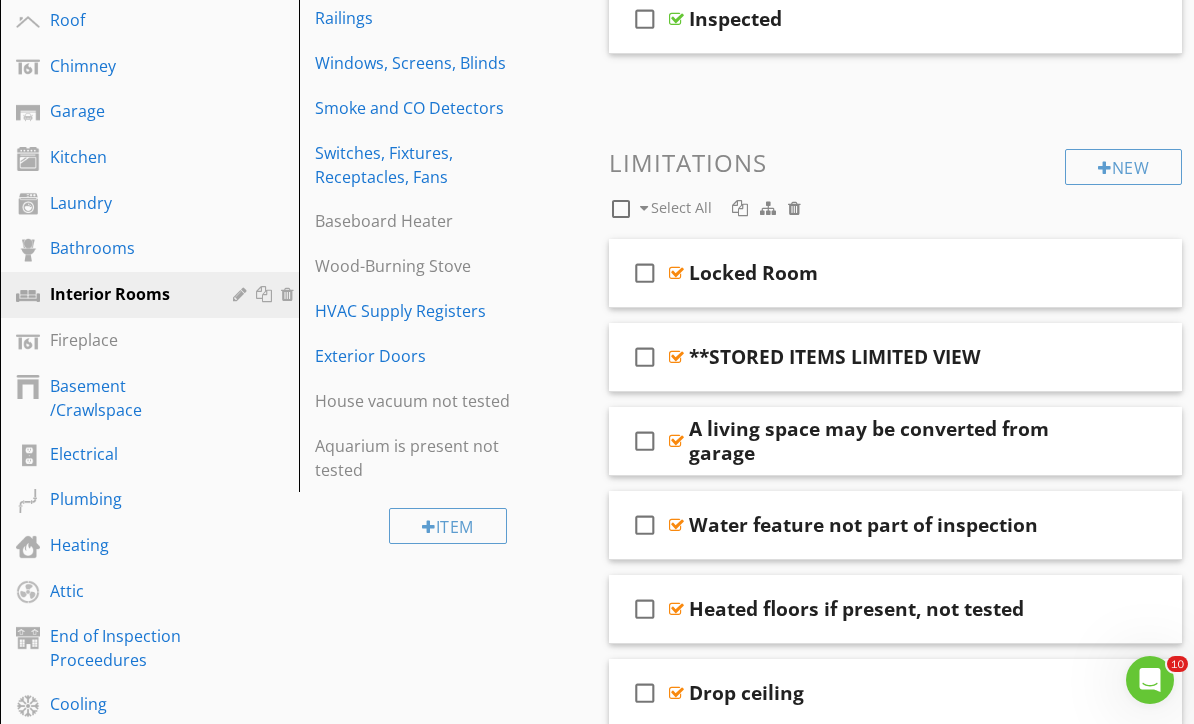 click on "Railings" at bounding box center (414, 18) 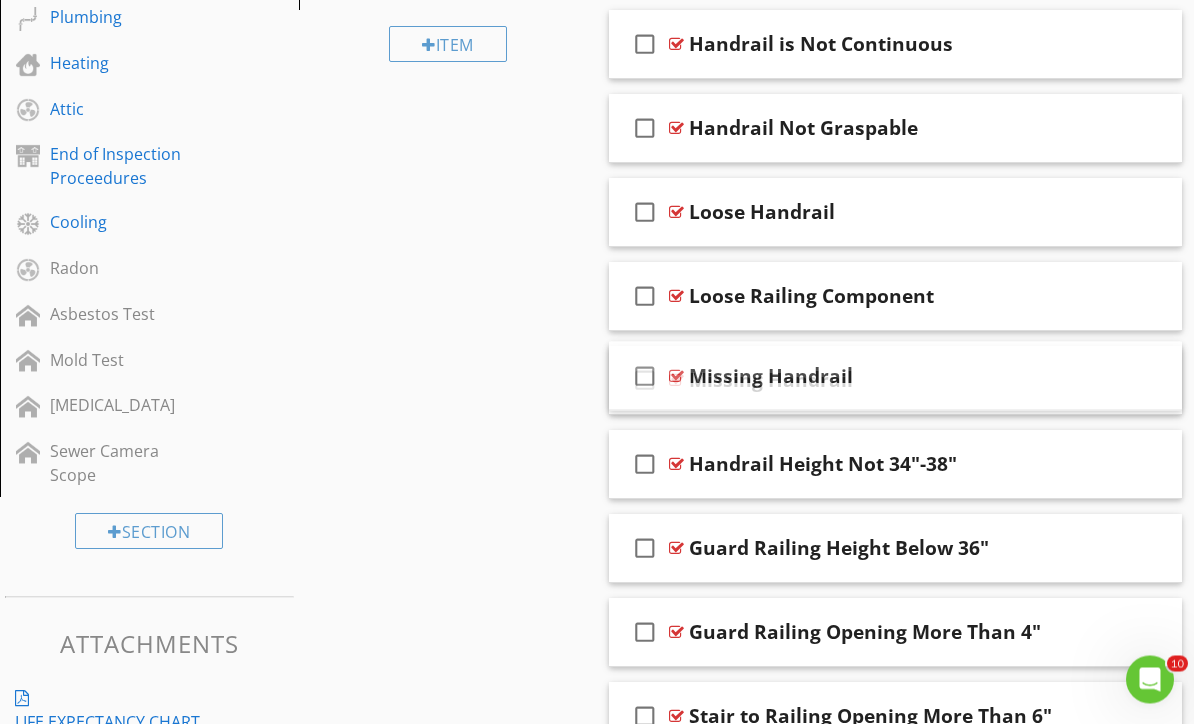scroll, scrollTop: 857, scrollLeft: 0, axis: vertical 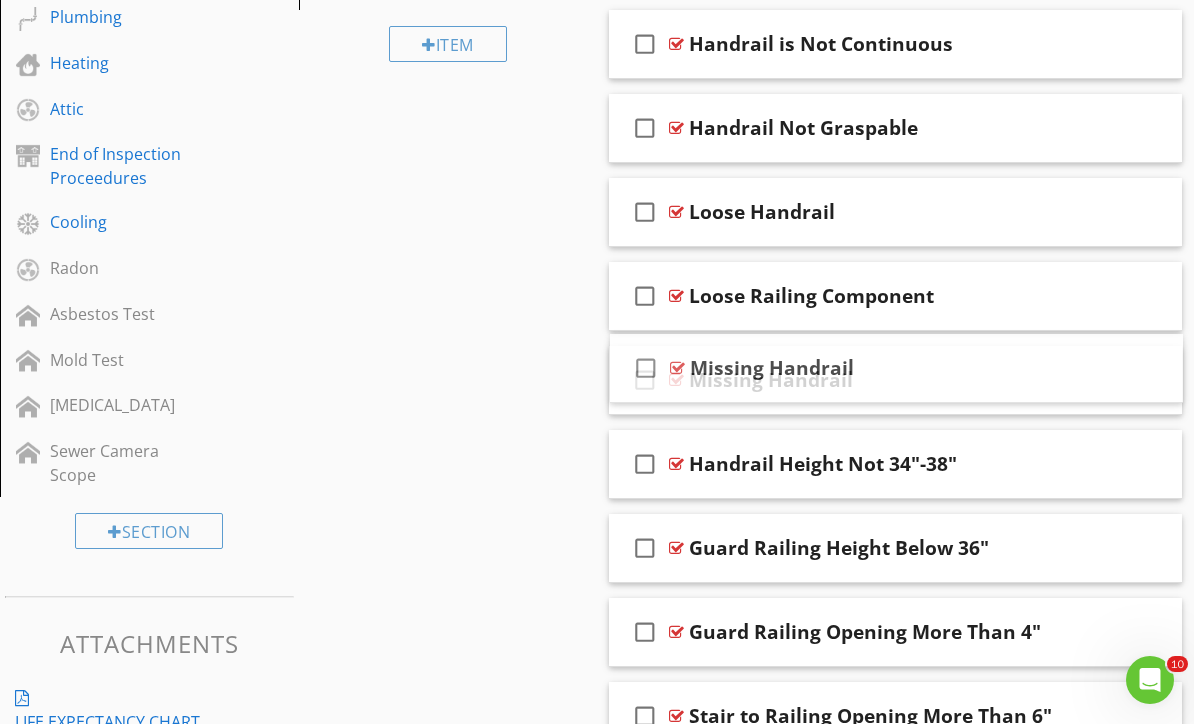 type 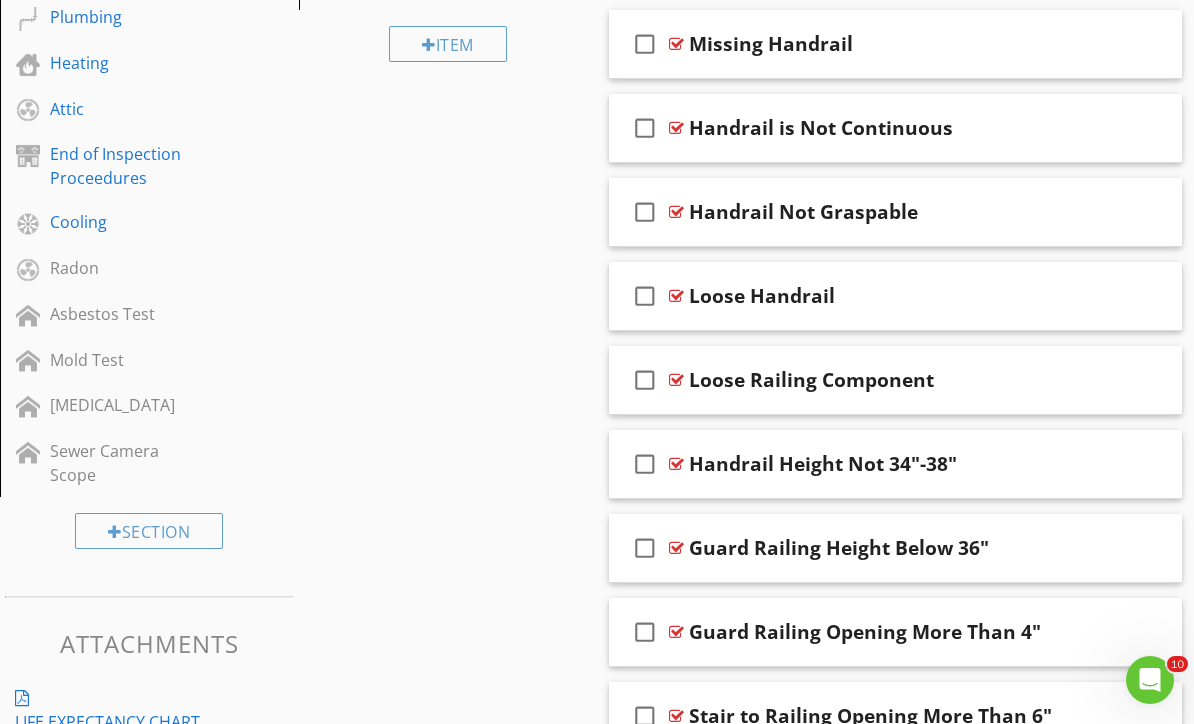 click on "check_box_outline_blank" at bounding box center [645, 128] 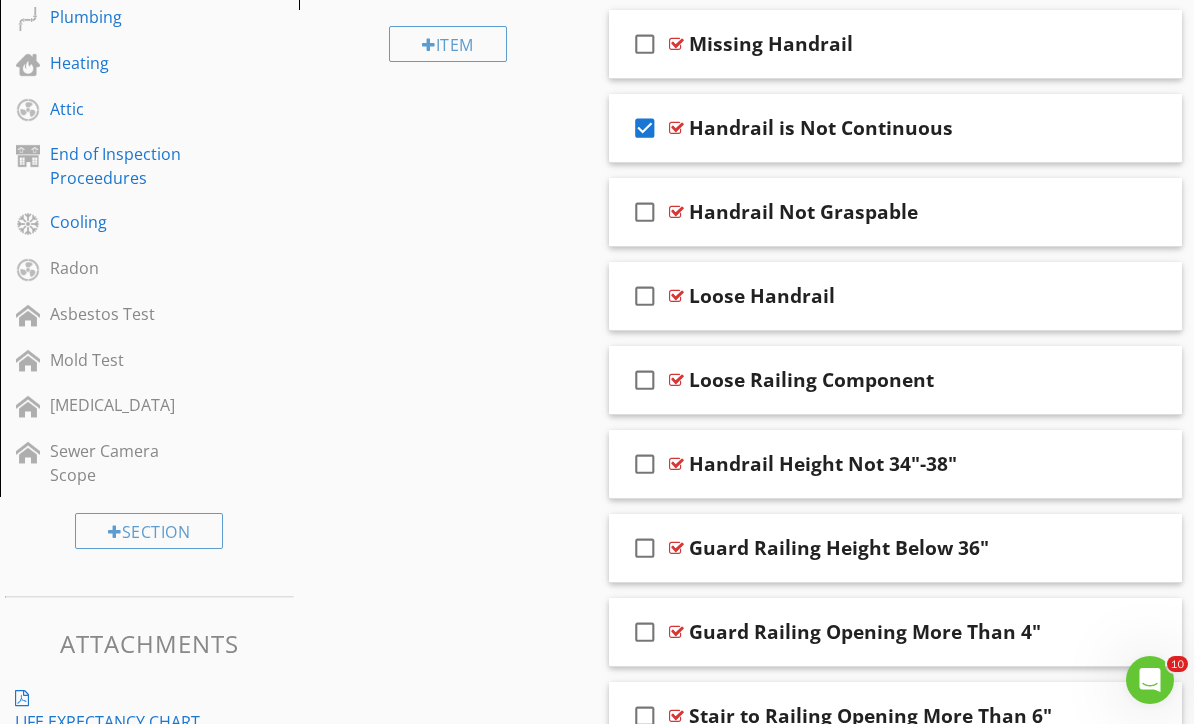 click at bounding box center [1140, 127] 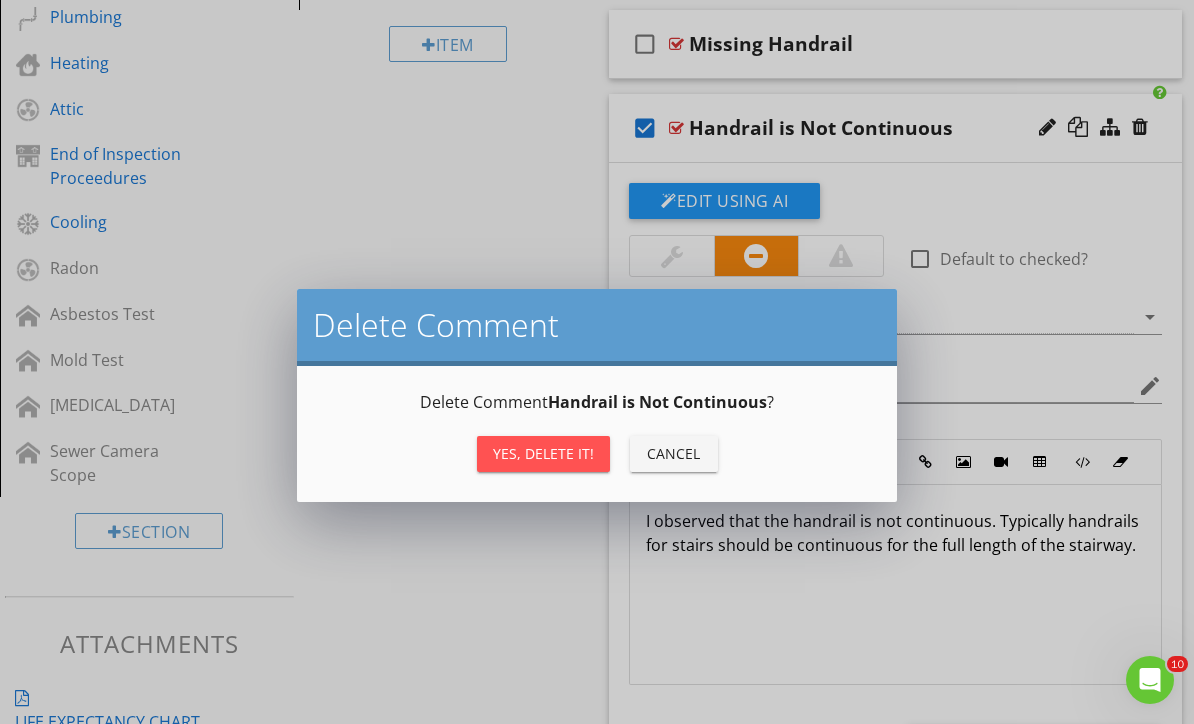 click on "Yes, Delete it!" at bounding box center [543, 454] 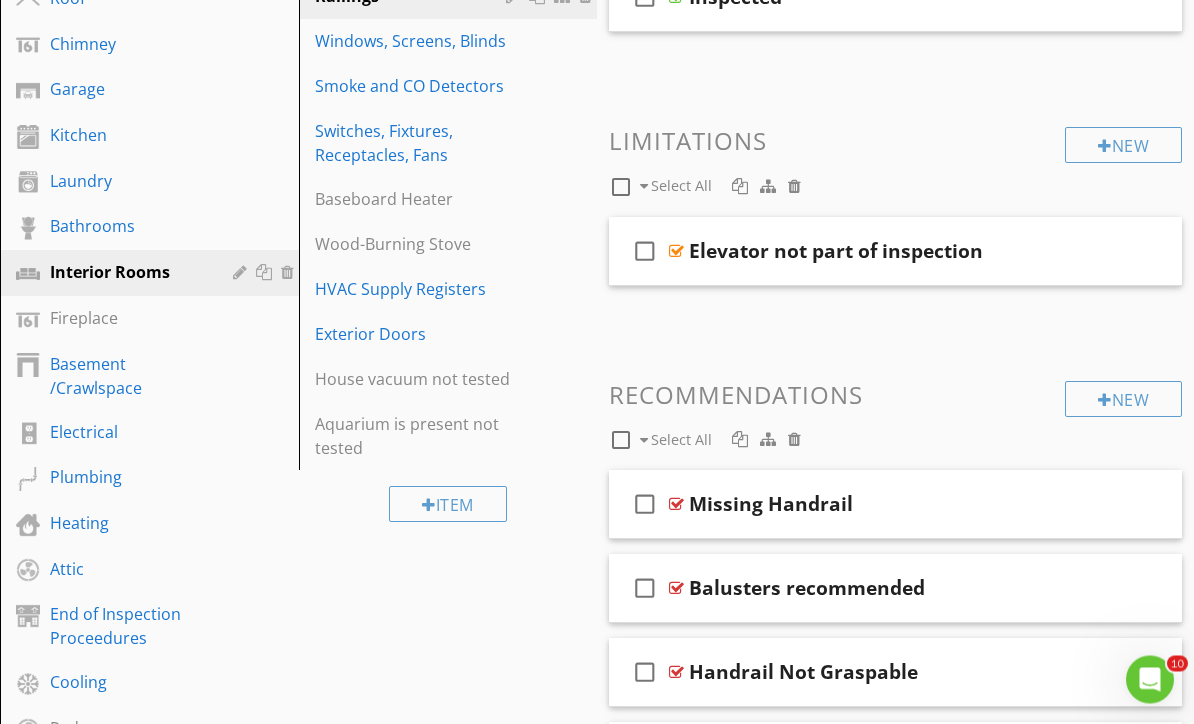 scroll, scrollTop: 397, scrollLeft: 0, axis: vertical 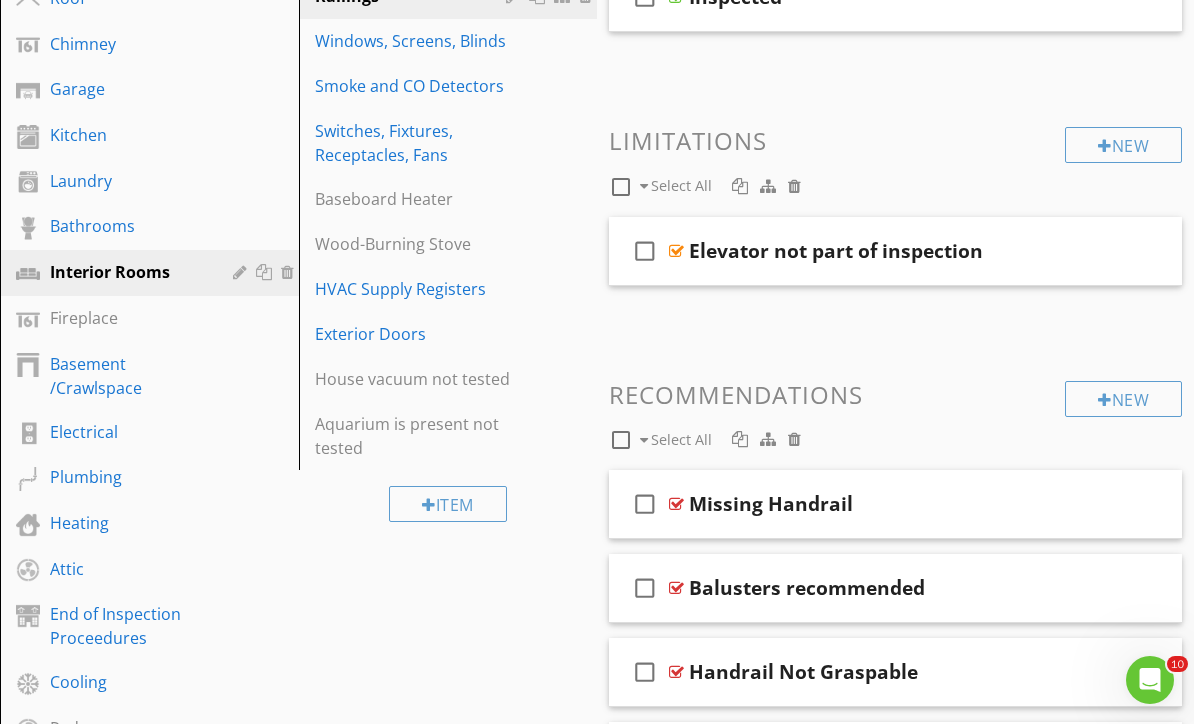 click on "Windows, Screens, Blinds" at bounding box center (414, 41) 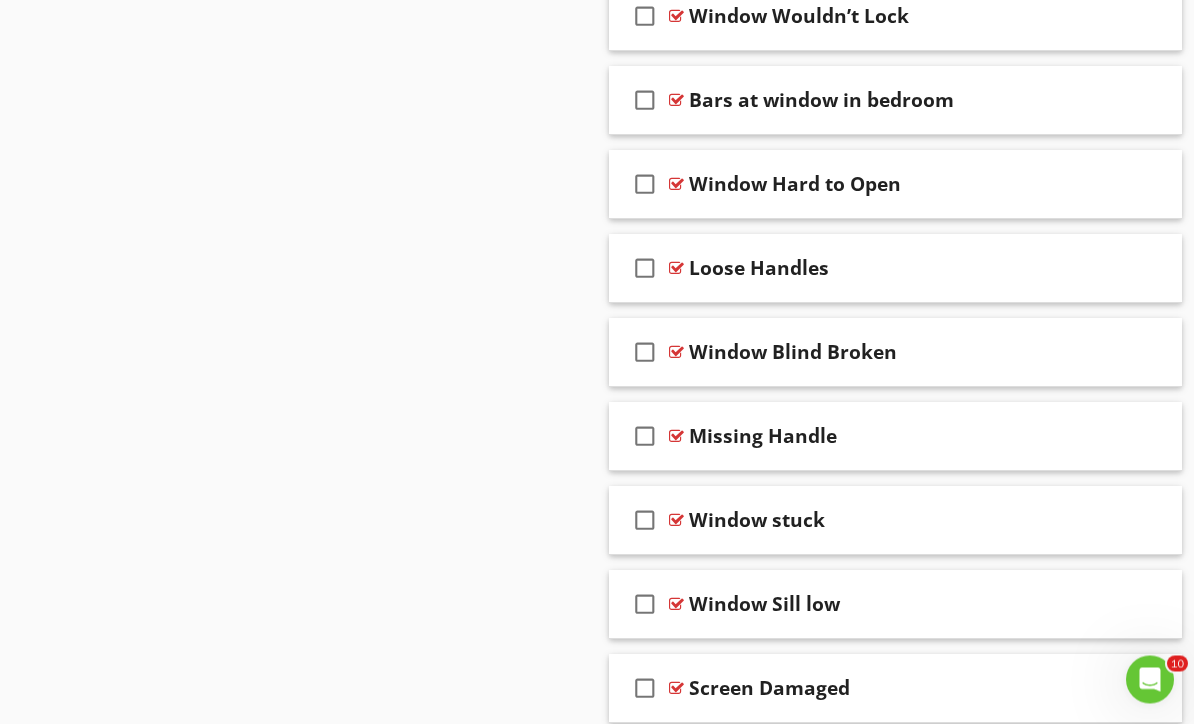 scroll, scrollTop: 2038, scrollLeft: 0, axis: vertical 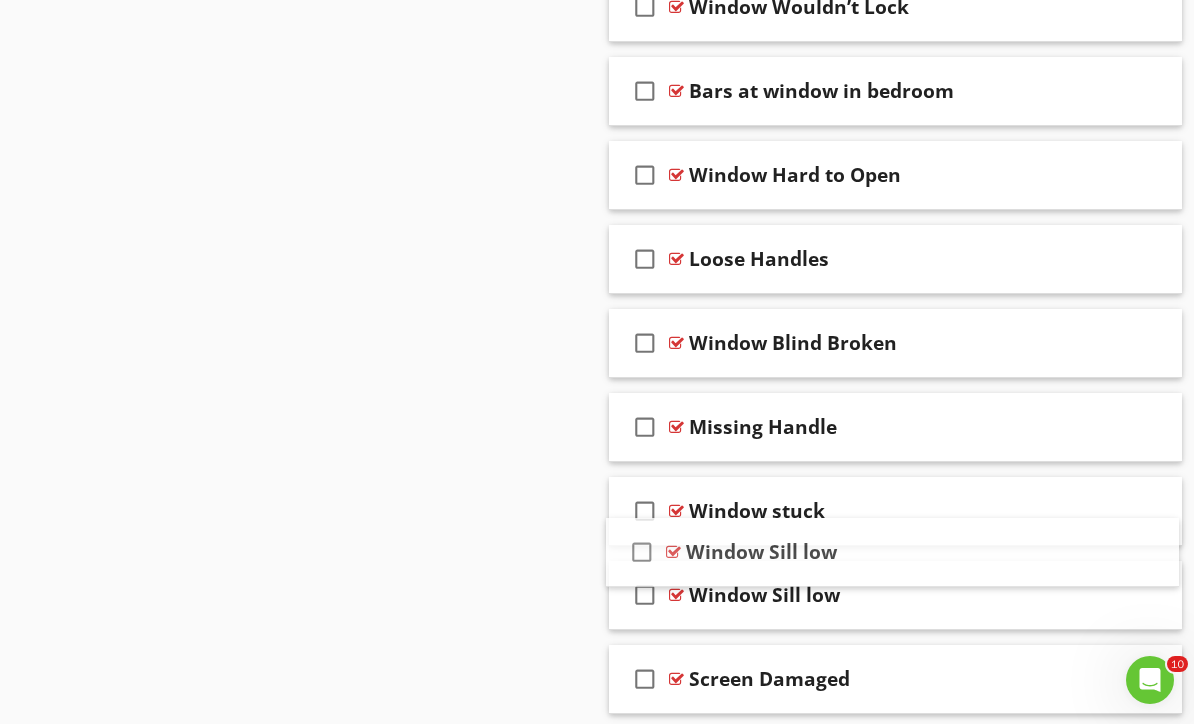 type 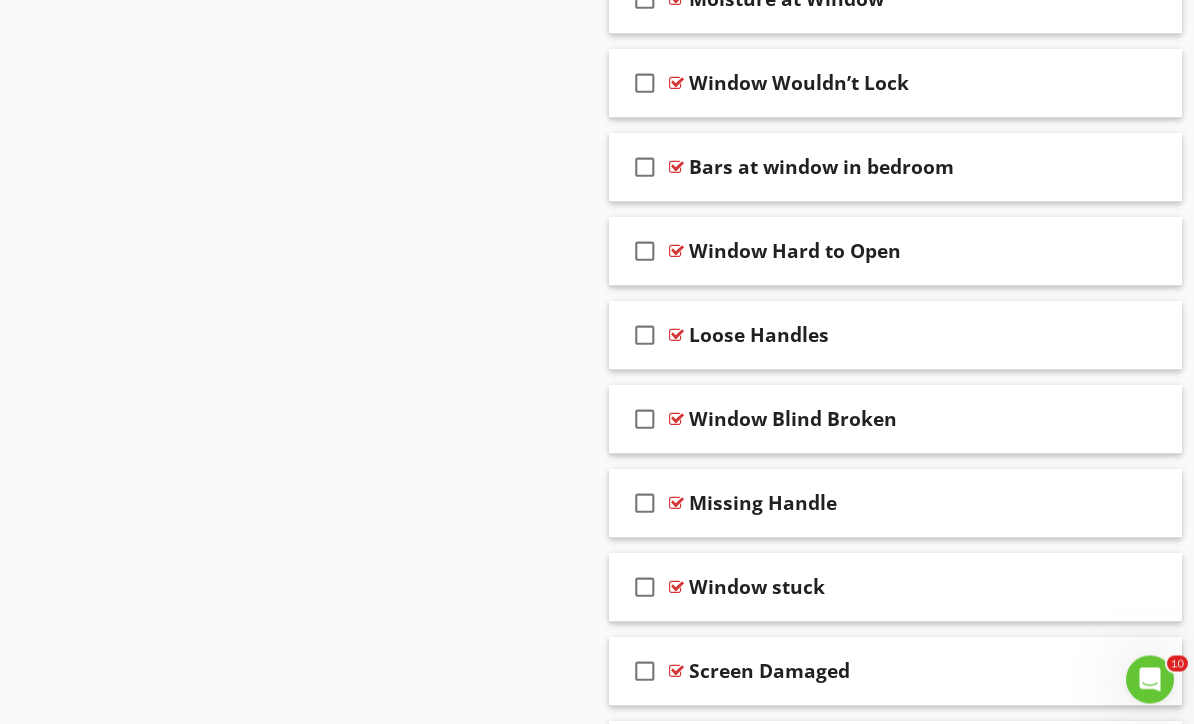 scroll, scrollTop: 2047, scrollLeft: 0, axis: vertical 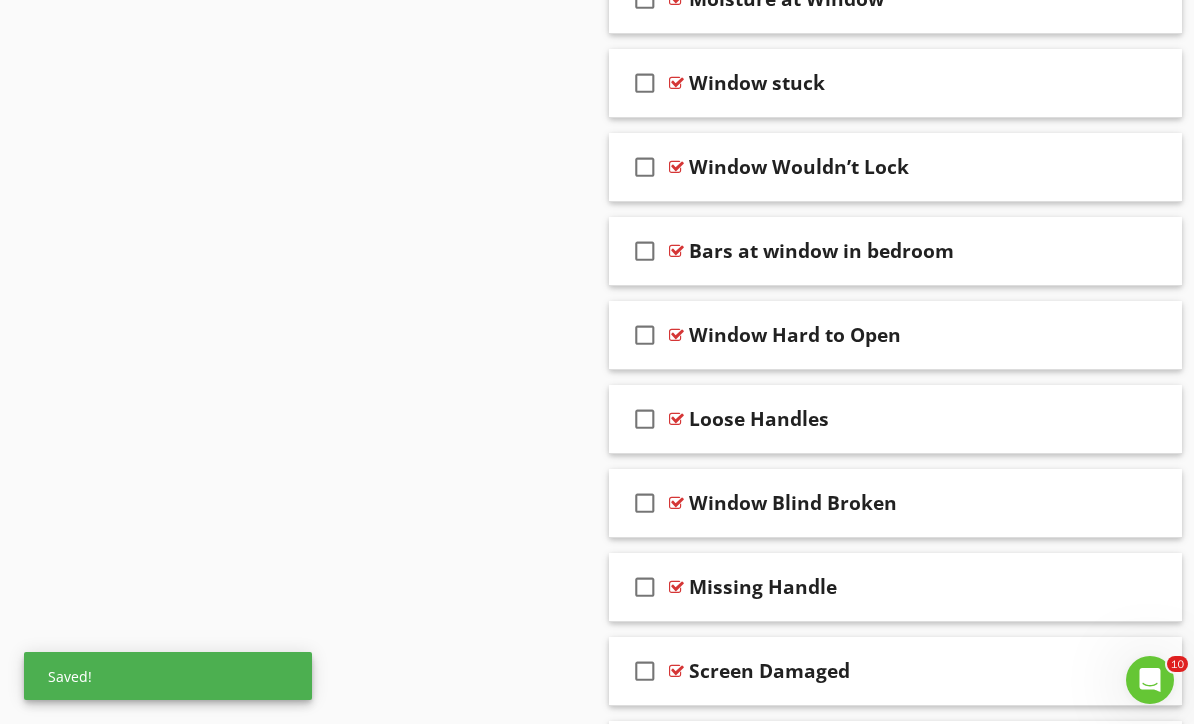 click on "check_box_outline_blank" at bounding box center [645, 671] 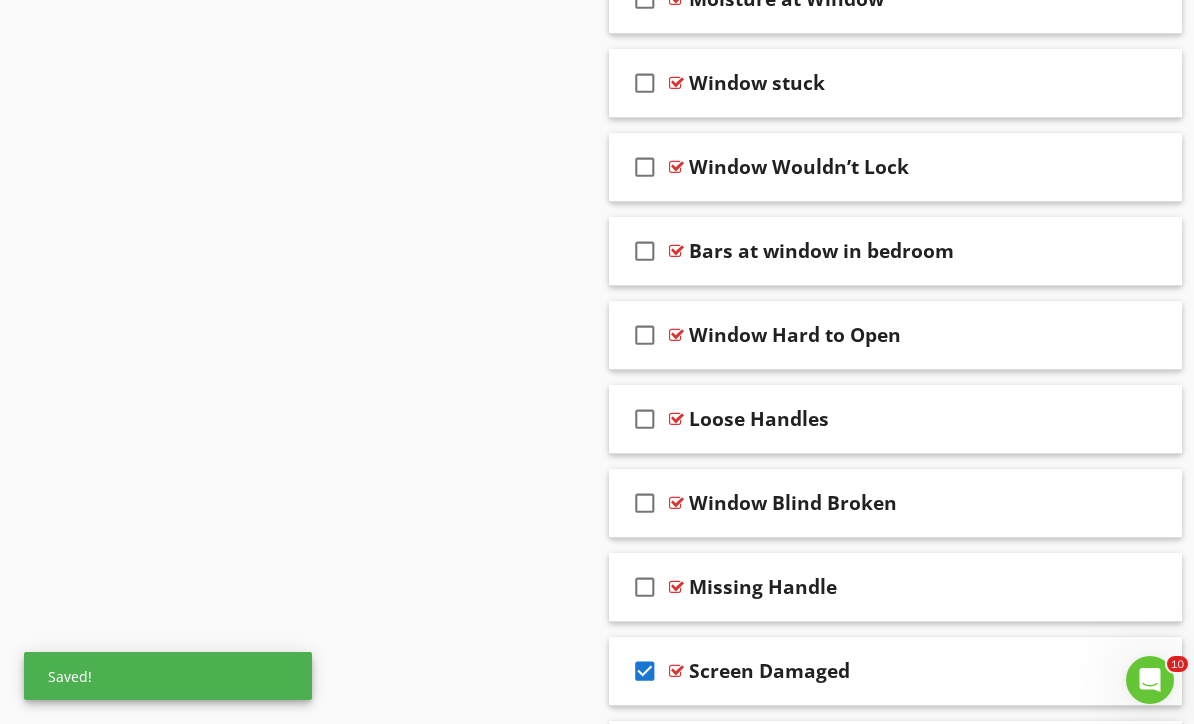 click at bounding box center [1140, 670] 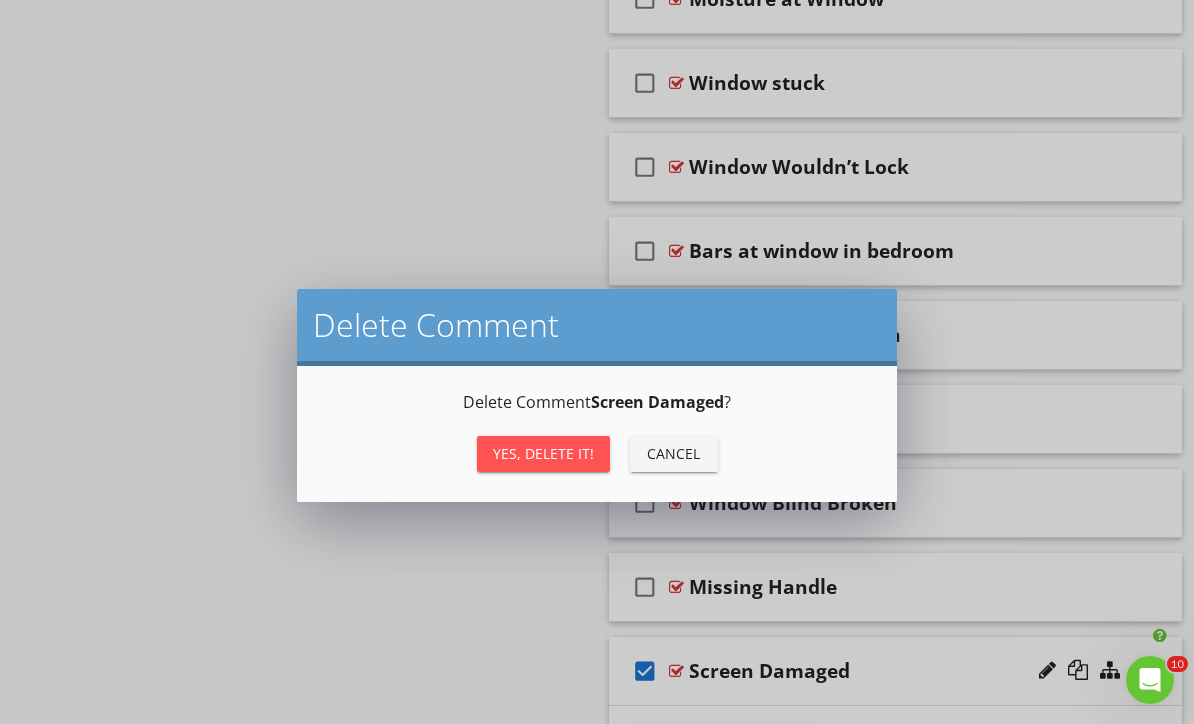 click on "Yes, Delete it!" at bounding box center (543, 453) 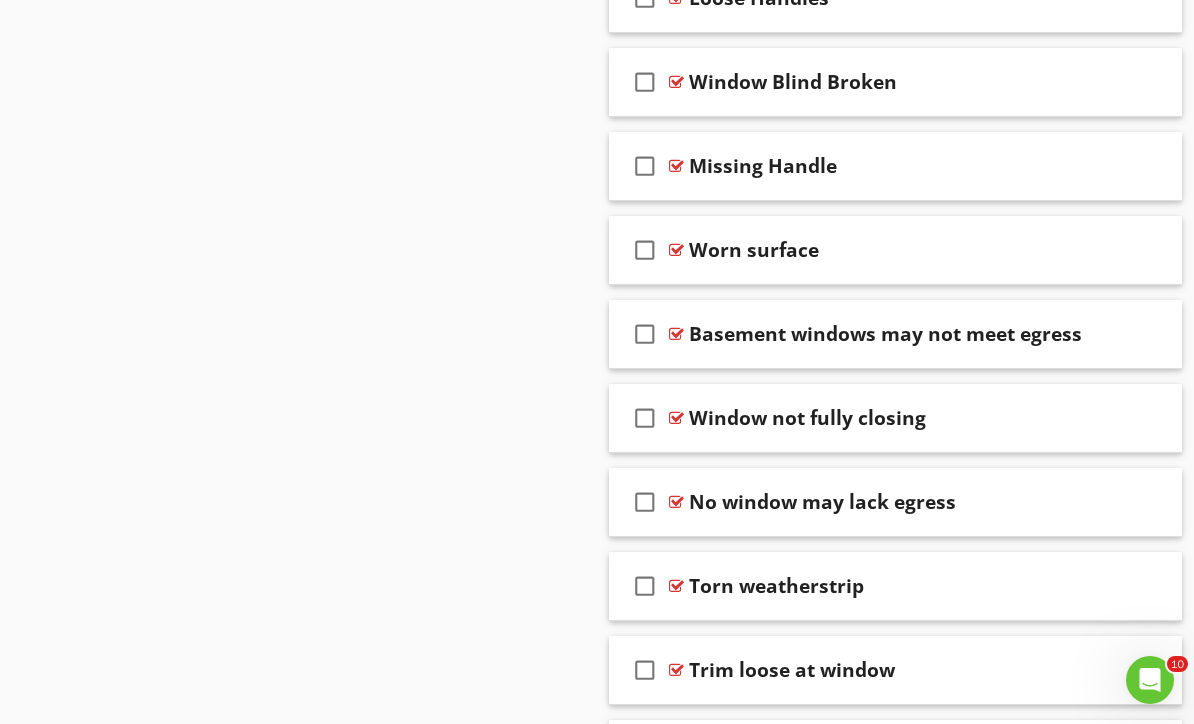 scroll, scrollTop: 2474, scrollLeft: 0, axis: vertical 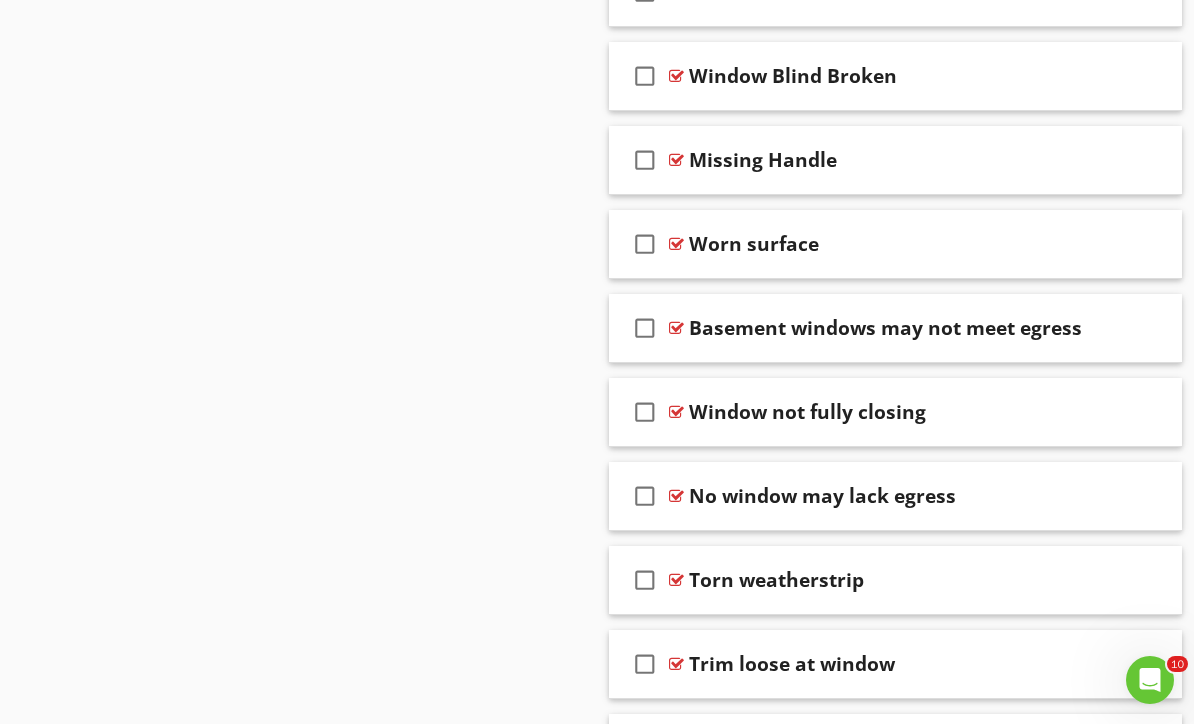 click on "check_box_outline_blank" at bounding box center [645, 328] 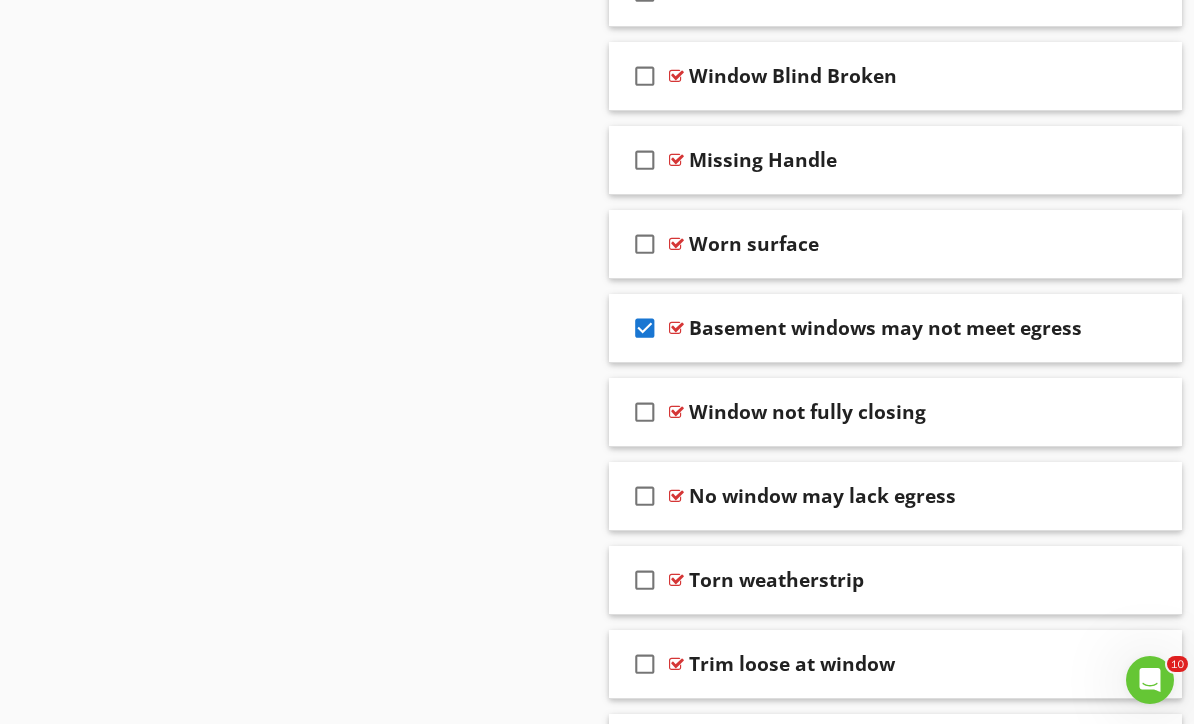 click at bounding box center [1140, 327] 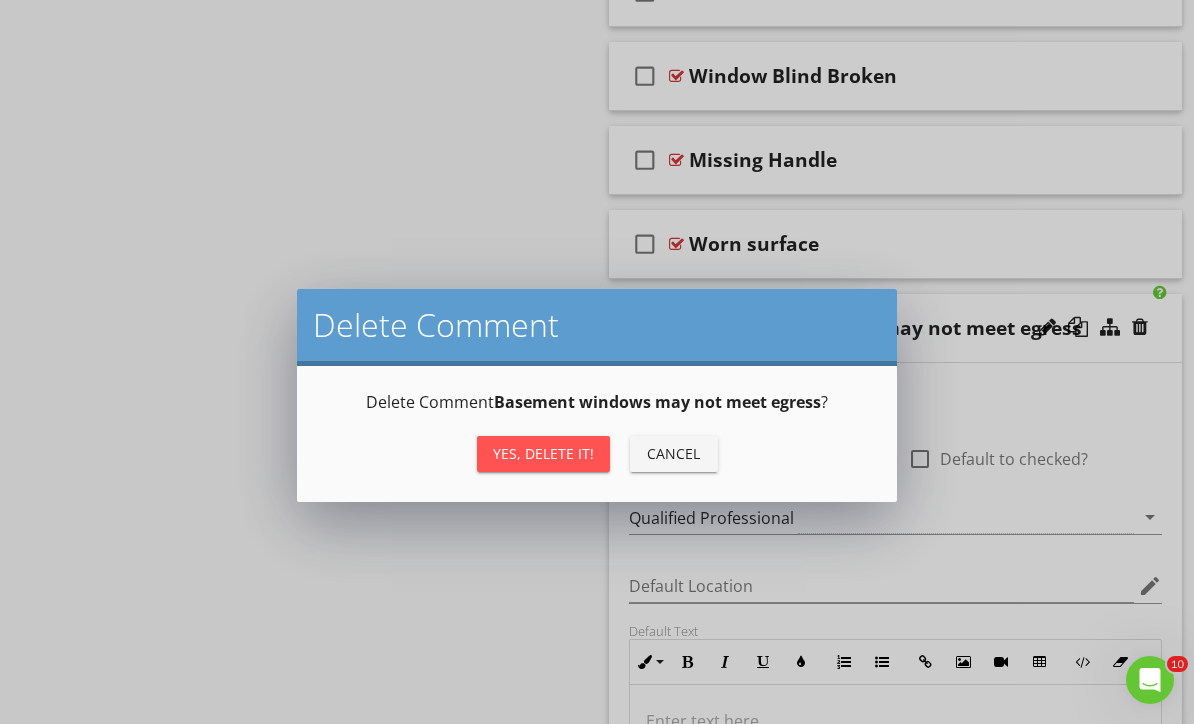 click on "Yes, Delete it!" at bounding box center [543, 453] 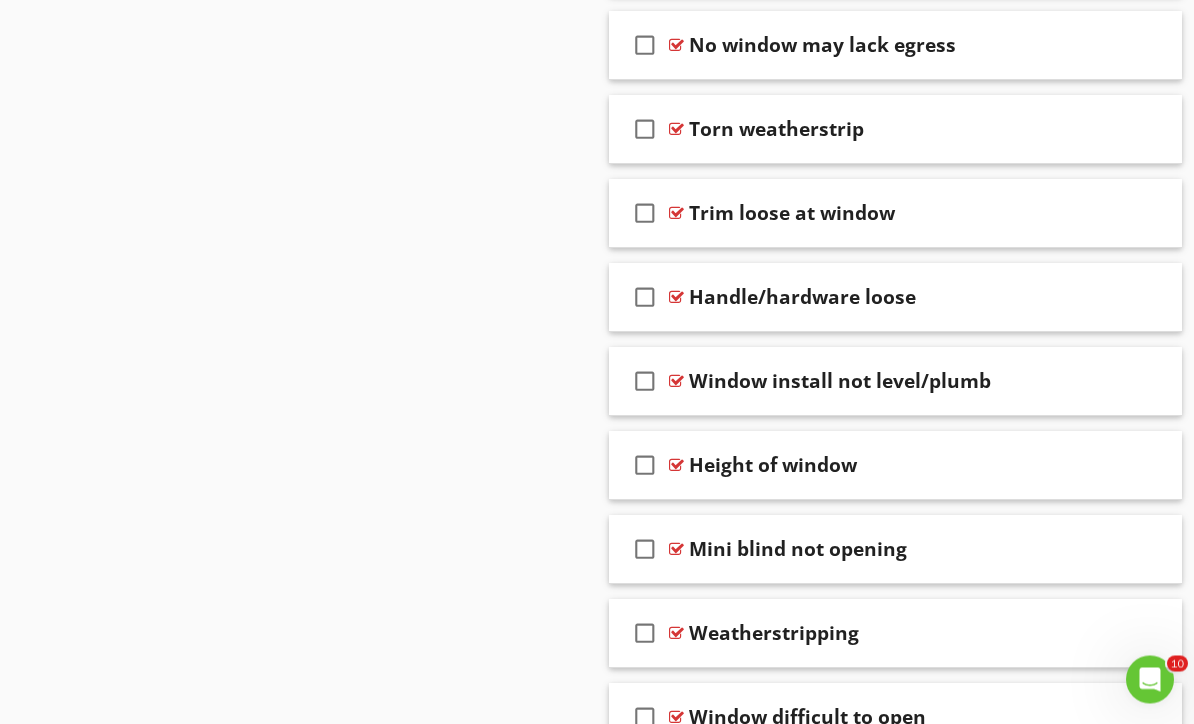 scroll, scrollTop: 2841, scrollLeft: 0, axis: vertical 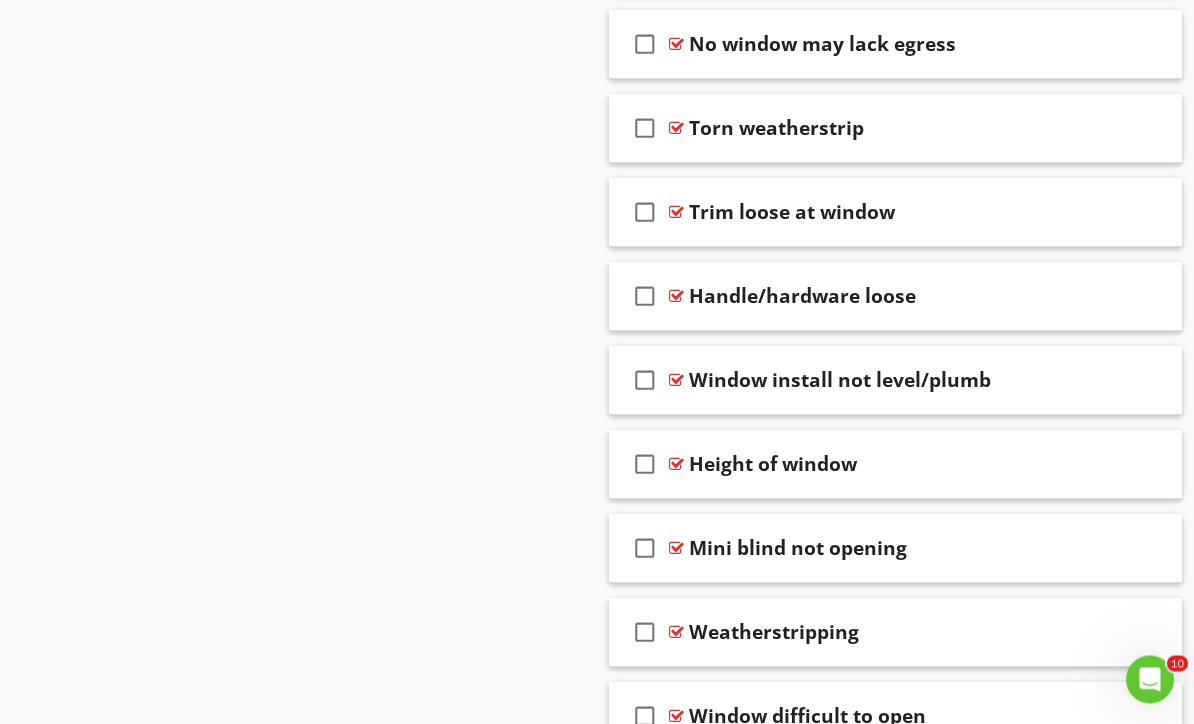 click on "check_box_outline_blank" at bounding box center (645, 297) 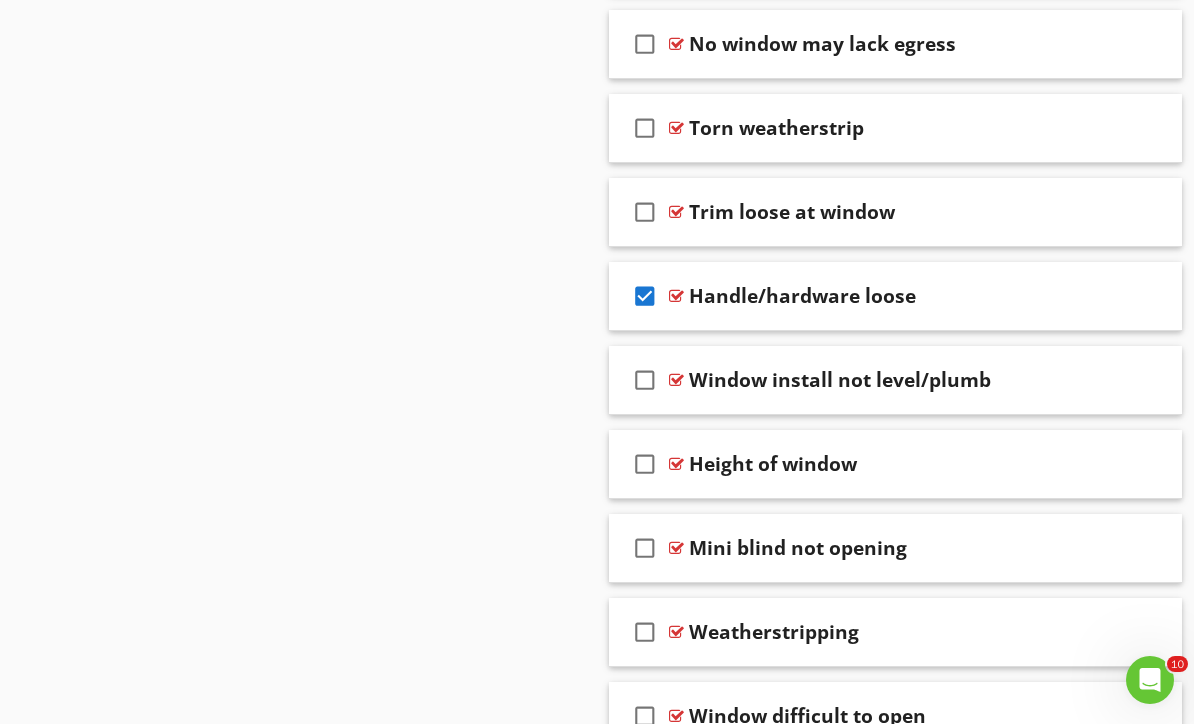 click at bounding box center [1140, 295] 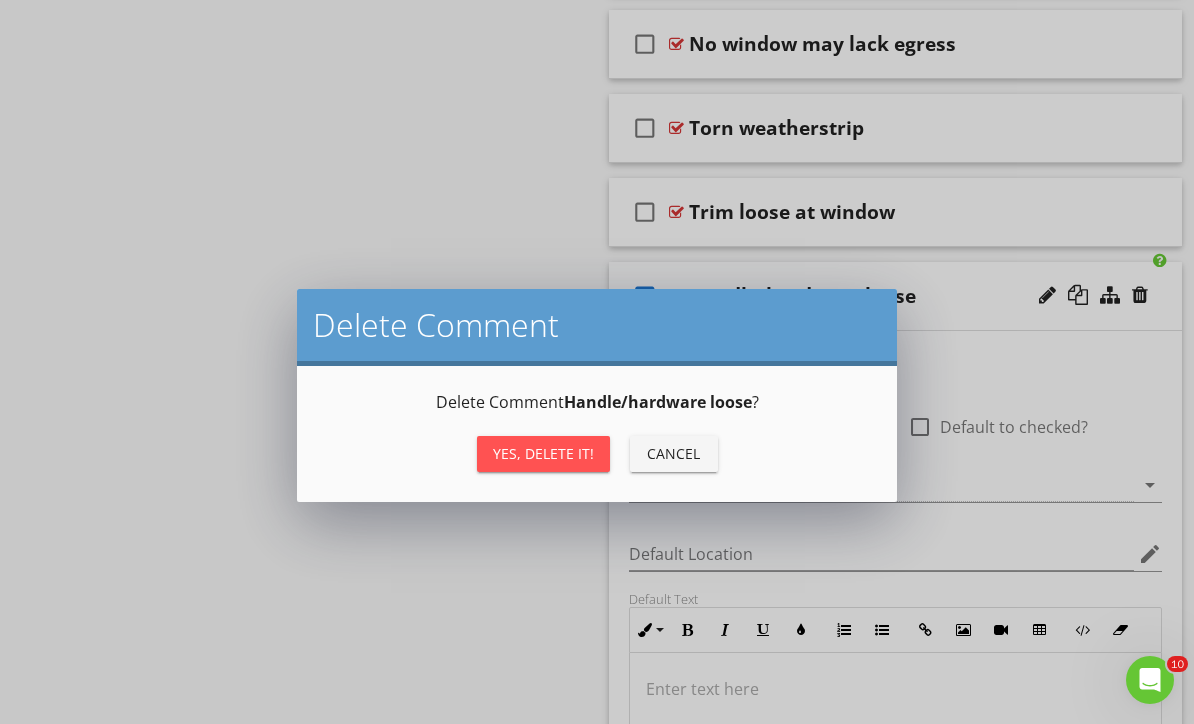 click on "Yes, Delete it!" at bounding box center (543, 453) 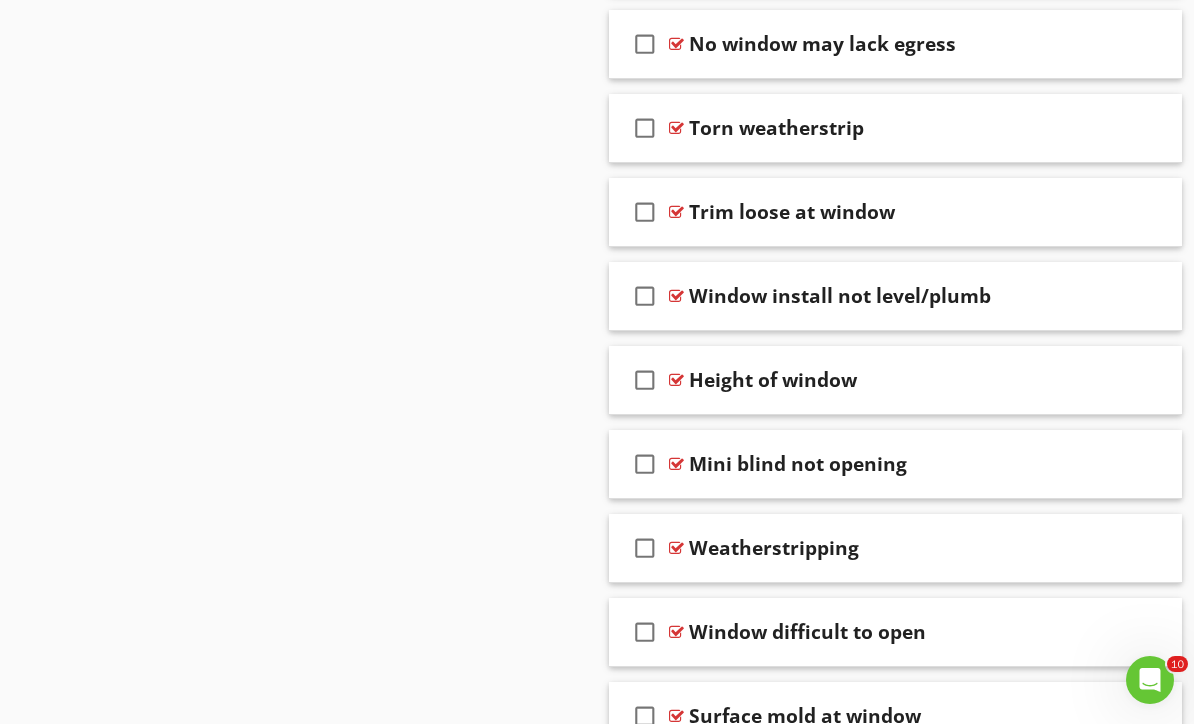 click on "check_box_outline_blank" at bounding box center [645, 464] 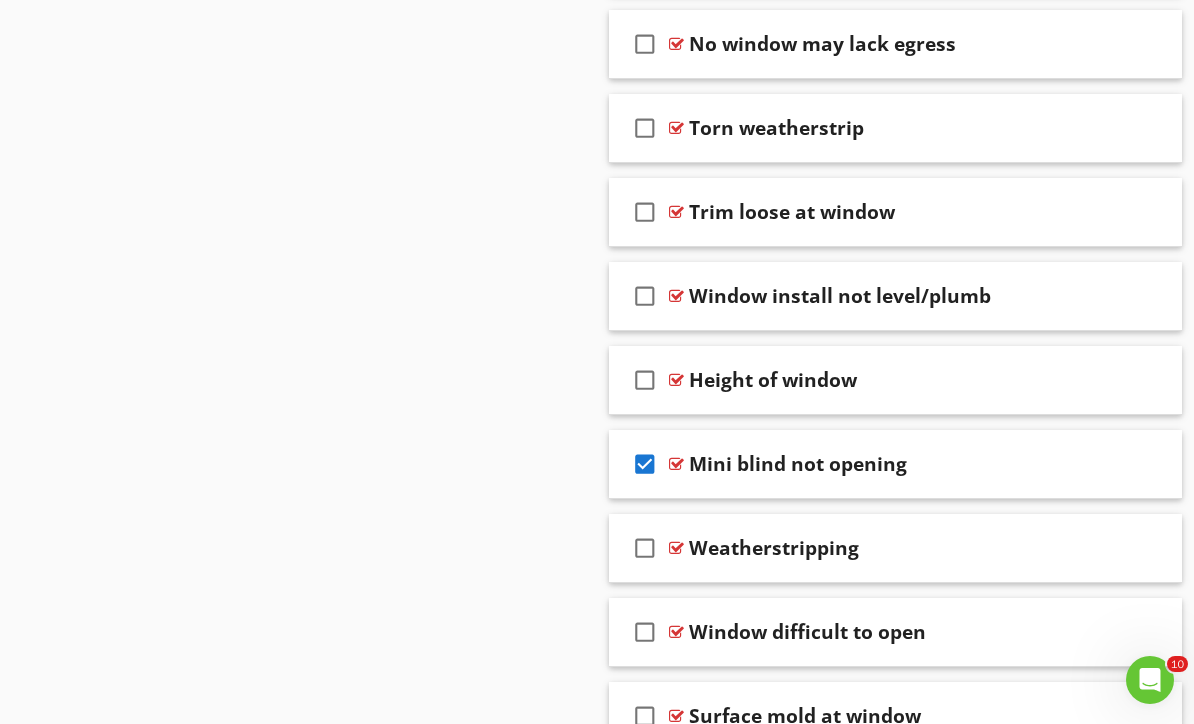 click at bounding box center [1140, 463] 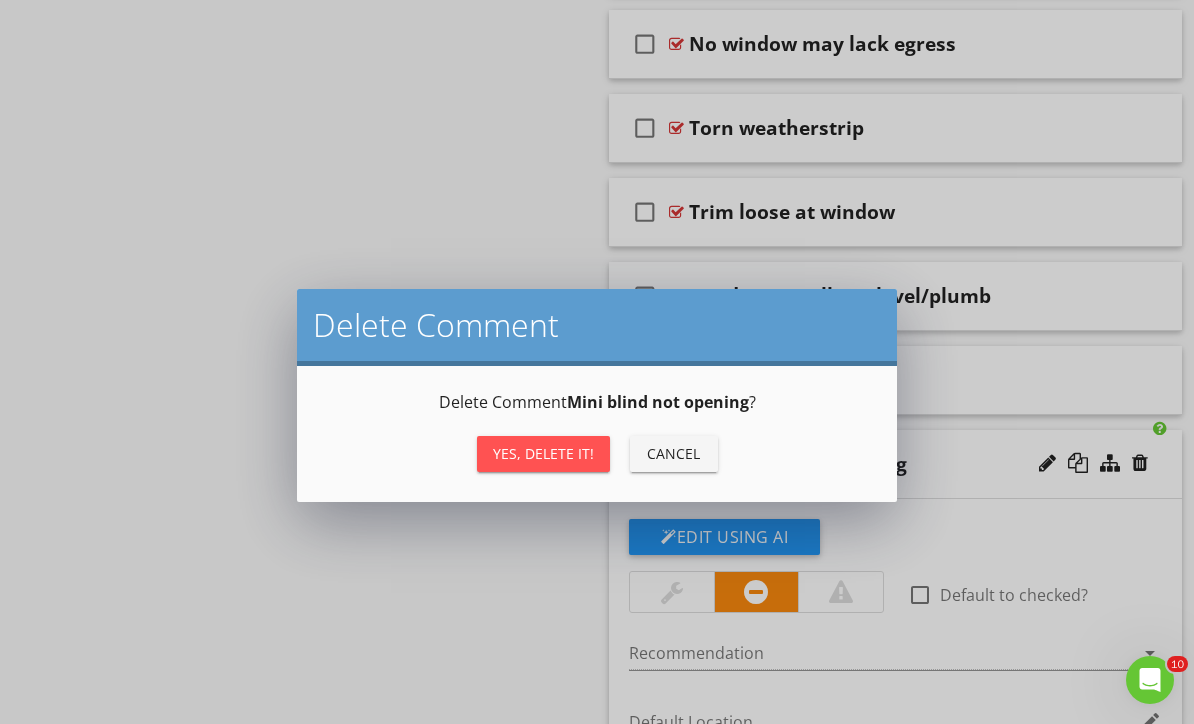 click on "Yes, Delete it!" at bounding box center [543, 453] 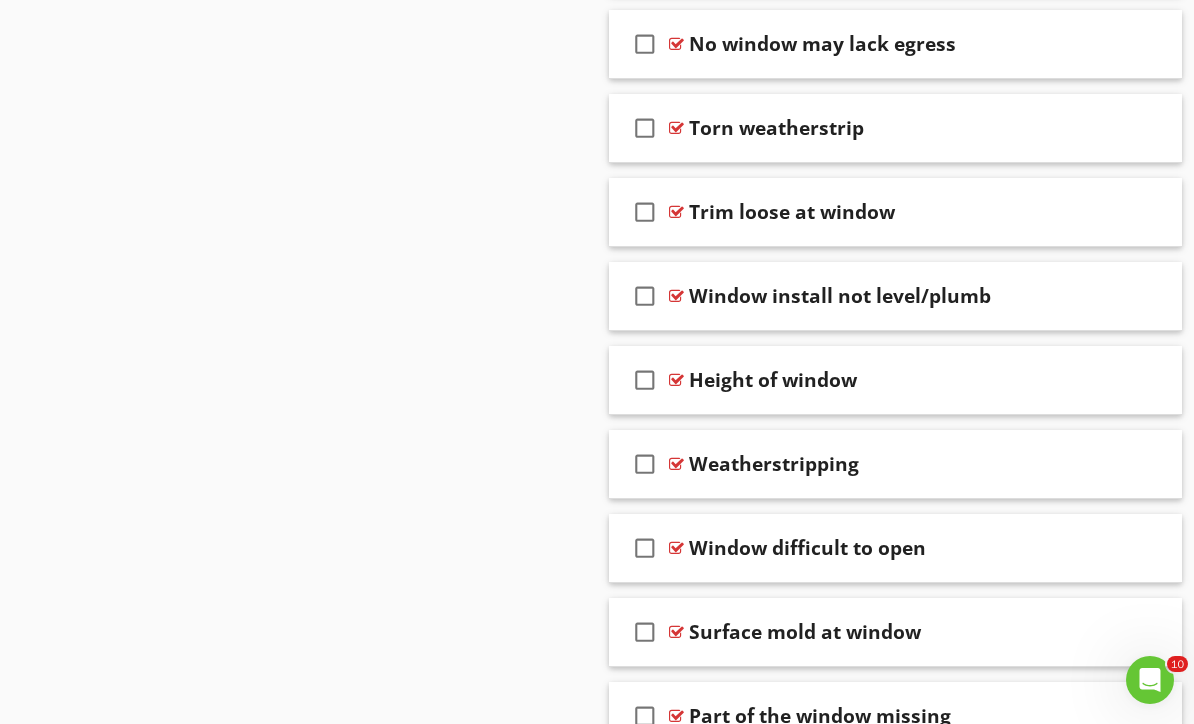 click on "check_box_outline_blank" at bounding box center [645, 464] 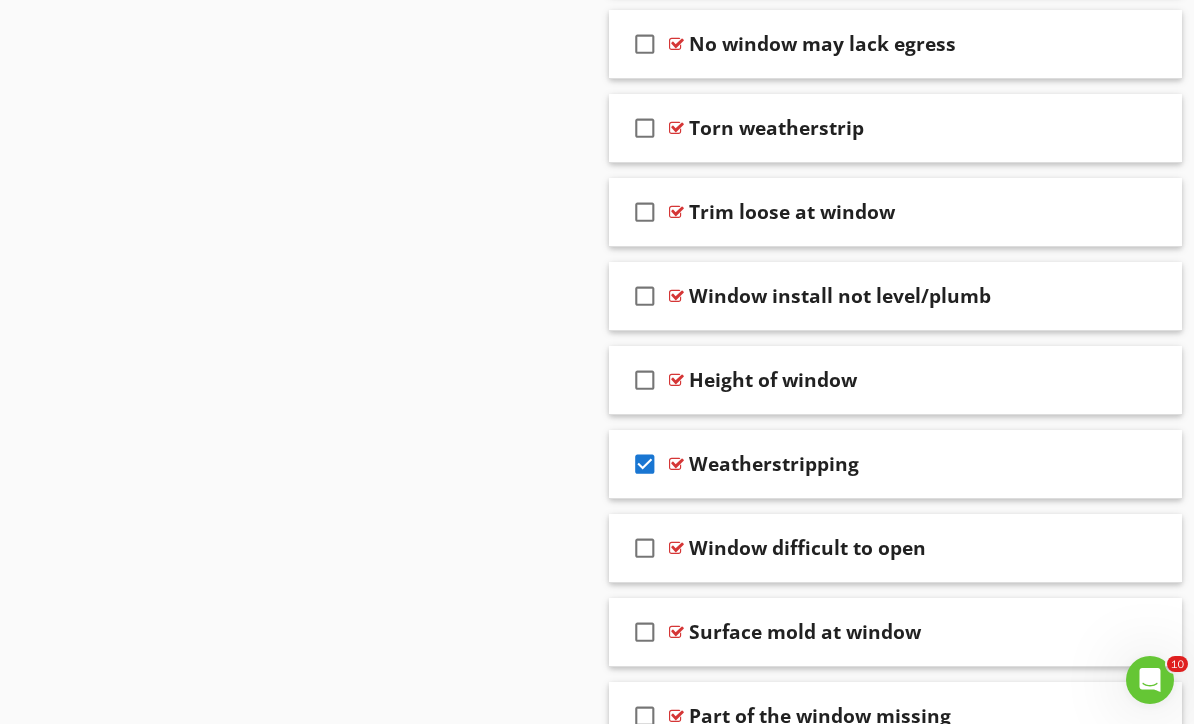 click at bounding box center [1140, 463] 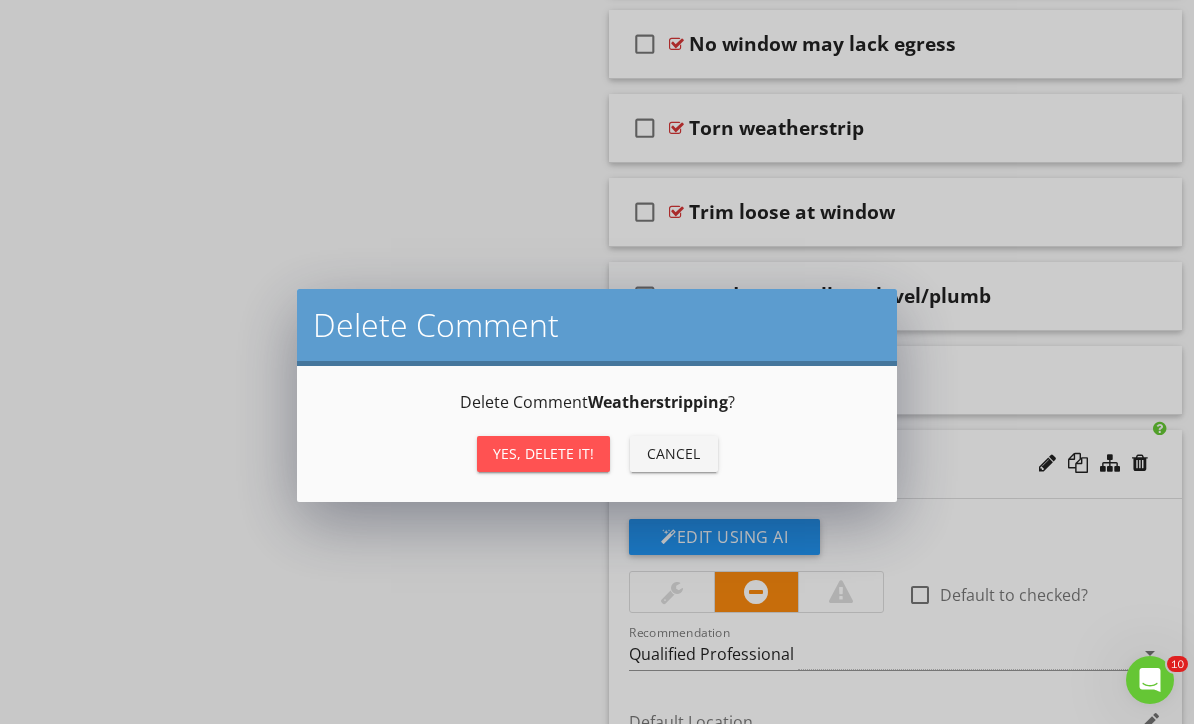 click on "Yes, Delete it!" at bounding box center [543, 454] 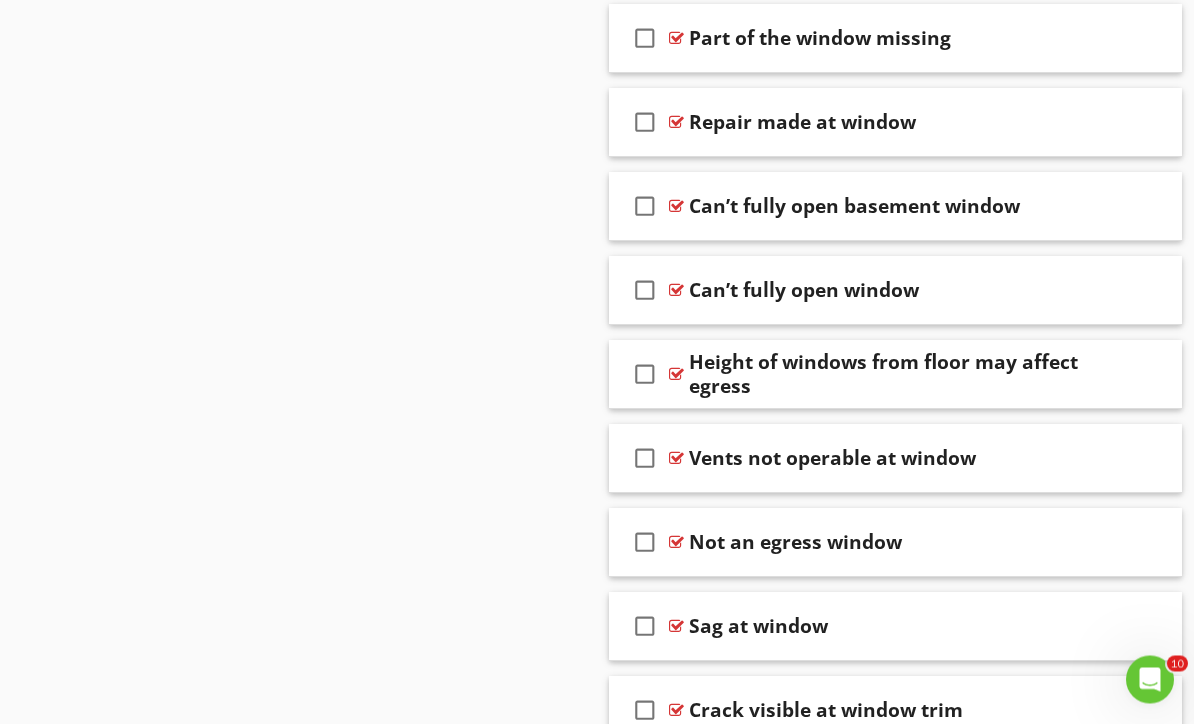 scroll, scrollTop: 3440, scrollLeft: 0, axis: vertical 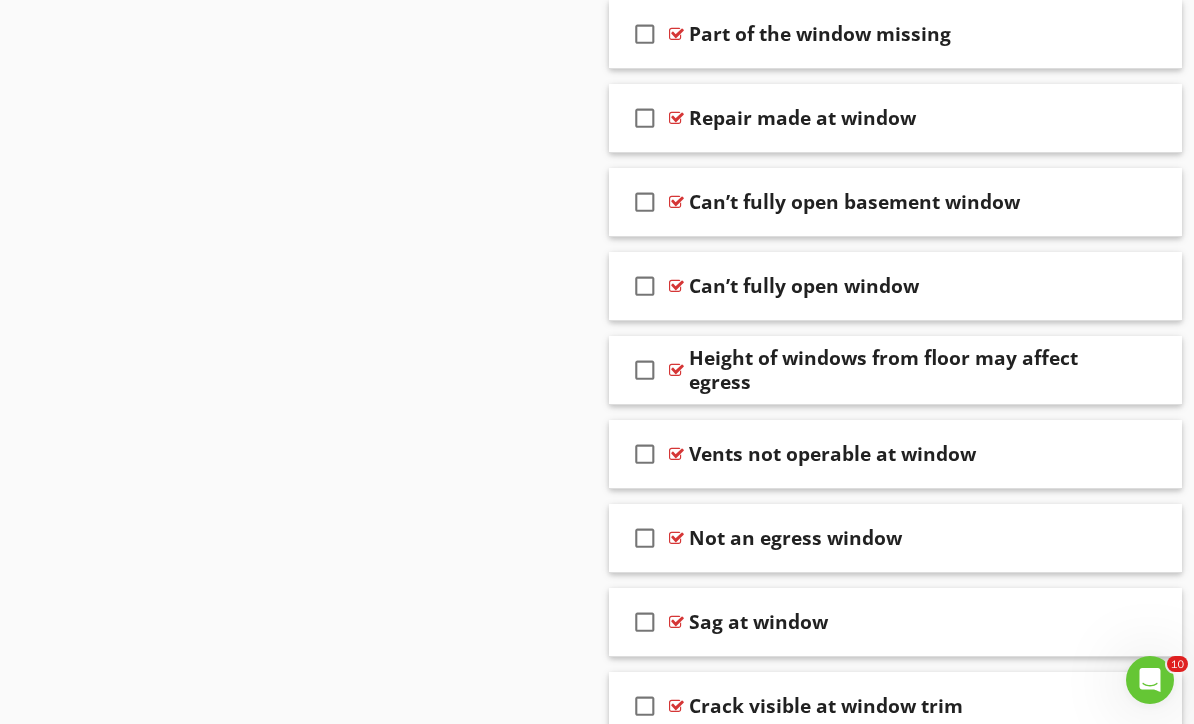 click on "check_box_outline_blank" at bounding box center [645, 202] 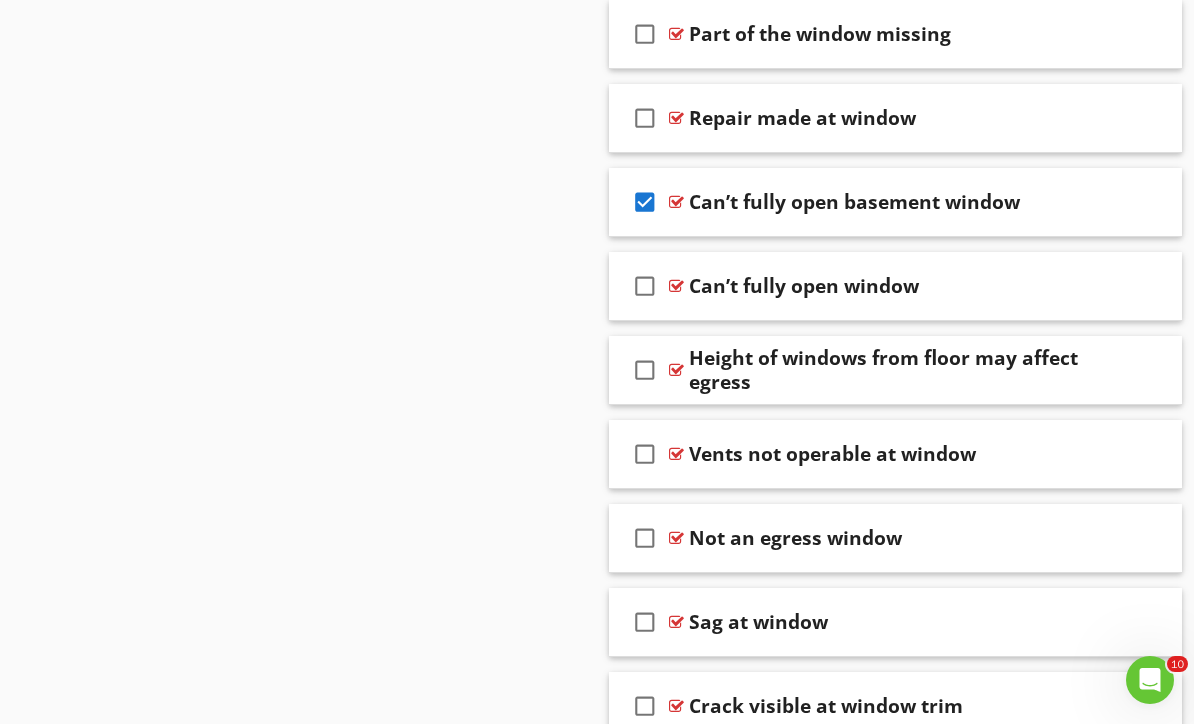 click at bounding box center (1140, 201) 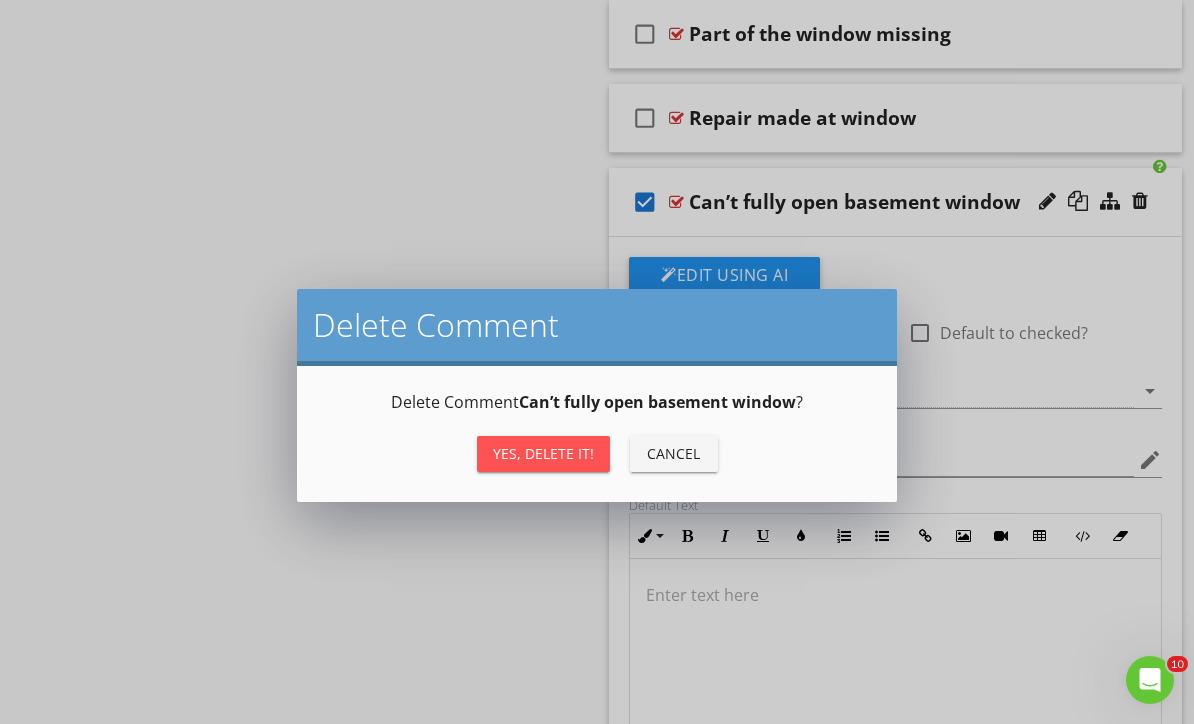 click on "Yes, Delete it!" at bounding box center (543, 453) 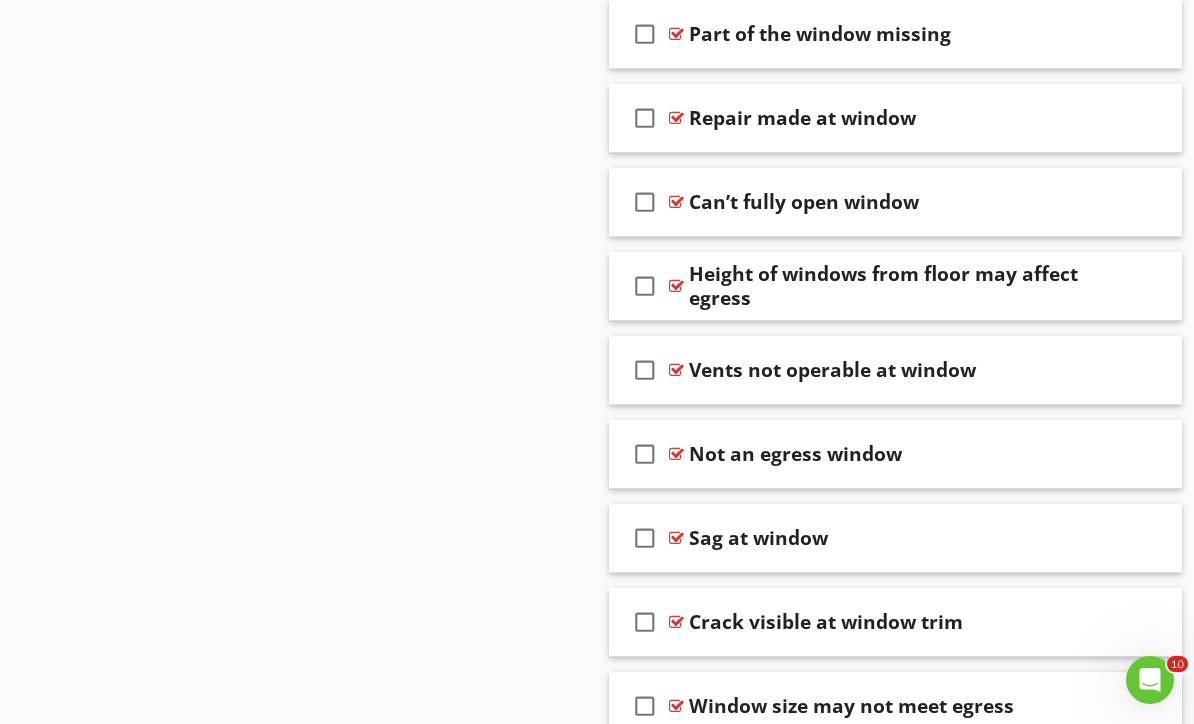 click on "check_box_outline_blank" at bounding box center (645, 538) 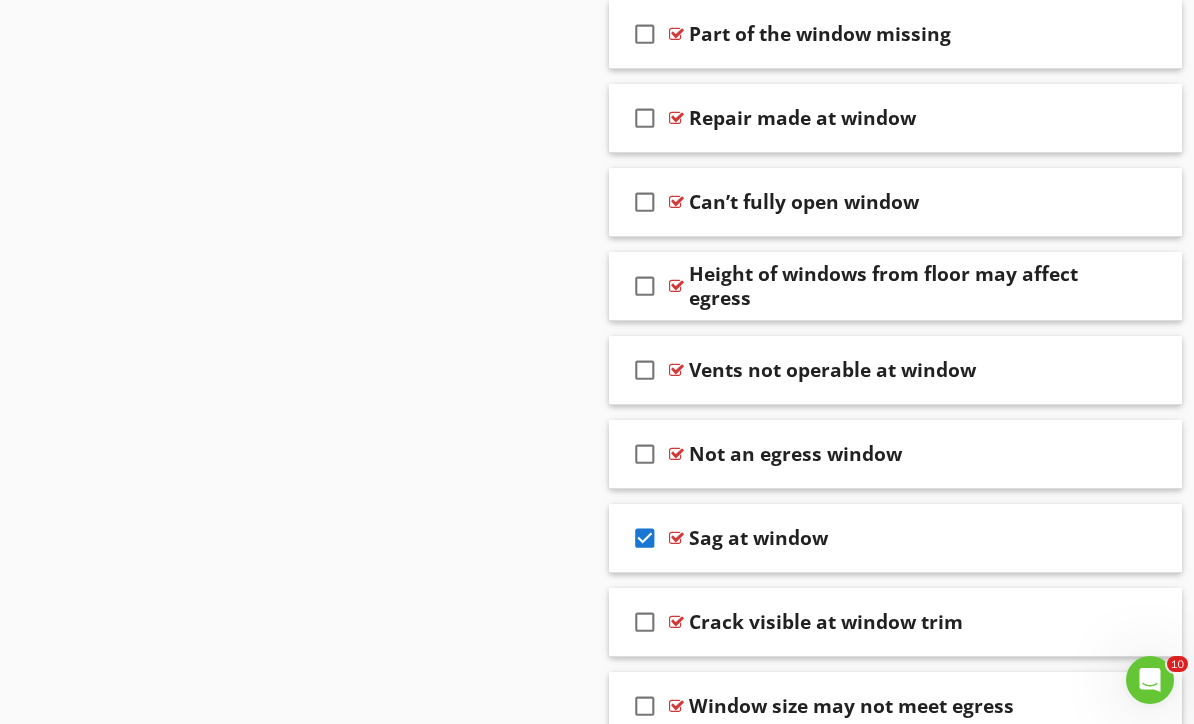 click at bounding box center [1140, 537] 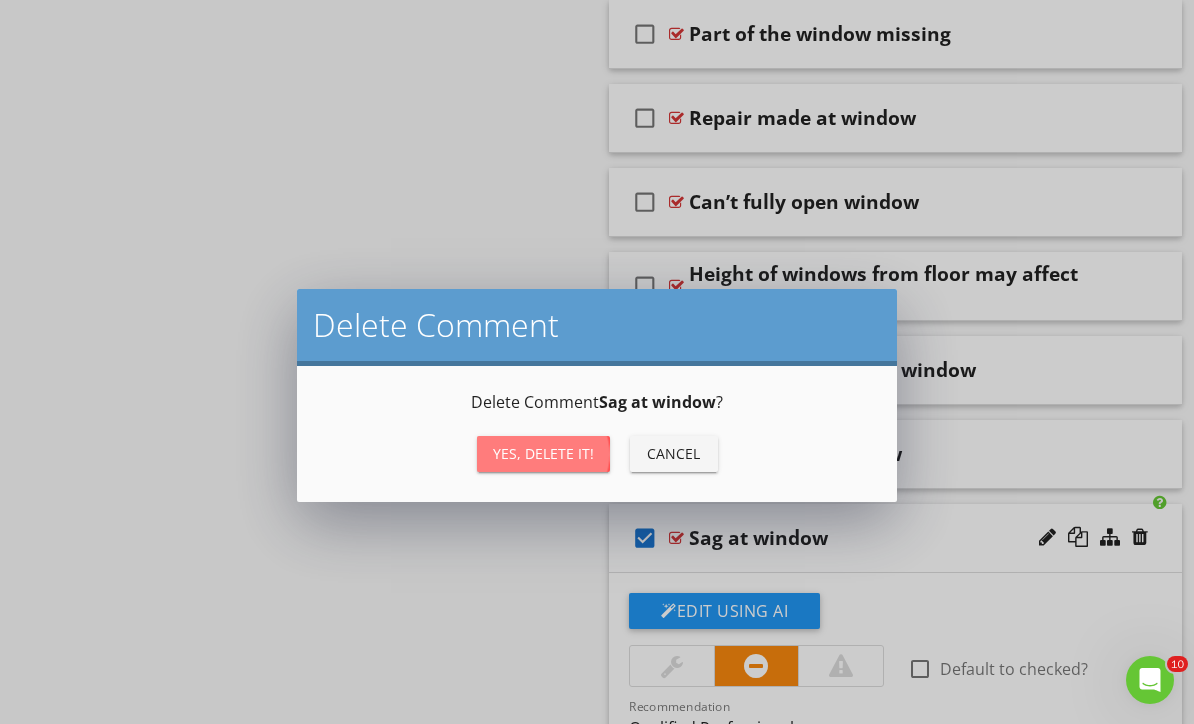 click on "Yes, Delete it!" at bounding box center (543, 454) 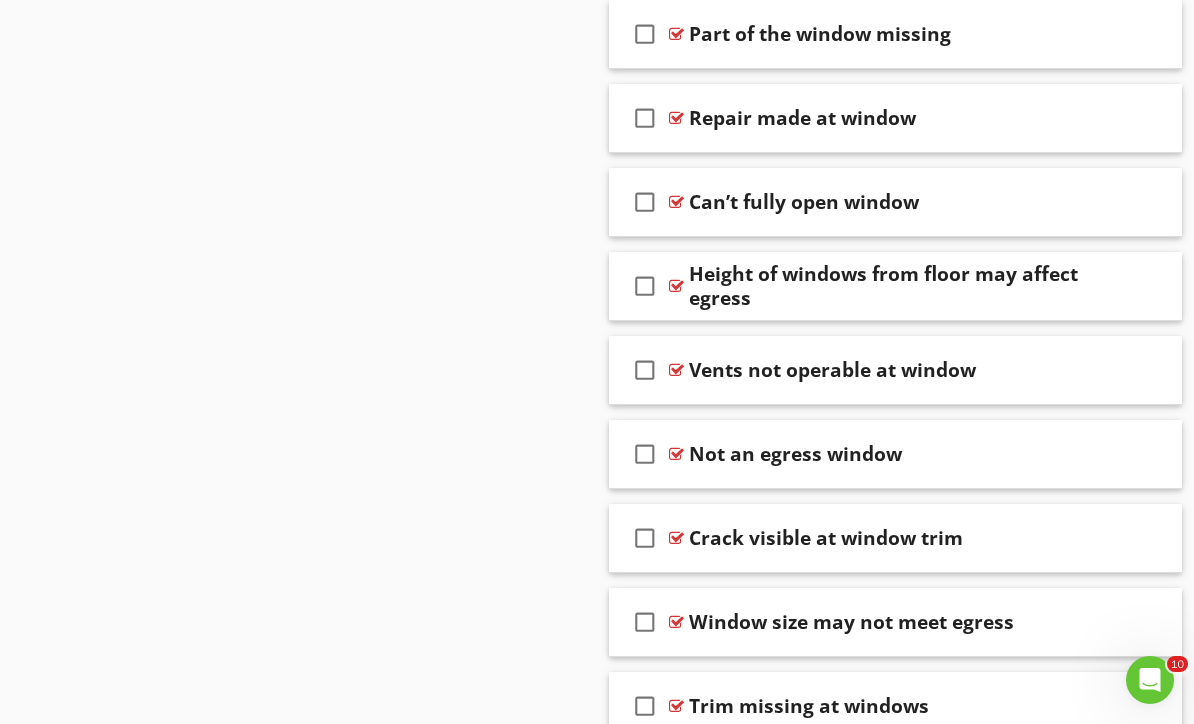 click on "check_box_outline_blank" at bounding box center [645, 622] 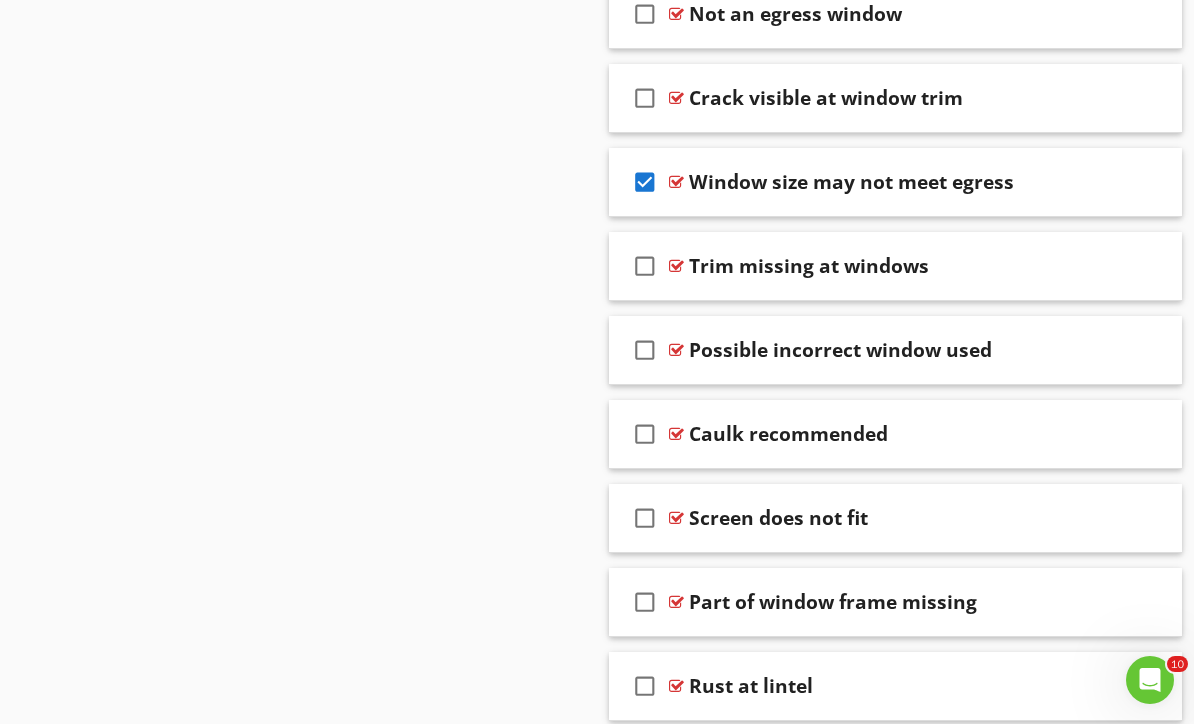 scroll, scrollTop: 3895, scrollLeft: 0, axis: vertical 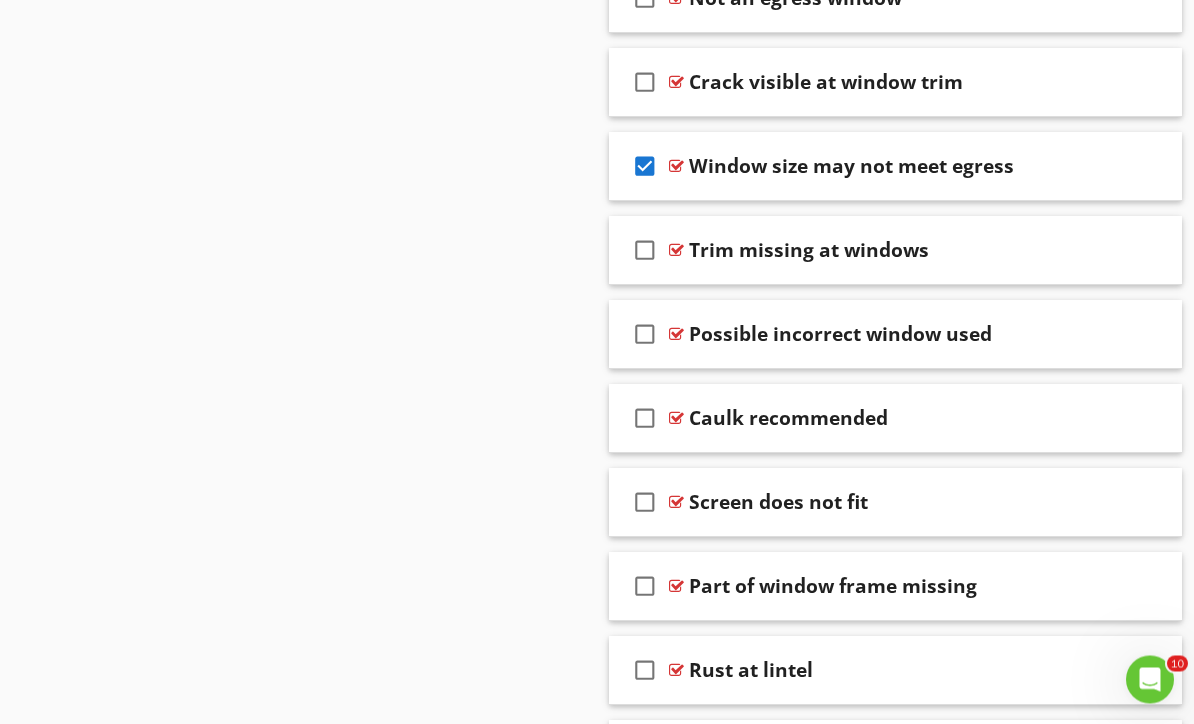 click on "Sections
Inspection Details           Exterior           Roof           Chimney           Garage           Kitchen           Laundry           Bathrooms           Interior Rooms           Fireplace           Basement /Crawlspace            Electrical           Plumbing           Heating           Attic           End of Inspection Proceedures           Cooling           Radon           Asbestos Test           Mold Test           [MEDICAL_DATA]           Sewer Camera Scope
Section
Attachments     Life Expectancy Chart   Life_Expectancy_Chart.pdf
Attachment
Items
Floors, Walls, Ceilings           Doors and Trim           Railings           Windows, Screens, Blinds           Smoke and CO Detectors           Switches, Fixtures, Receptacles, Fans           Baseboard Heater           Wood-Burning Stove           HVAC Supply Registers           Exterior Doors" at bounding box center [597, -1032] 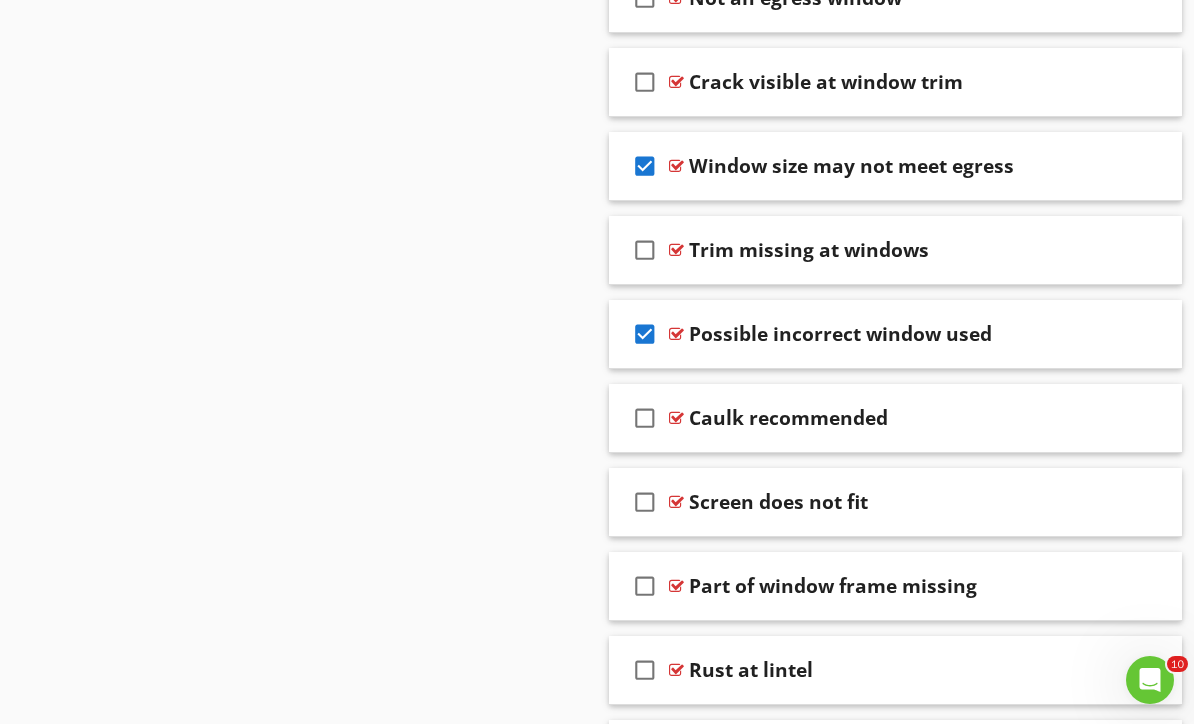 click at bounding box center (1140, 333) 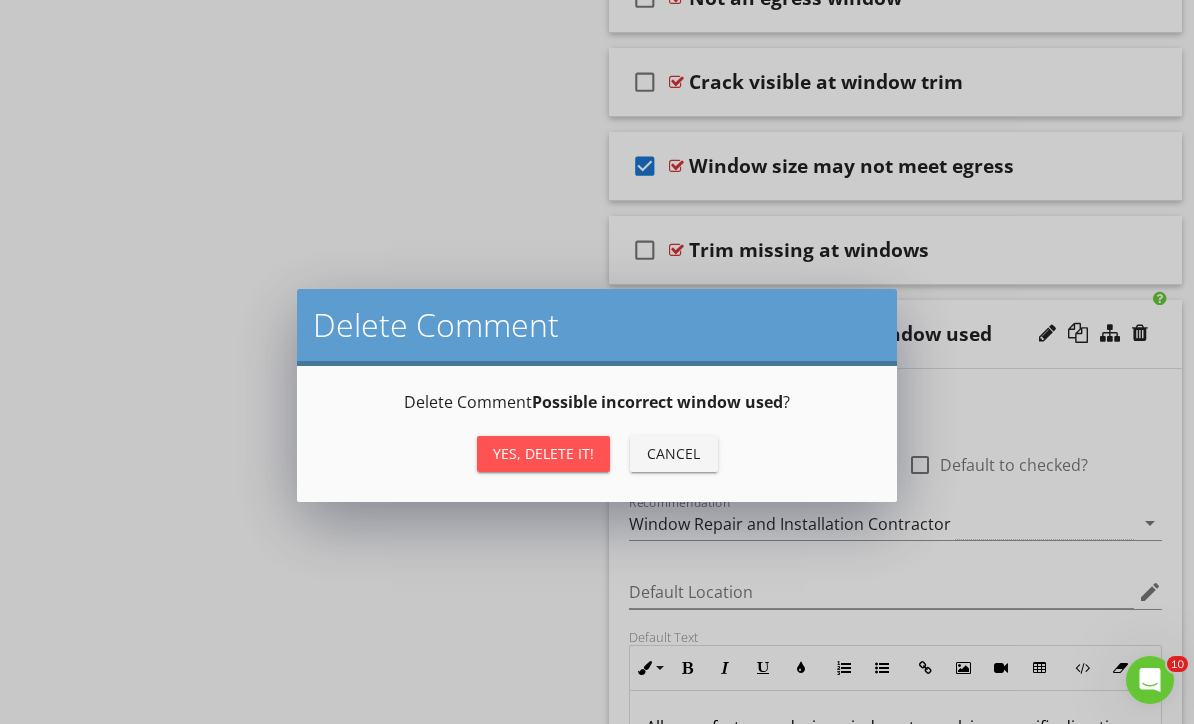 click on "Yes, Delete it!" at bounding box center [543, 453] 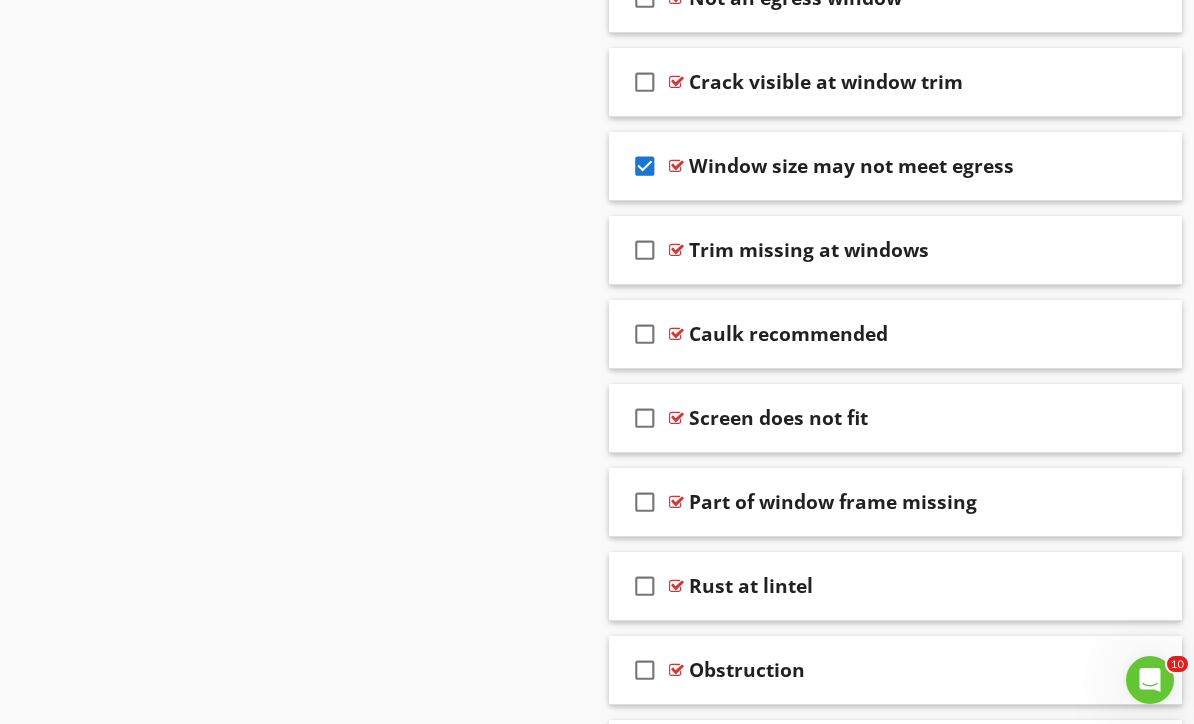 click on "check_box_outline_blank" at bounding box center (645, 418) 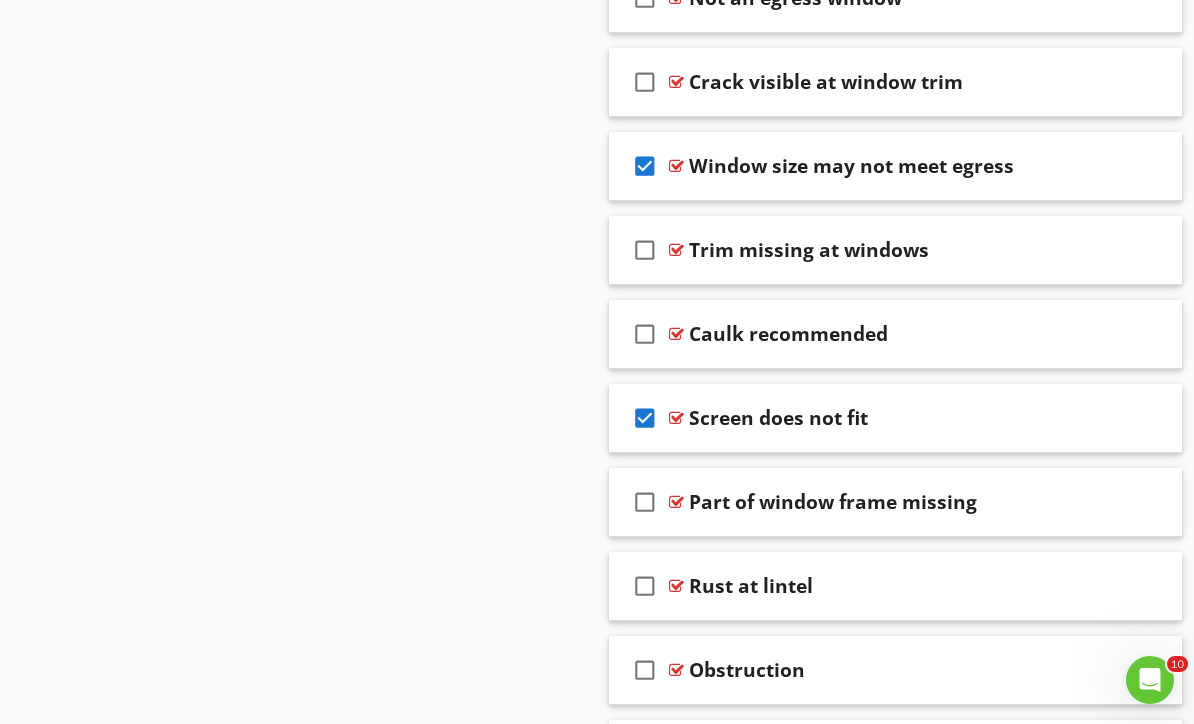 click at bounding box center [1140, 417] 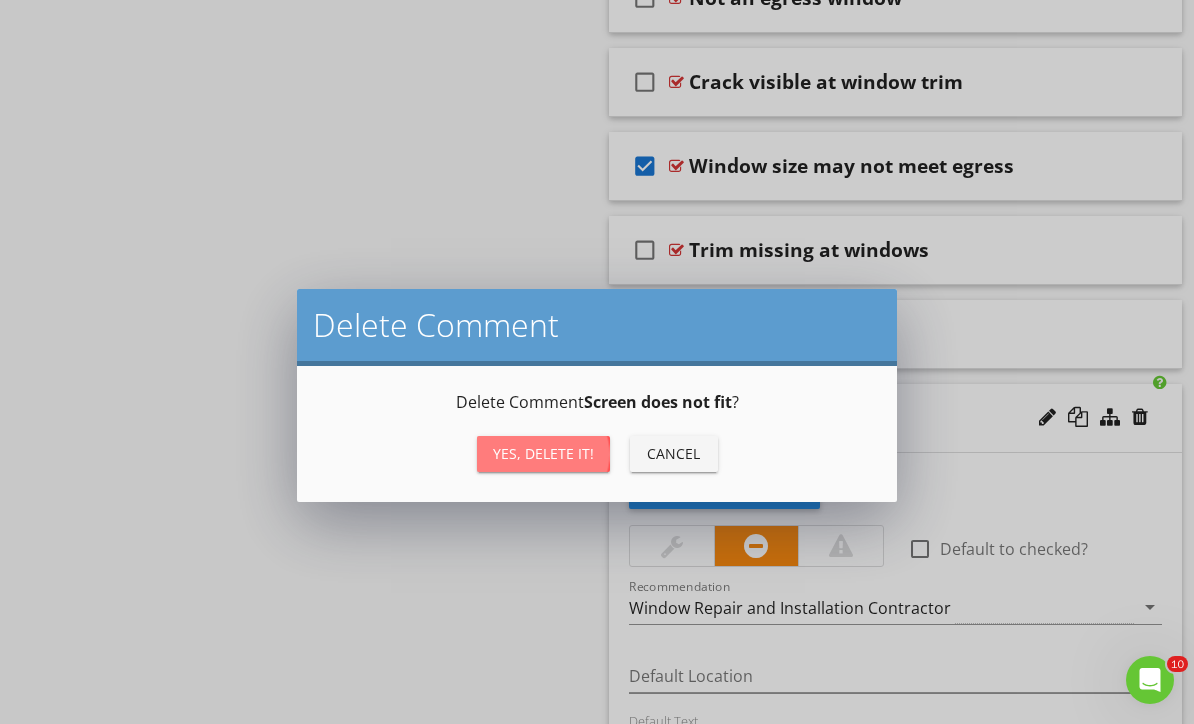 click on "Yes, Delete it!" at bounding box center [543, 454] 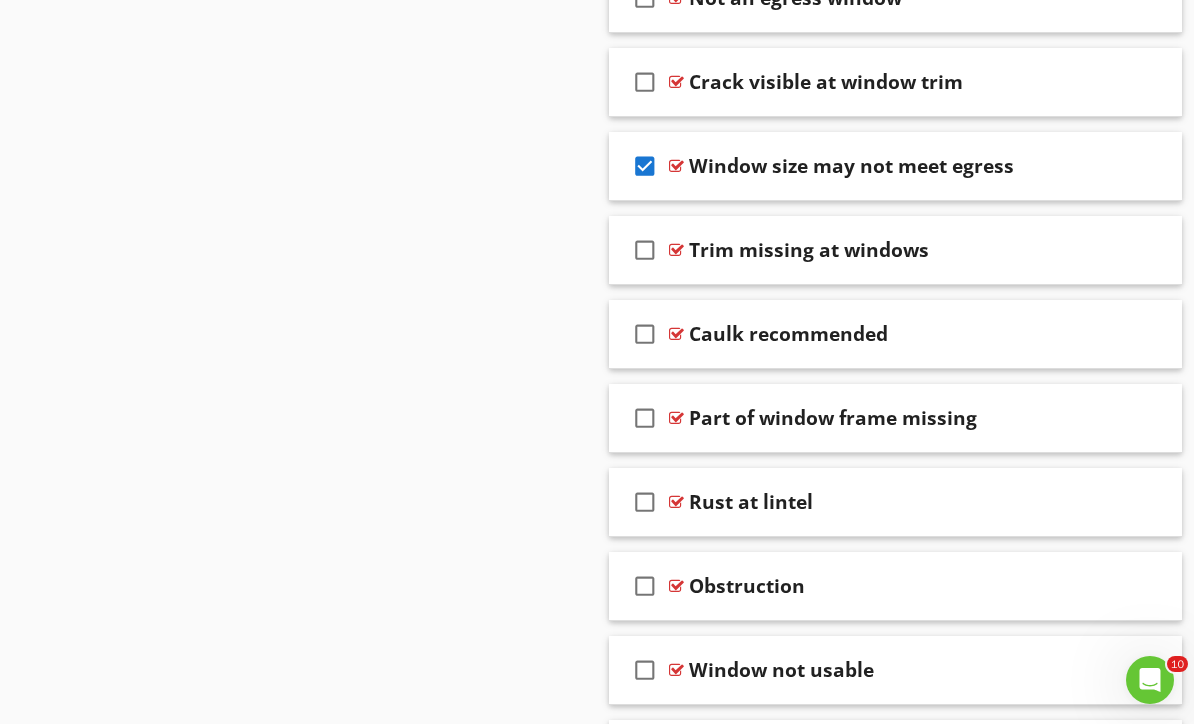 click on "check_box_outline_blank" at bounding box center [645, 586] 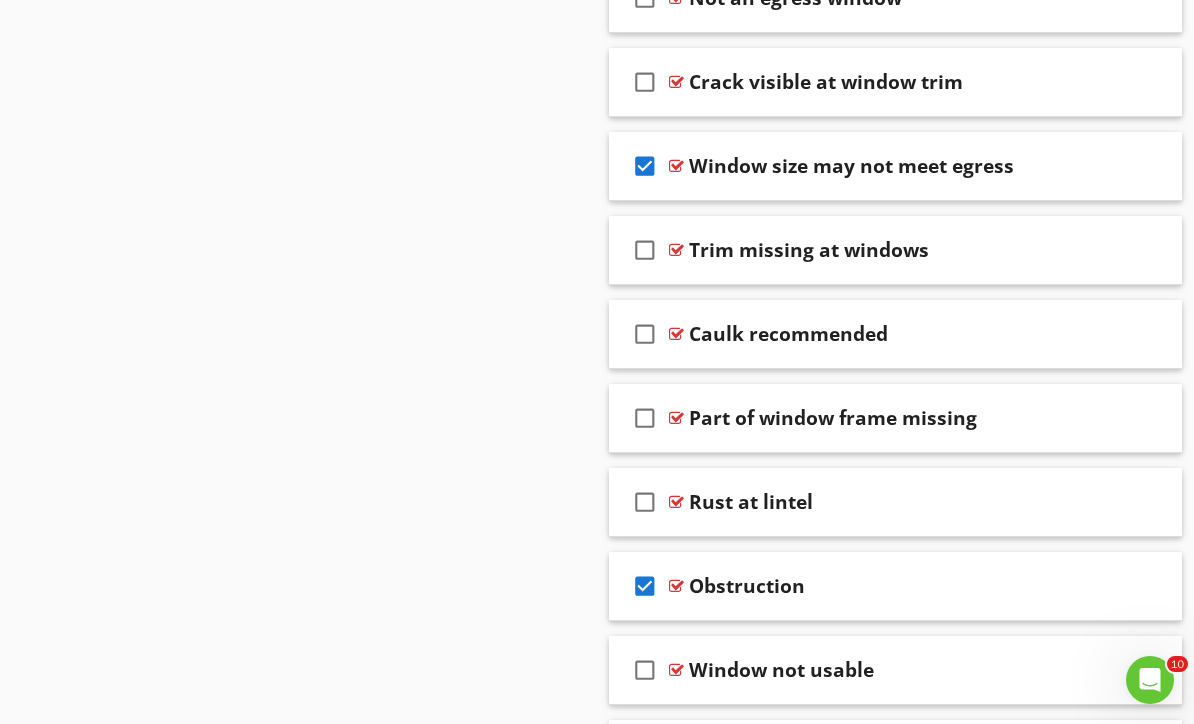 click at bounding box center [1140, 585] 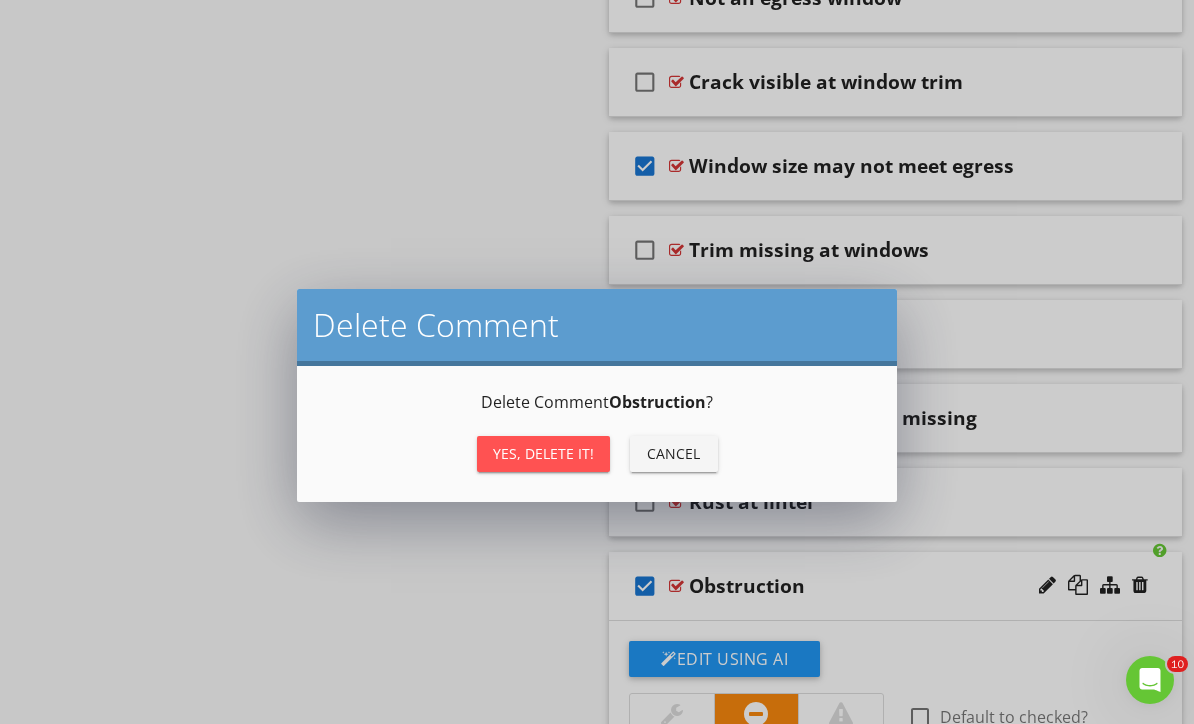 click on "Yes, Delete it!" at bounding box center (543, 454) 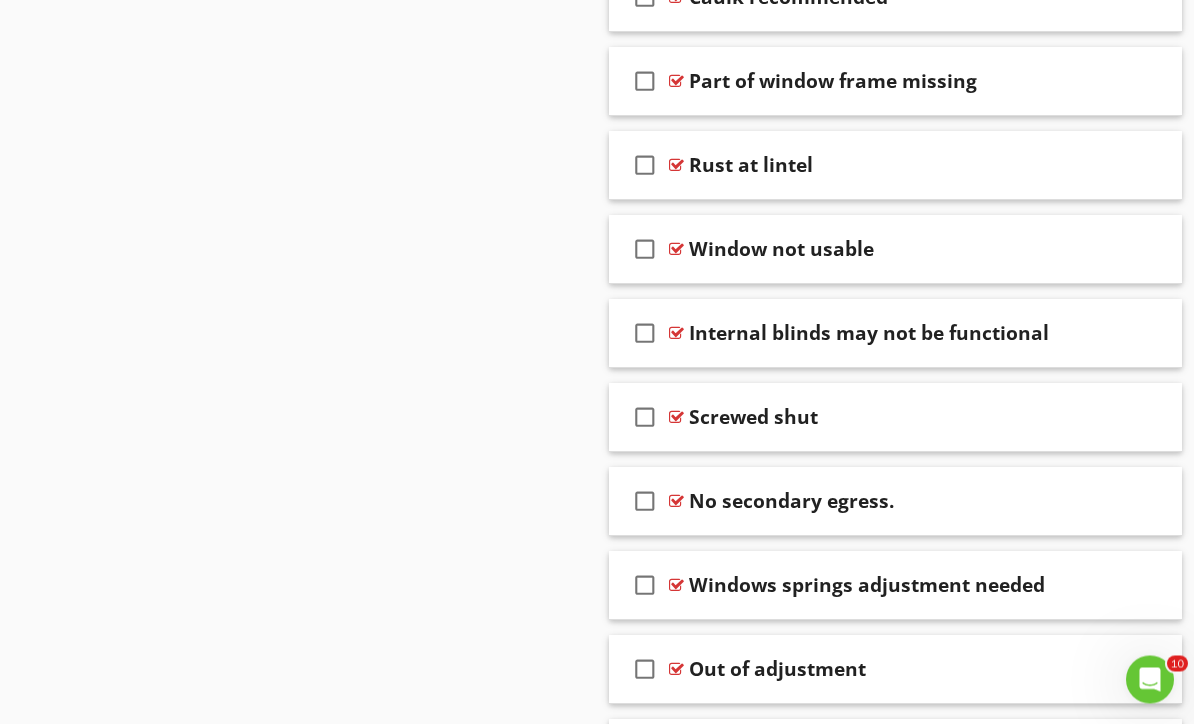 scroll, scrollTop: 4235, scrollLeft: 0, axis: vertical 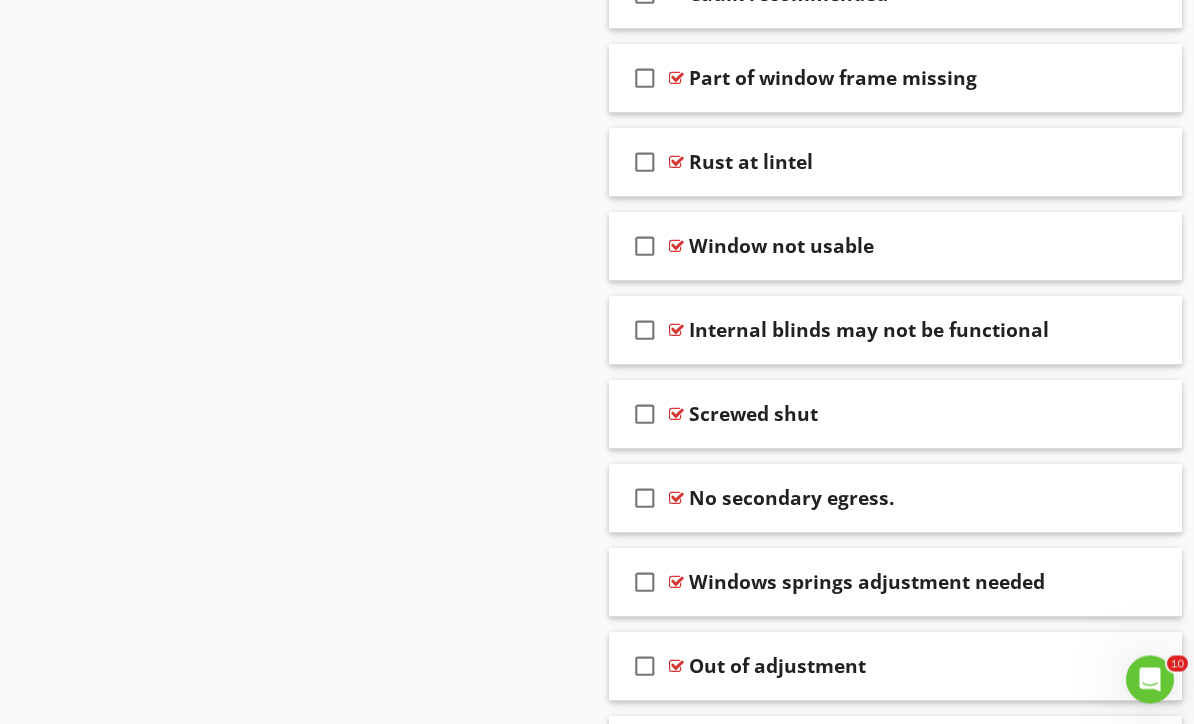 click on "check_box_outline_blank" at bounding box center [645, 247] 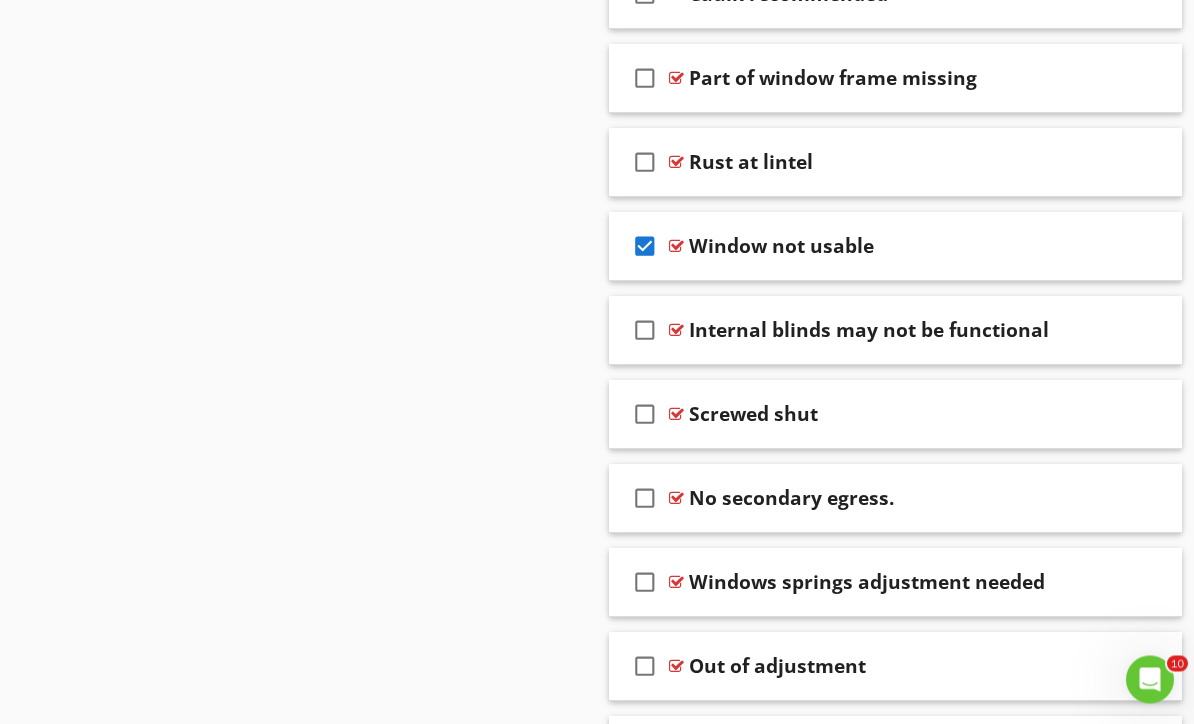 scroll, scrollTop: 4236, scrollLeft: 0, axis: vertical 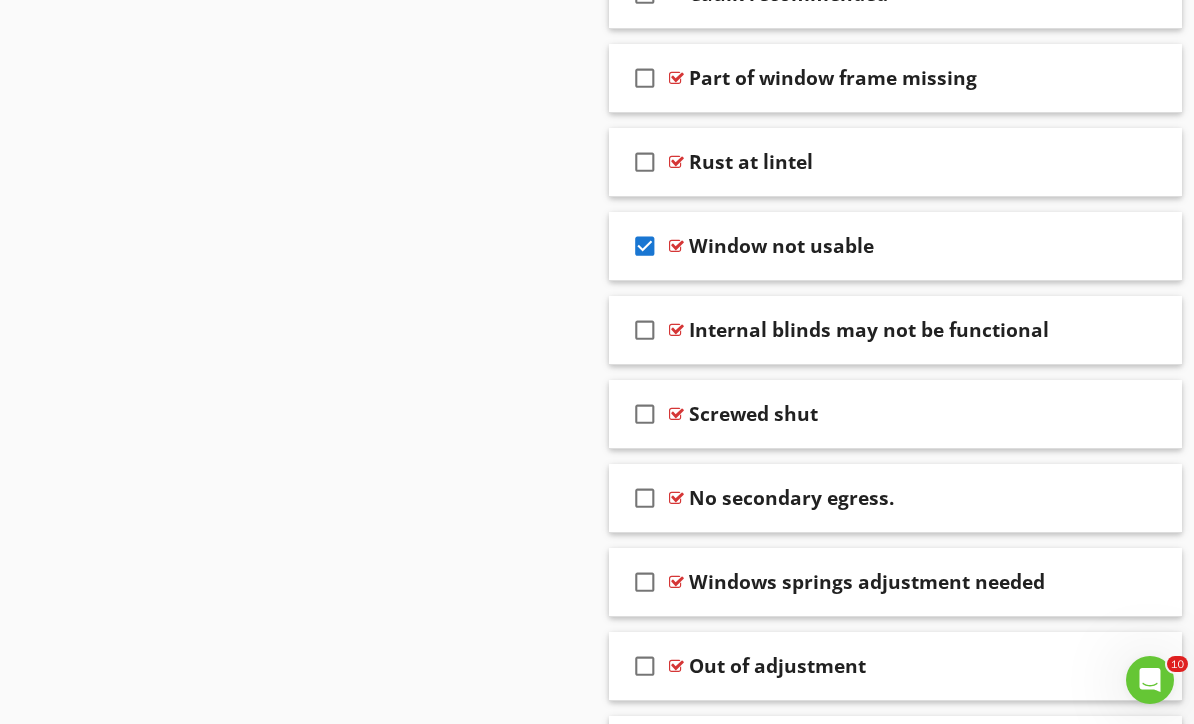 click at bounding box center (1140, 245) 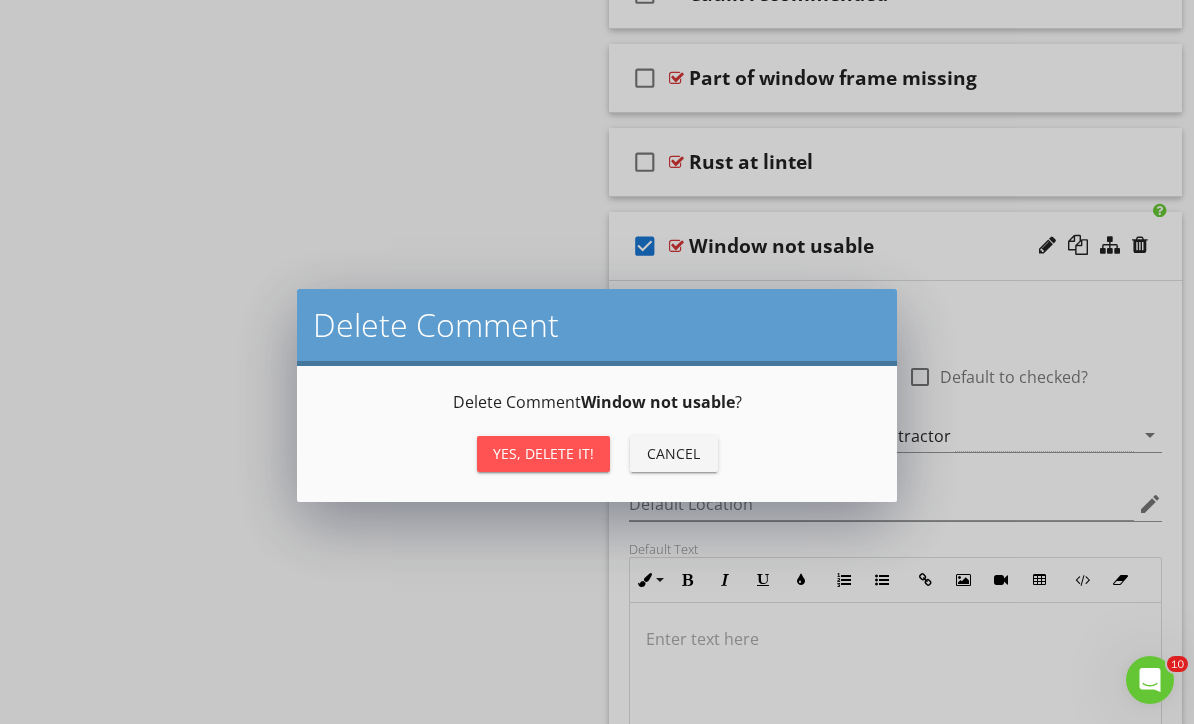 click on "Yes, Delete it!" at bounding box center [543, 453] 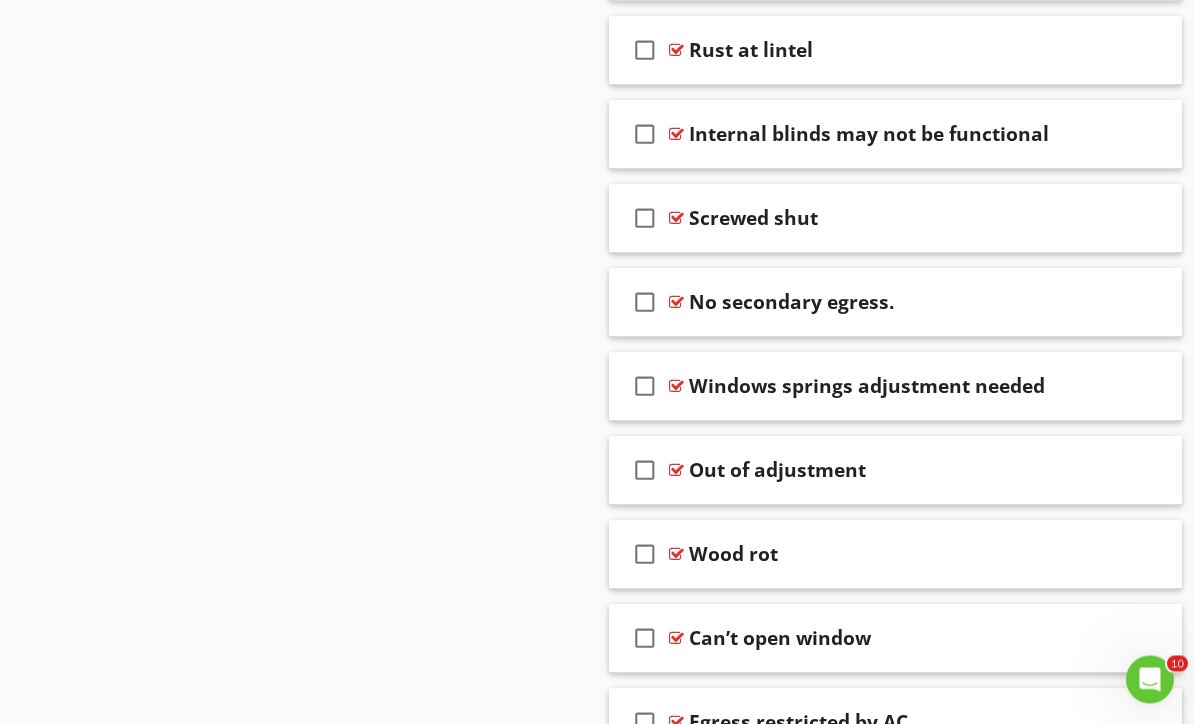 scroll, scrollTop: 4348, scrollLeft: 0, axis: vertical 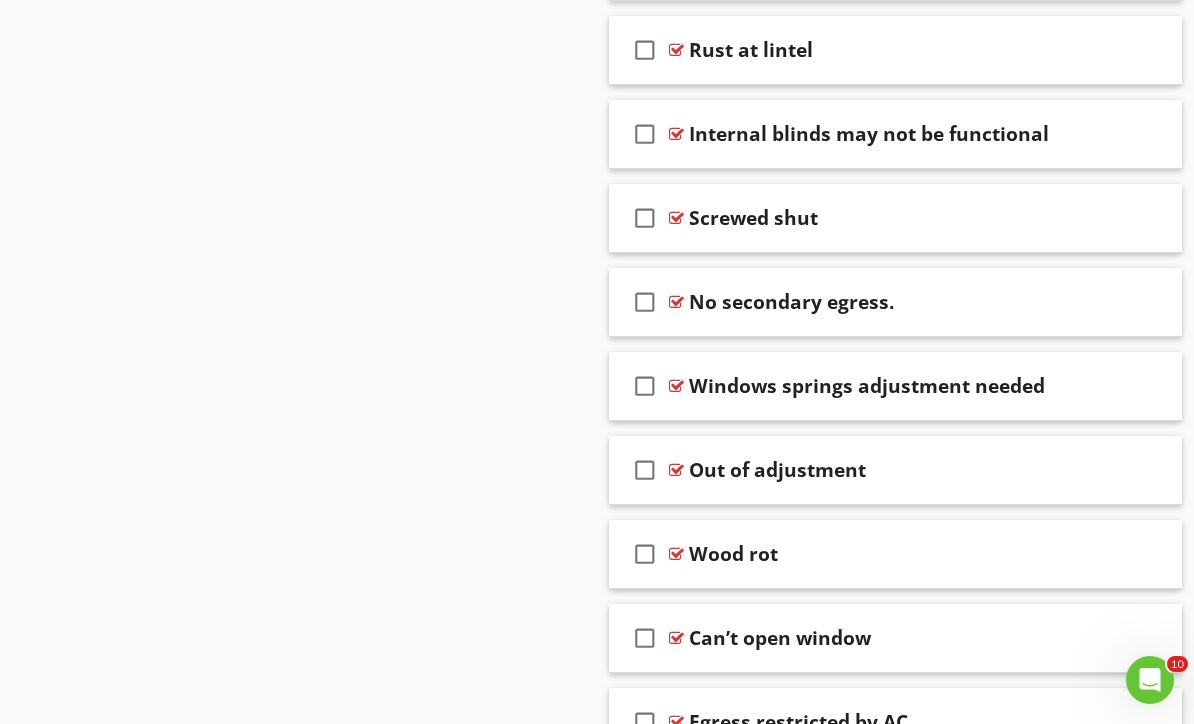 click on "check_box_outline_blank" at bounding box center [645, 386] 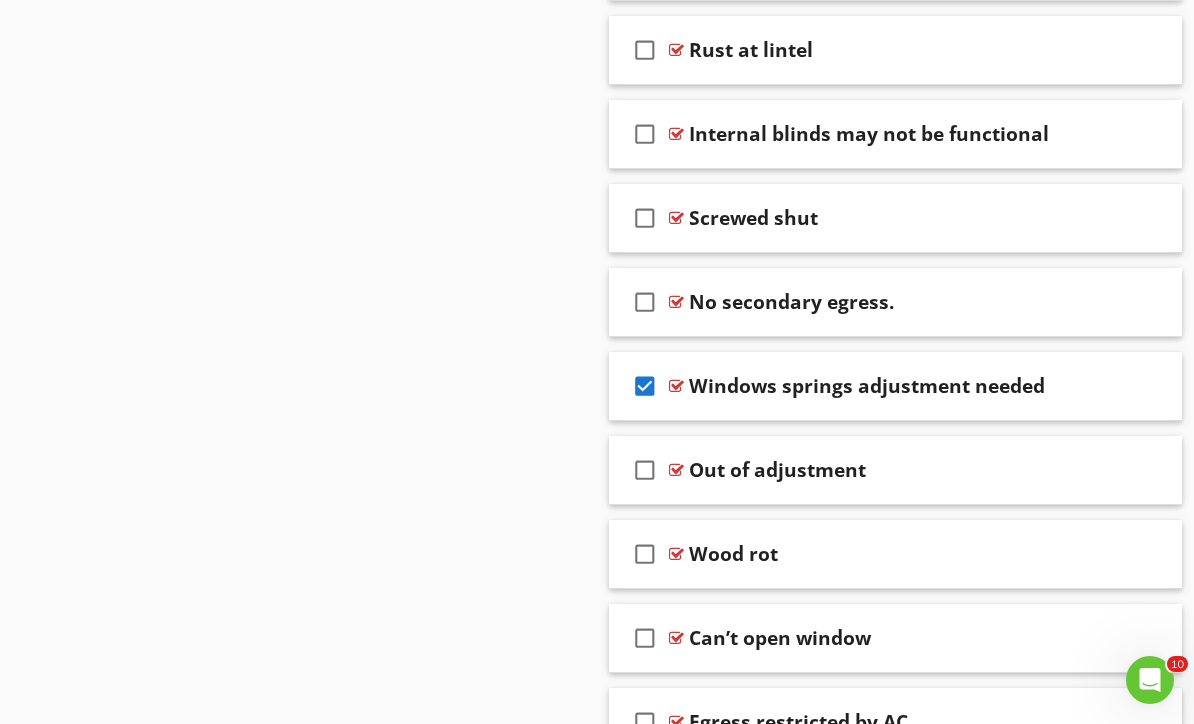 click at bounding box center [1140, 385] 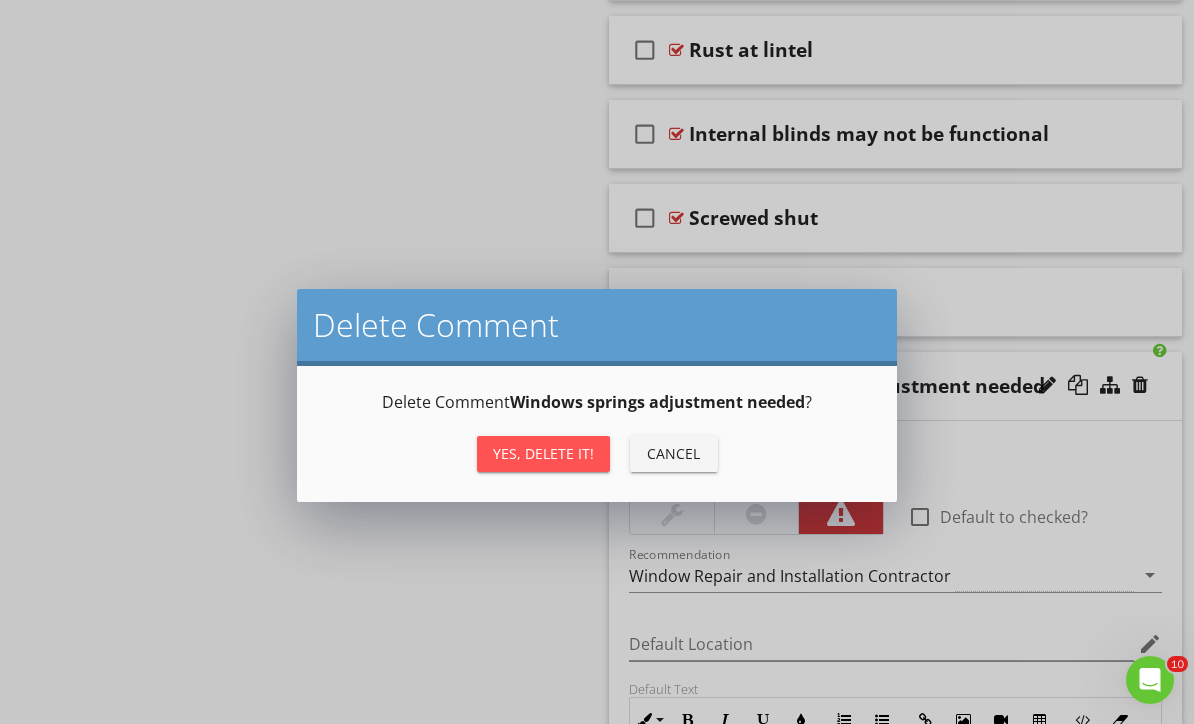 click on "Yes, Delete it!" at bounding box center [543, 453] 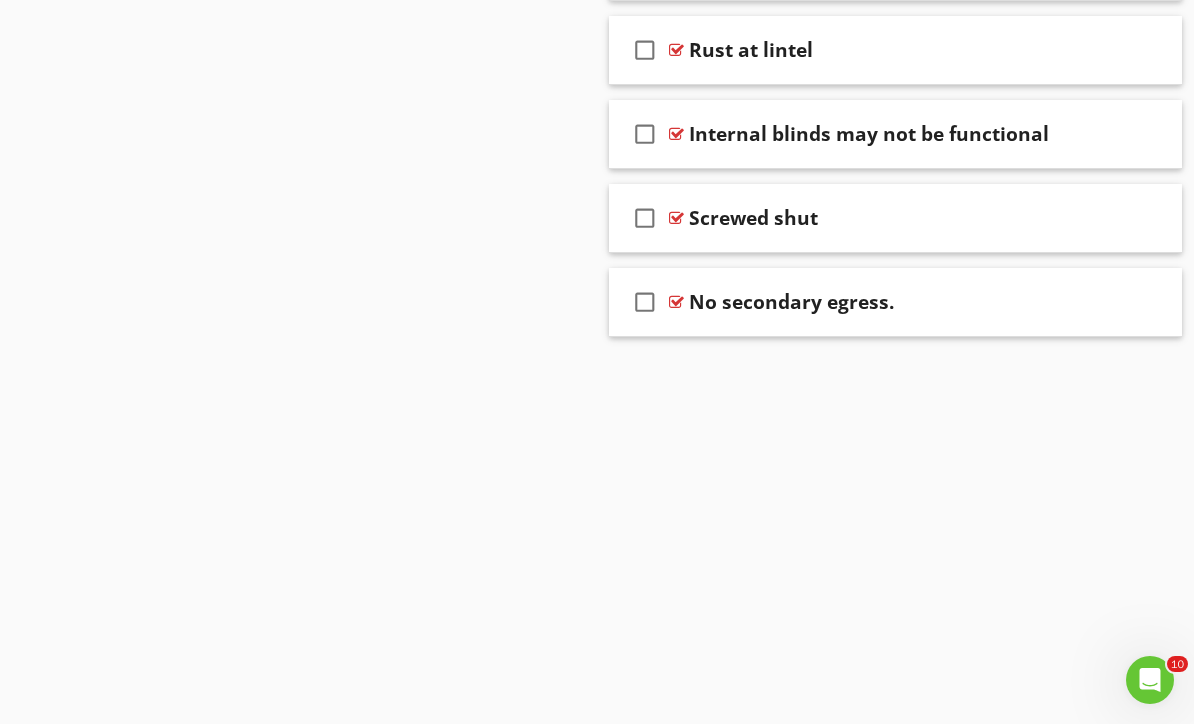 scroll, scrollTop: 4314, scrollLeft: 0, axis: vertical 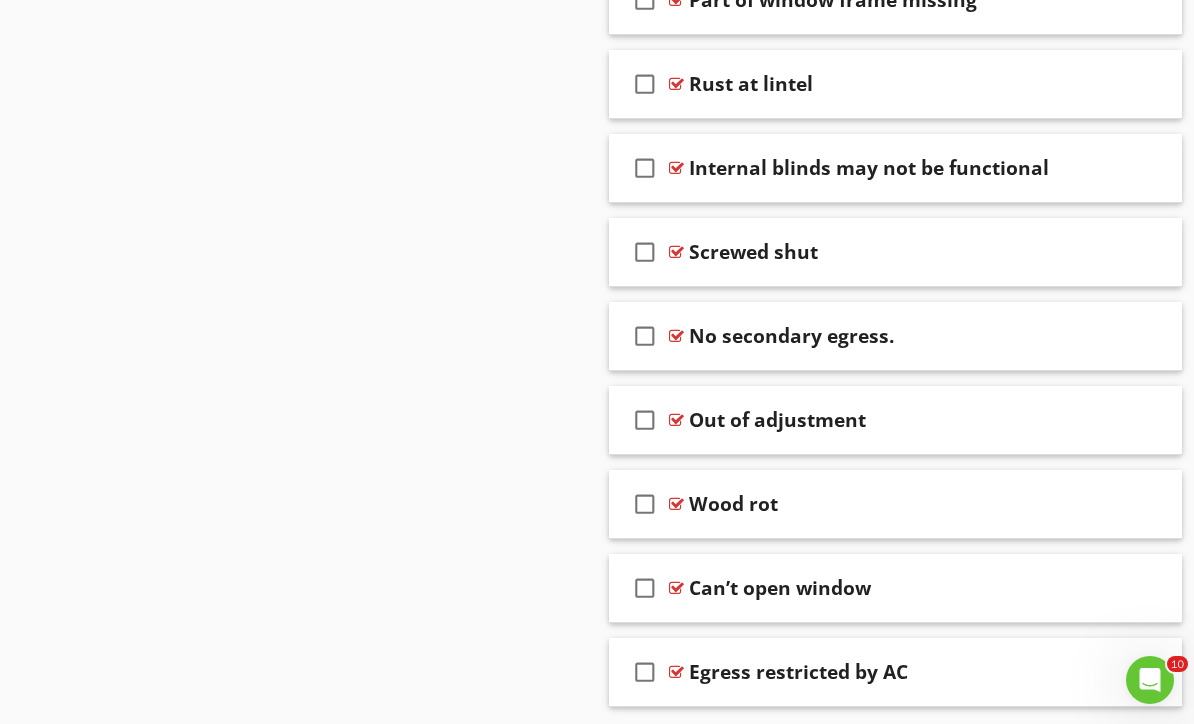 click on "check_box_outline_blank" at bounding box center (645, 420) 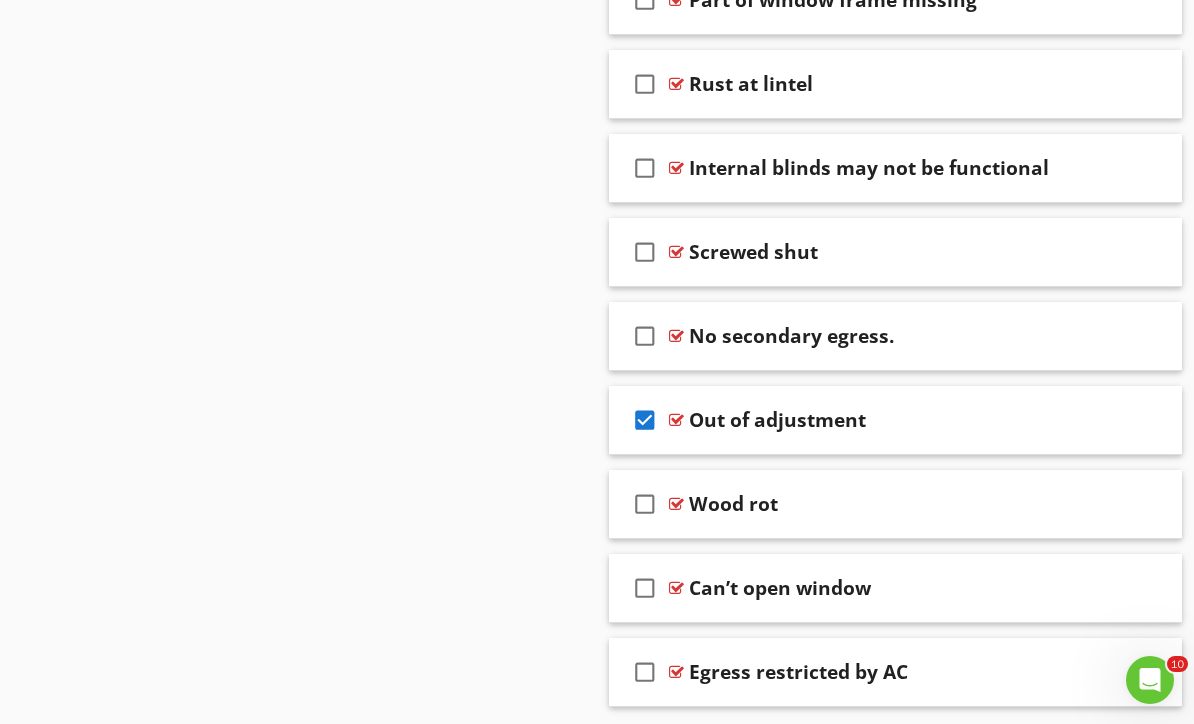 click at bounding box center (1140, 419) 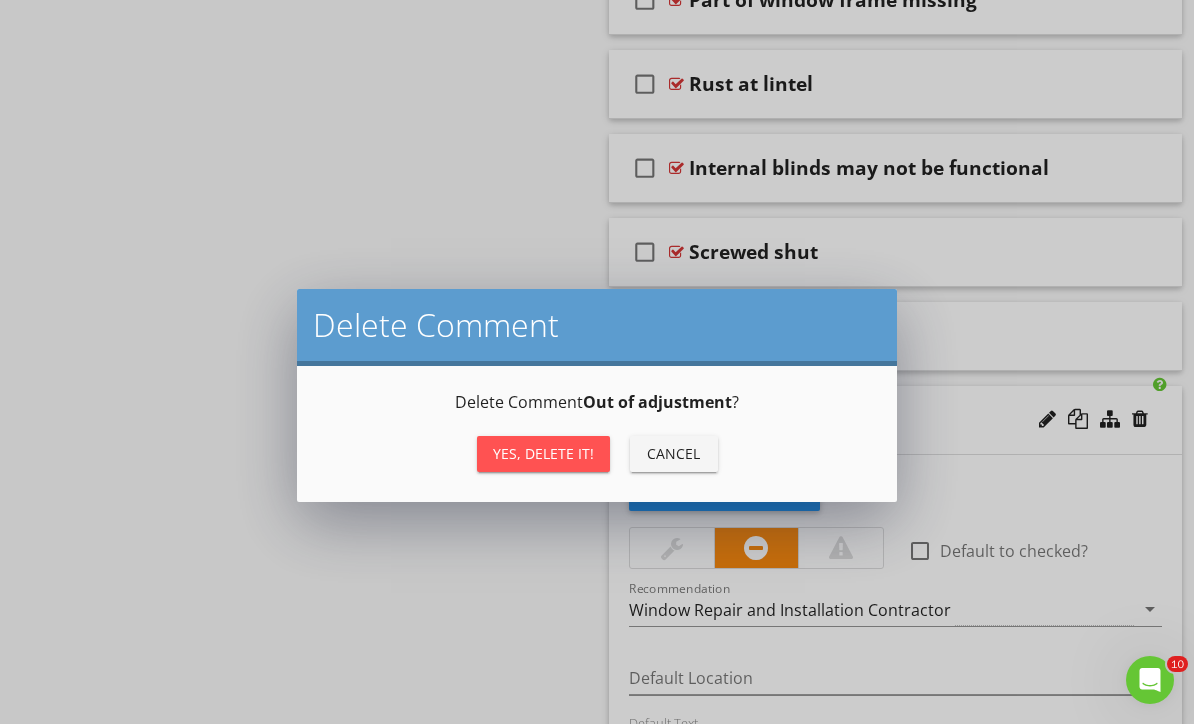 click on "Yes, Delete it!" at bounding box center [543, 453] 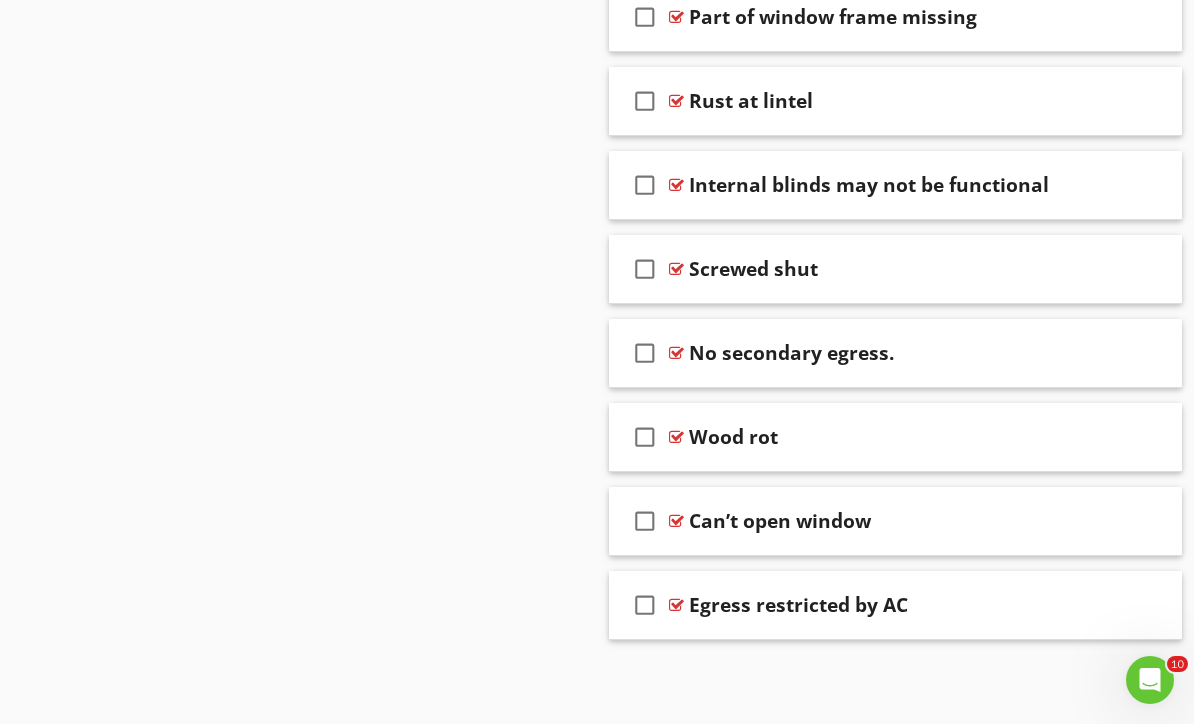 scroll, scrollTop: 4230, scrollLeft: 0, axis: vertical 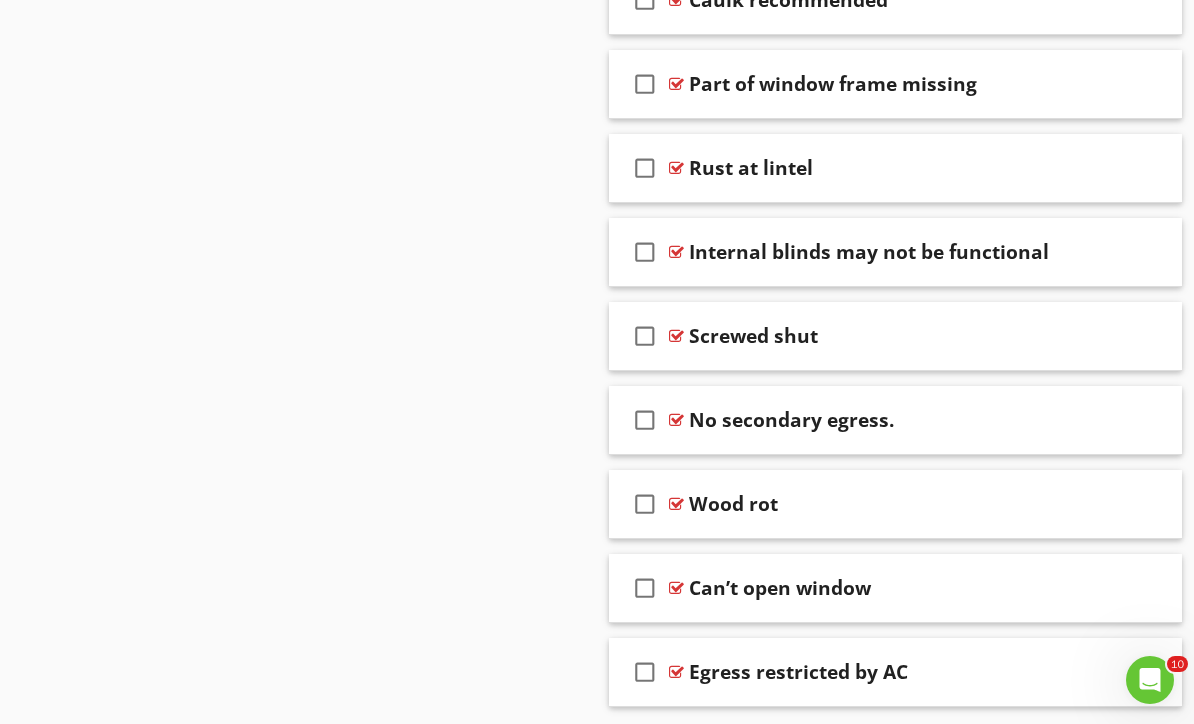 click on "check_box_outline_blank" at bounding box center [645, 588] 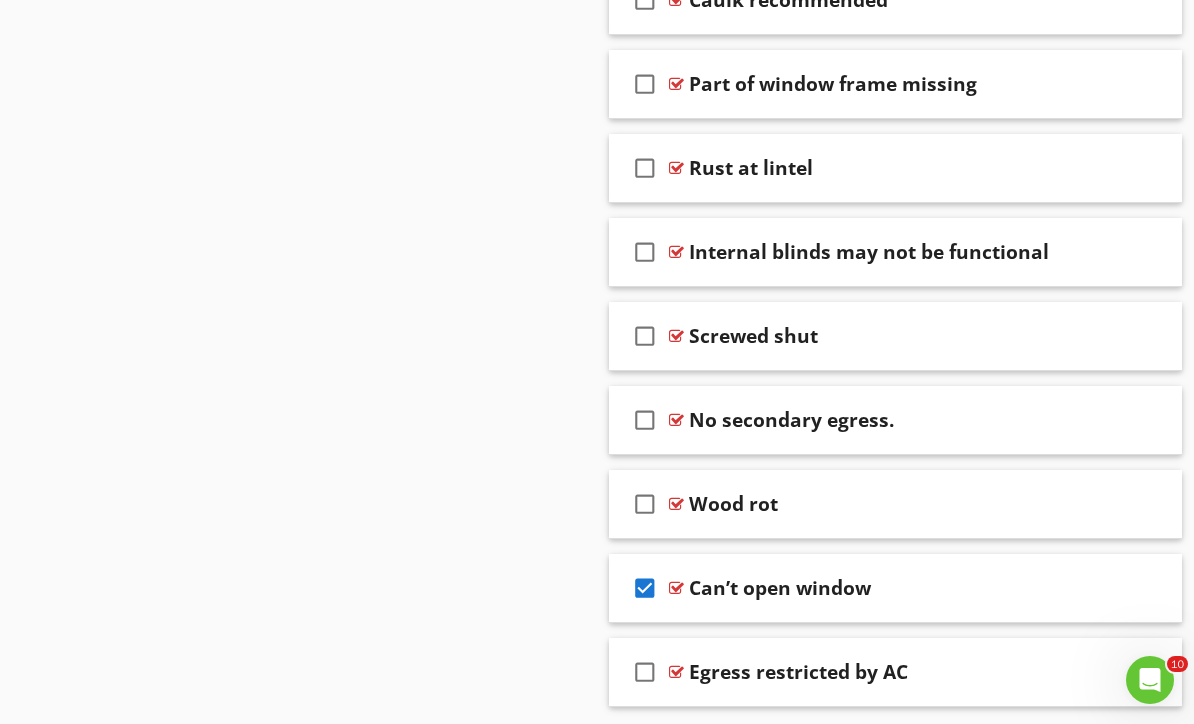 click at bounding box center [1140, 587] 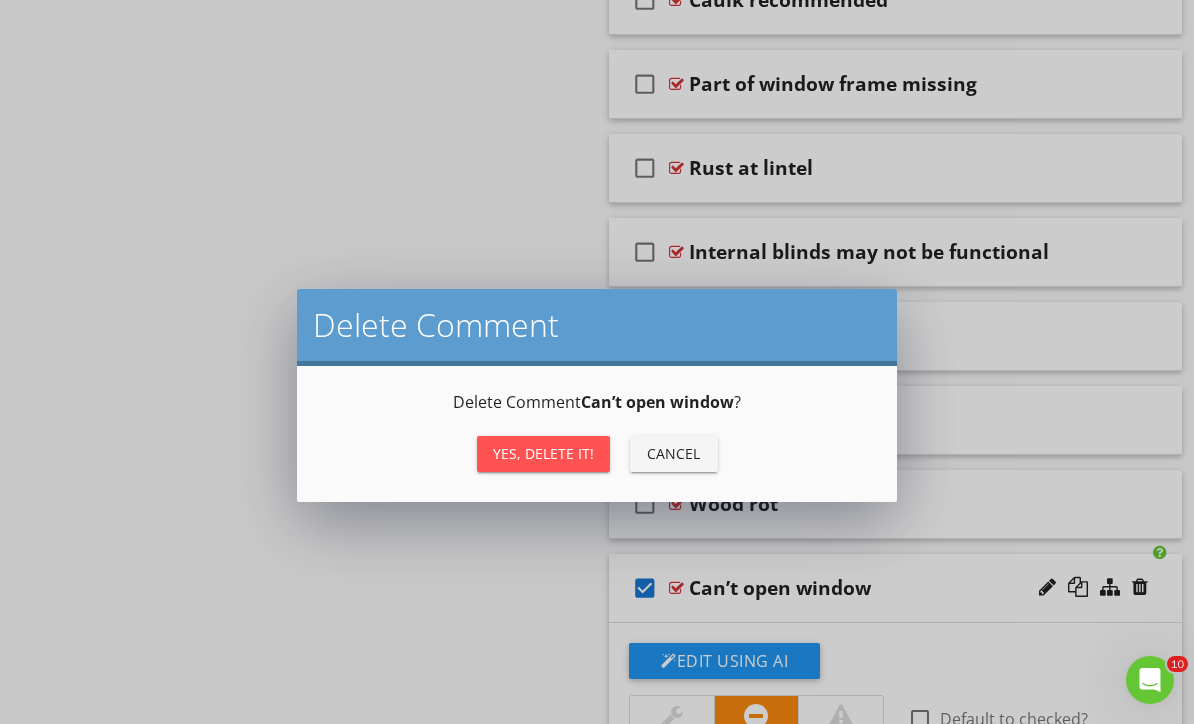 click on "Yes, Delete it!" at bounding box center (543, 453) 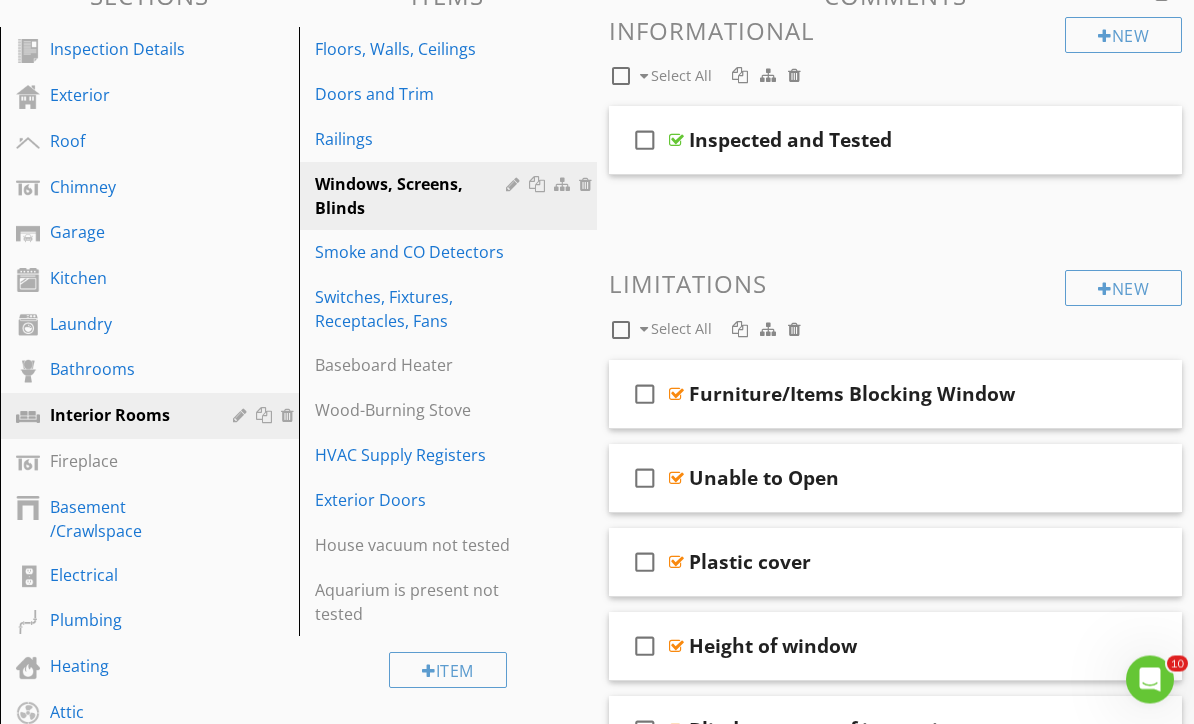 scroll, scrollTop: 254, scrollLeft: 0, axis: vertical 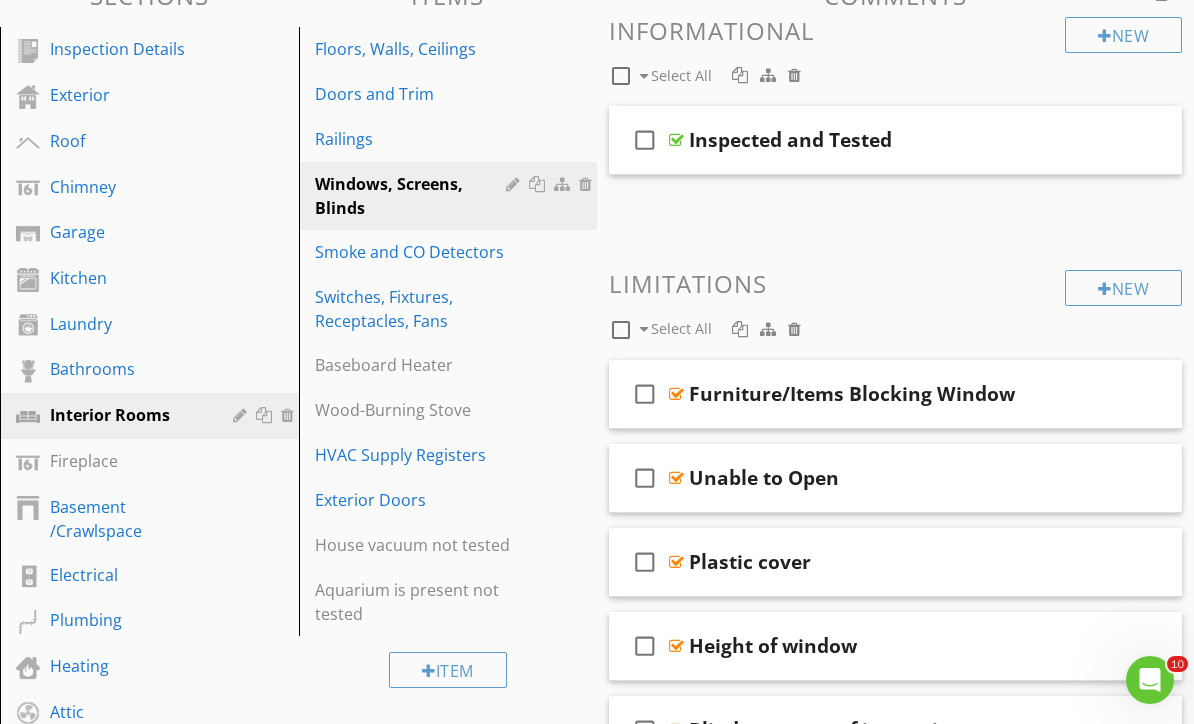 click on "Smoke and CO Detectors" at bounding box center (414, 252) 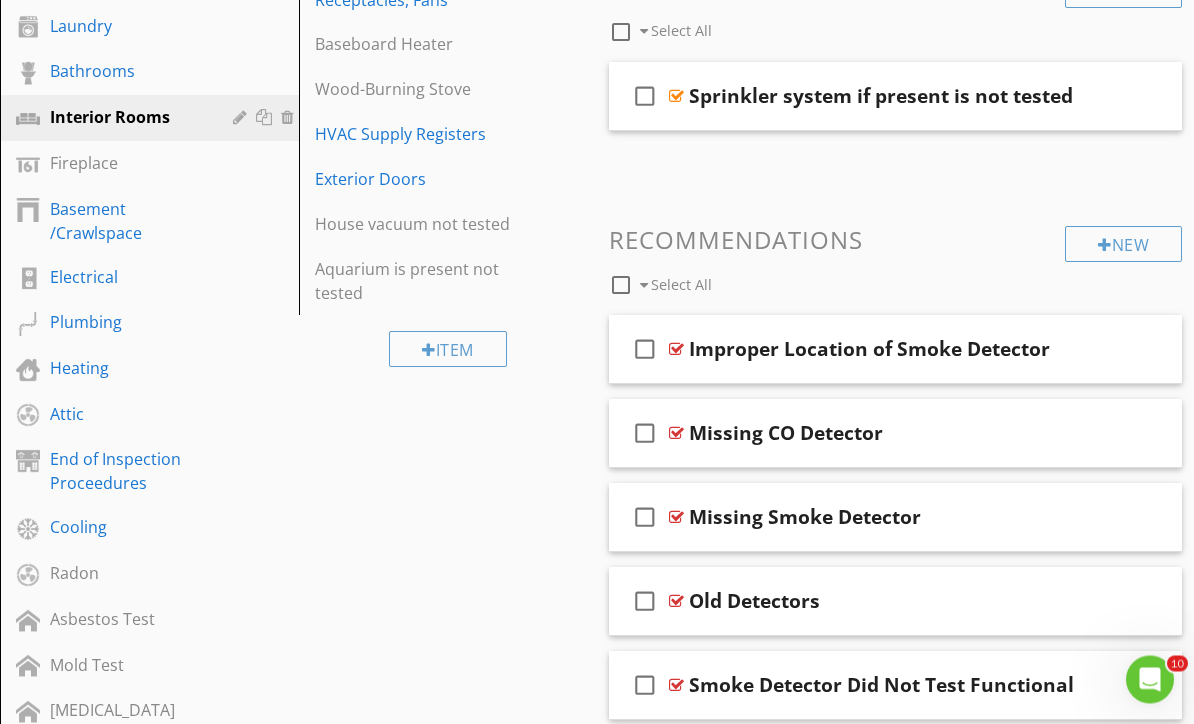 scroll, scrollTop: 552, scrollLeft: 0, axis: vertical 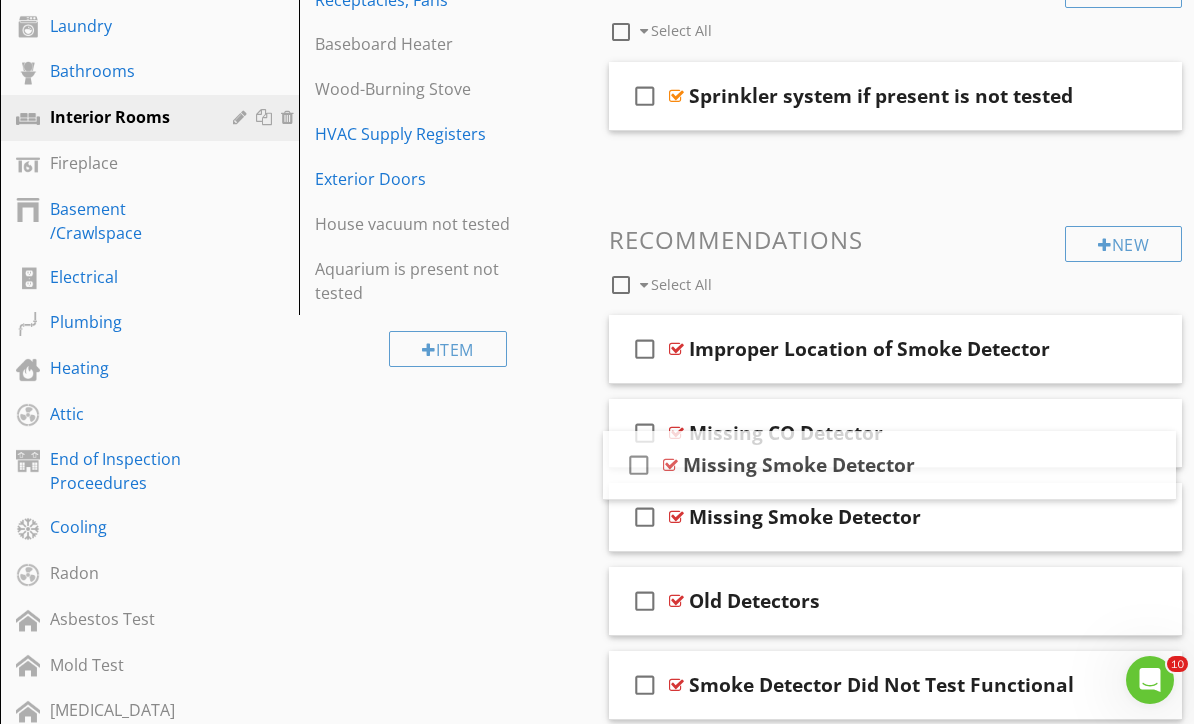 type 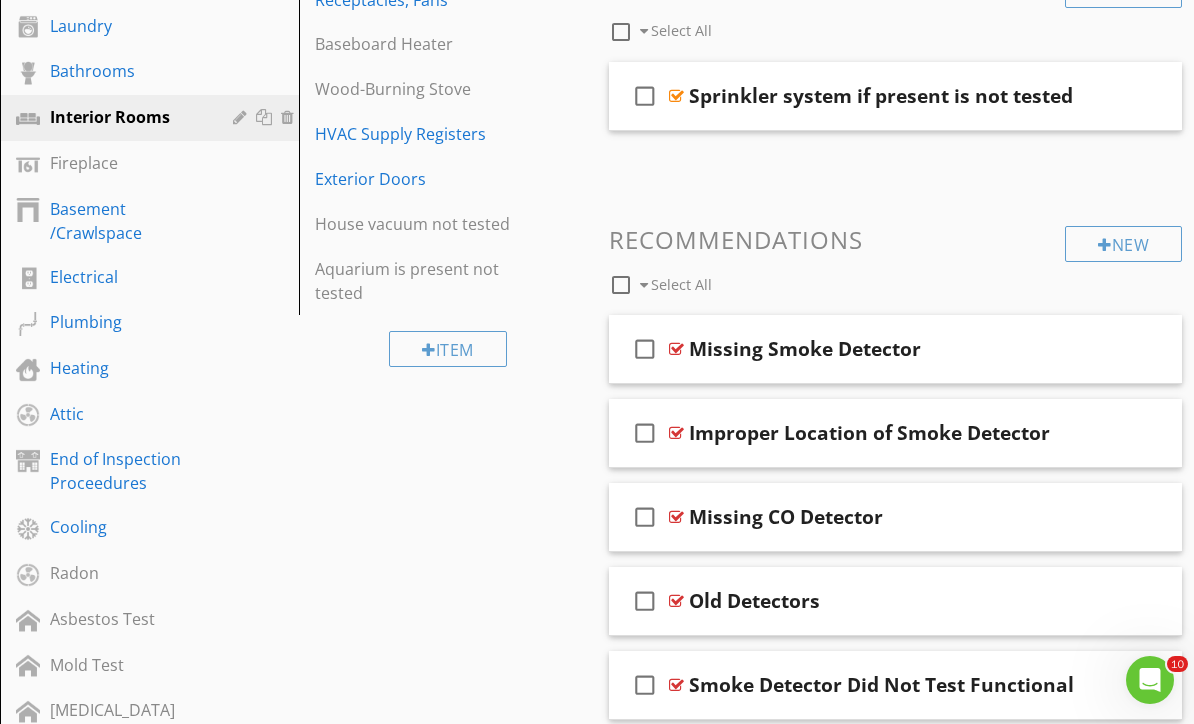 click on "HVAC Supply Registers" at bounding box center [414, 134] 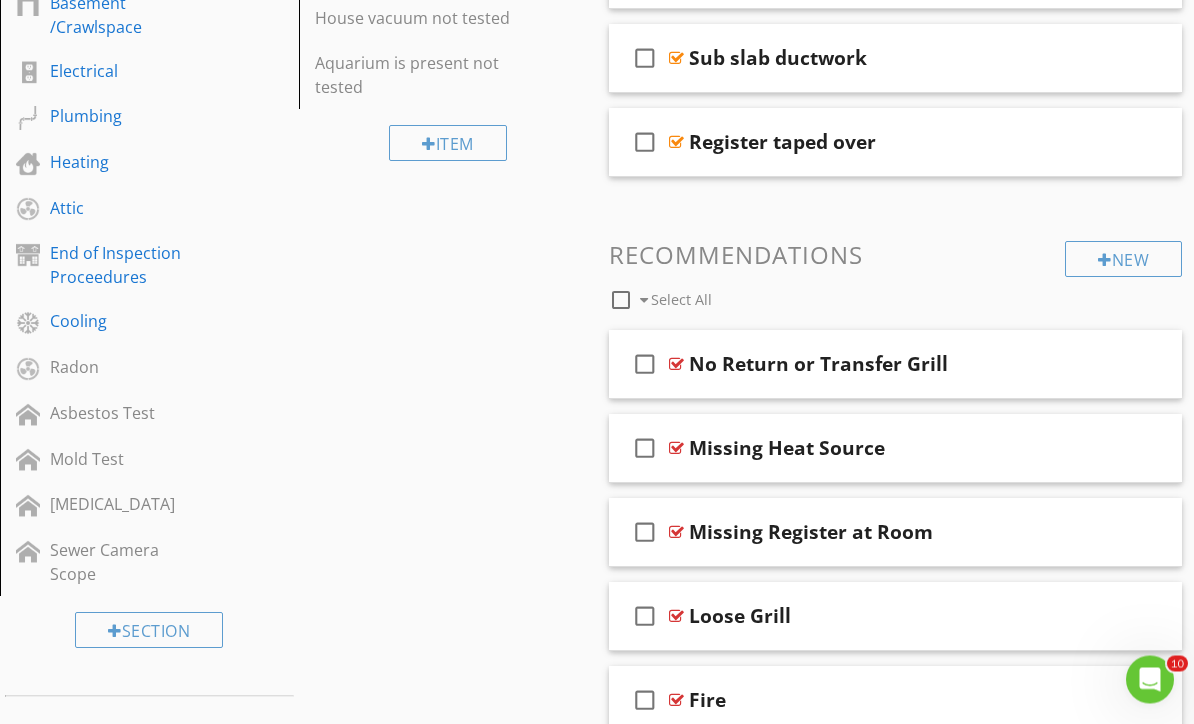 scroll, scrollTop: 758, scrollLeft: 0, axis: vertical 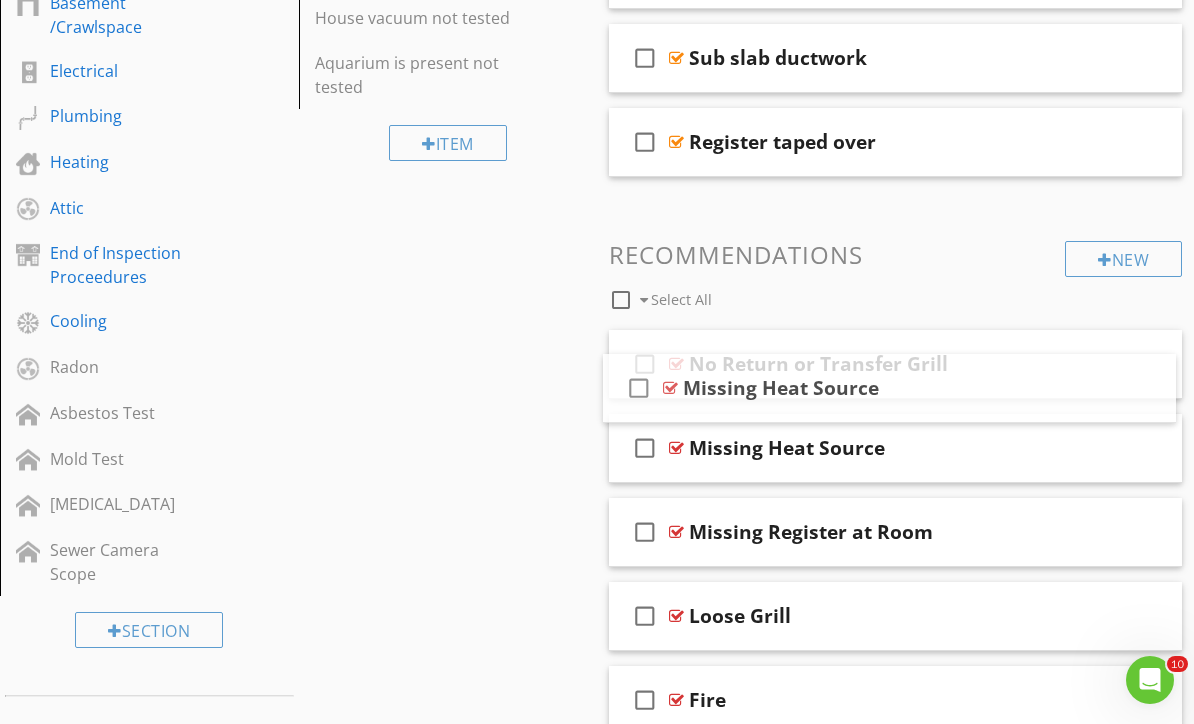 type 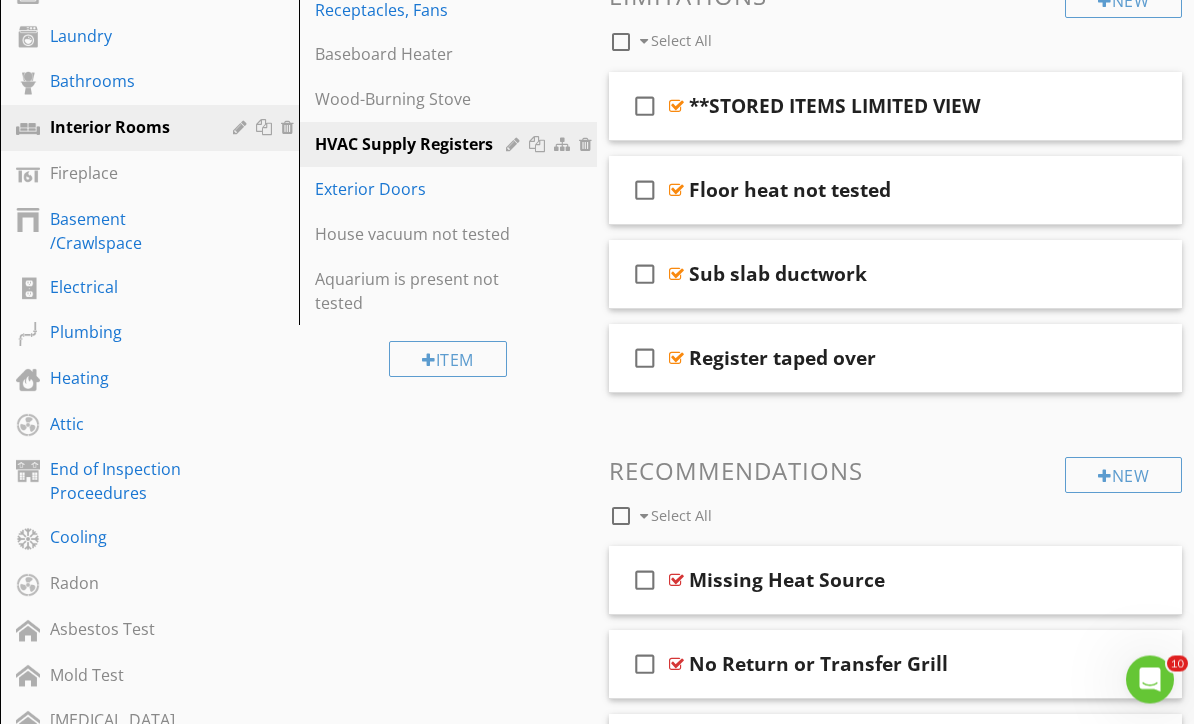 scroll, scrollTop: 542, scrollLeft: 0, axis: vertical 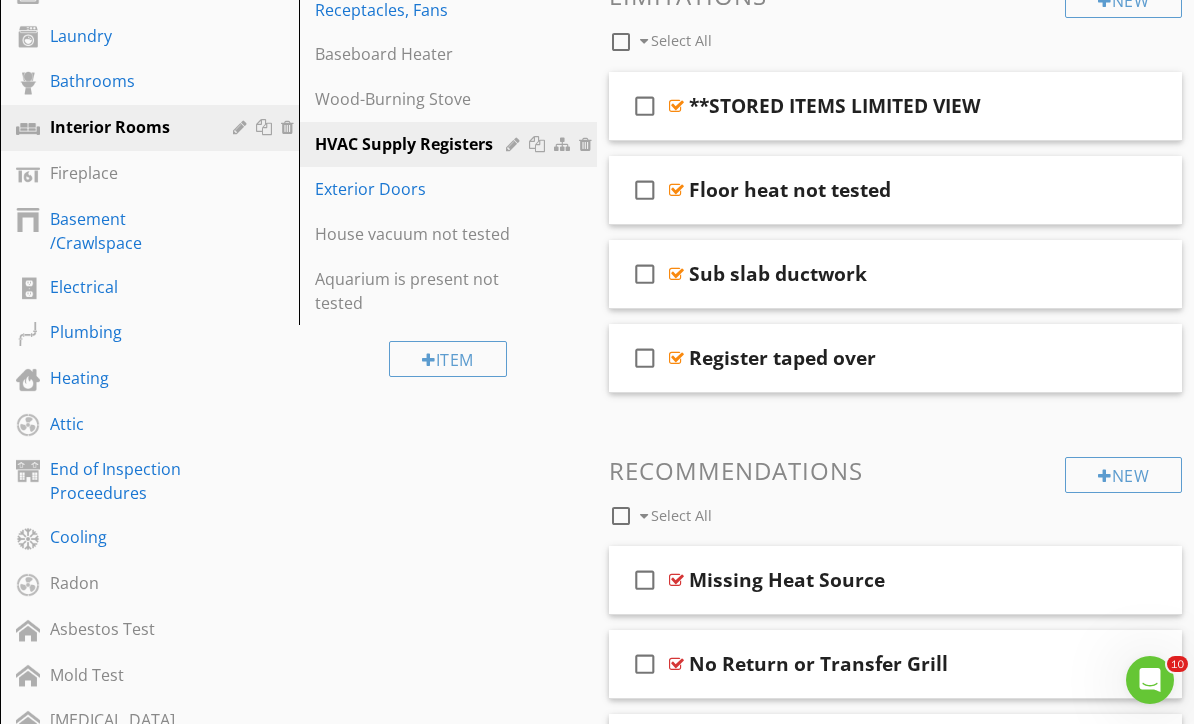 click on "Basement /Crawlspace" at bounding box center [127, 231] 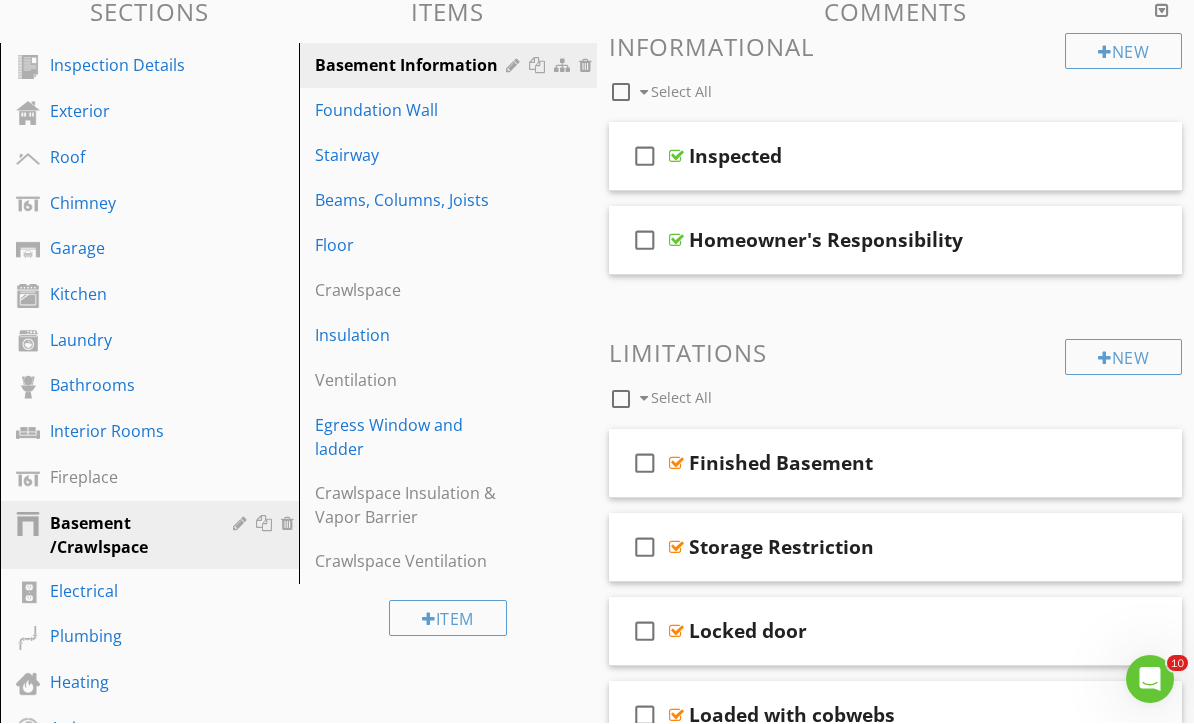 scroll, scrollTop: 238, scrollLeft: 0, axis: vertical 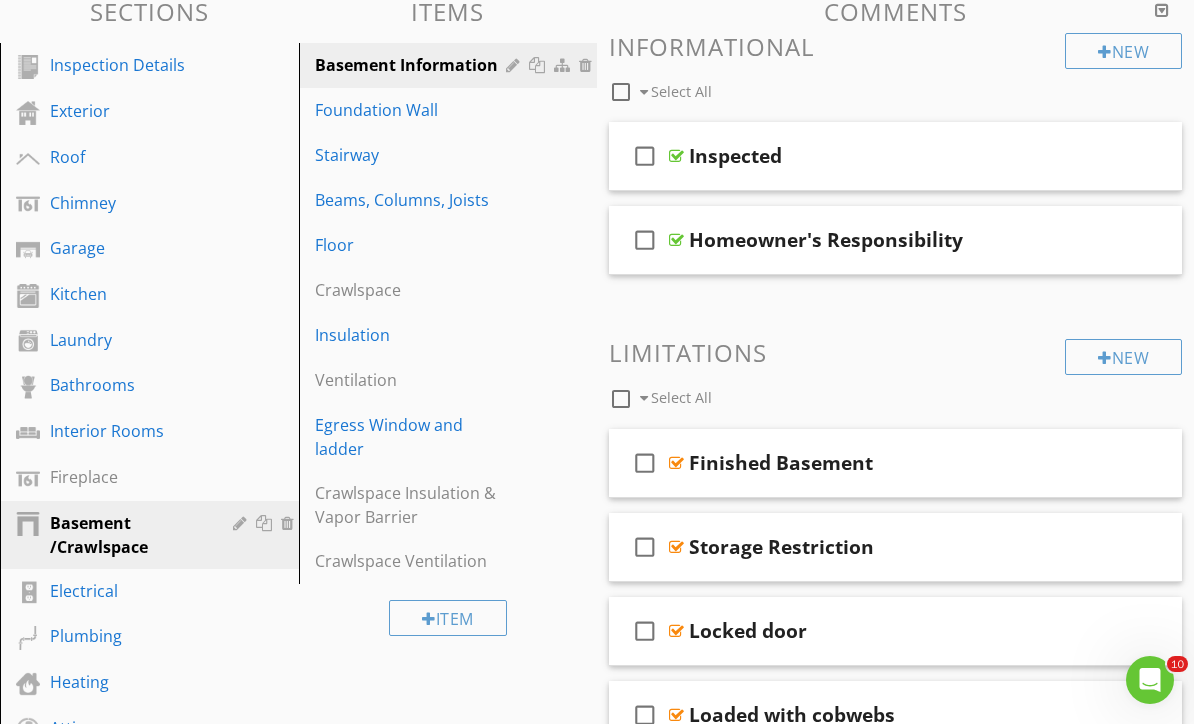 click on "Foundation Wall" at bounding box center (414, 110) 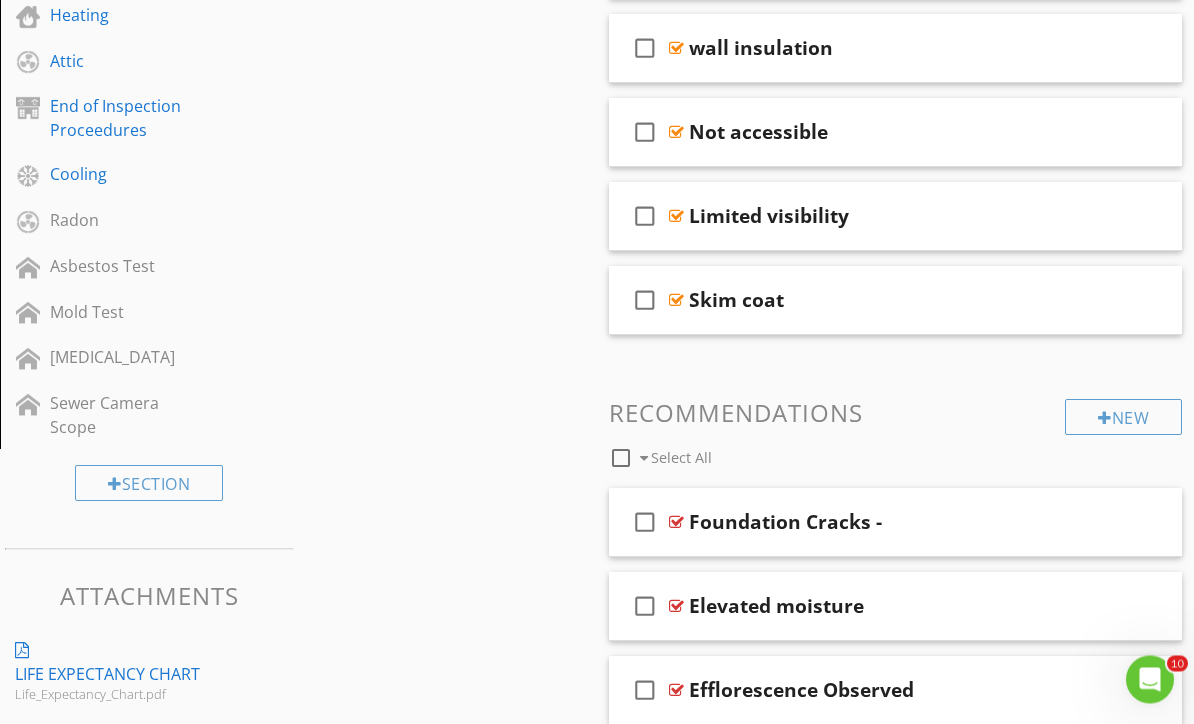 scroll, scrollTop: 905, scrollLeft: 0, axis: vertical 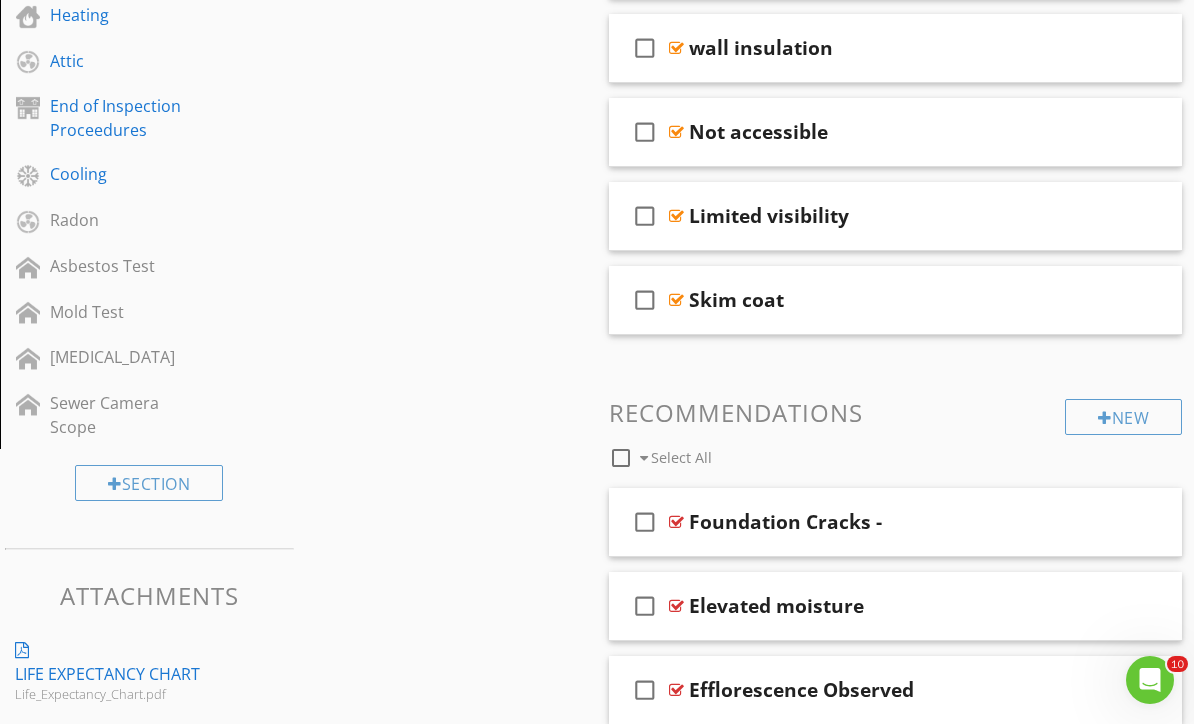 click on "check_box_outline_blank" at bounding box center [645, 132] 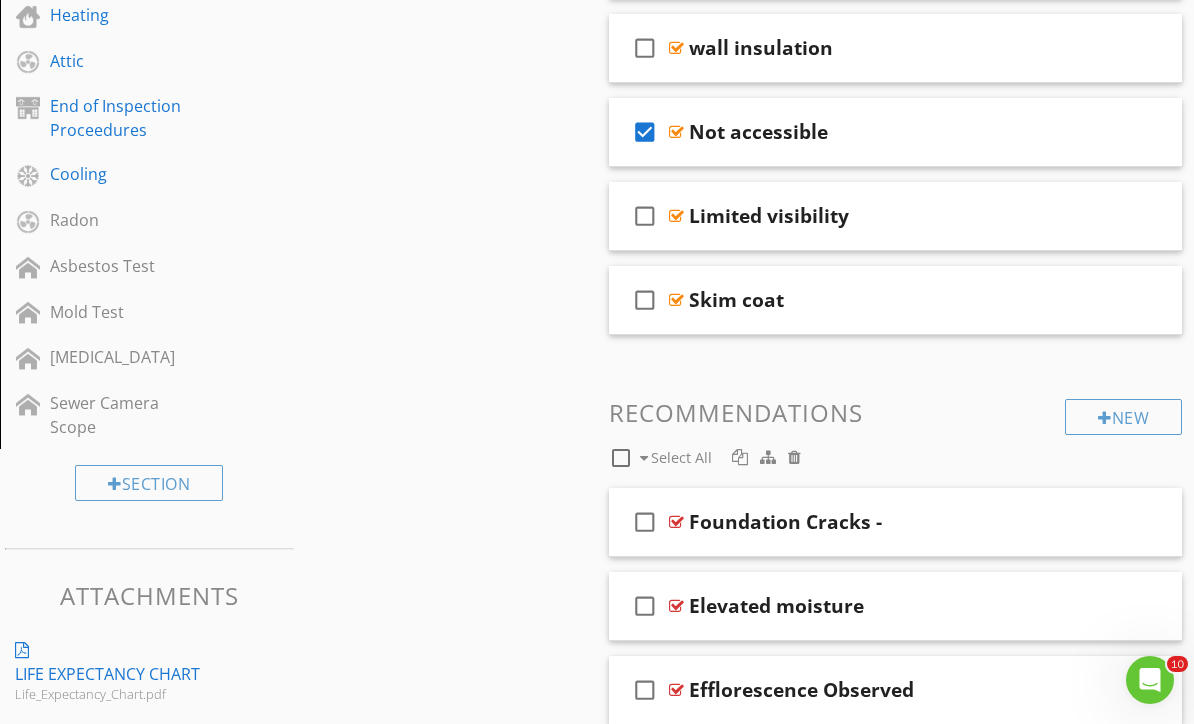 click at bounding box center [1140, 131] 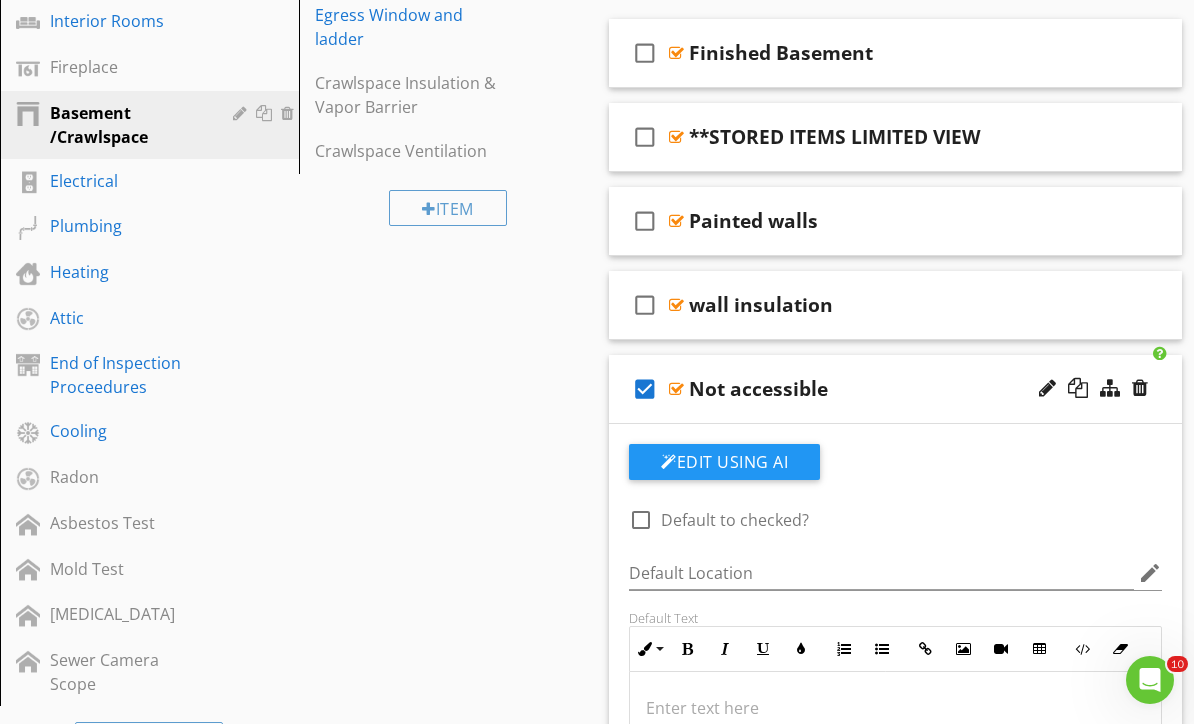 scroll, scrollTop: 572, scrollLeft: 0, axis: vertical 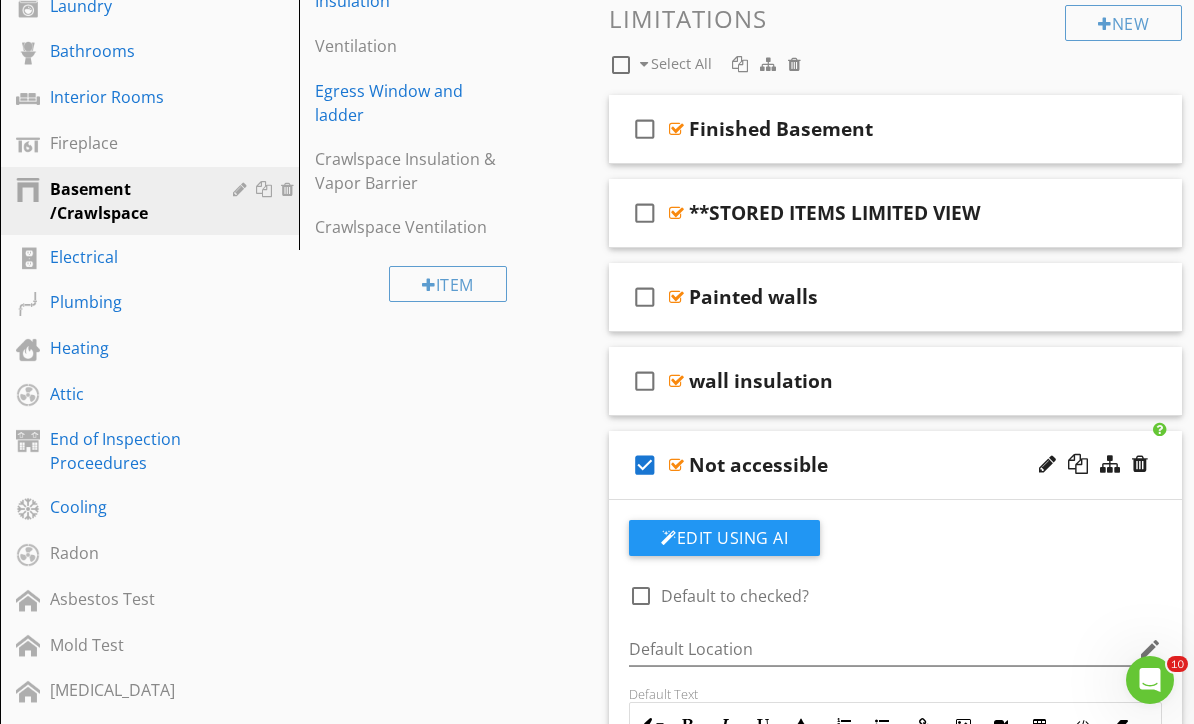 click at bounding box center [1140, 464] 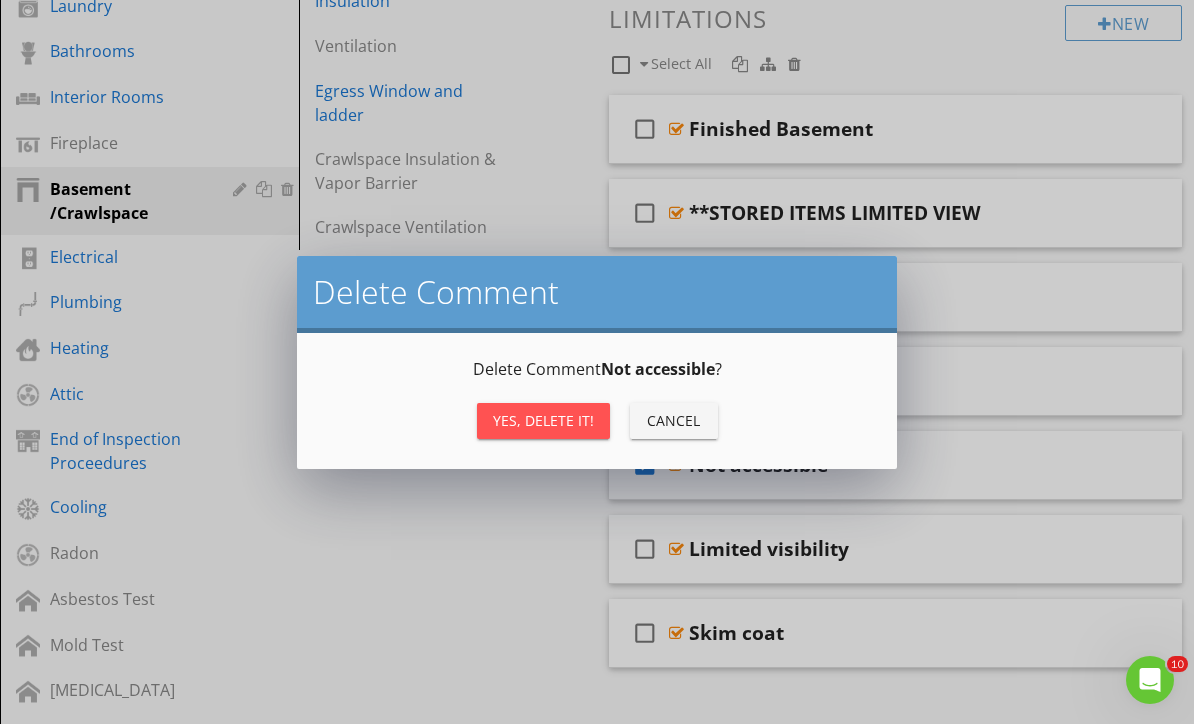 click on "Yes, Delete it!" at bounding box center [543, 420] 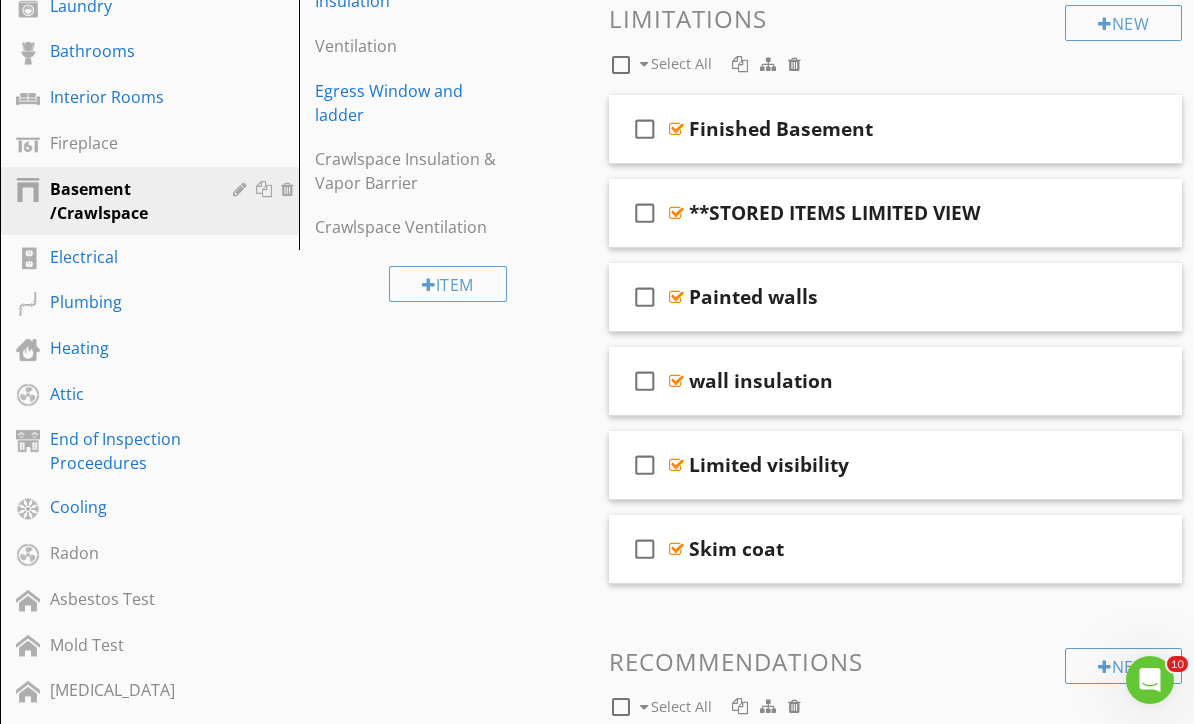 click on "check_box_outline_blank" at bounding box center [645, 549] 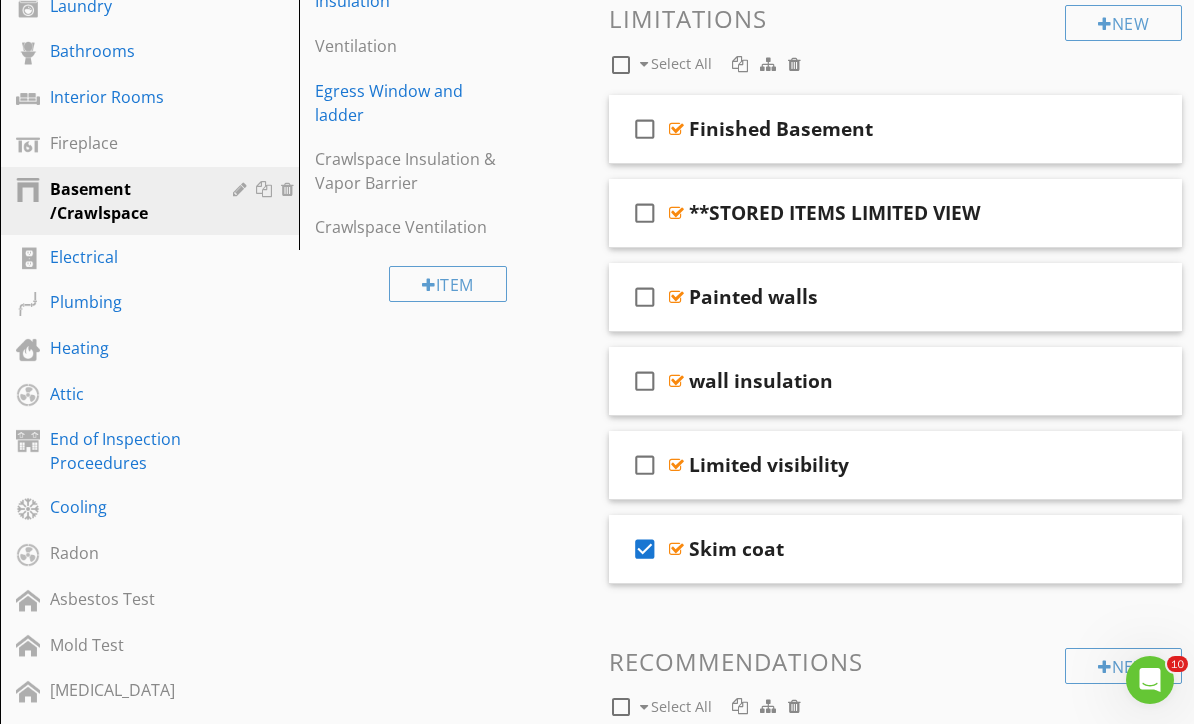 click at bounding box center [1140, 548] 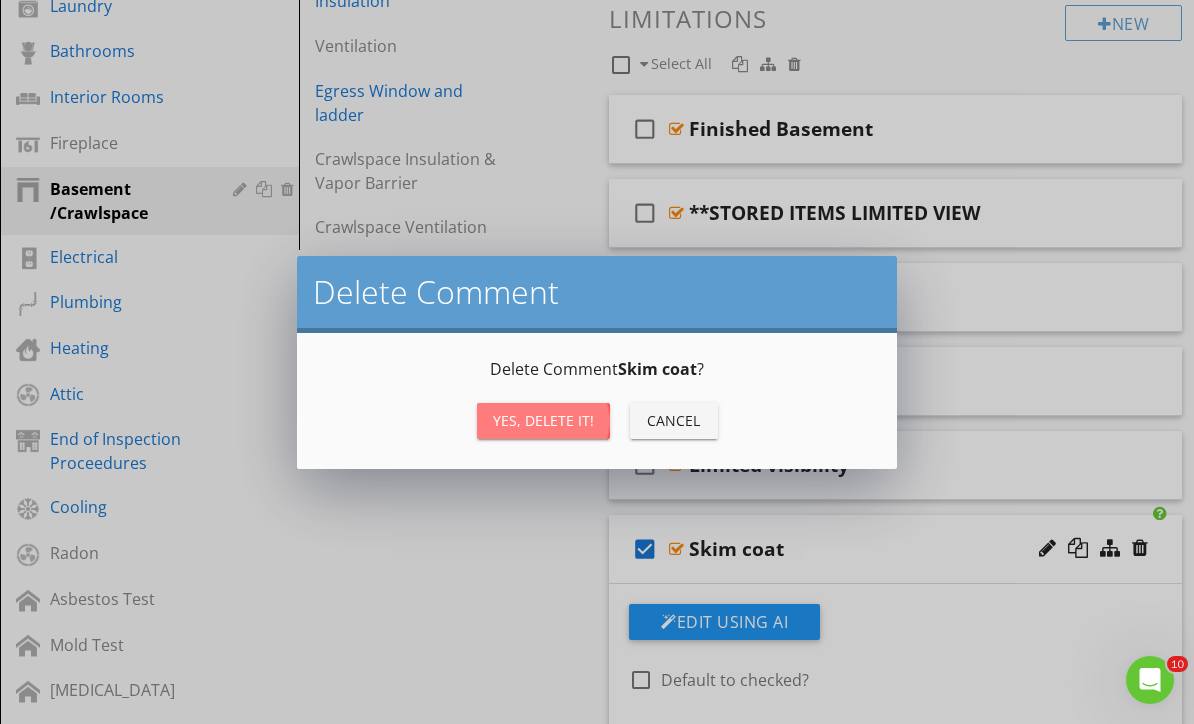 click on "Yes, Delete it!" at bounding box center [543, 420] 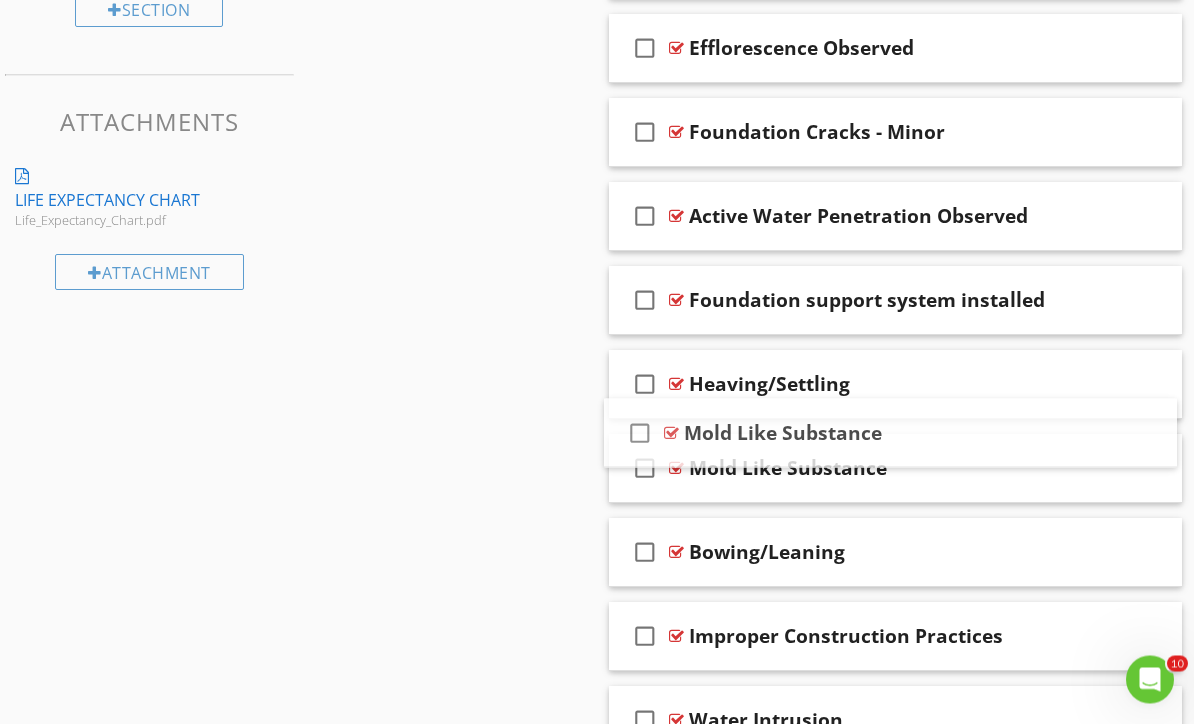scroll, scrollTop: 1379, scrollLeft: 0, axis: vertical 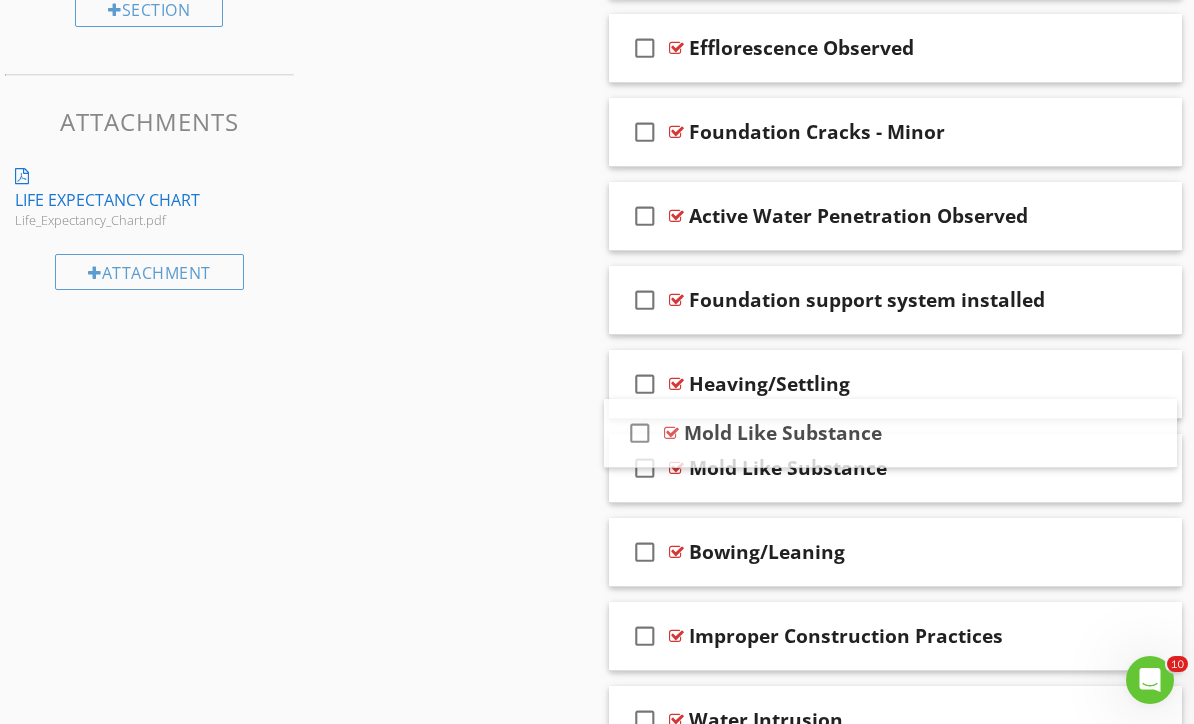 type 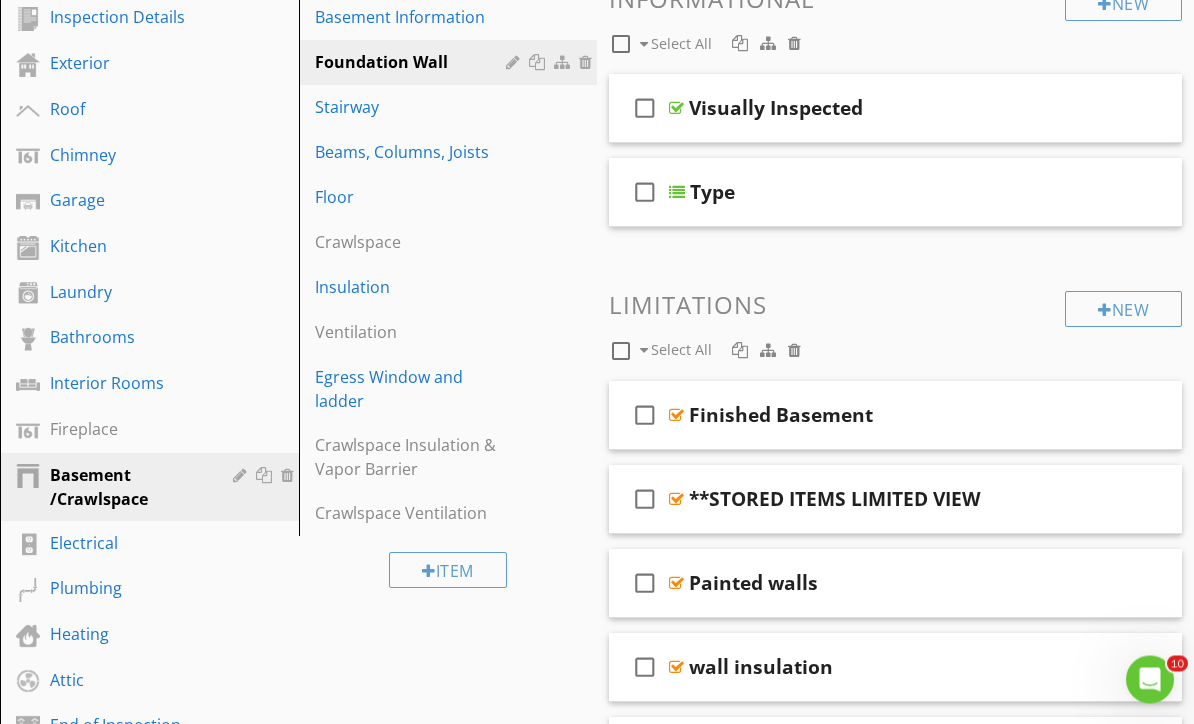 scroll, scrollTop: 271, scrollLeft: 0, axis: vertical 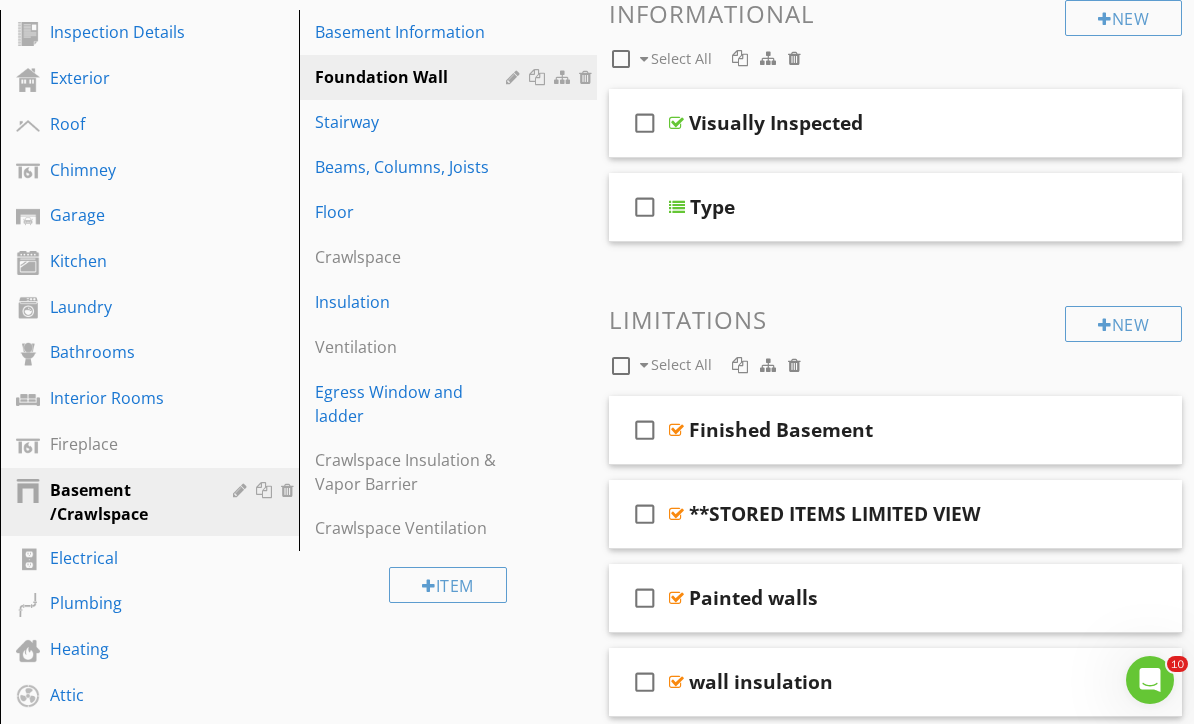 click on "Stairway" at bounding box center (414, 122) 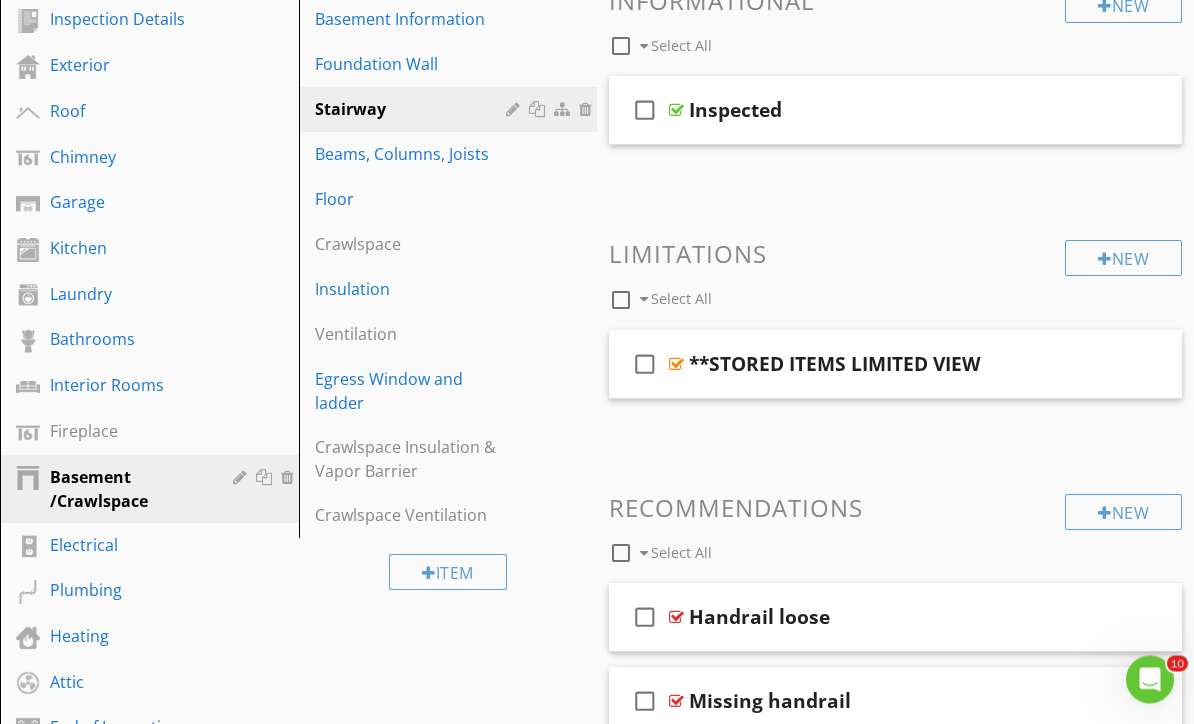 scroll, scrollTop: 282, scrollLeft: 0, axis: vertical 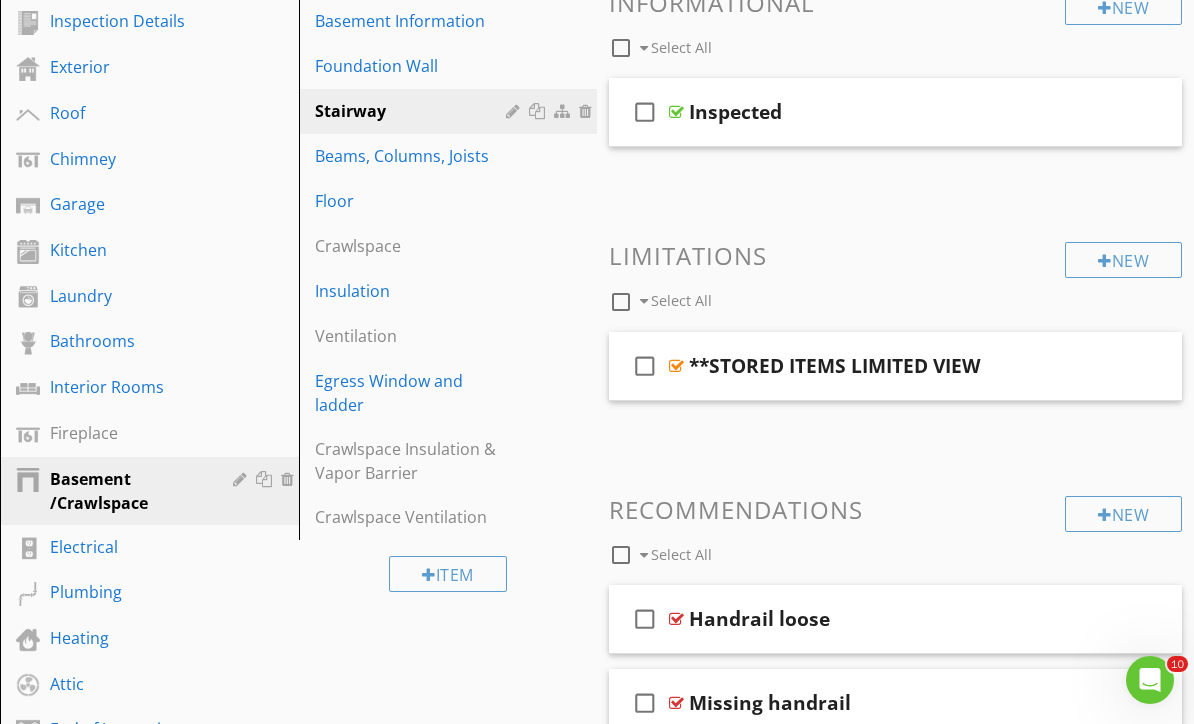 click on "Beams, Columns, Joists" at bounding box center [414, 156] 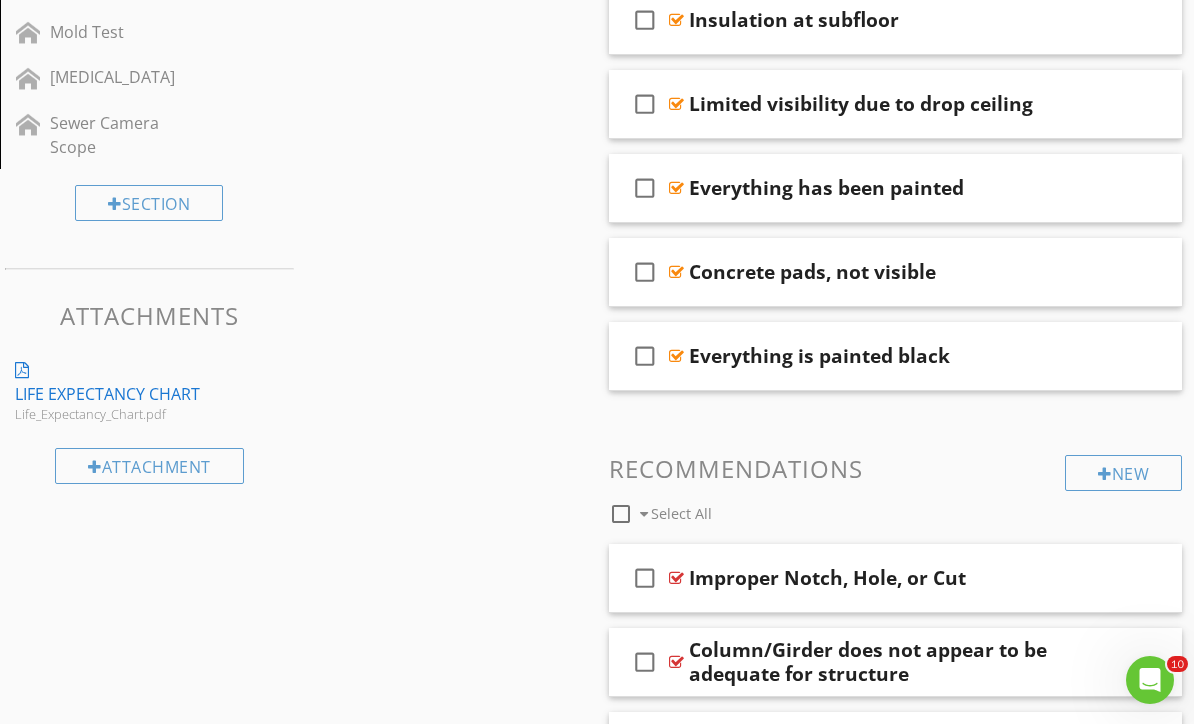 scroll, scrollTop: 1188, scrollLeft: 0, axis: vertical 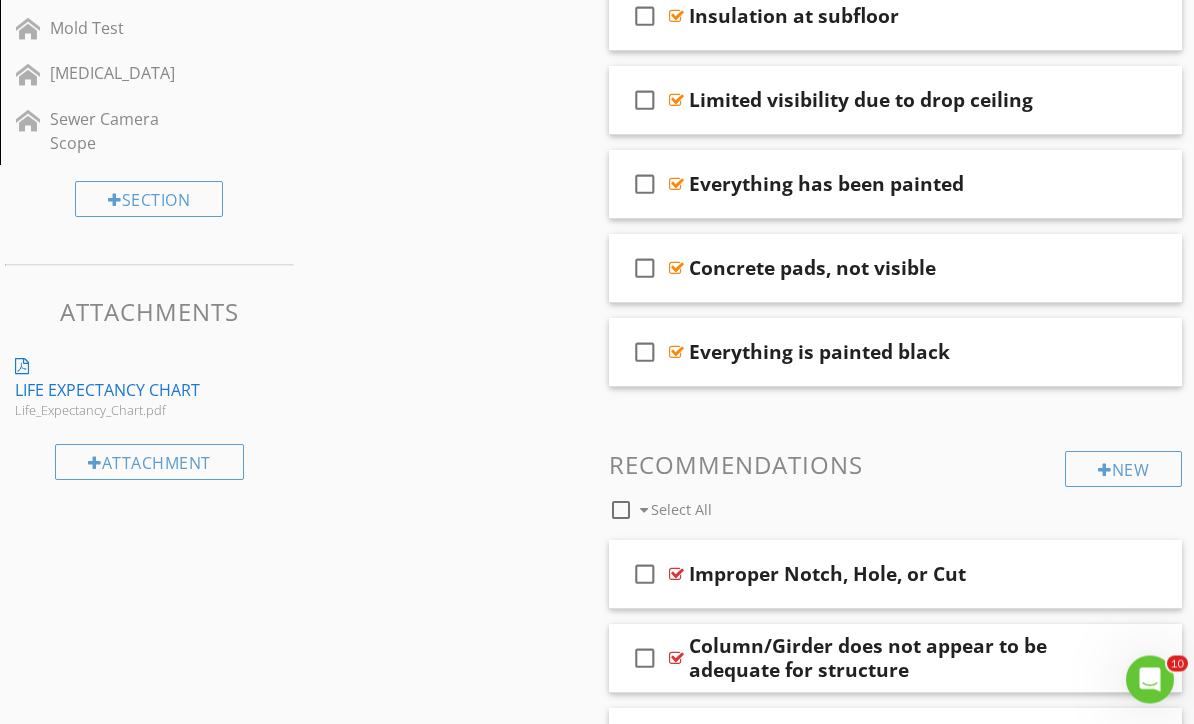 click on "check_box_outline_blank" at bounding box center (645, 353) 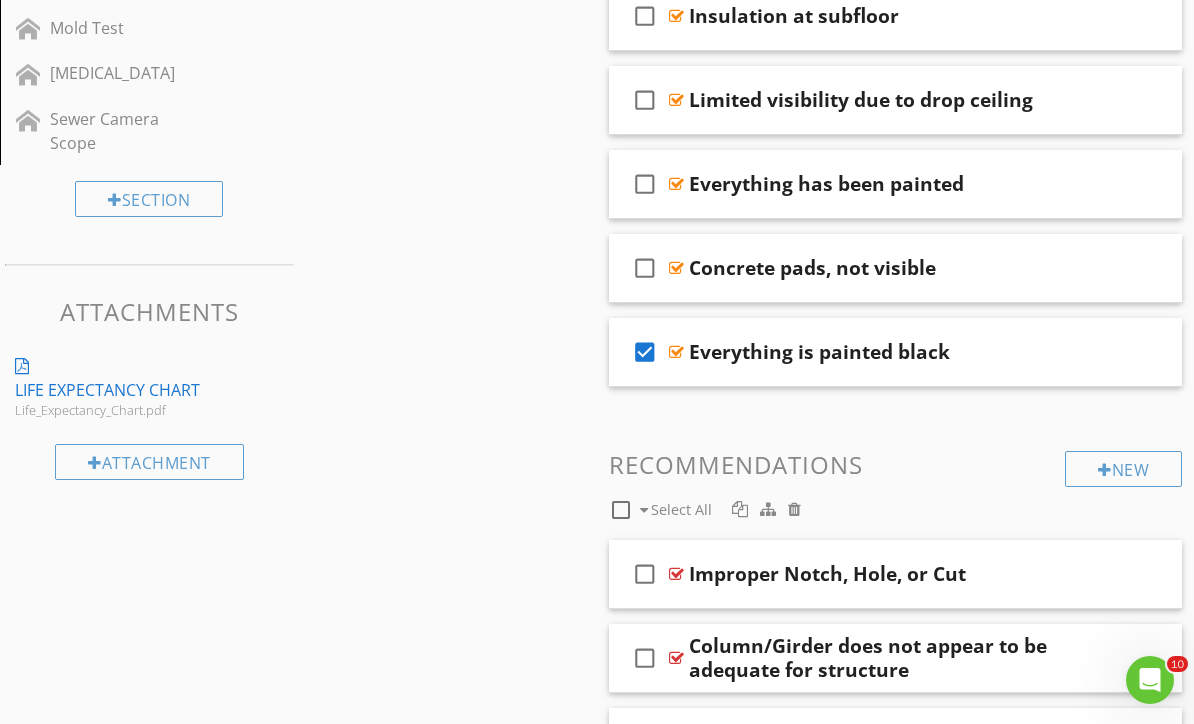 click at bounding box center [1140, 351] 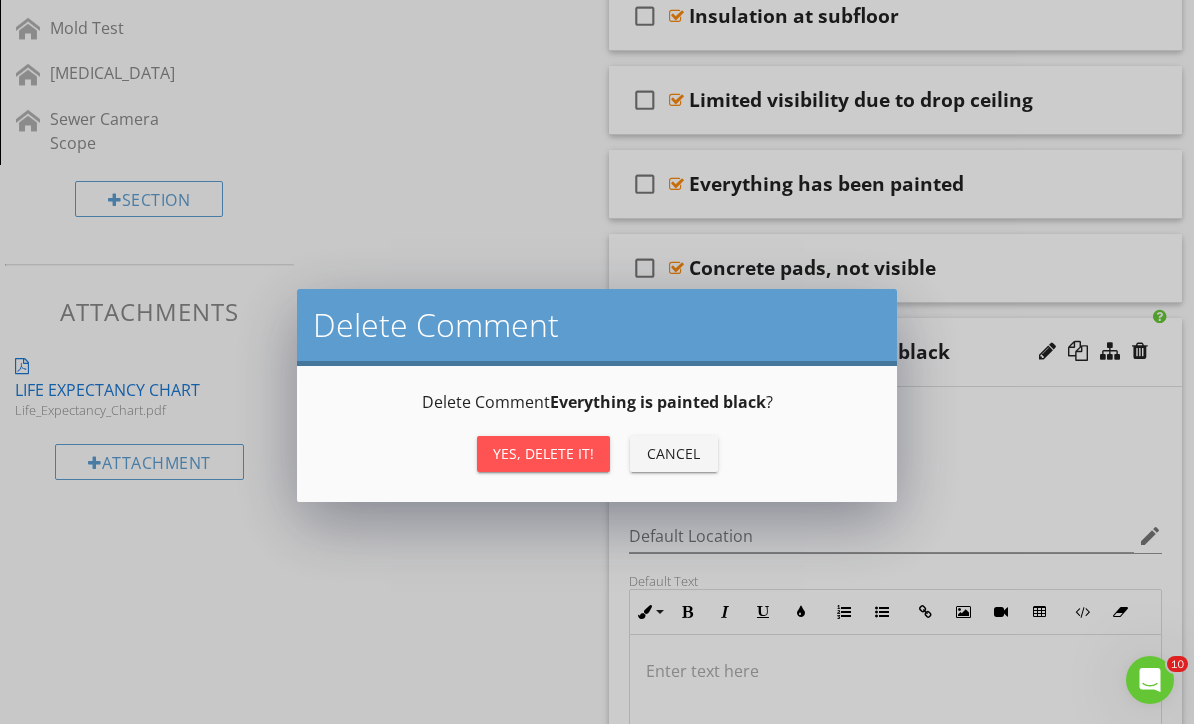 click on "Yes, Delete it!" at bounding box center [543, 454] 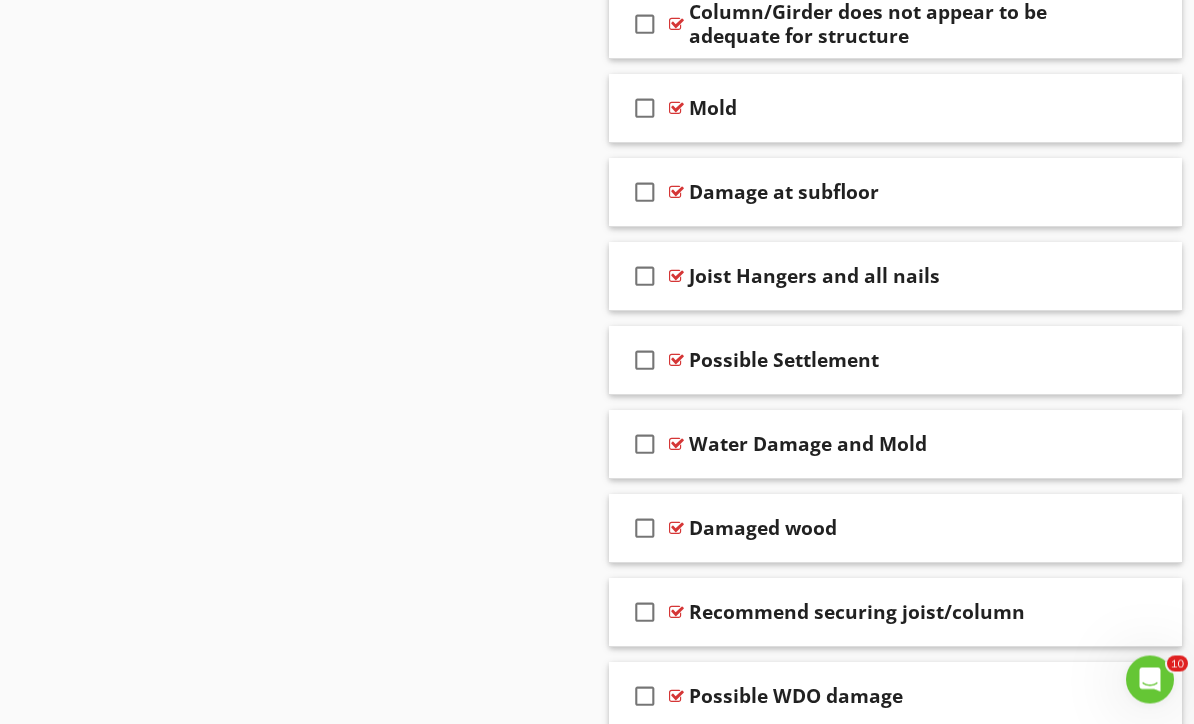 scroll, scrollTop: 1739, scrollLeft: 0, axis: vertical 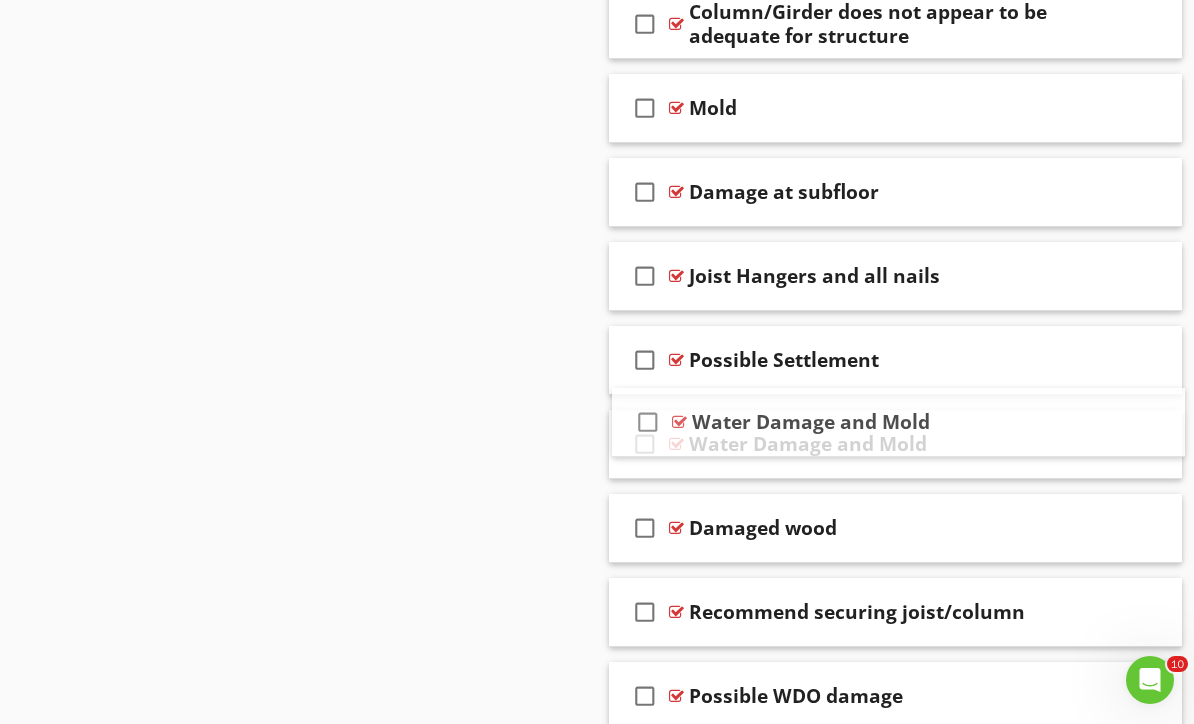 type 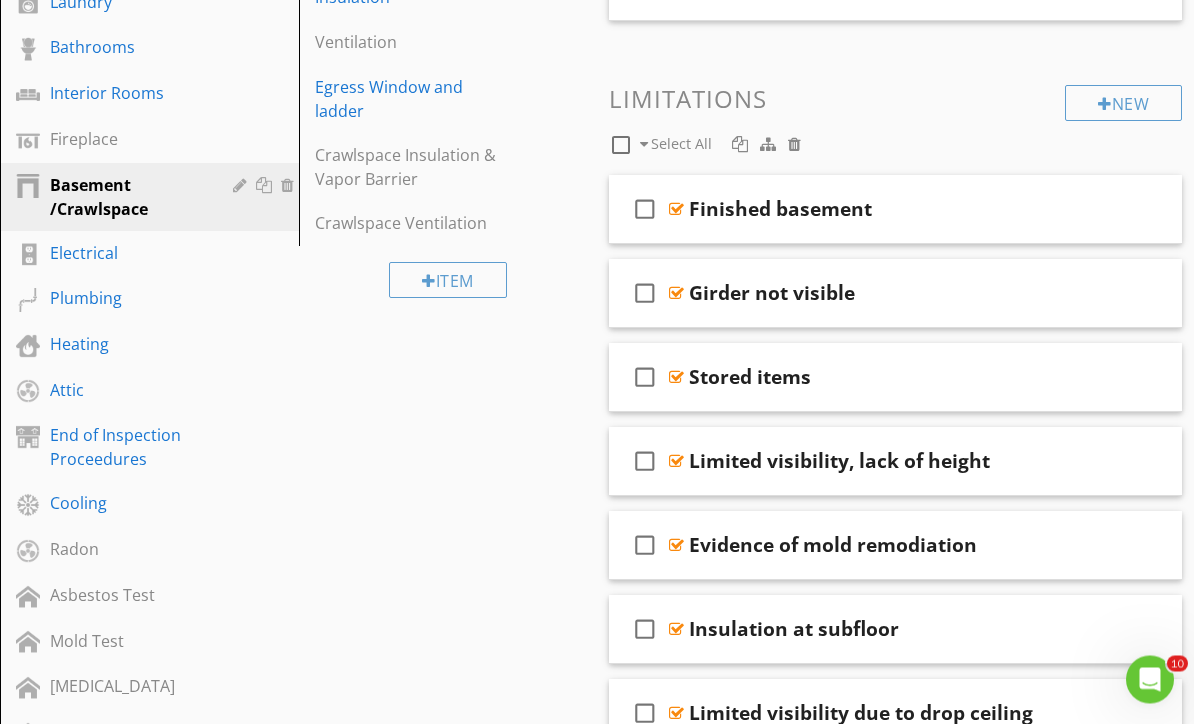 scroll, scrollTop: 576, scrollLeft: 0, axis: vertical 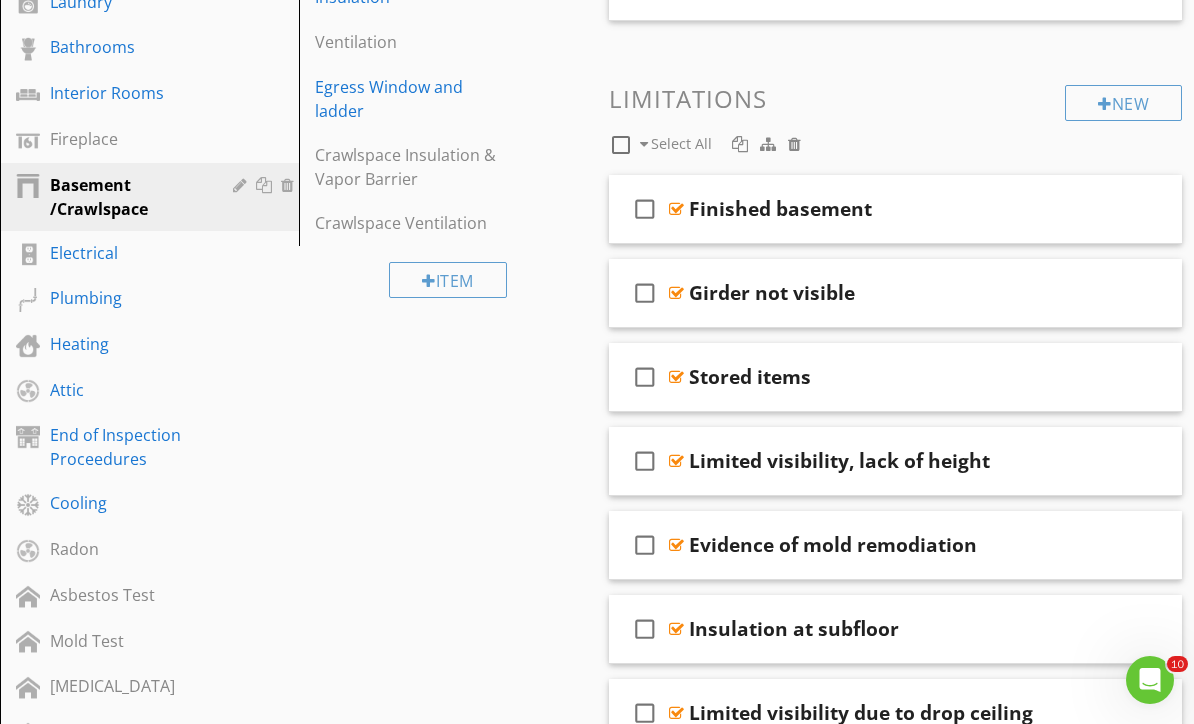 click on "Electrical" at bounding box center [127, 253] 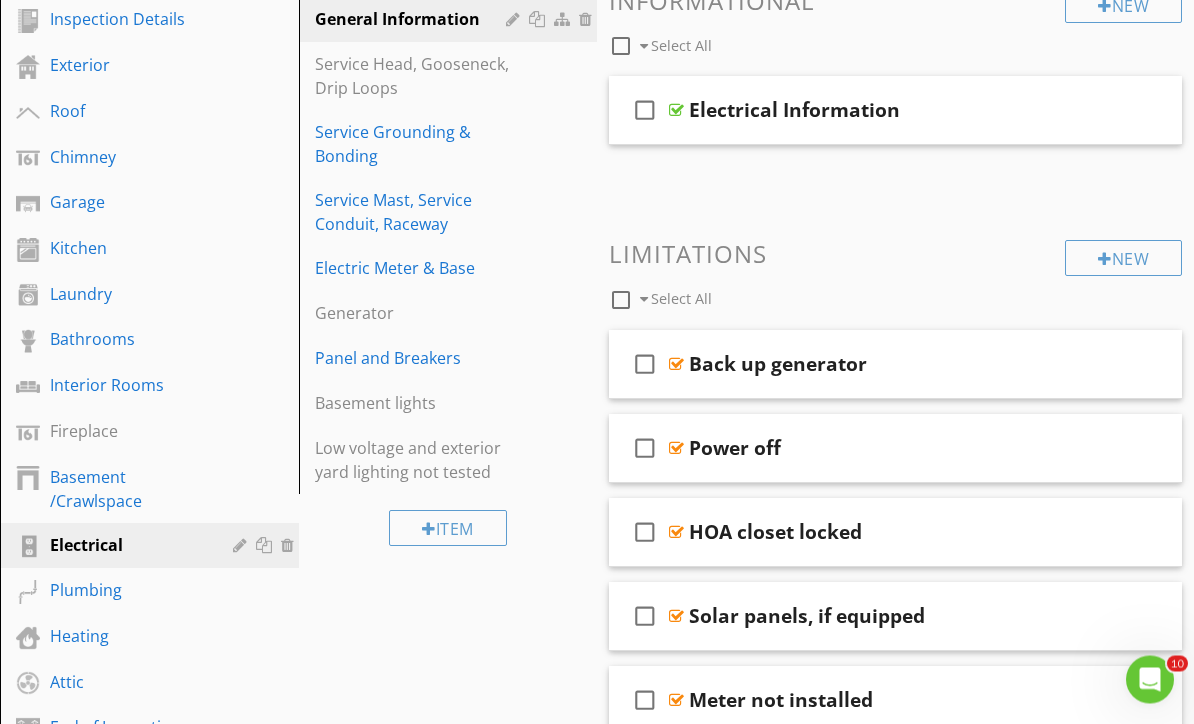 scroll, scrollTop: 284, scrollLeft: 0, axis: vertical 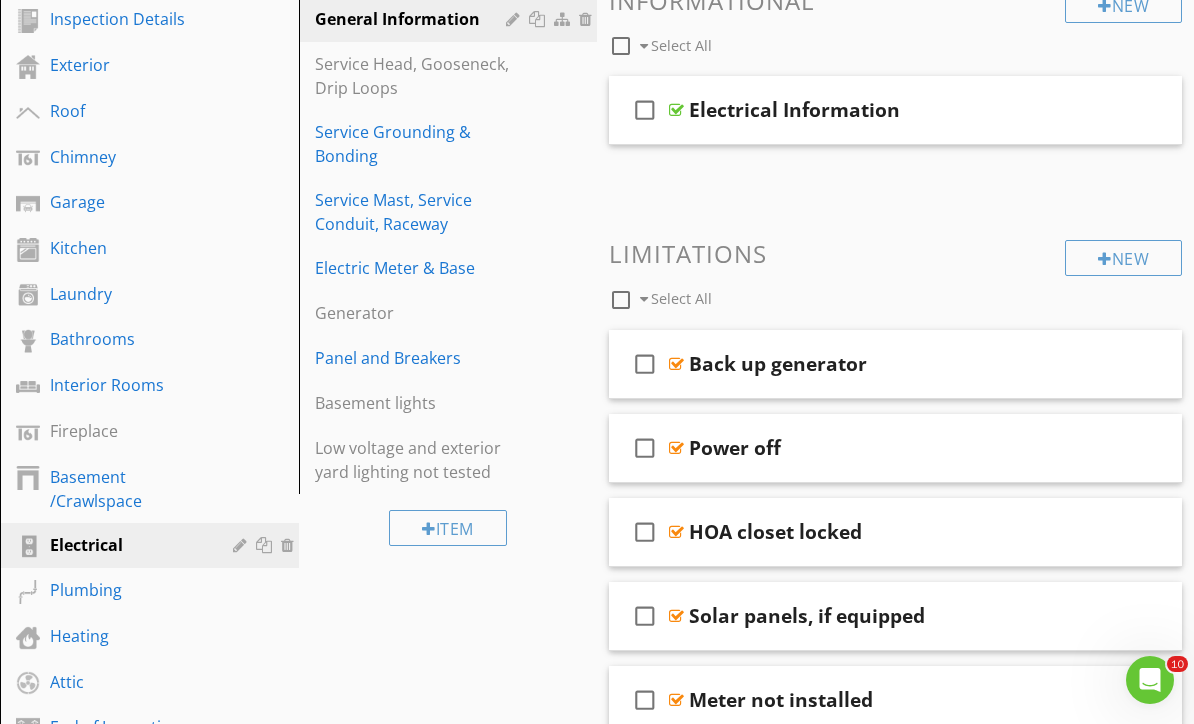 click on "Service Mast, Service Conduit, Raceway" at bounding box center (414, 212) 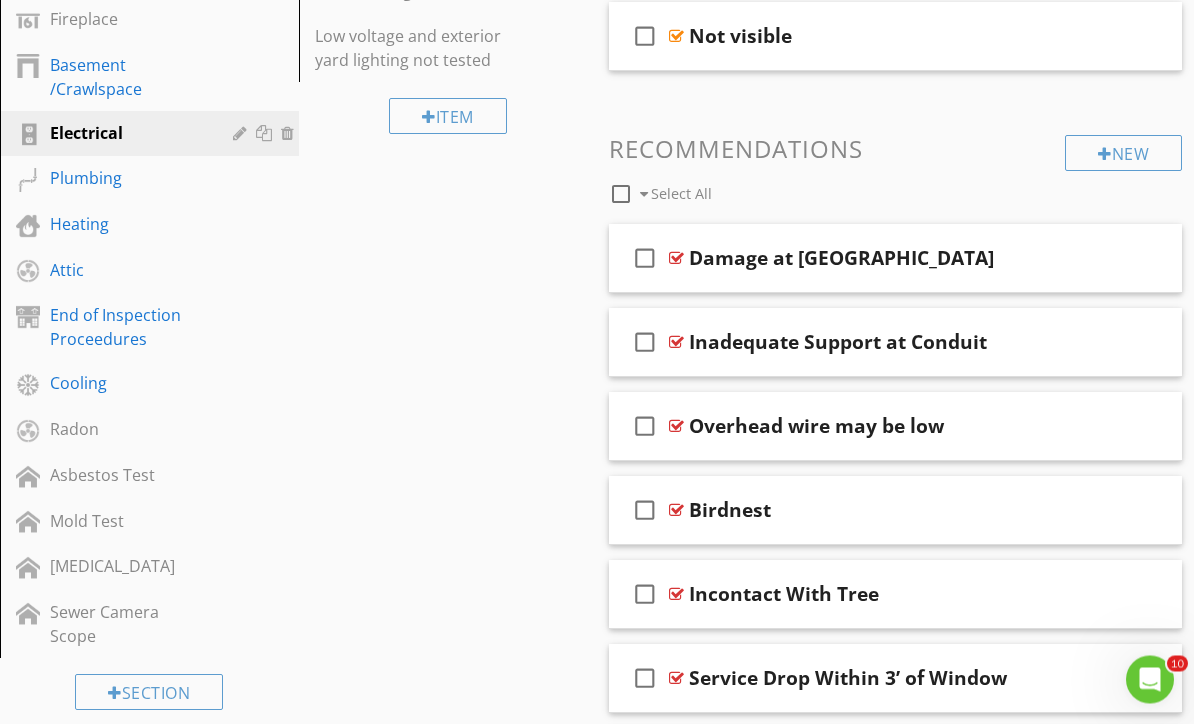 scroll, scrollTop: 696, scrollLeft: 0, axis: vertical 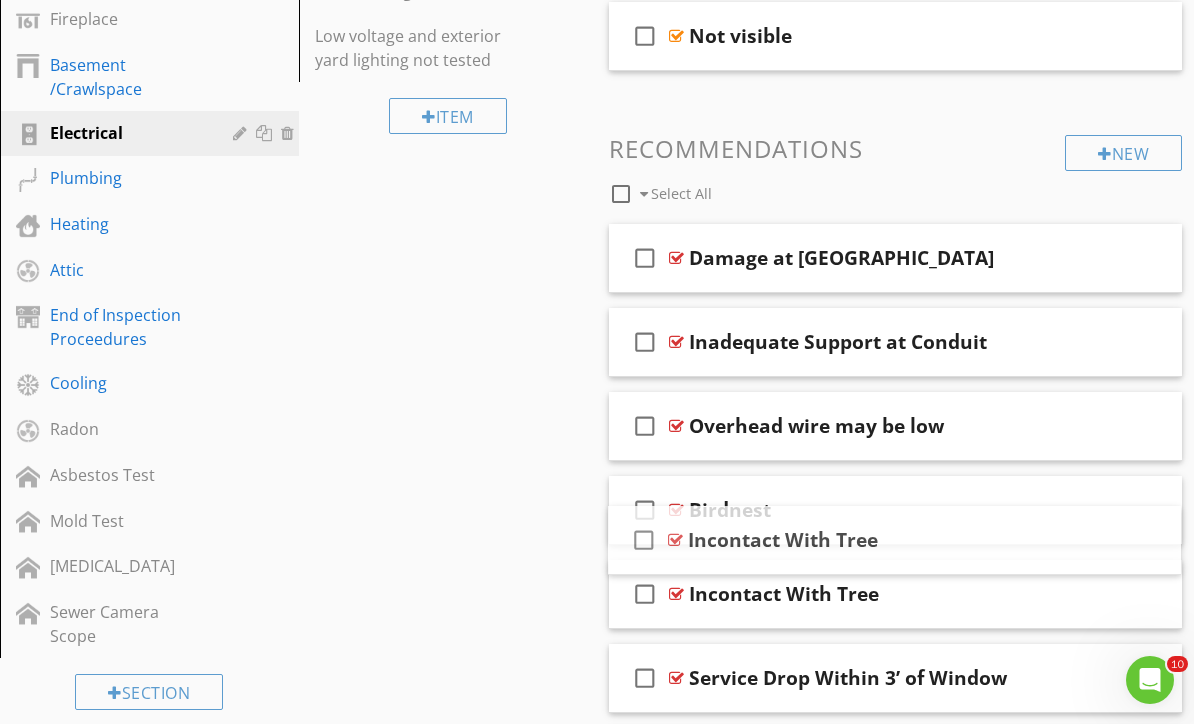 type 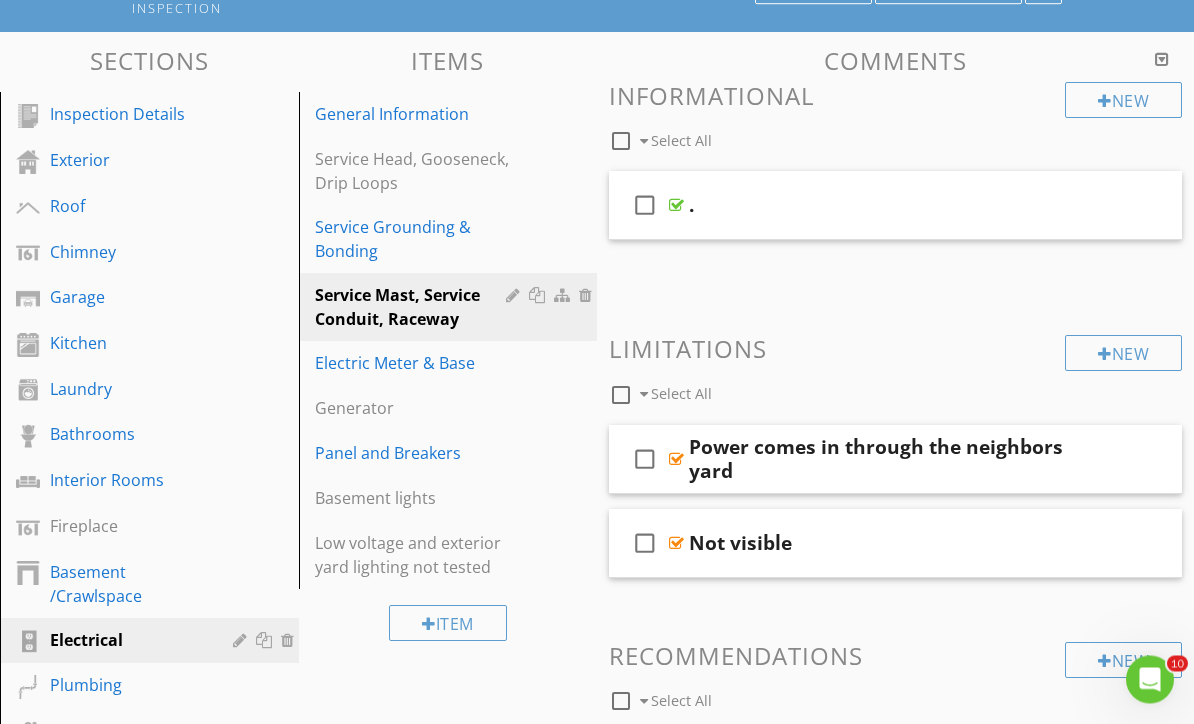 scroll, scrollTop: 189, scrollLeft: 0, axis: vertical 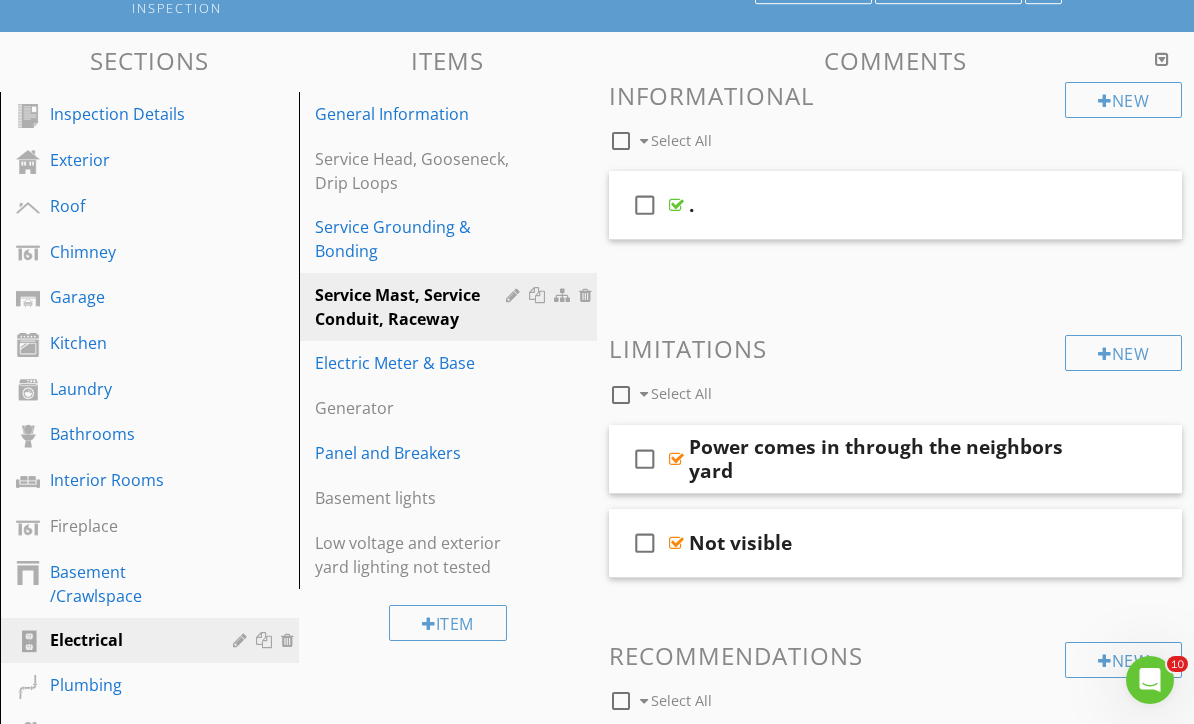 click on "Panel and Breakers" at bounding box center (414, 453) 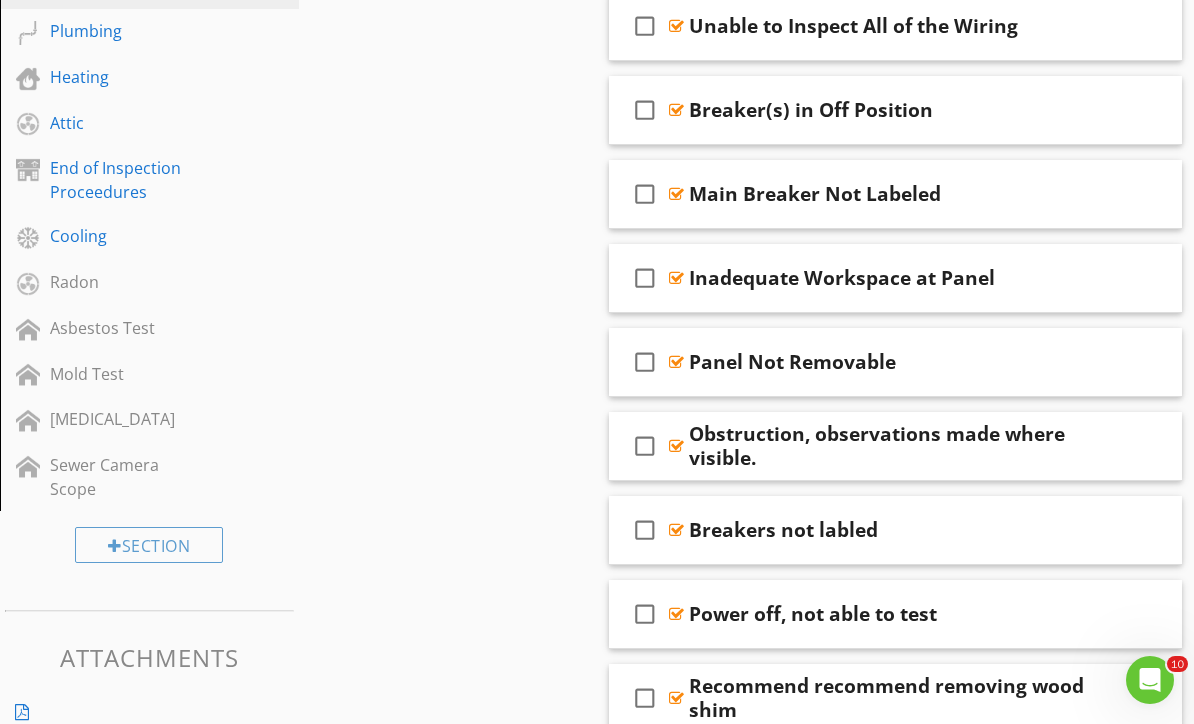 scroll, scrollTop: 842, scrollLeft: 0, axis: vertical 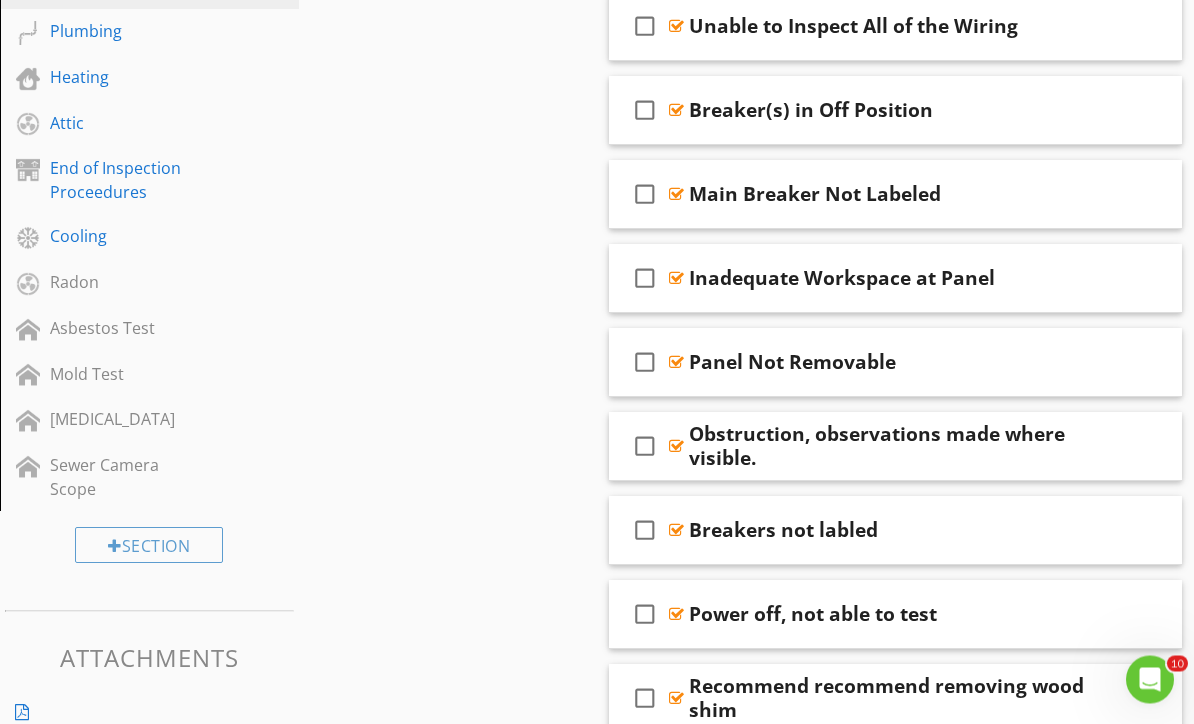 click on "check_box_outline_blank" at bounding box center (645, 363) 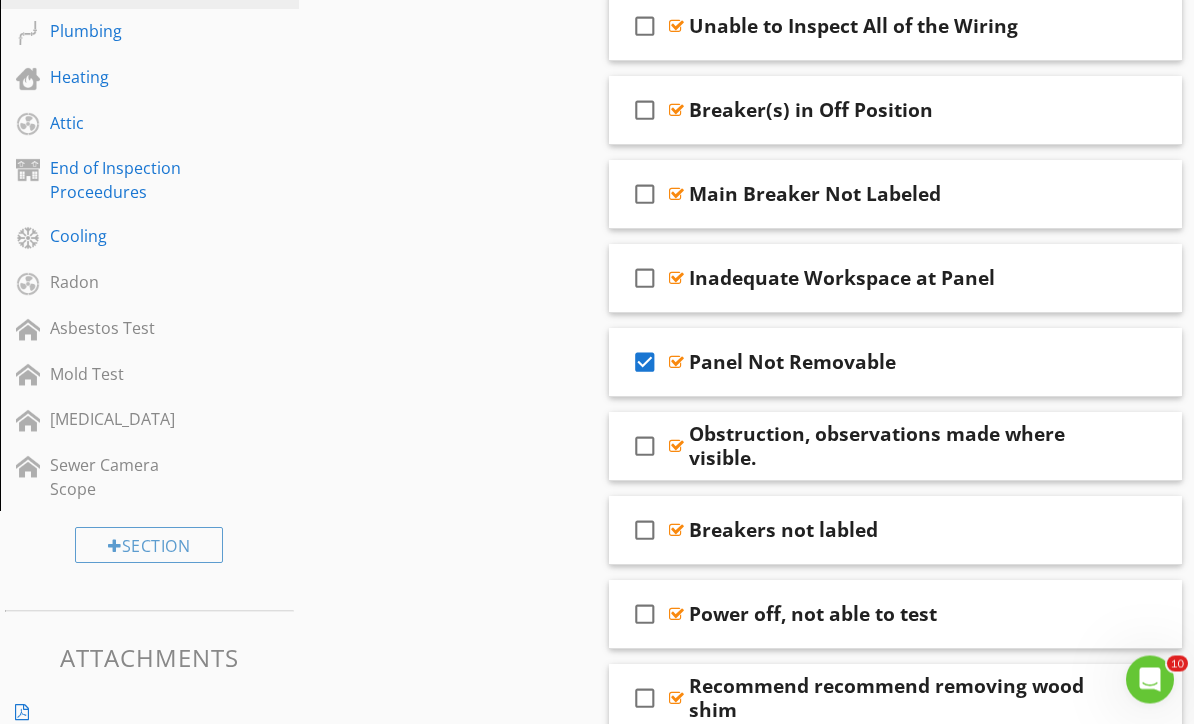 scroll, scrollTop: 843, scrollLeft: 0, axis: vertical 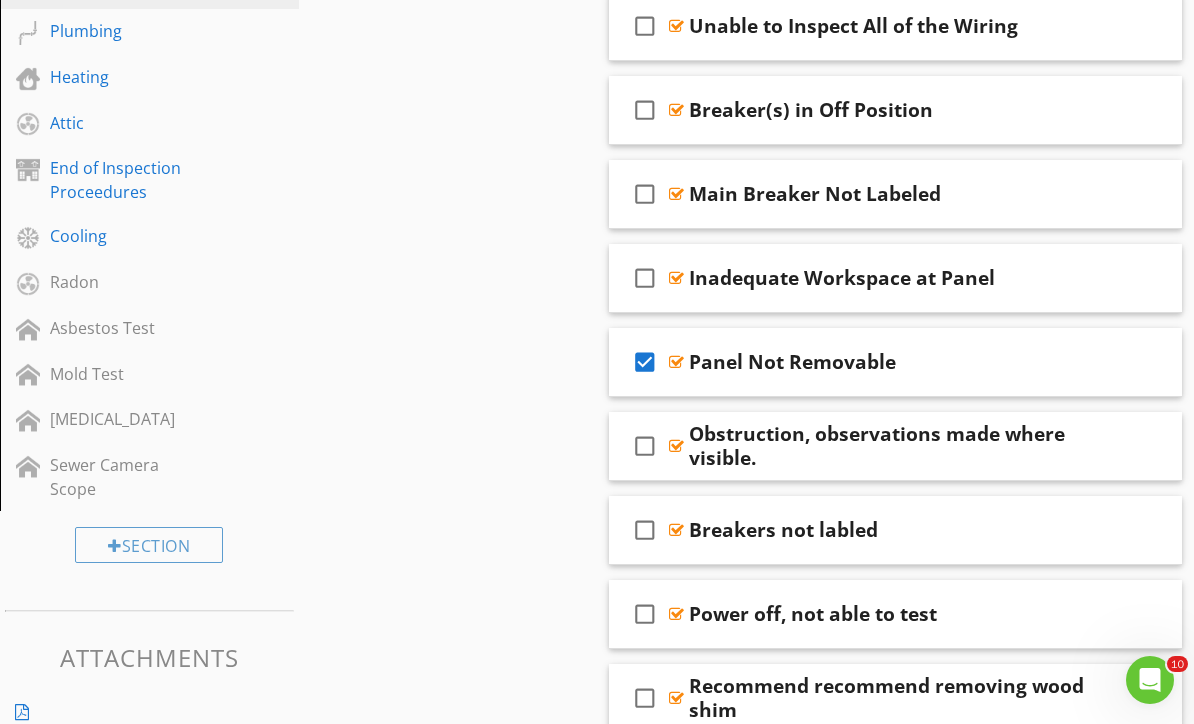click at bounding box center [1140, 361] 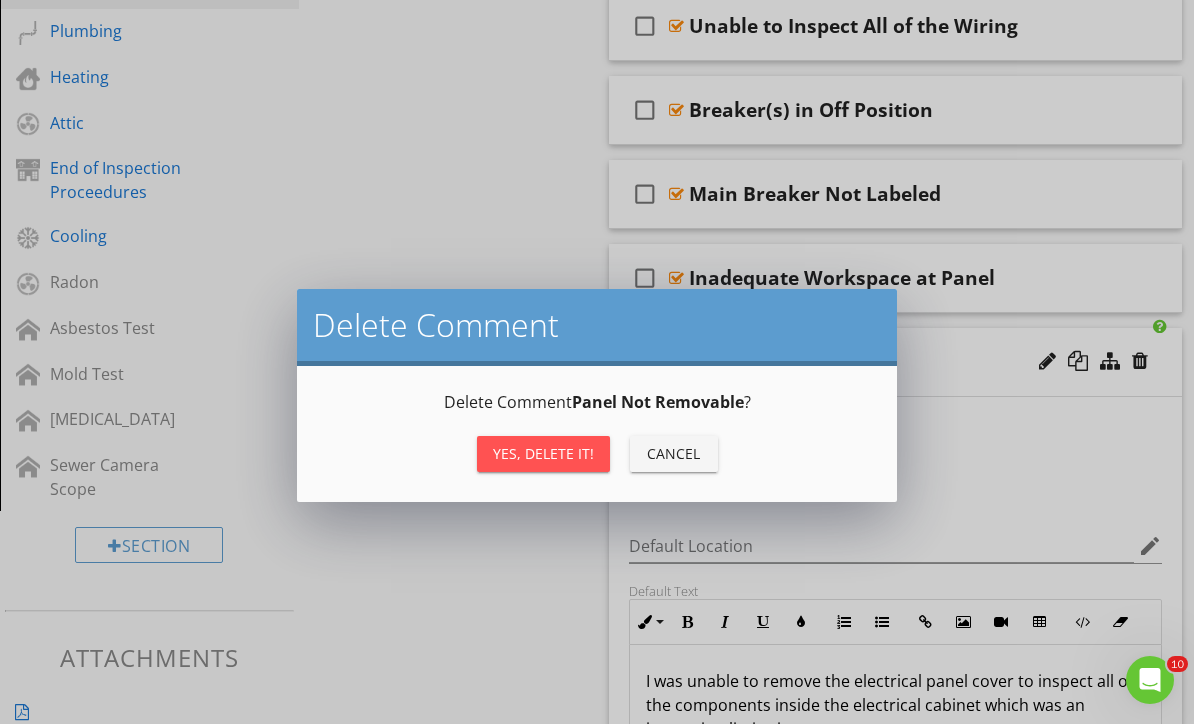 click on "Yes, Delete it!" at bounding box center [543, 453] 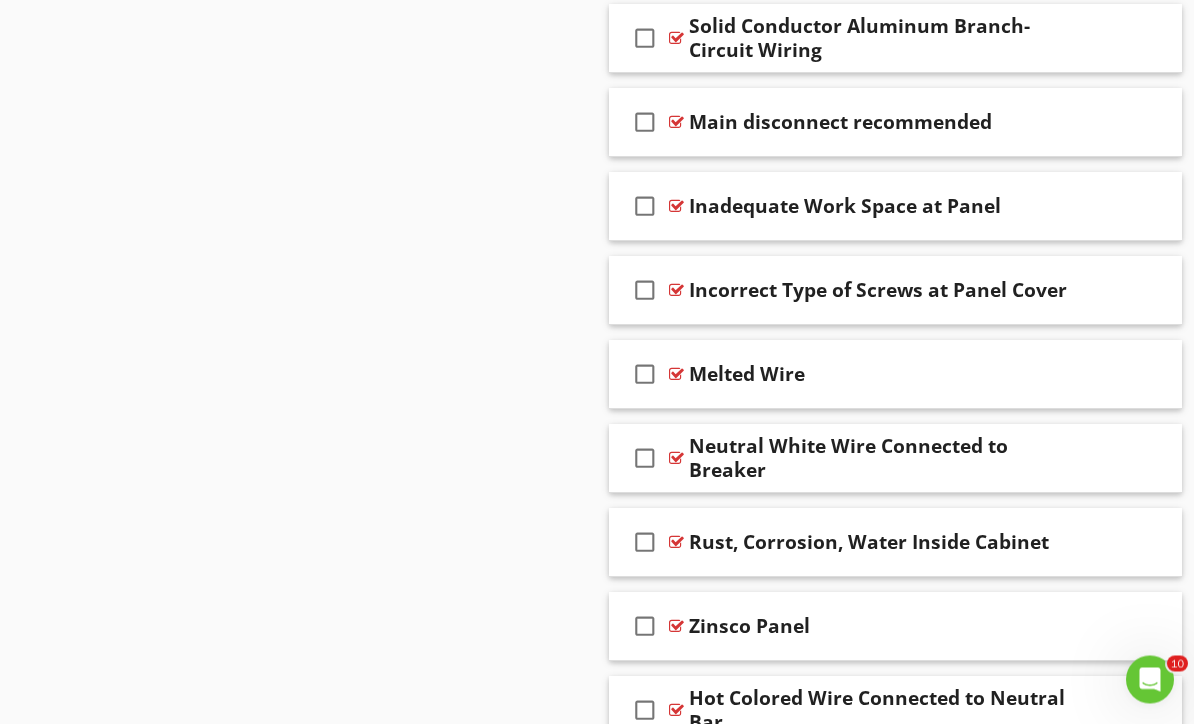 scroll, scrollTop: 2565, scrollLeft: 0, axis: vertical 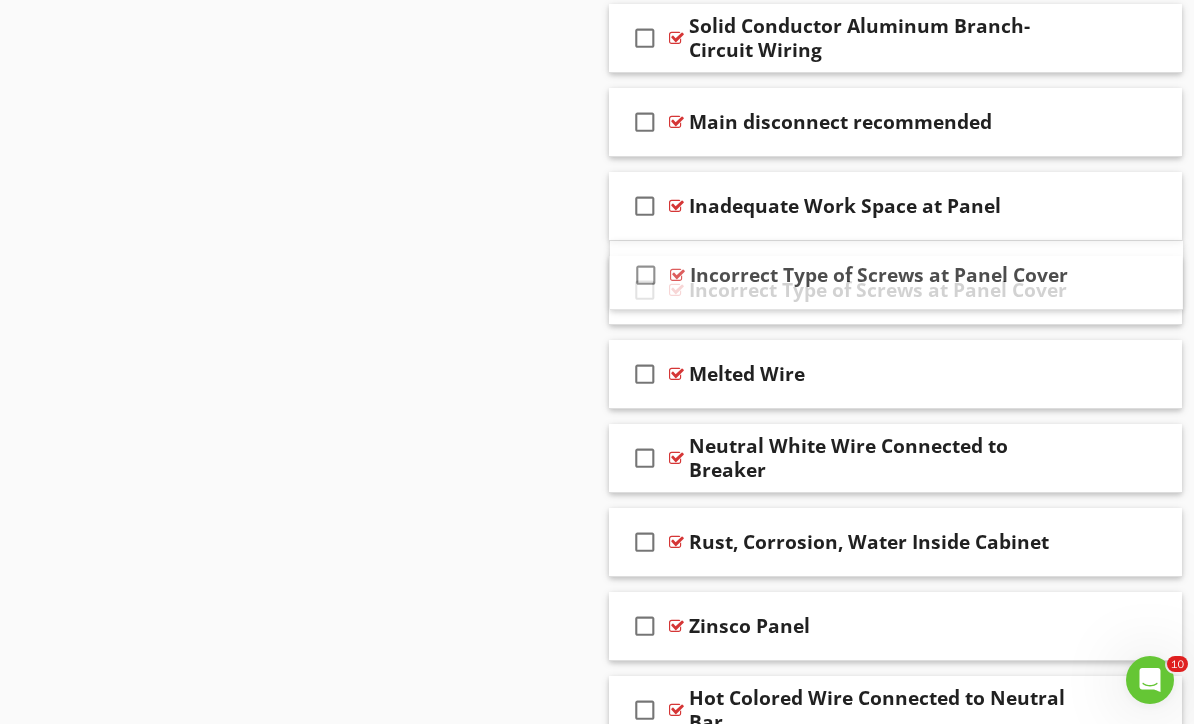 type 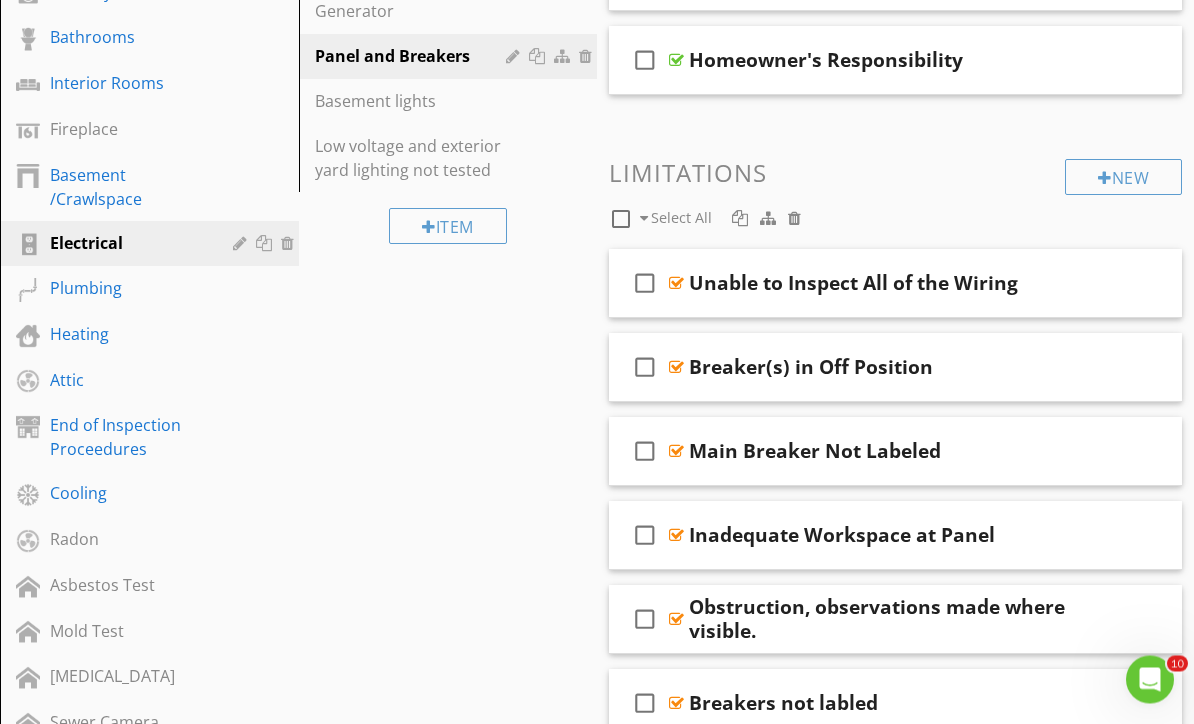 scroll, scrollTop: 586, scrollLeft: 0, axis: vertical 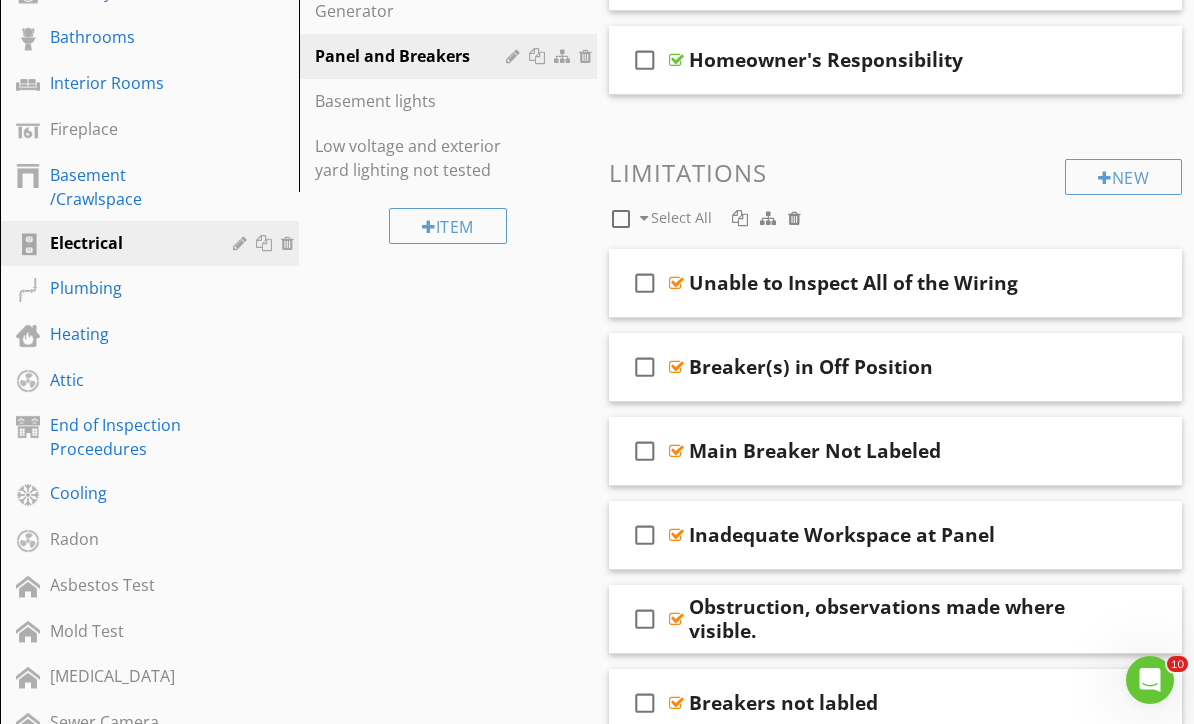 click on "Plumbing" at bounding box center (127, 288) 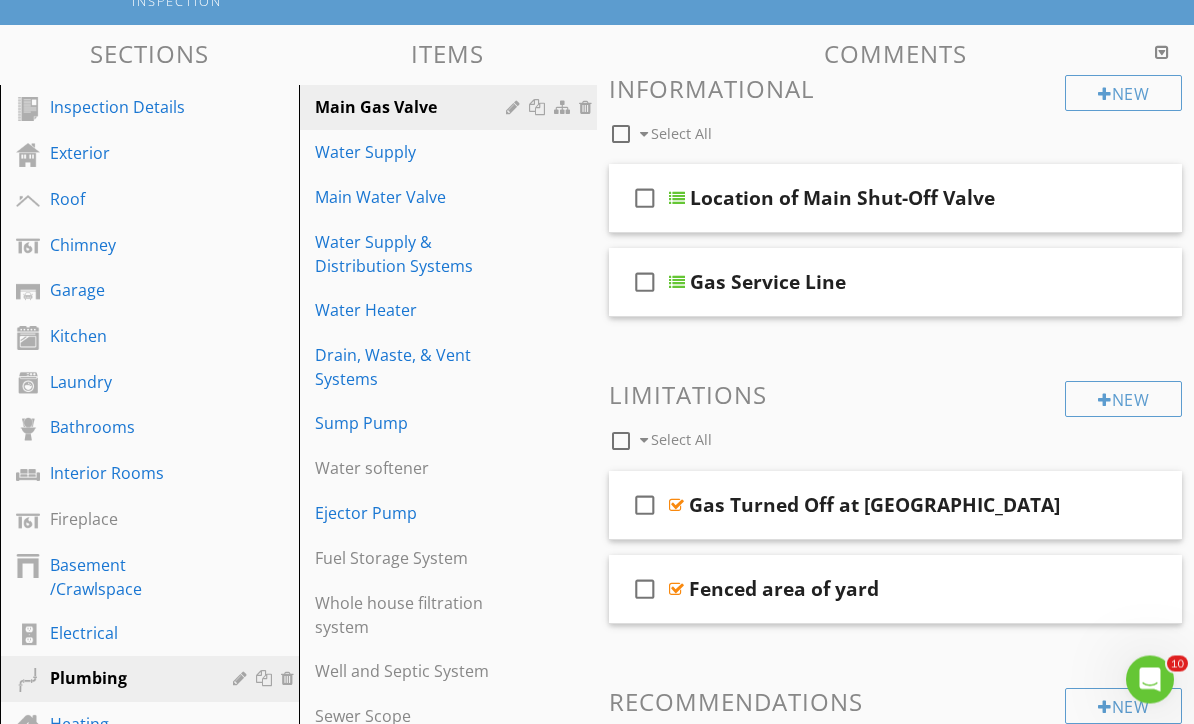 scroll, scrollTop: 196, scrollLeft: 0, axis: vertical 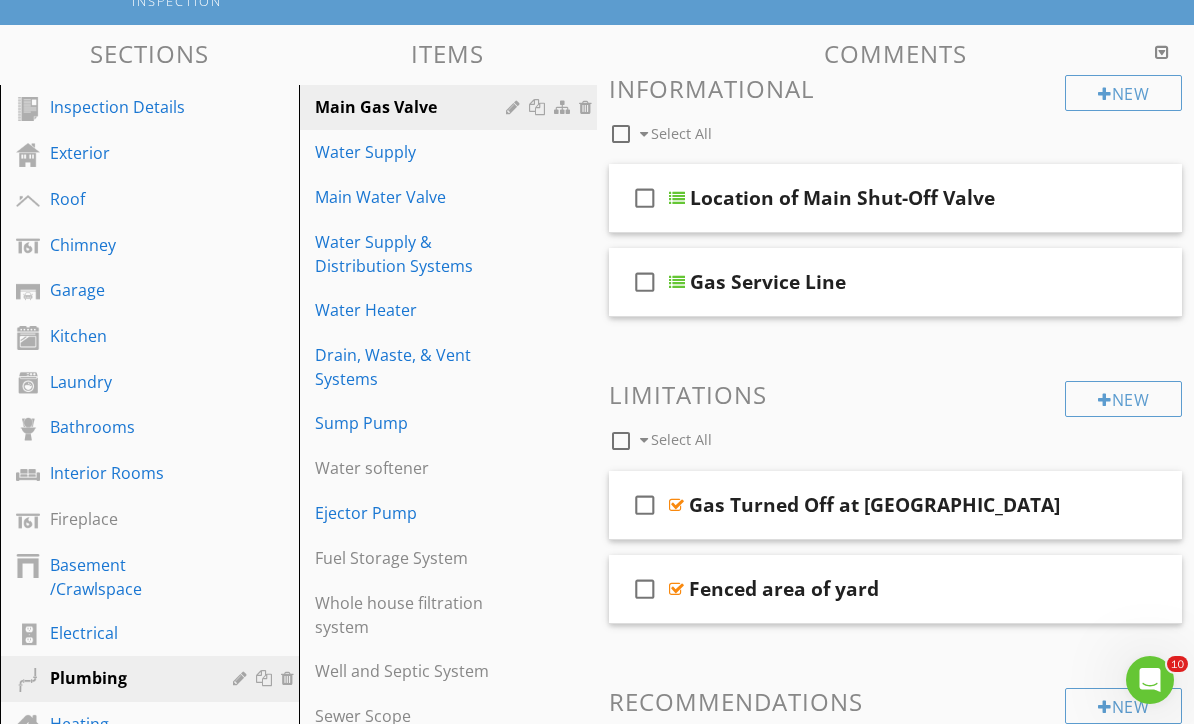 click on "Main Water Valve" at bounding box center (414, 197) 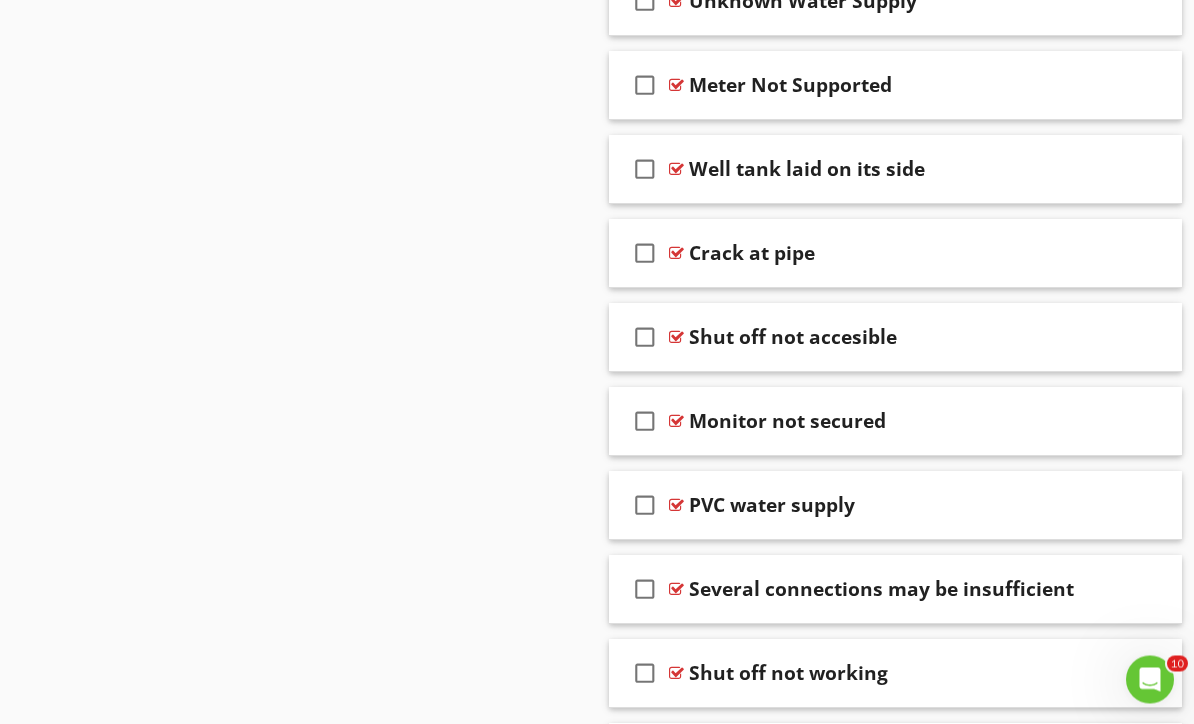 scroll, scrollTop: 1930, scrollLeft: 0, axis: vertical 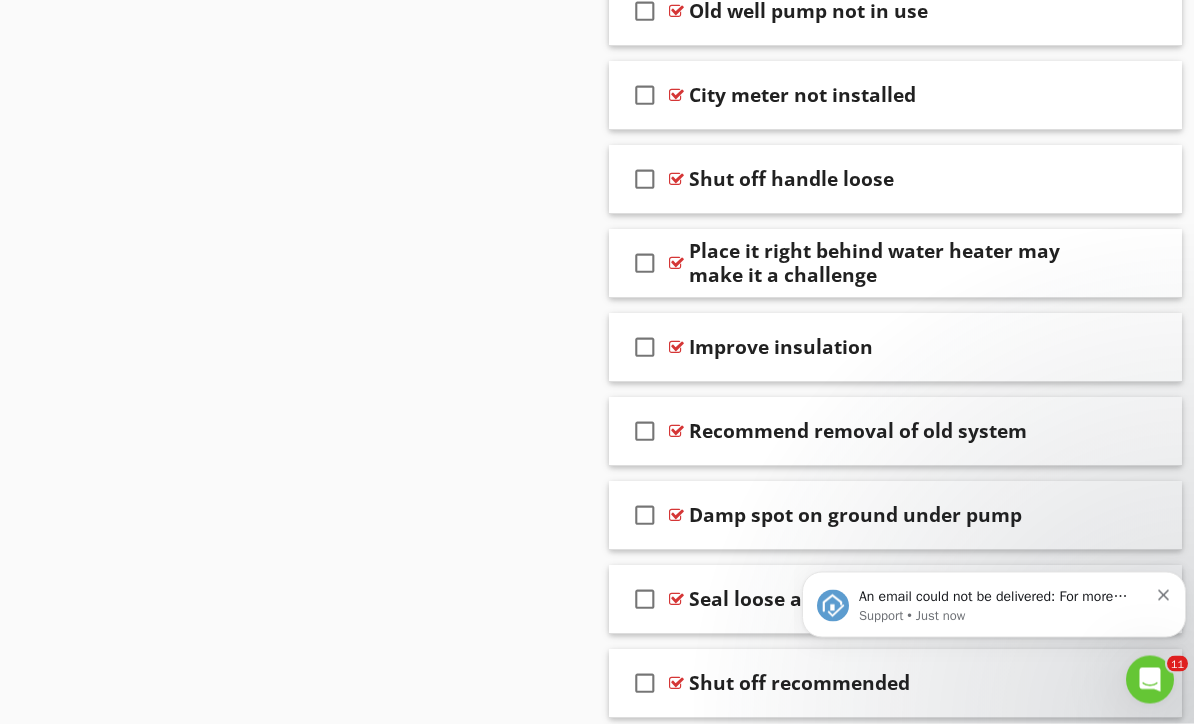 click on "check_box_outline_blank" at bounding box center [645, 264] 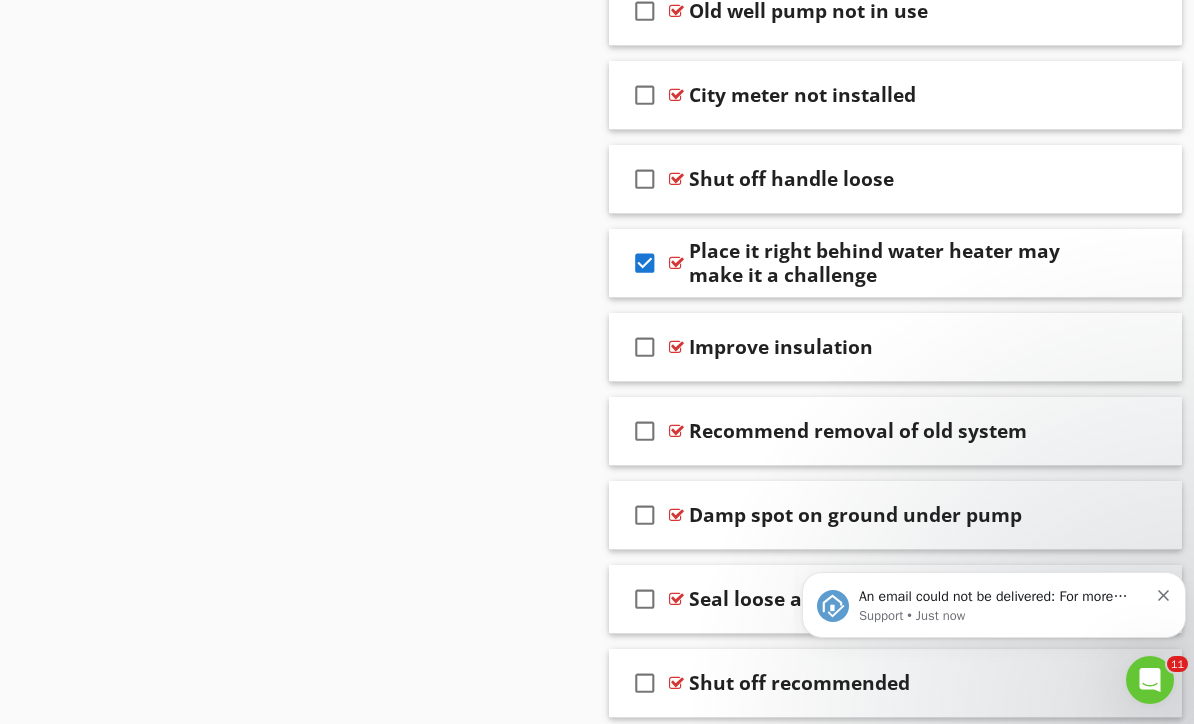 click at bounding box center (1140, 262) 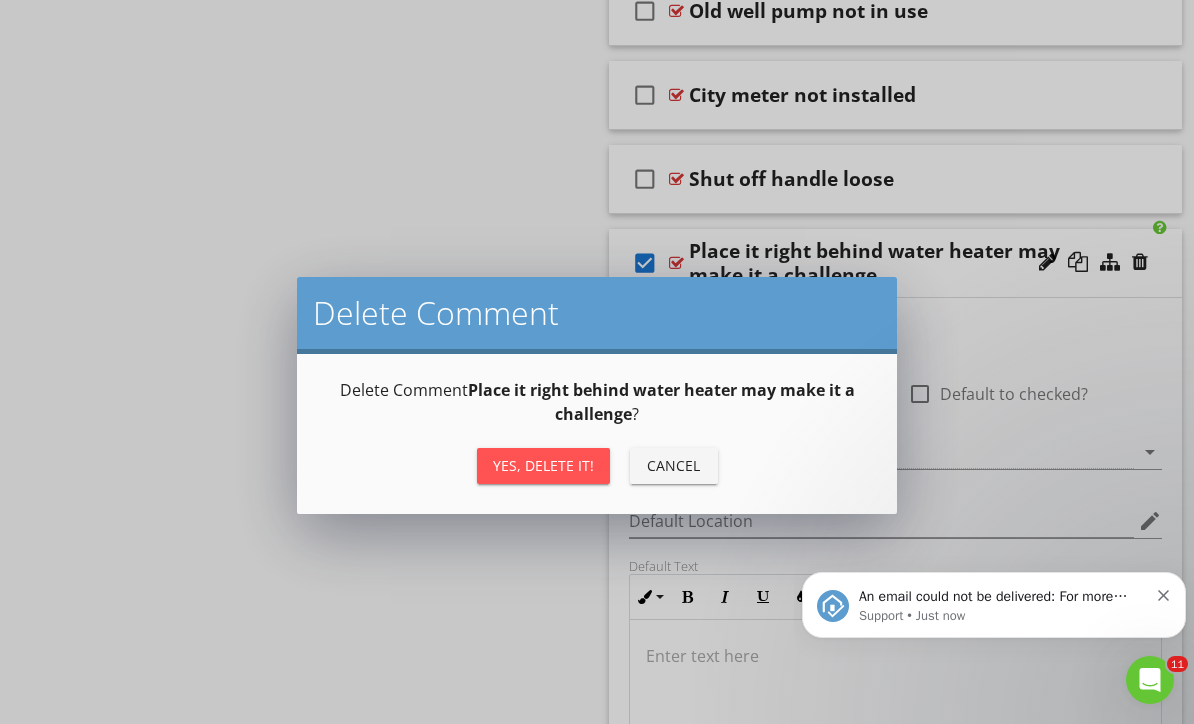 click on "Yes, Delete it!" at bounding box center [543, 465] 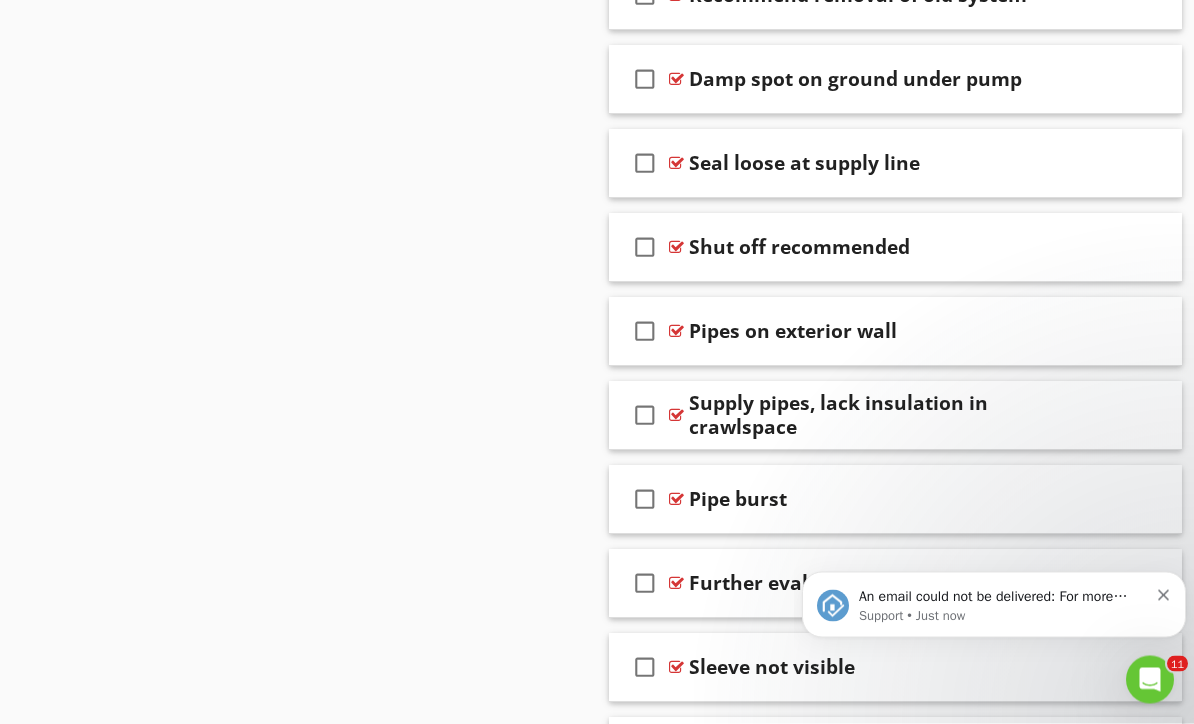scroll, scrollTop: 3196, scrollLeft: 0, axis: vertical 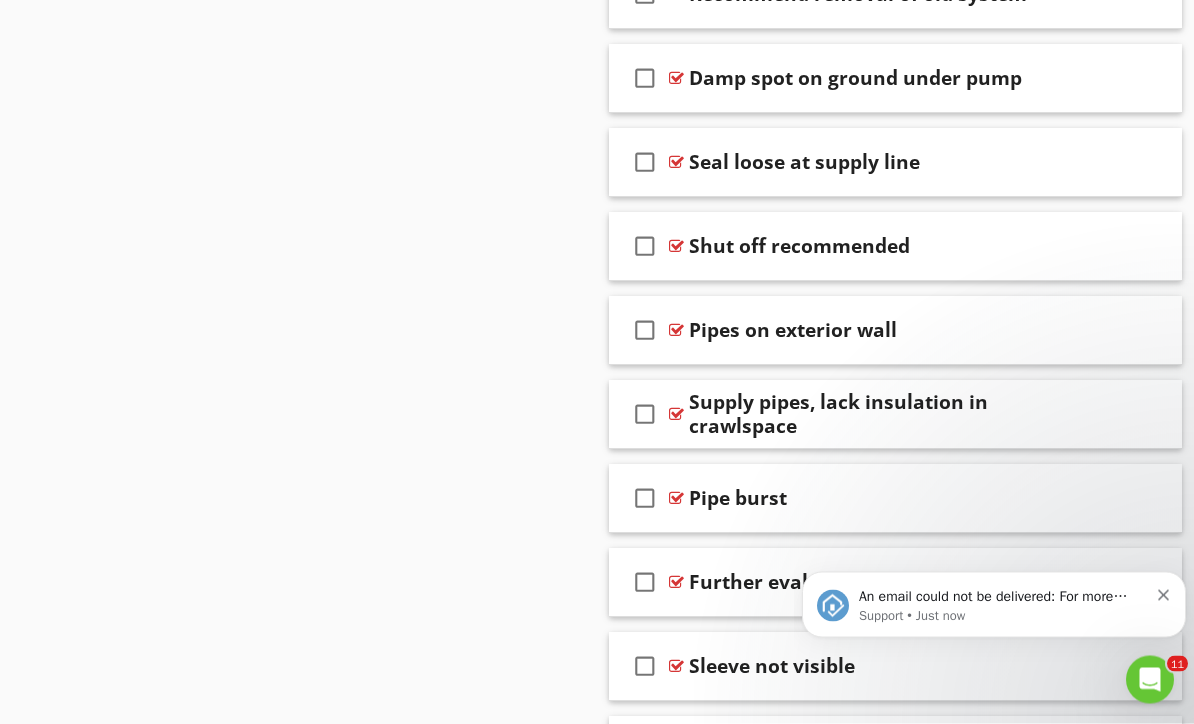 click on "check_box_outline_blank" at bounding box center [645, 163] 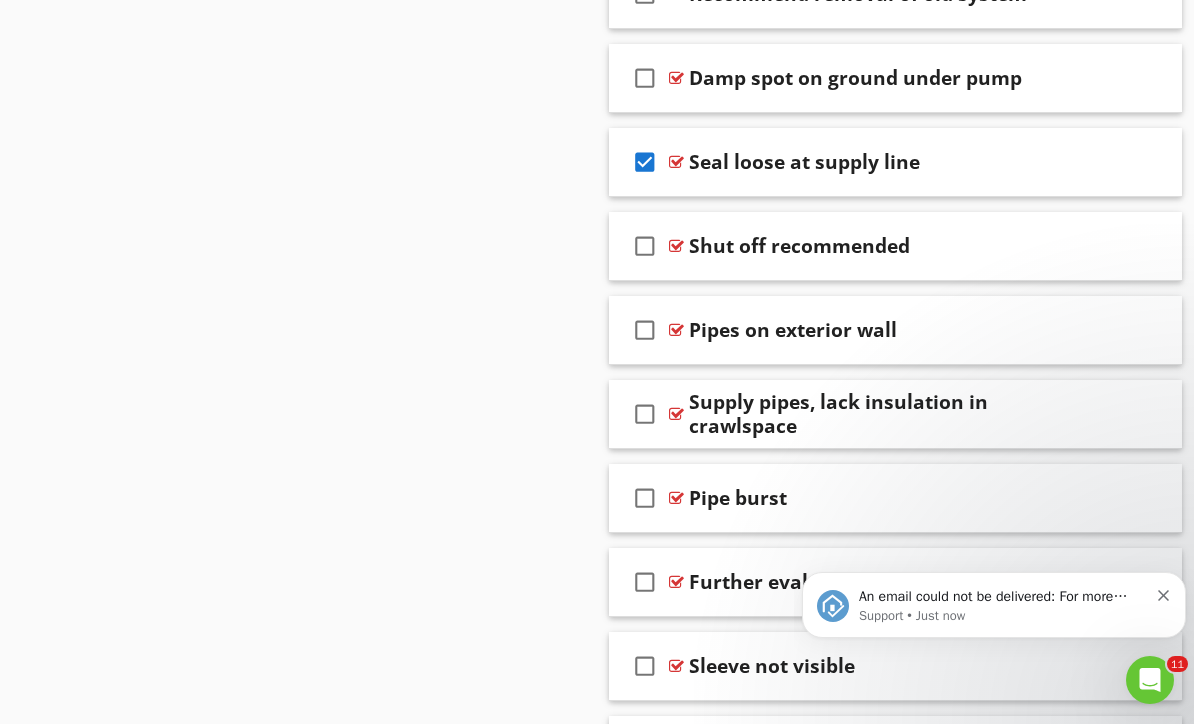 click at bounding box center [1140, 161] 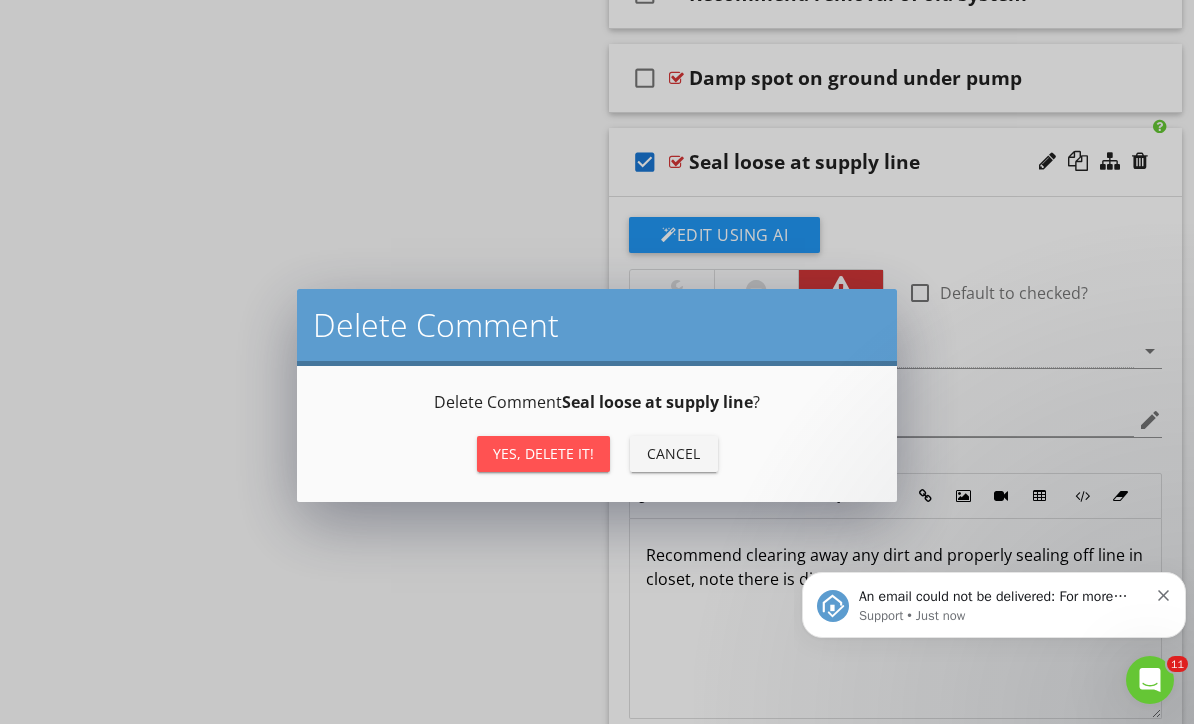 click on "Yes, Delete it!" at bounding box center [543, 454] 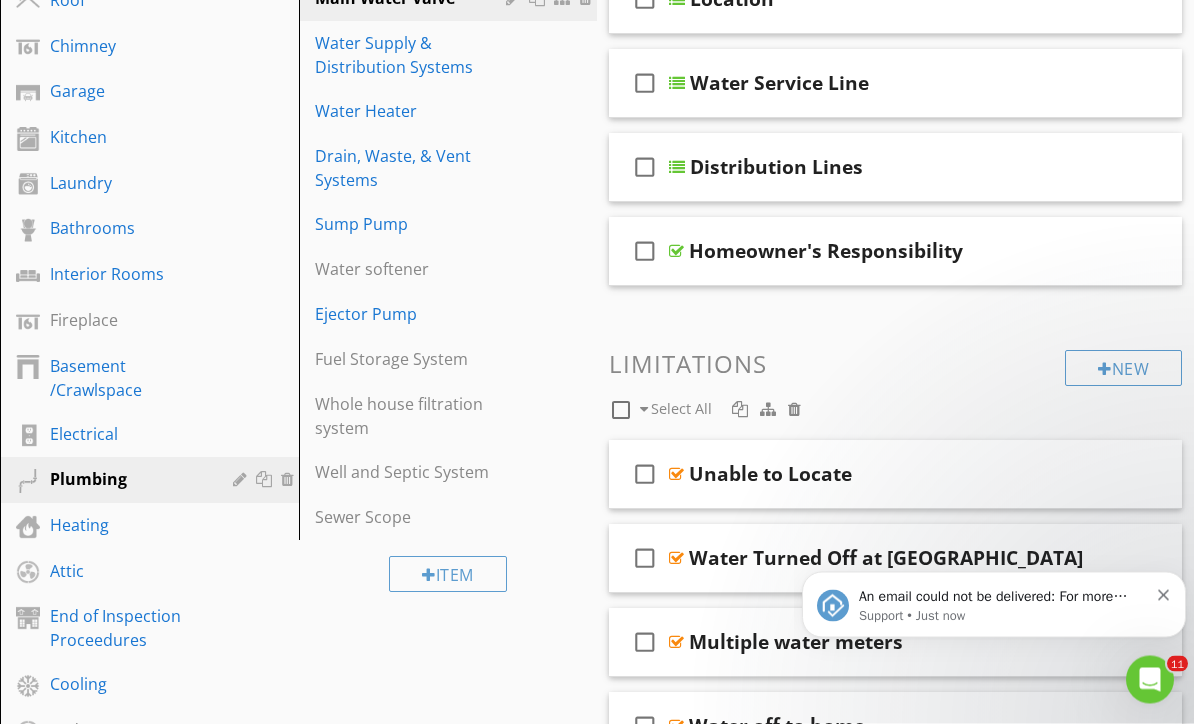 scroll, scrollTop: 394, scrollLeft: 0, axis: vertical 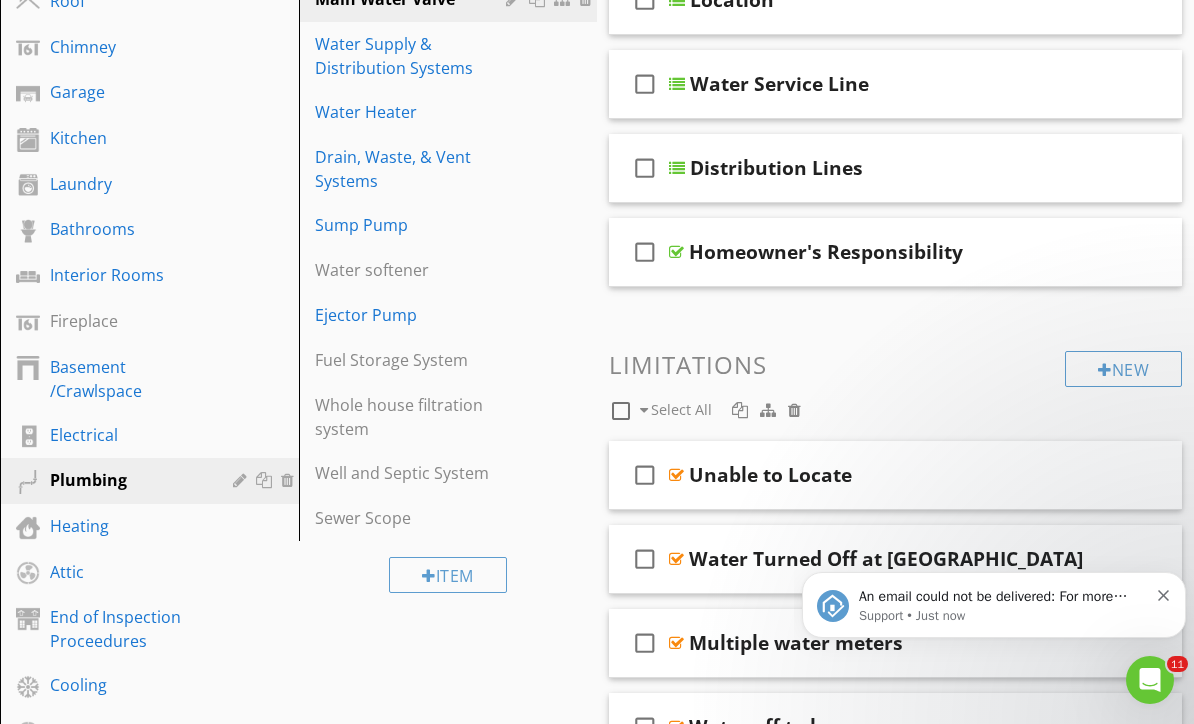 click on "Water Supply & Distribution Systems" at bounding box center (414, 56) 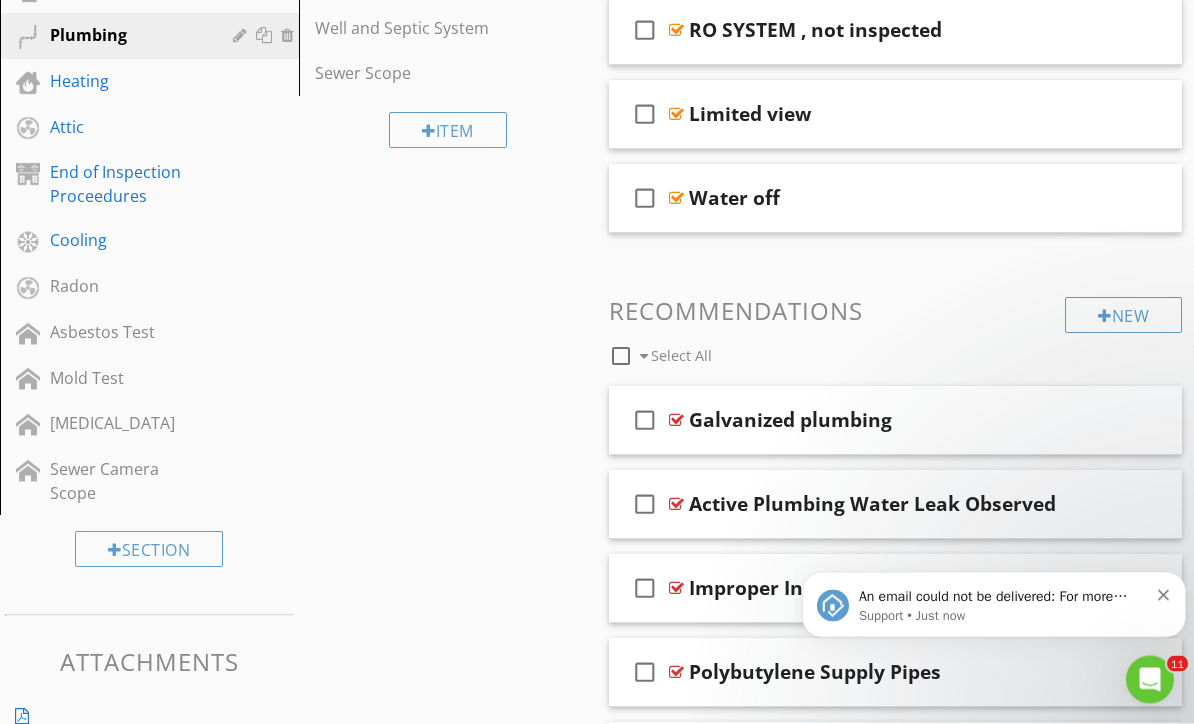scroll, scrollTop: 840, scrollLeft: 0, axis: vertical 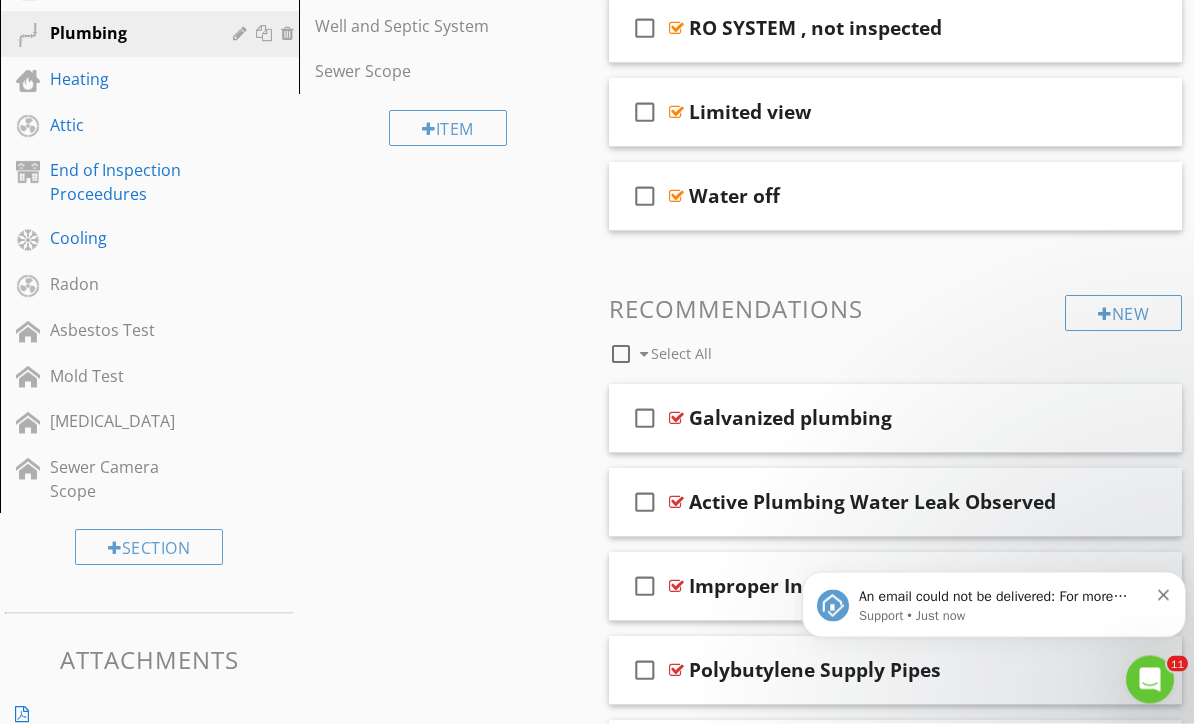 click on "check_box_outline_blank" at bounding box center [645, 419] 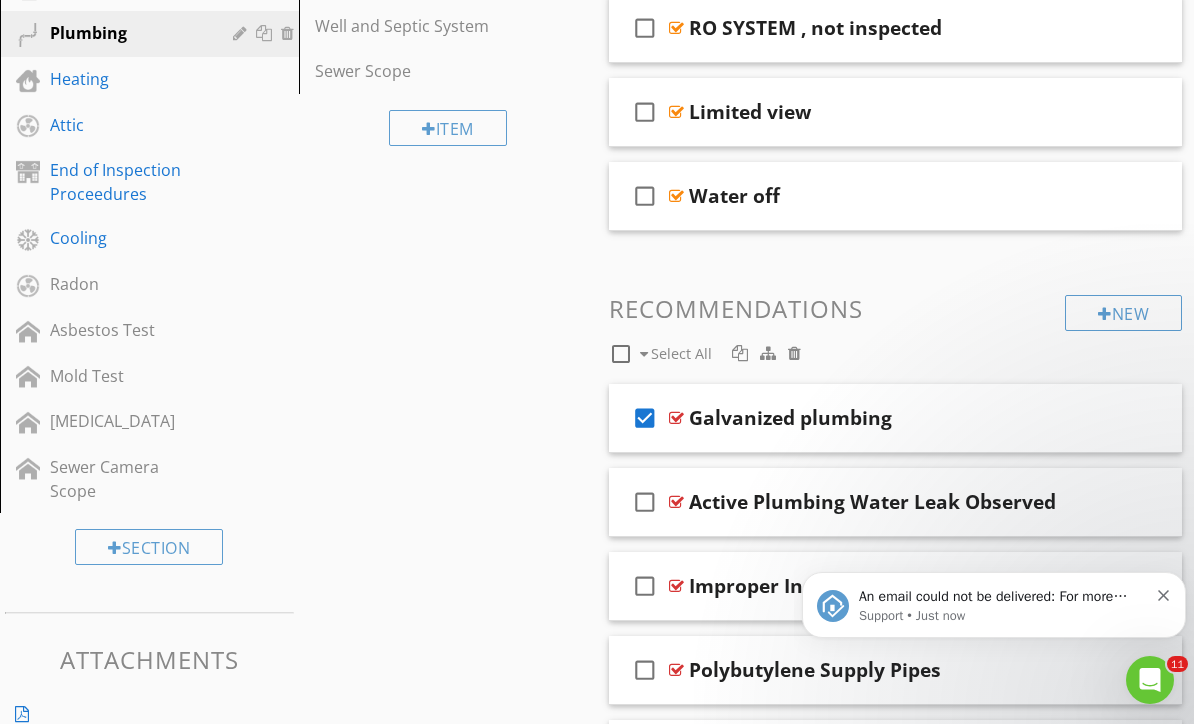 click on "Galvanized plumbing" at bounding box center (889, 418) 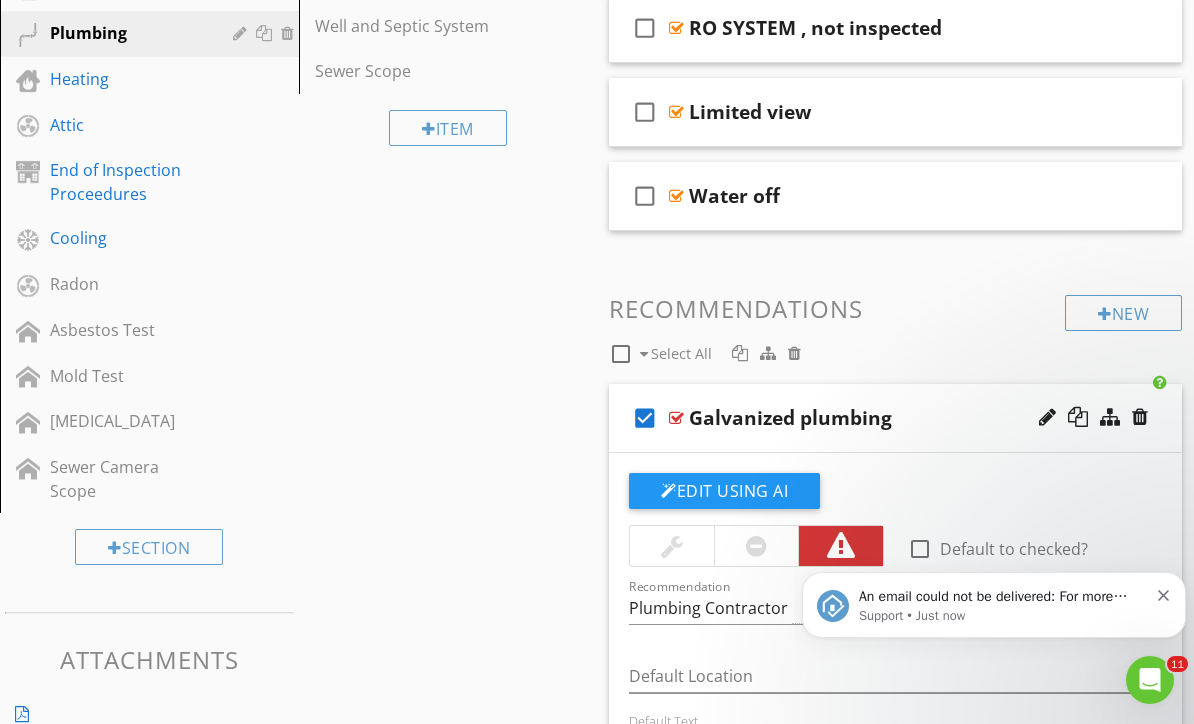 click at bounding box center [756, 546] 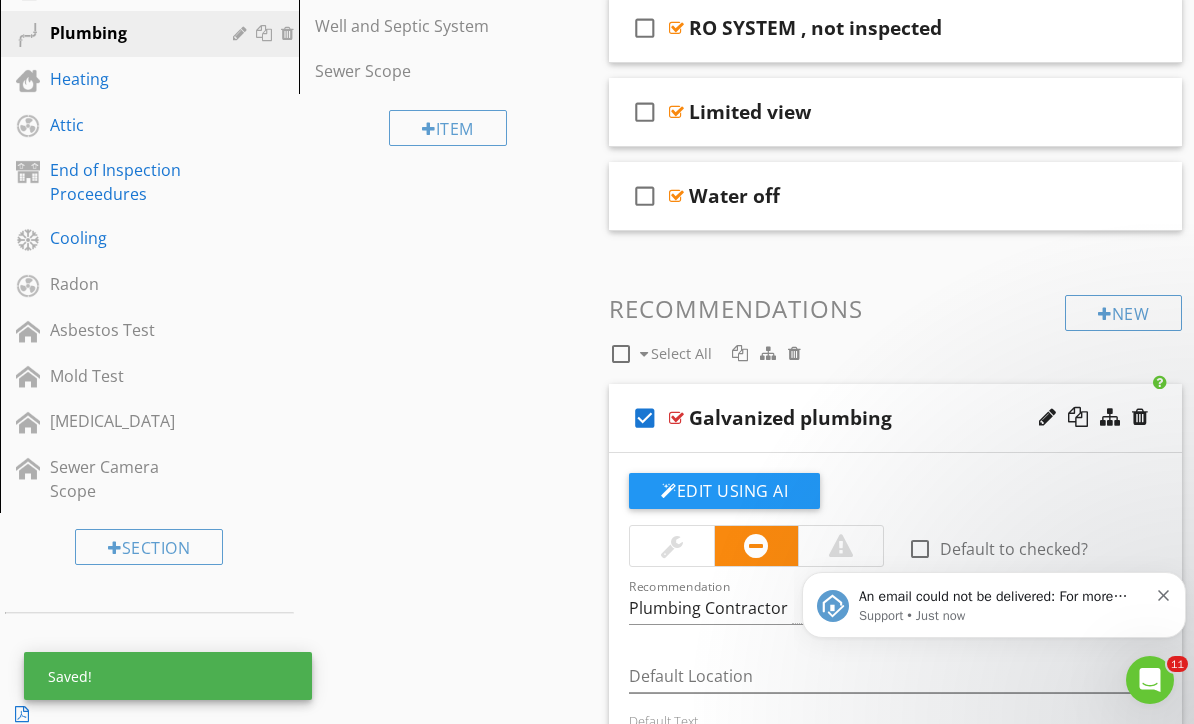 click at bounding box center (756, 546) 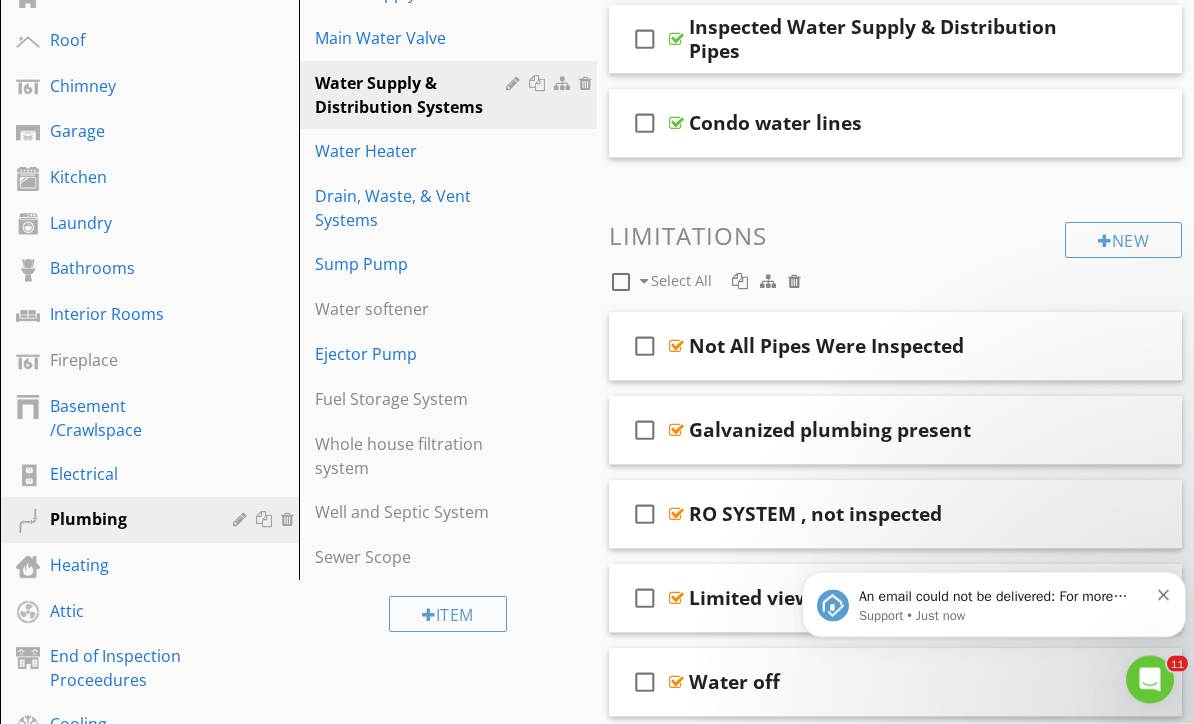 scroll, scrollTop: 355, scrollLeft: 0, axis: vertical 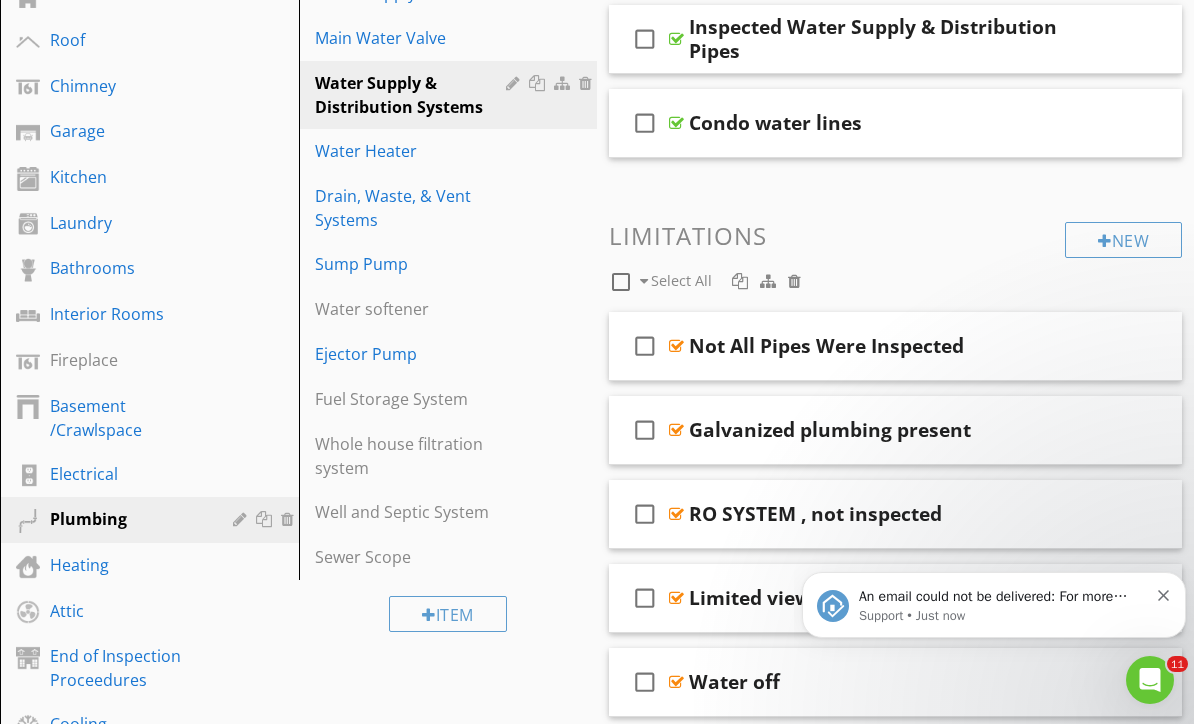 click on "Water Heater" at bounding box center [414, 151] 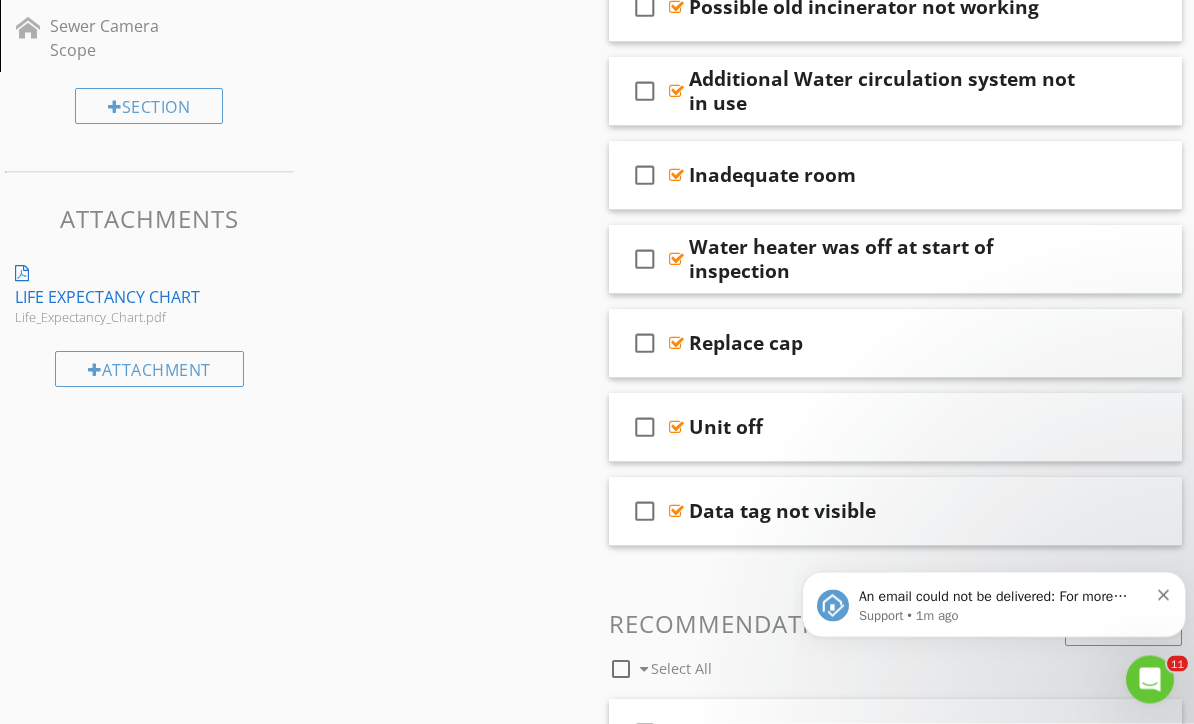 scroll, scrollTop: 1282, scrollLeft: 0, axis: vertical 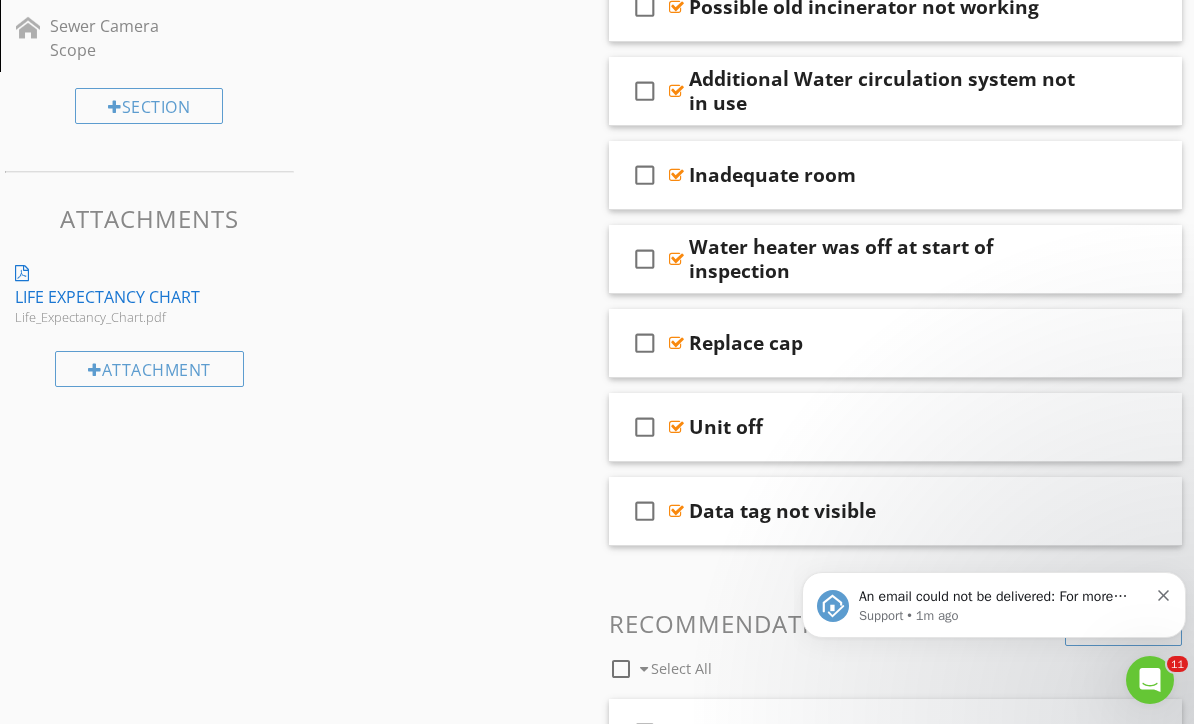 click on "check_box_outline_blank" at bounding box center (645, 91) 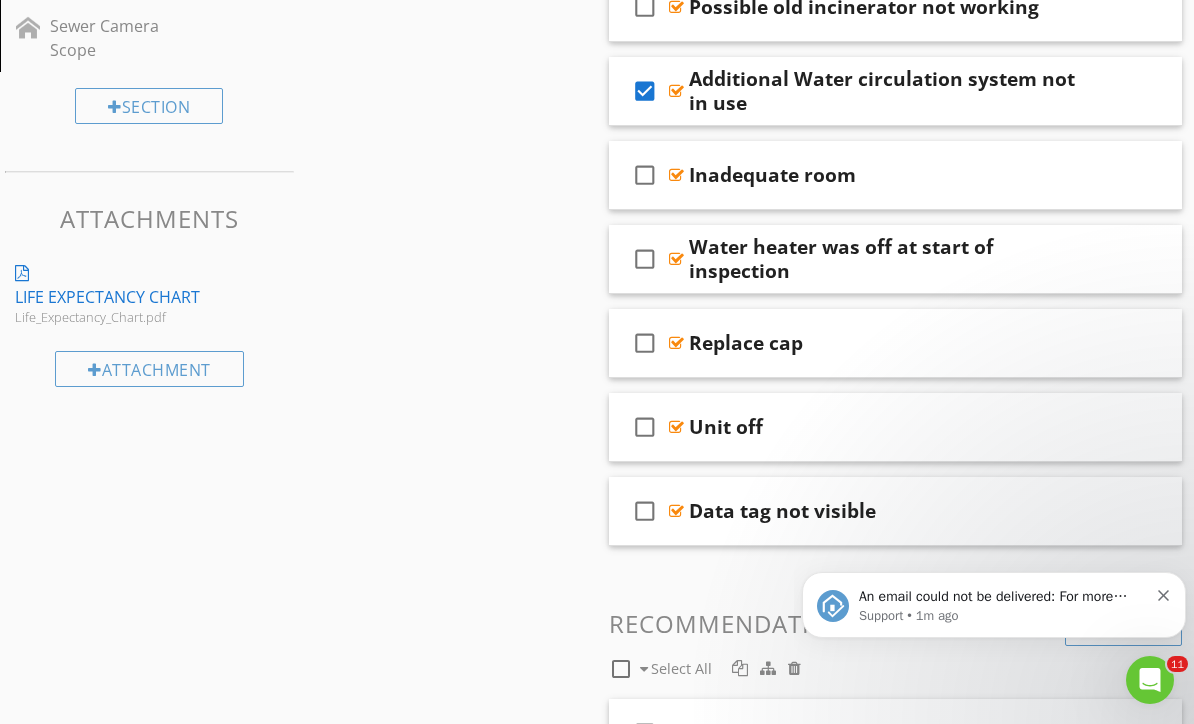 click at bounding box center [1140, 90] 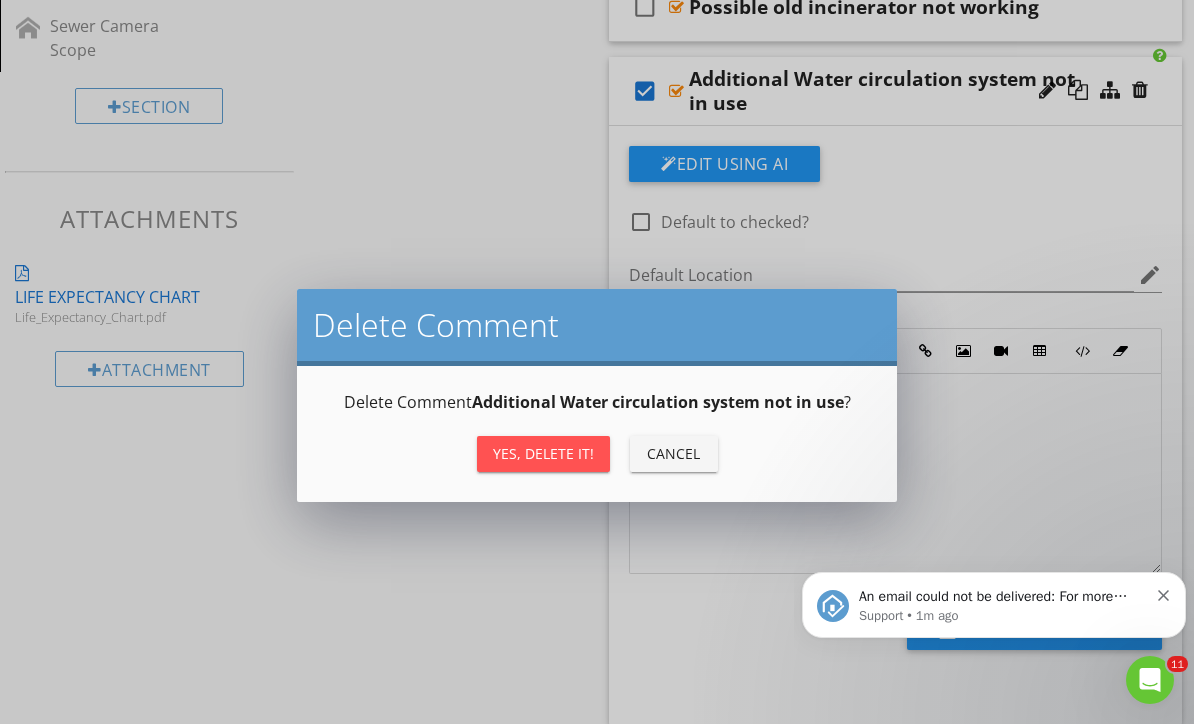 click on "Yes, Delete it!" at bounding box center (543, 453) 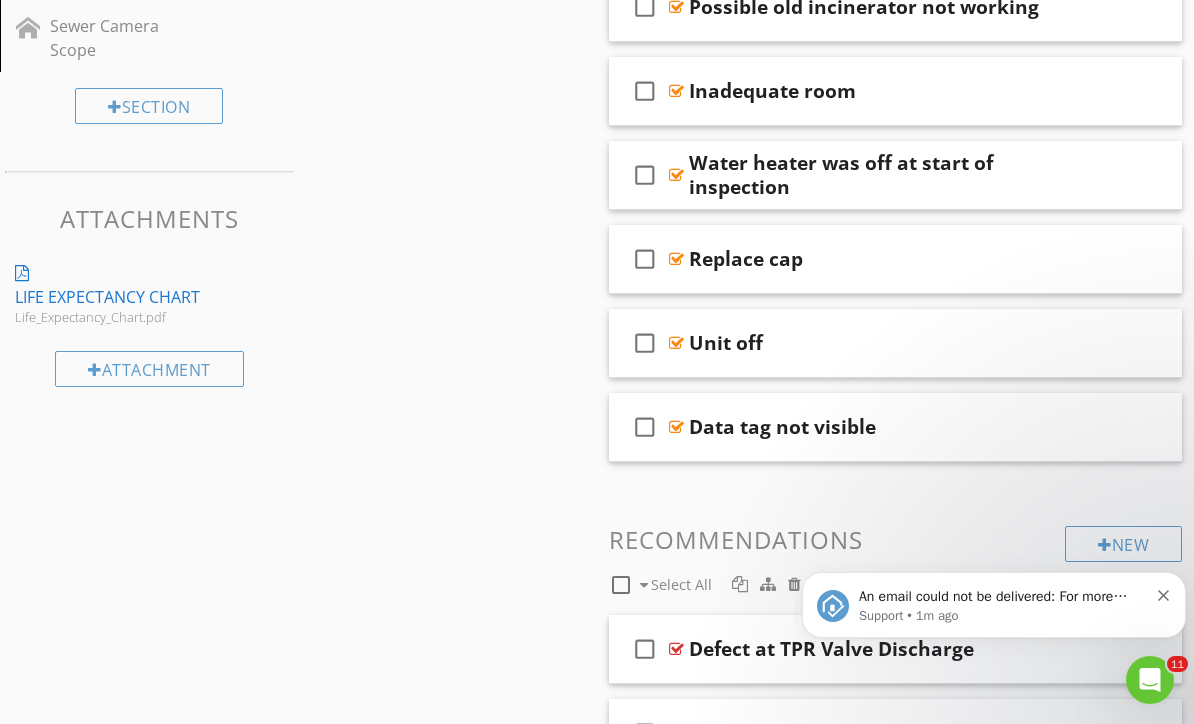 click on "check_box_outline_blank" at bounding box center [645, 259] 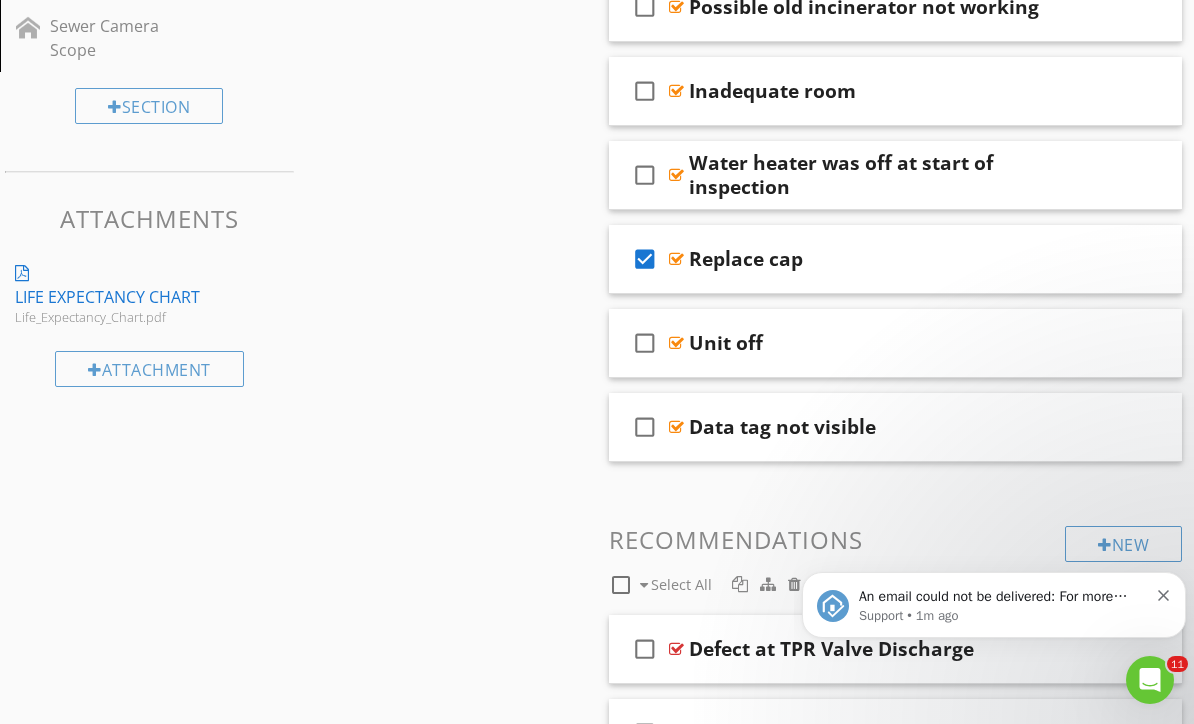 click at bounding box center (1140, 258) 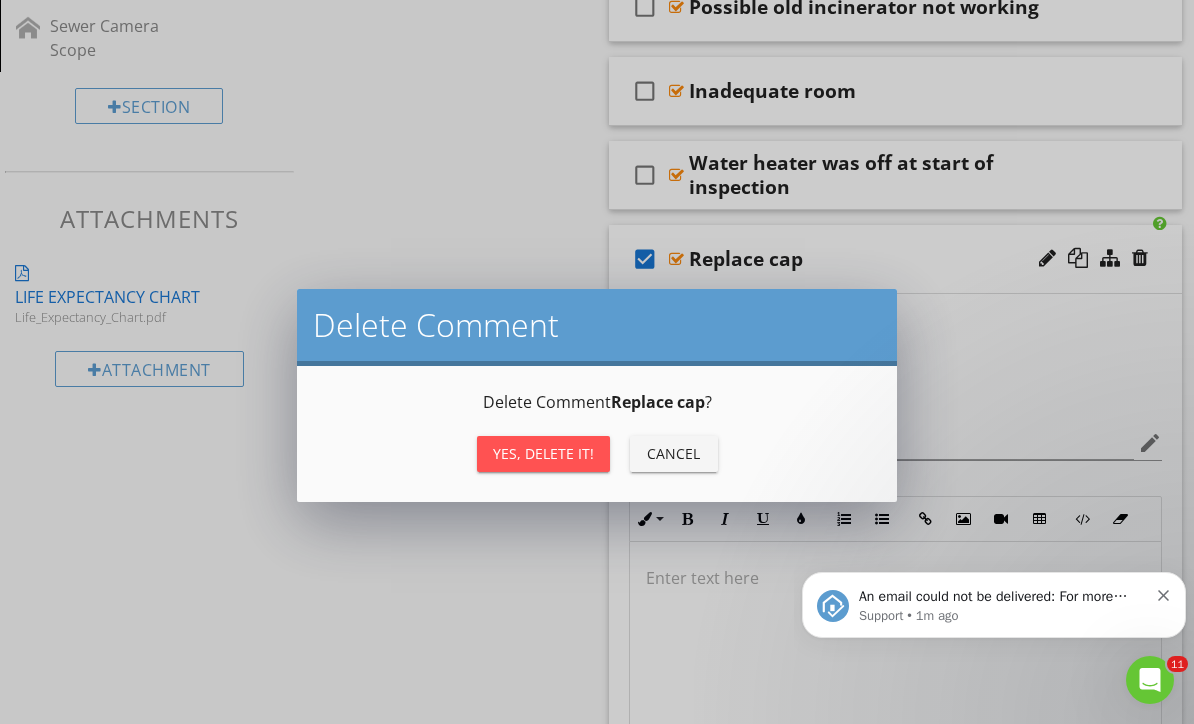 click on "Yes, Delete it!" at bounding box center [543, 453] 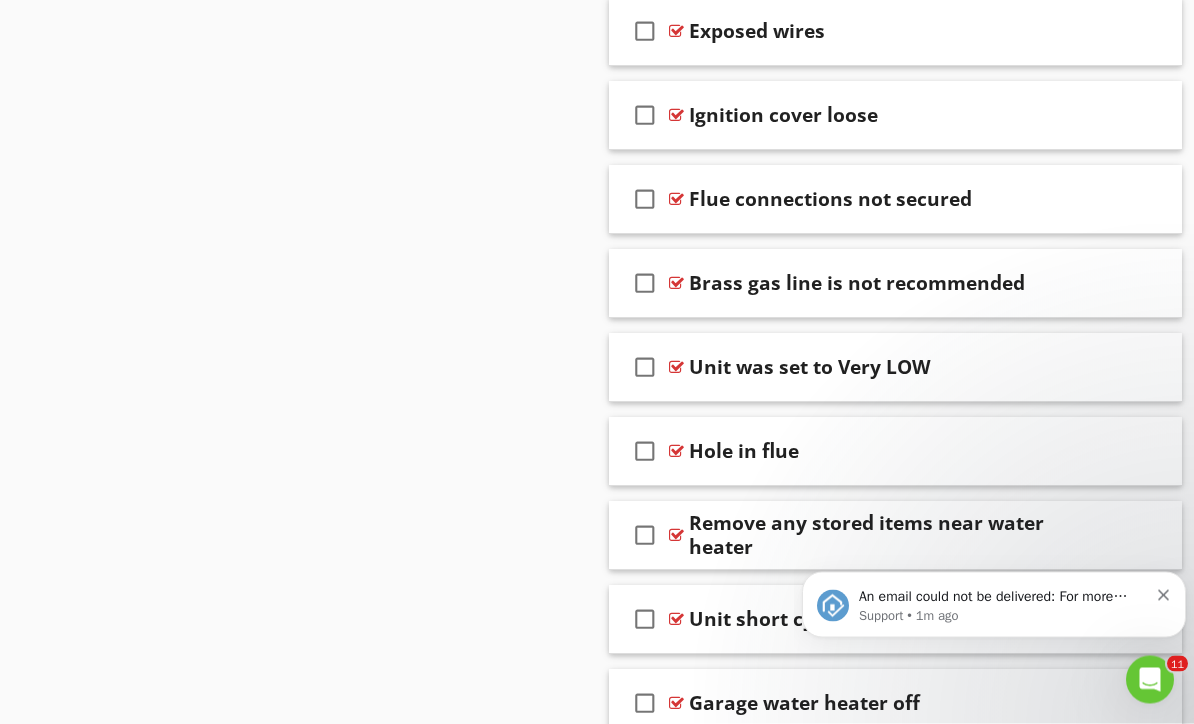 scroll, scrollTop: 5295, scrollLeft: 0, axis: vertical 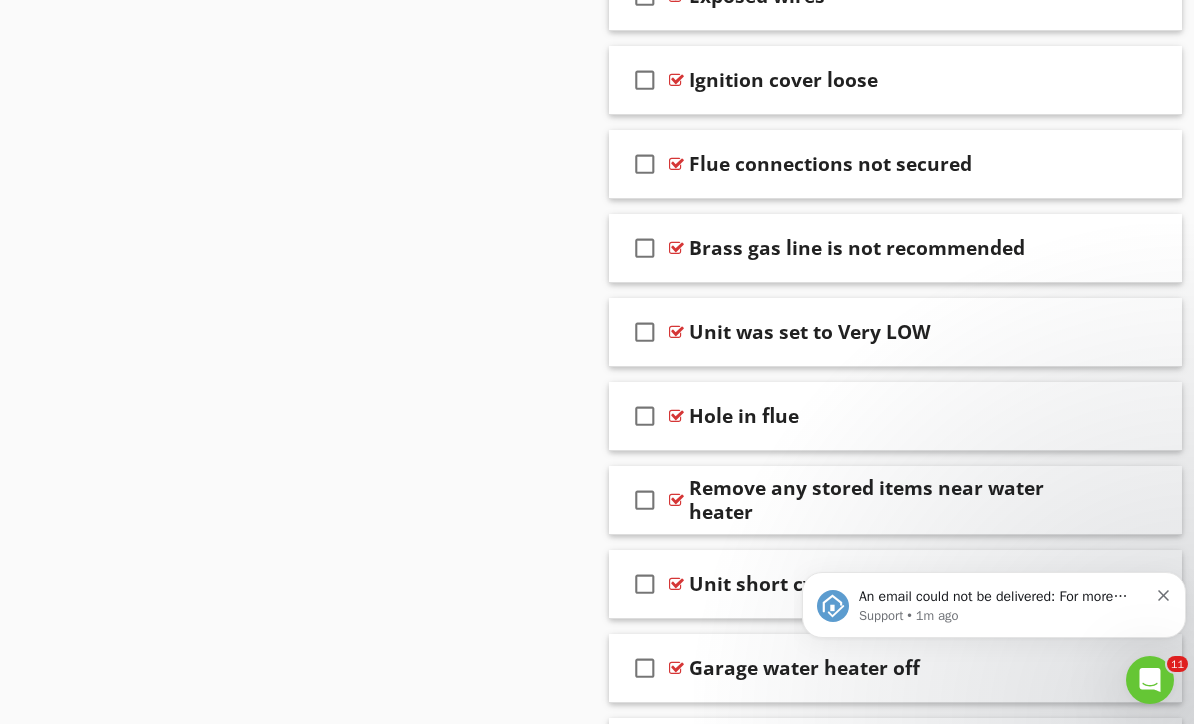 click on "check_box_outline_blank" at bounding box center (645, 248) 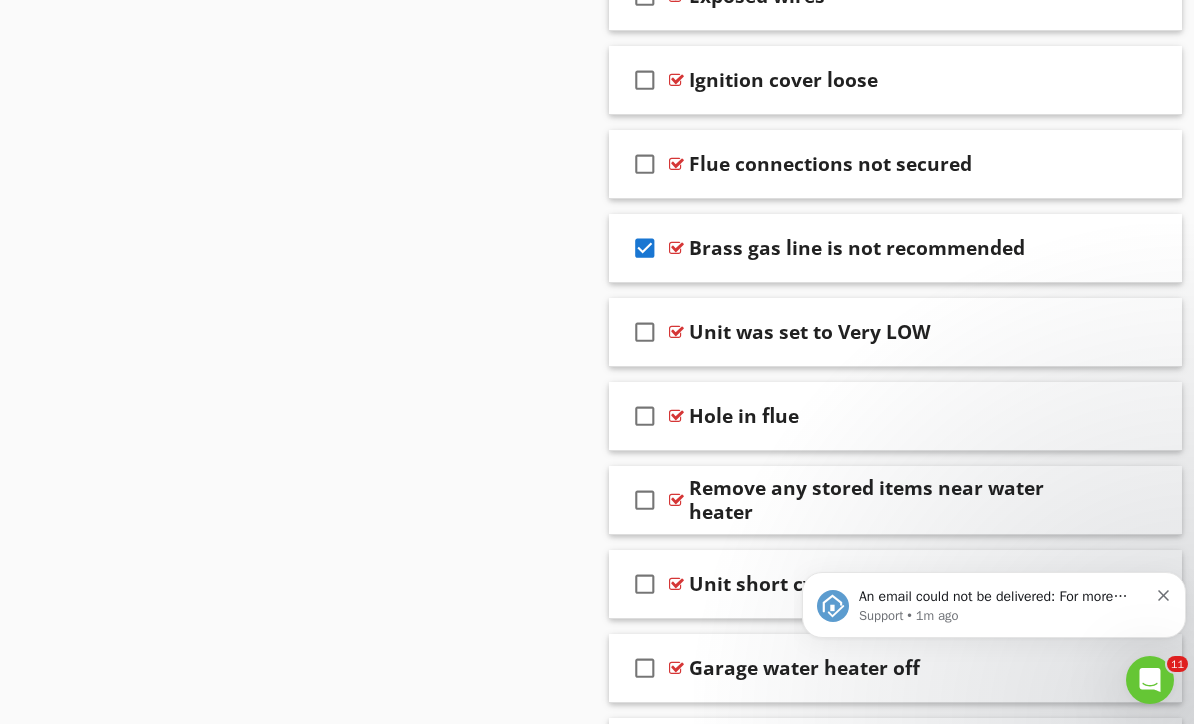 click at bounding box center [1140, 247] 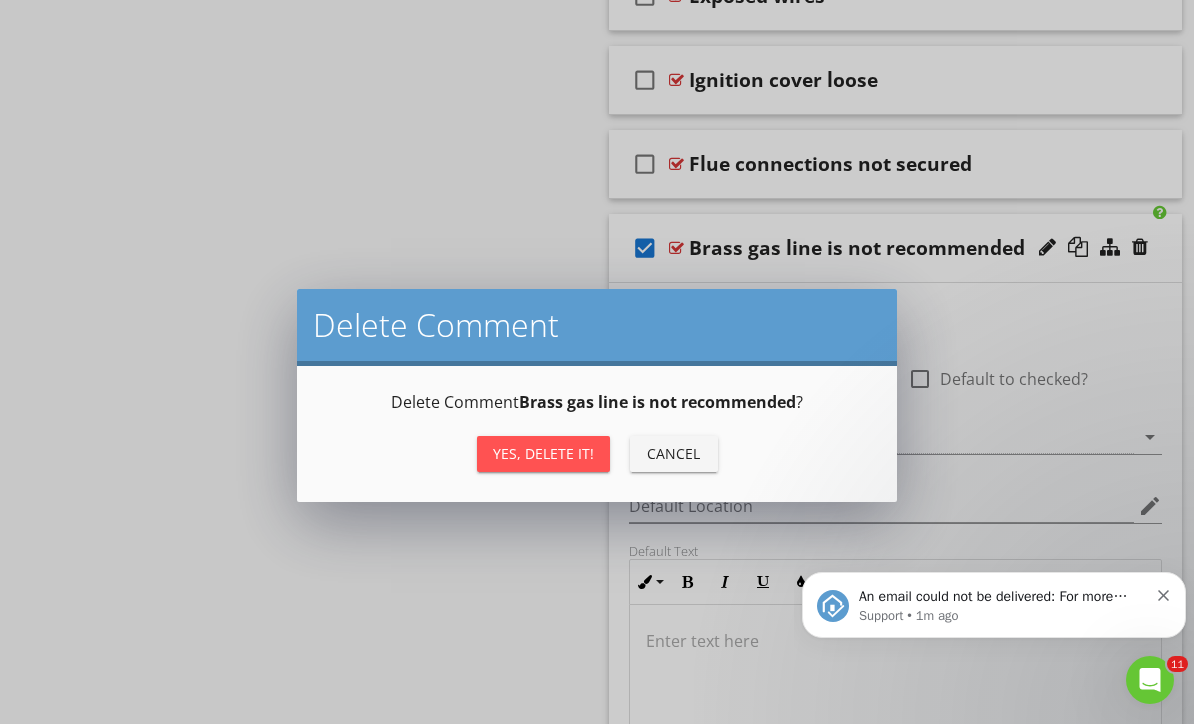click on "Yes, Delete it!" at bounding box center [543, 453] 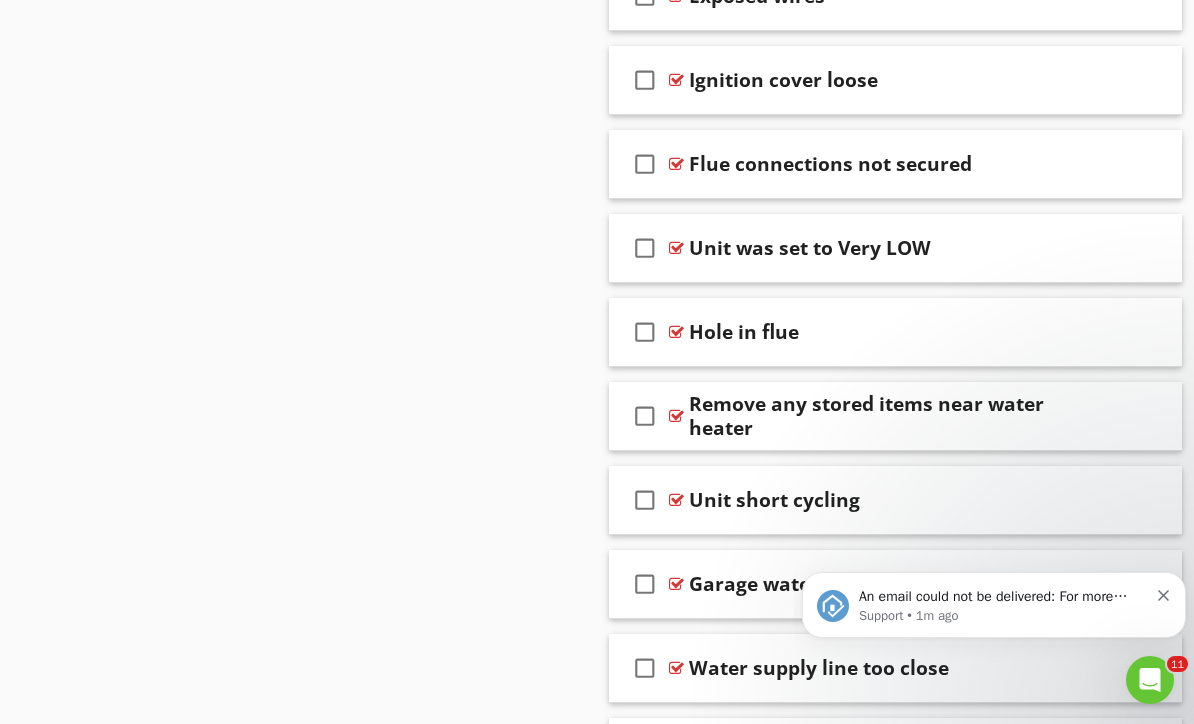click on "check_box_outline_blank" at bounding box center (645, 500) 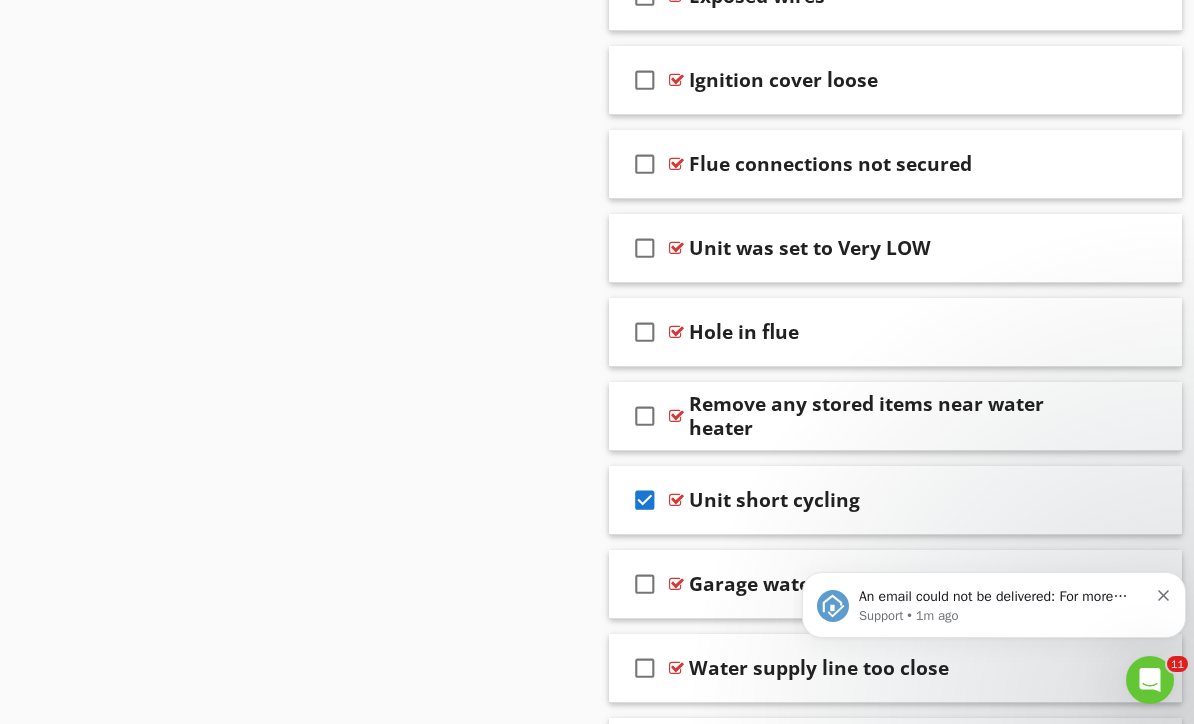 click at bounding box center [1140, 499] 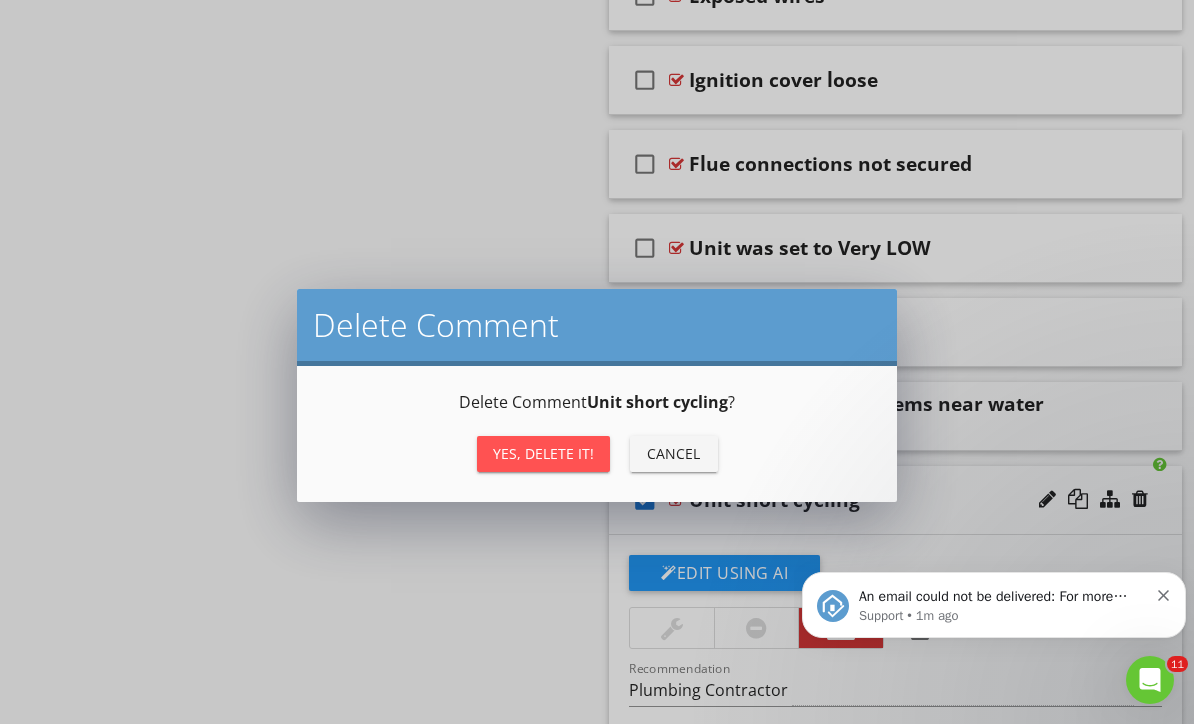 click on "Yes, Delete it!" at bounding box center (543, 453) 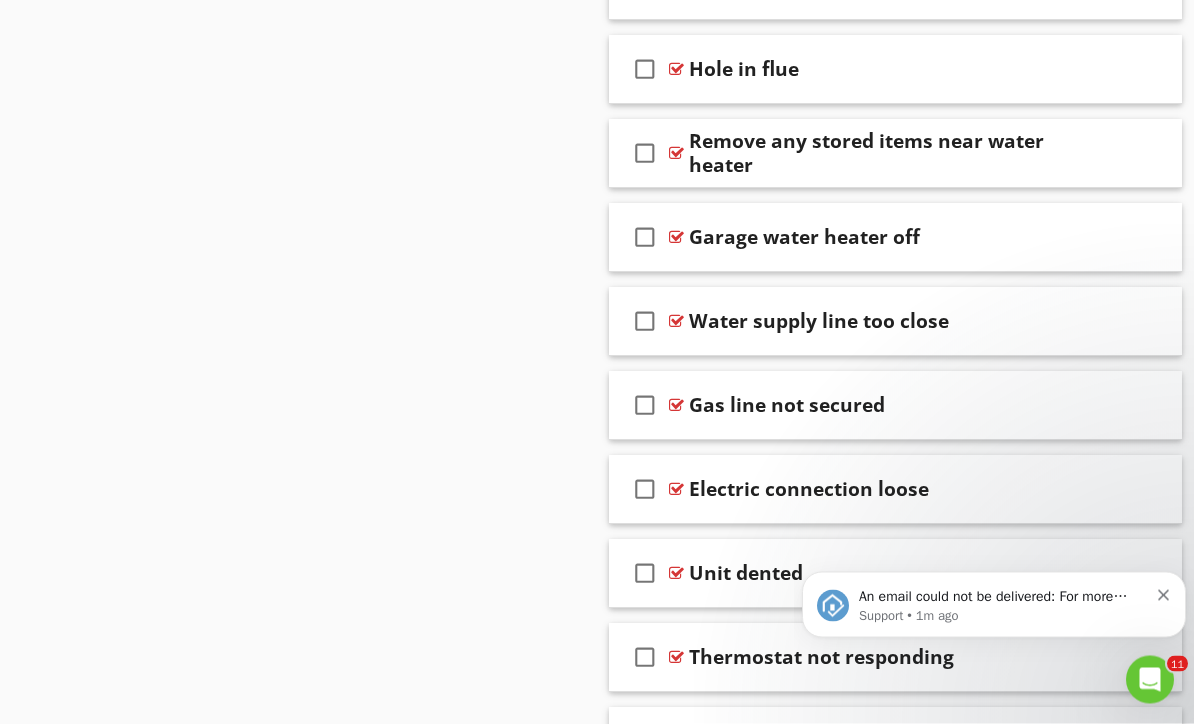 scroll, scrollTop: 5558, scrollLeft: 0, axis: vertical 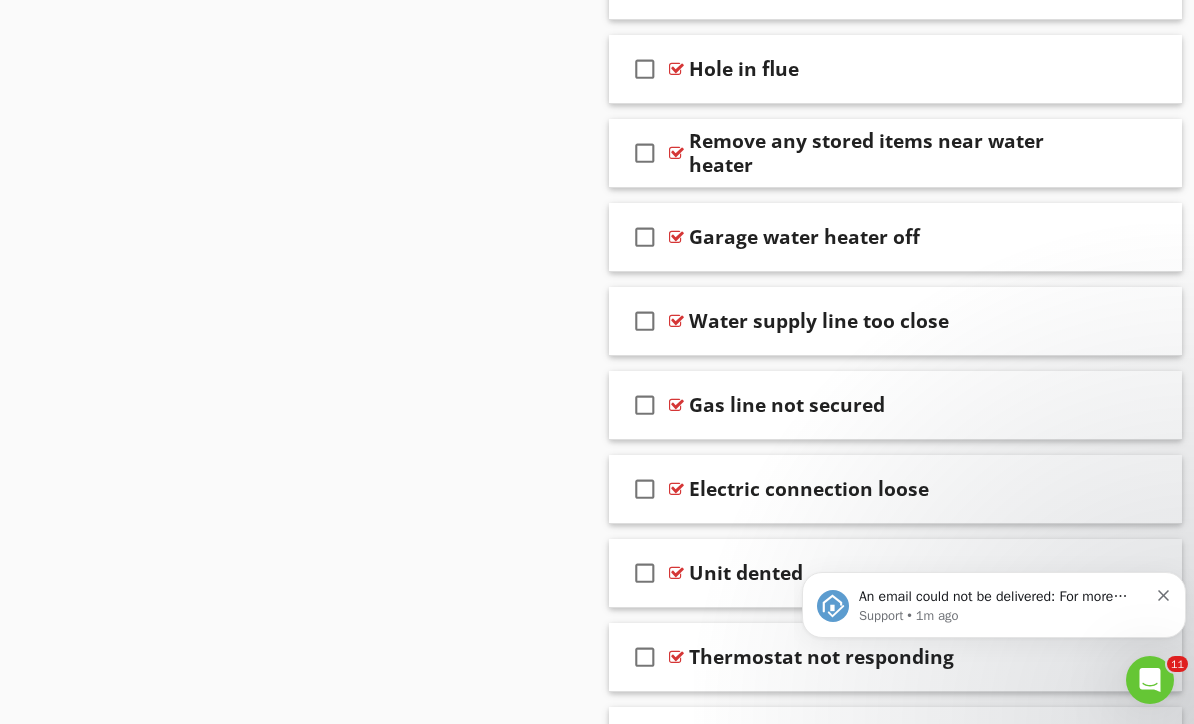 click on "check_box_outline_blank" at bounding box center [645, 237] 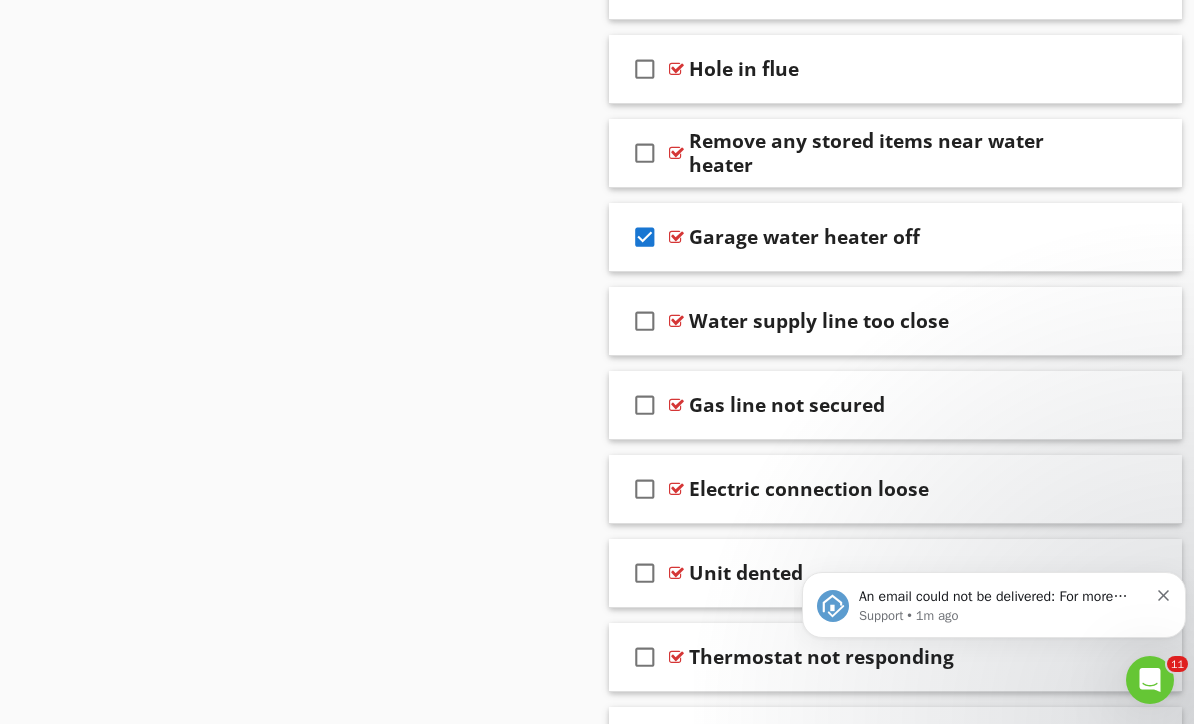 click at bounding box center [1140, 236] 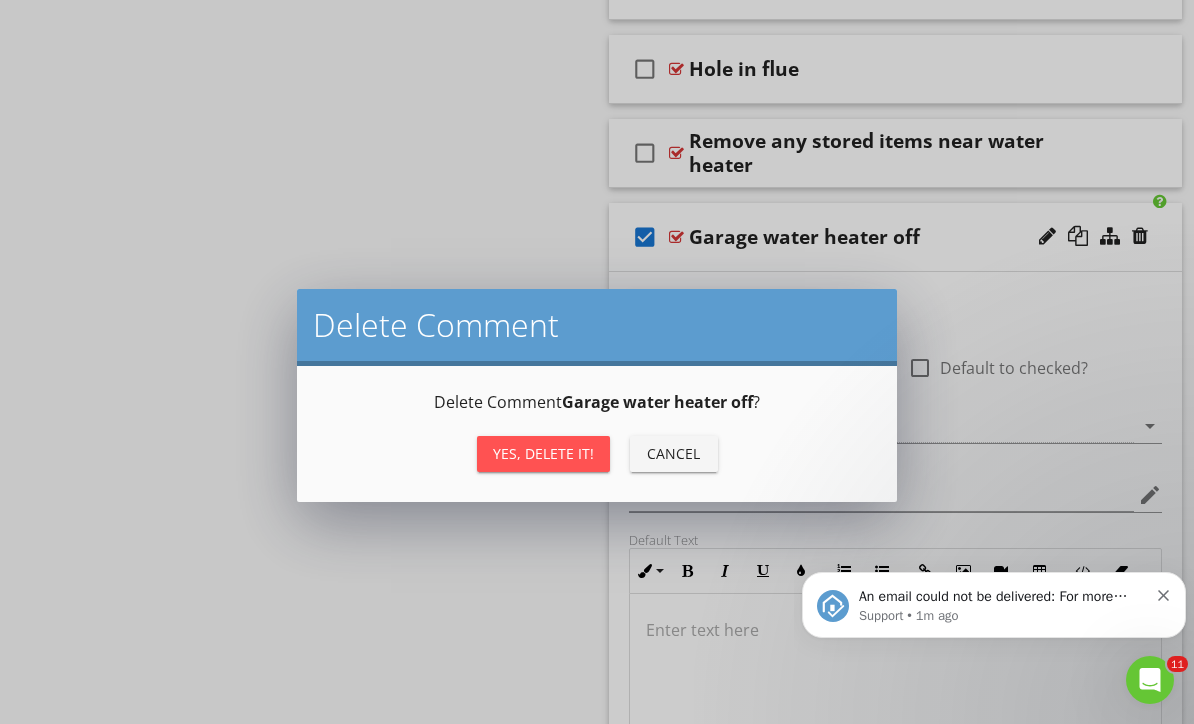 click on "Yes, Delete it!" at bounding box center (543, 453) 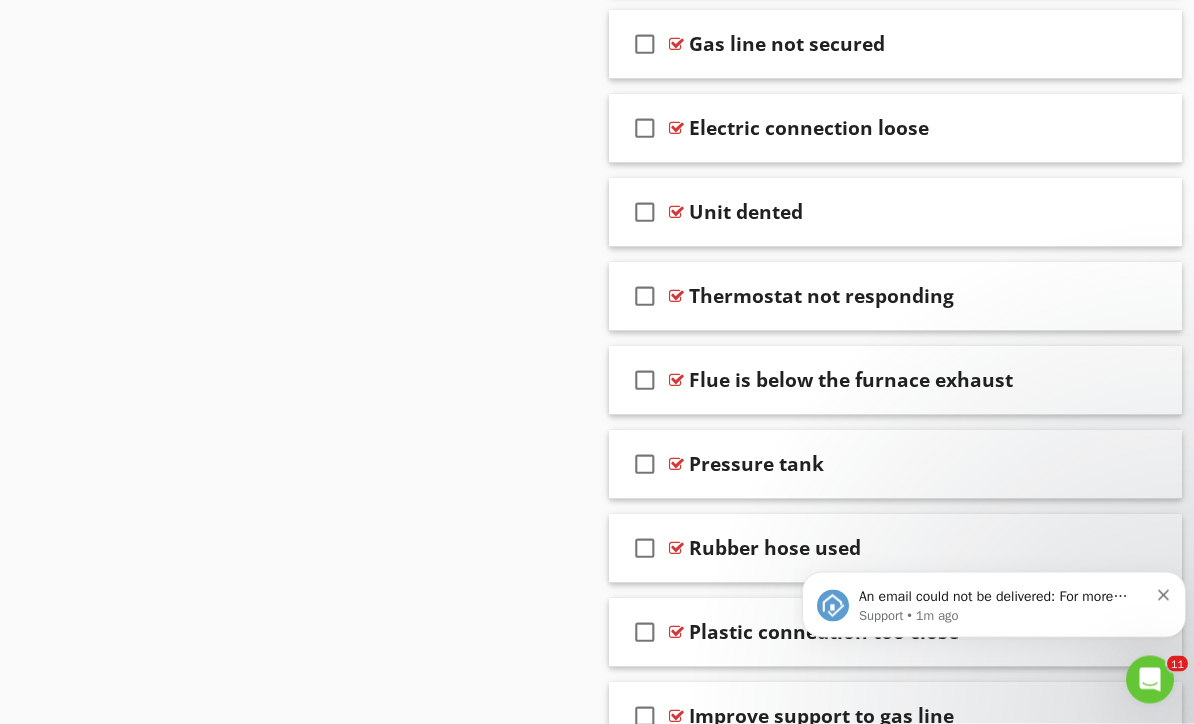 scroll, scrollTop: 5835, scrollLeft: 0, axis: vertical 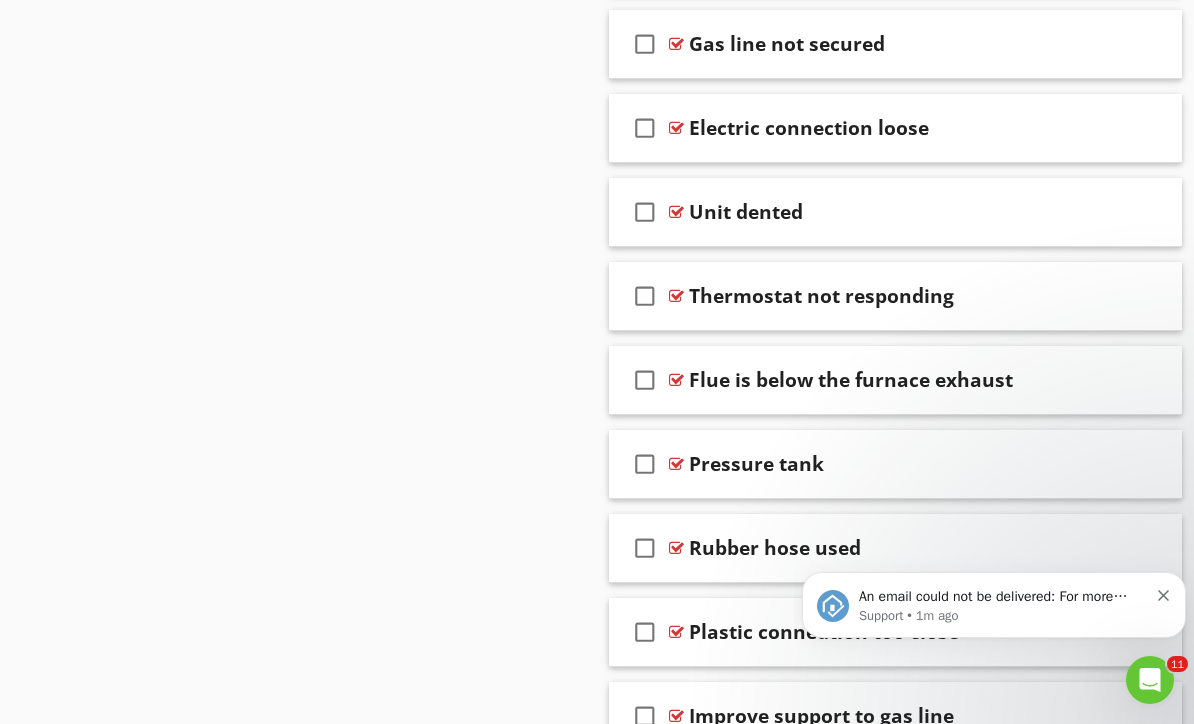 click on "check_box_outline_blank" at bounding box center [645, 212] 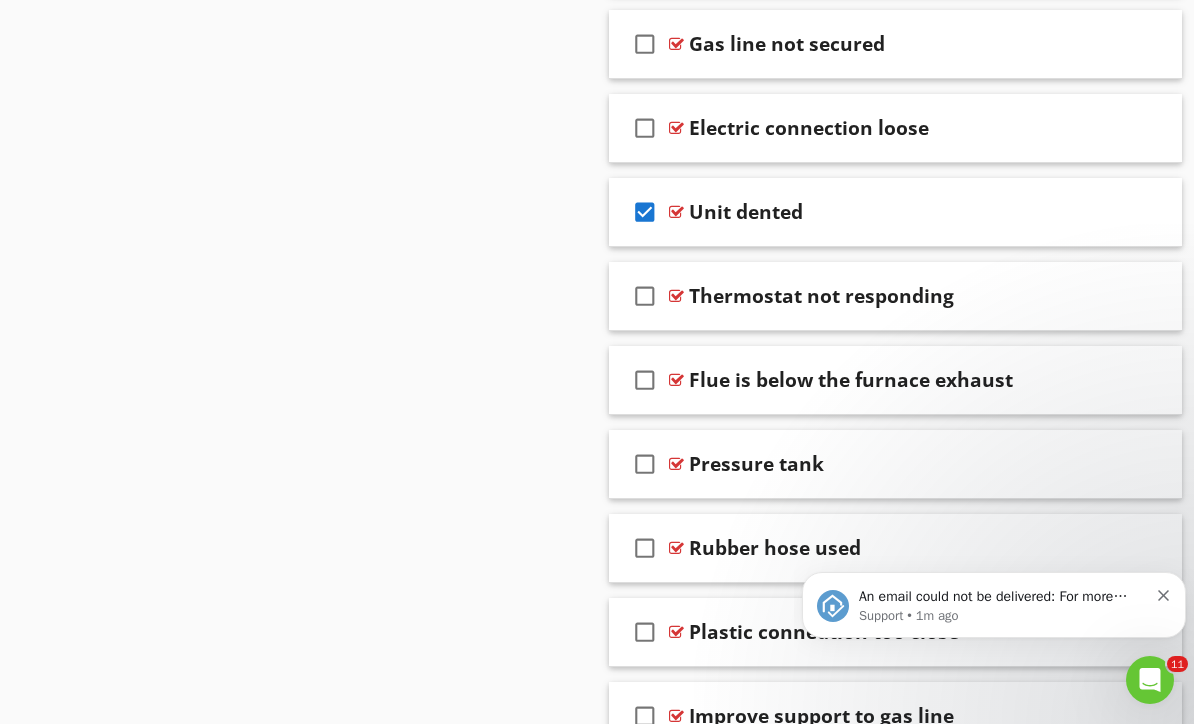 click at bounding box center [1140, 211] 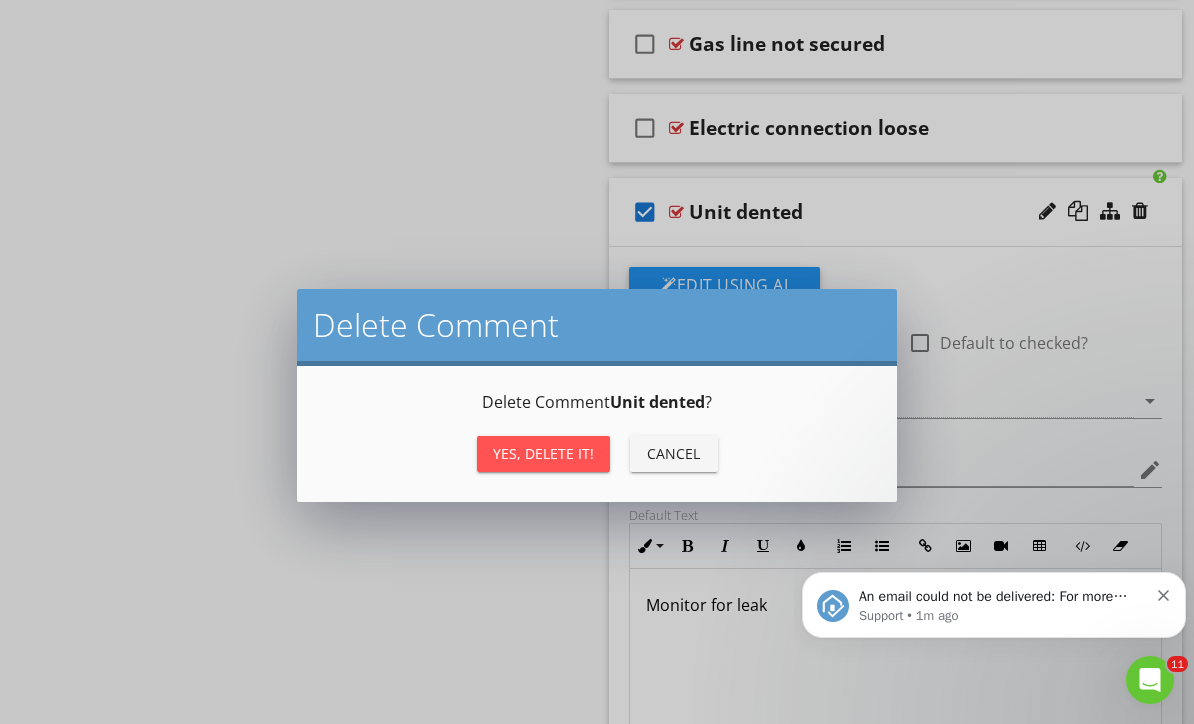 click on "Yes, Delete it!" at bounding box center (543, 453) 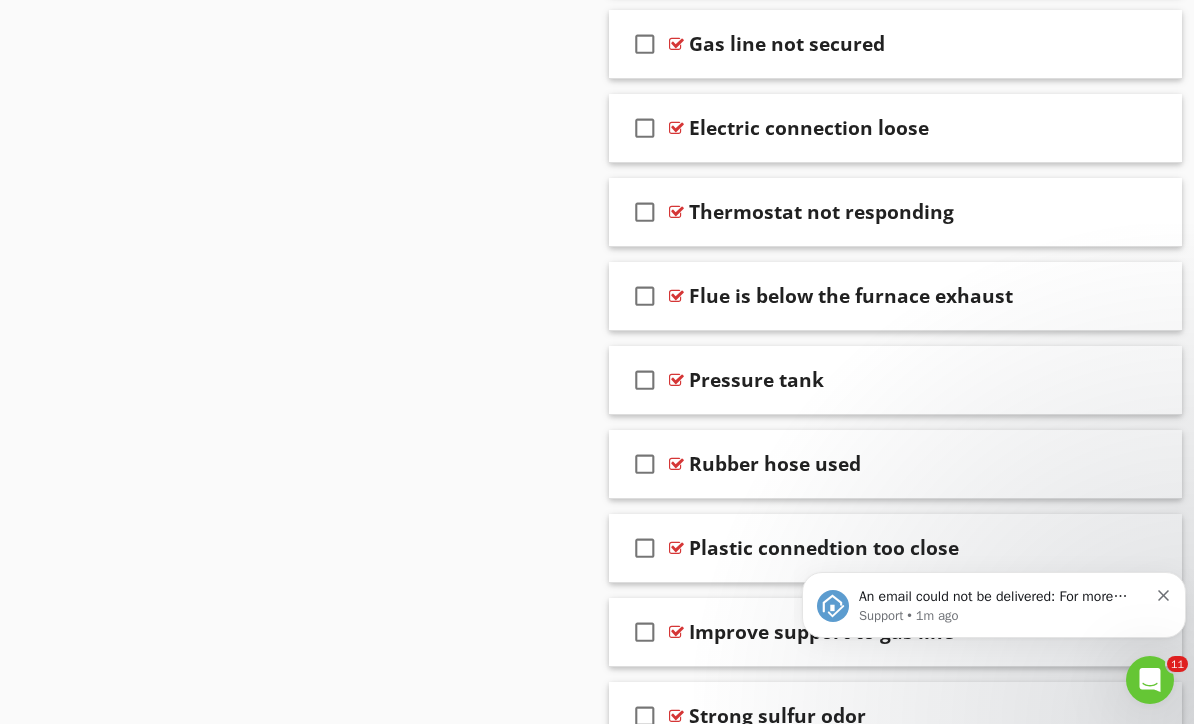 click on "check_box_outline_blank" at bounding box center (645, 212) 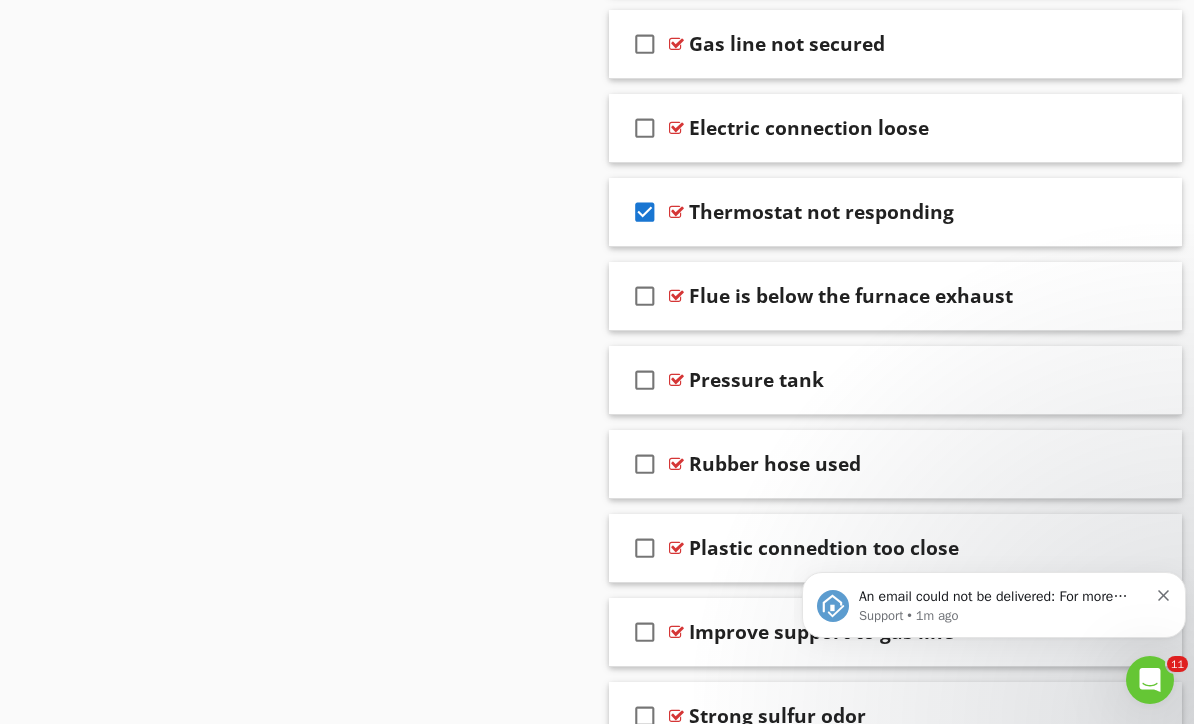 click at bounding box center [1110, 211] 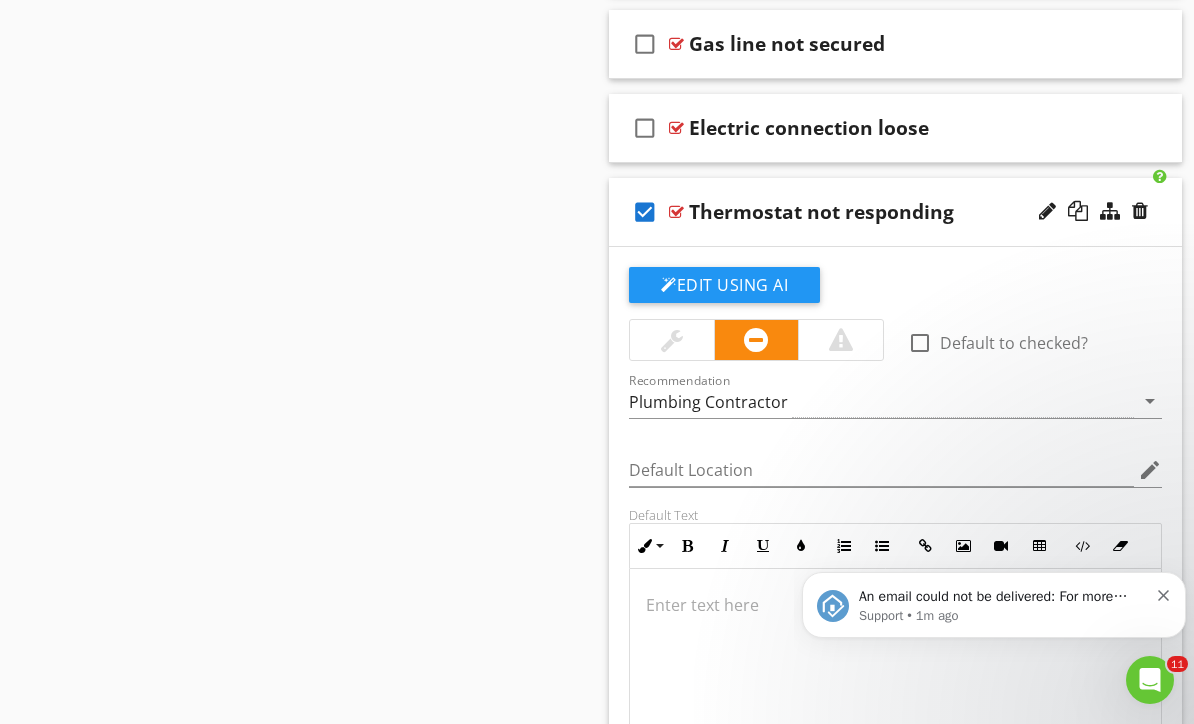 click at bounding box center (1140, 211) 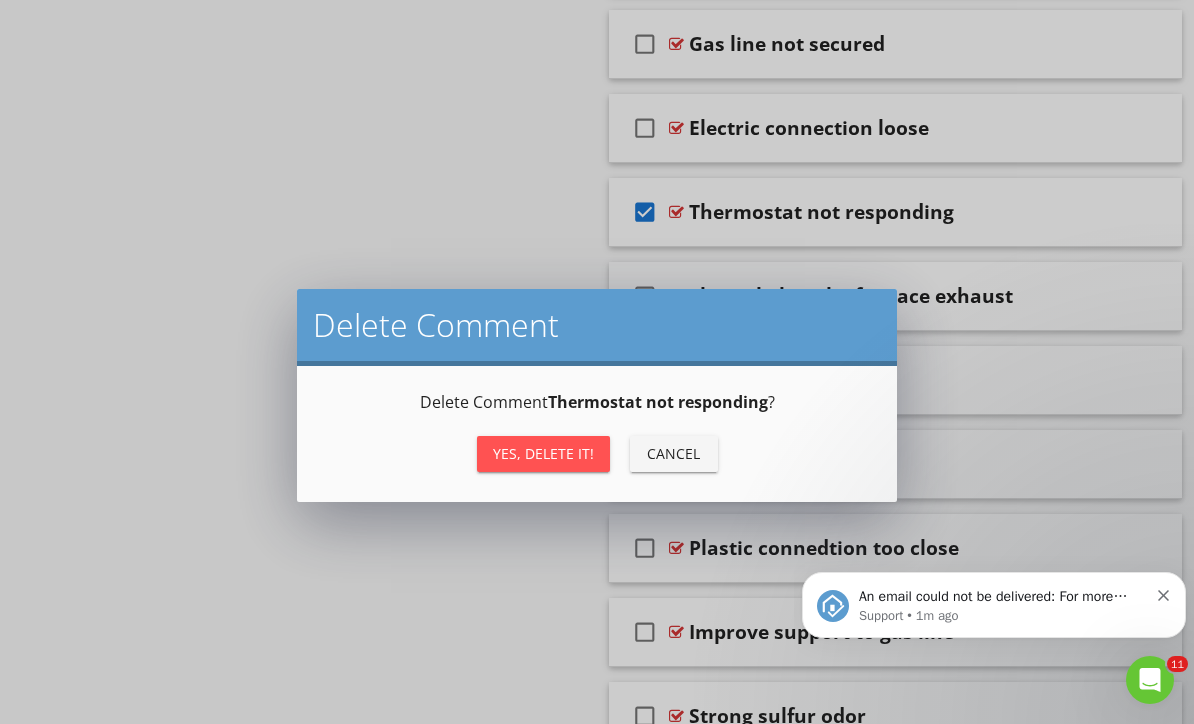 click on "Yes, Delete it!" at bounding box center [543, 453] 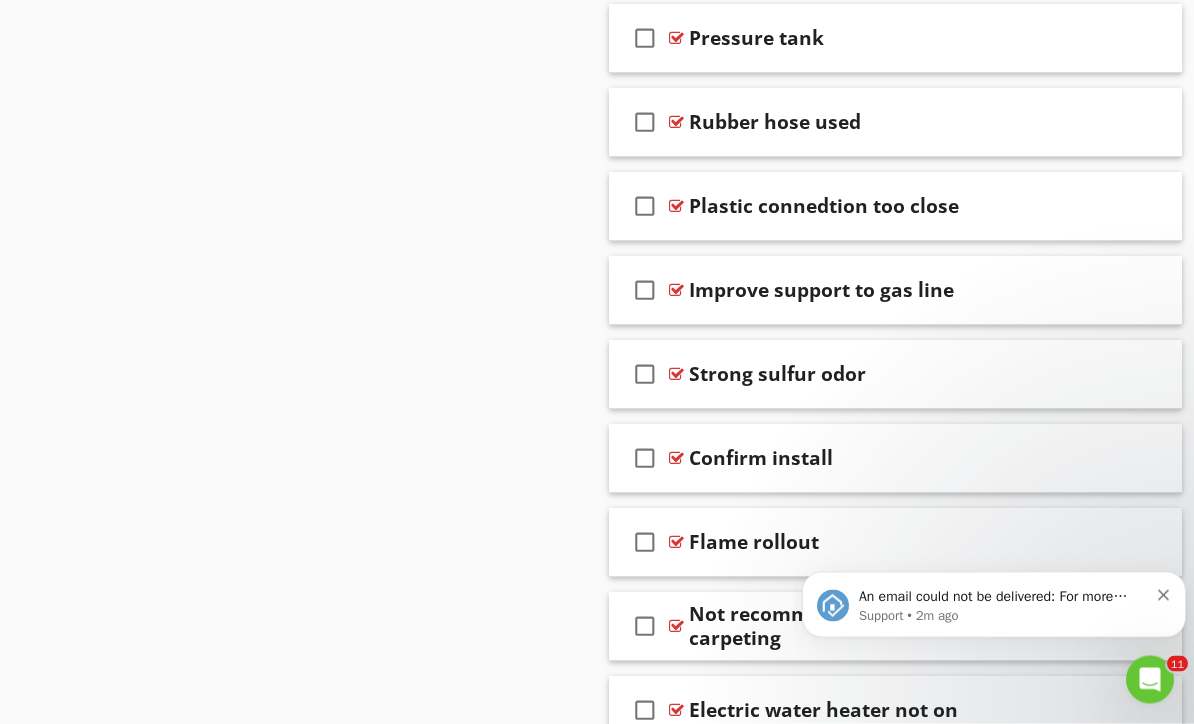 scroll, scrollTop: 6093, scrollLeft: 0, axis: vertical 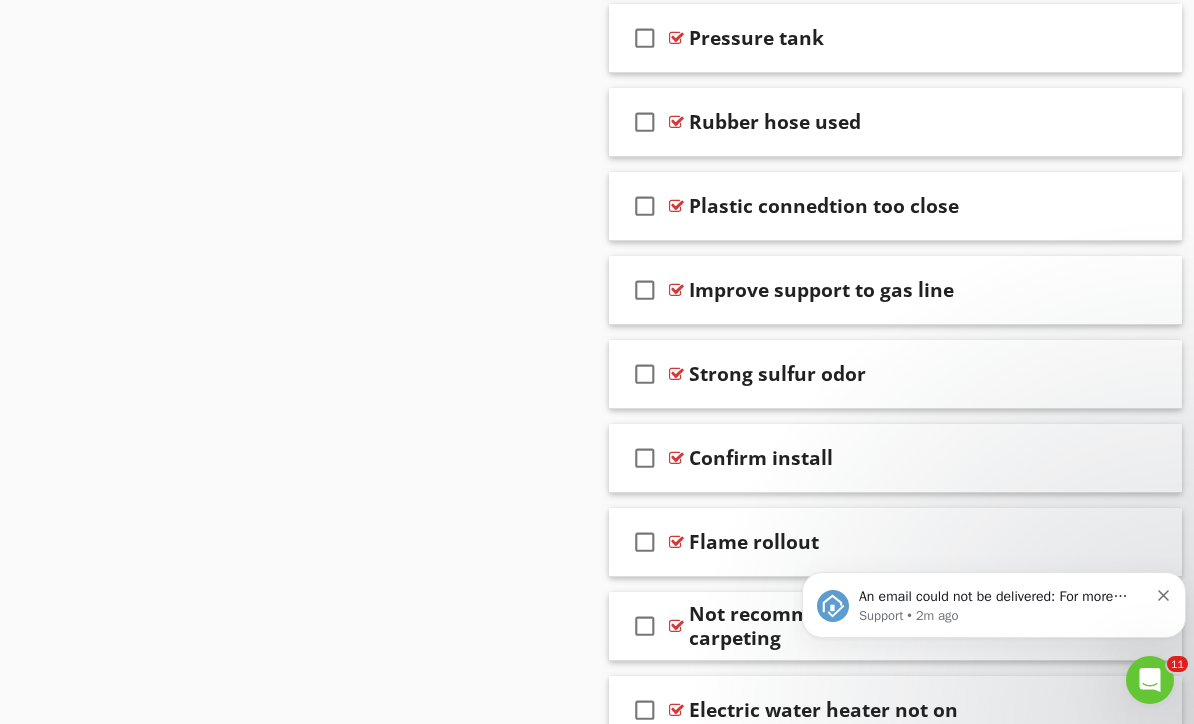 click on "check_box_outline_blank" at bounding box center [645, 206] 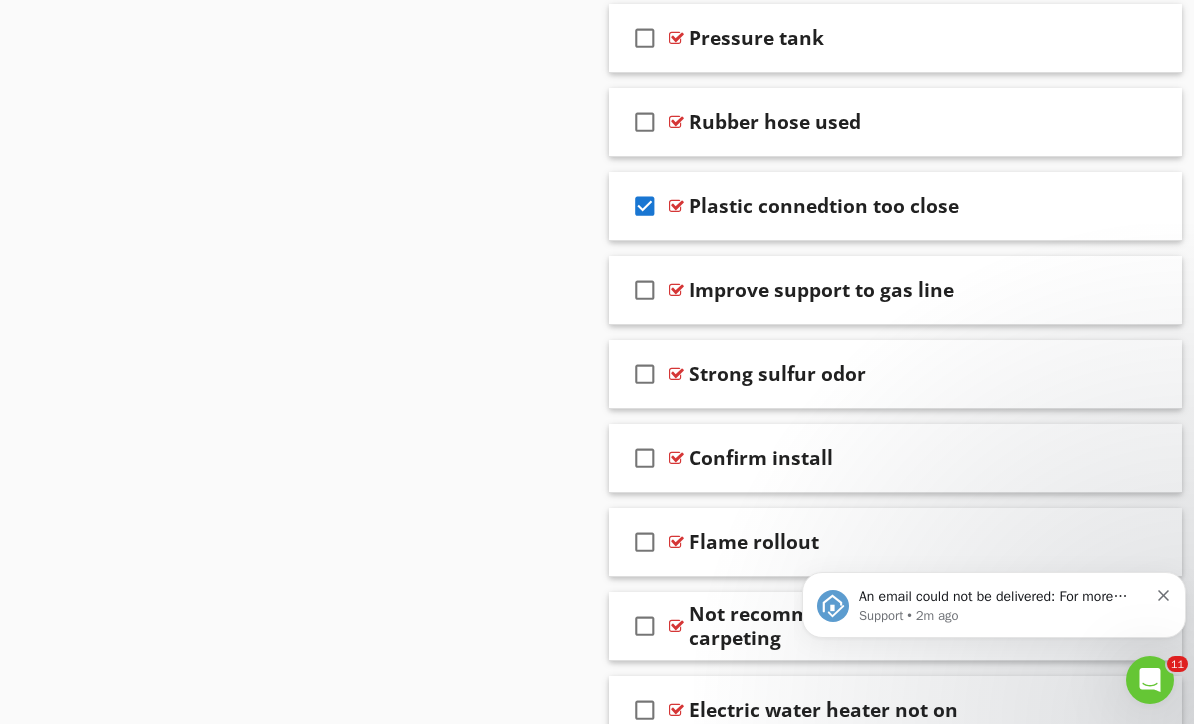 click at bounding box center (1140, 205) 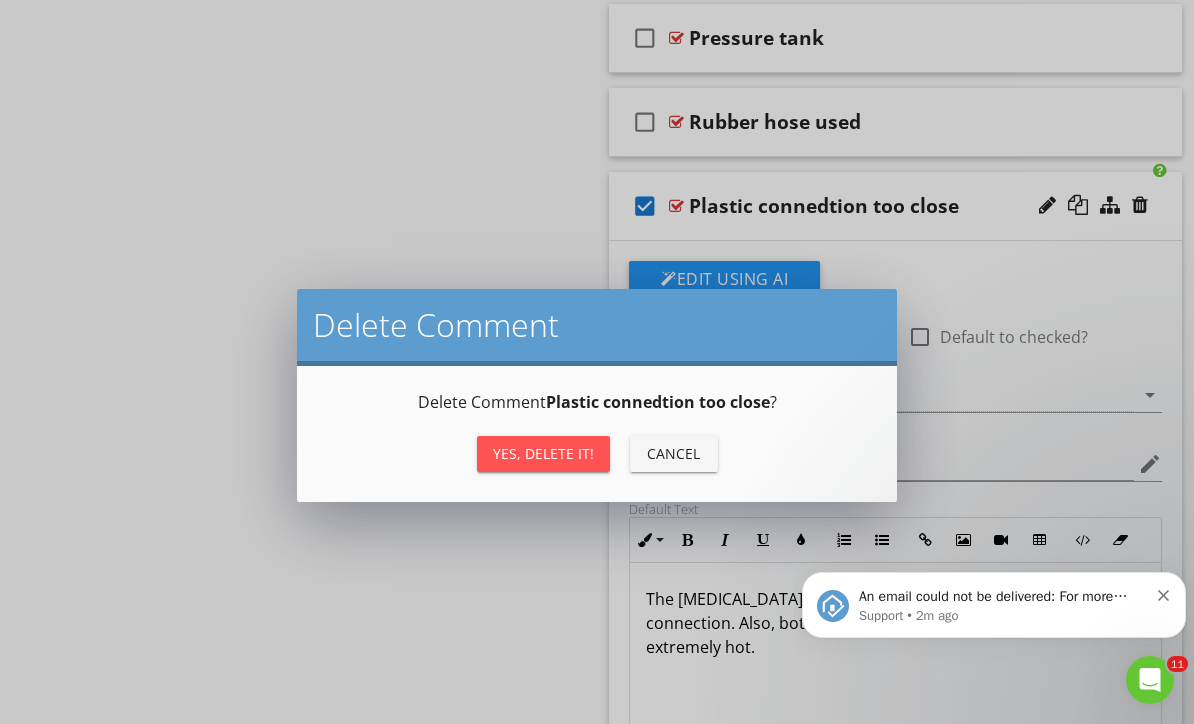 click on "Yes, Delete it!" at bounding box center [543, 453] 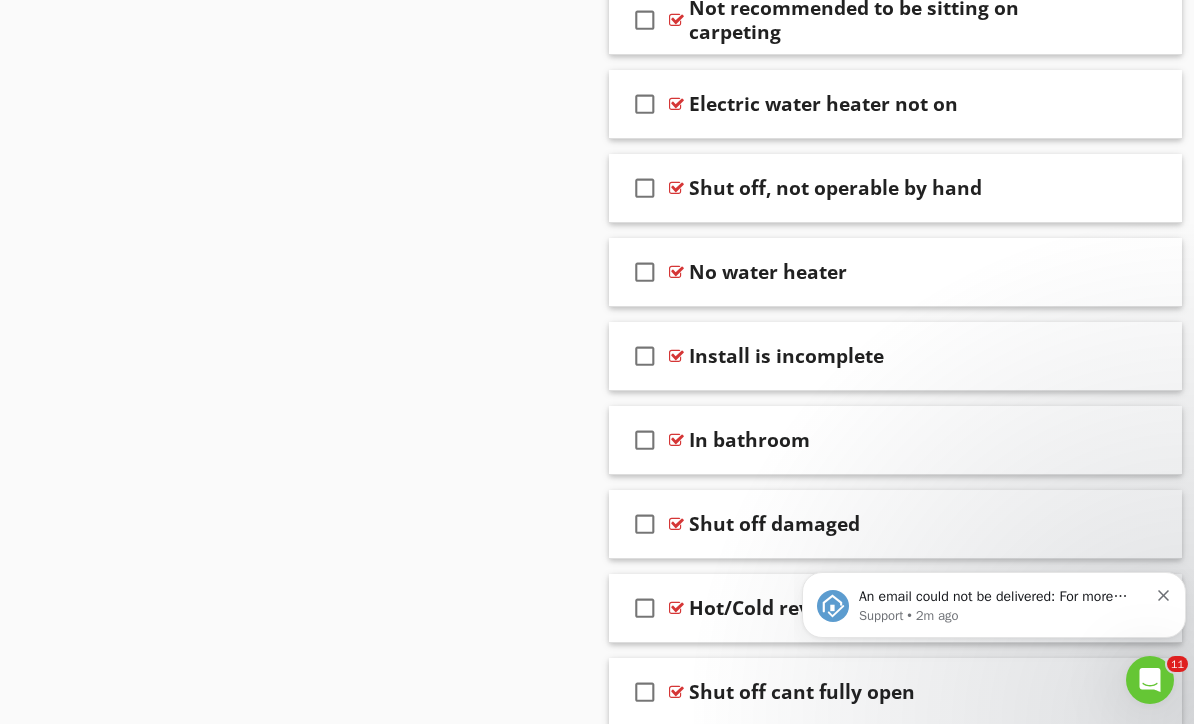 scroll, scrollTop: 6595, scrollLeft: 0, axis: vertical 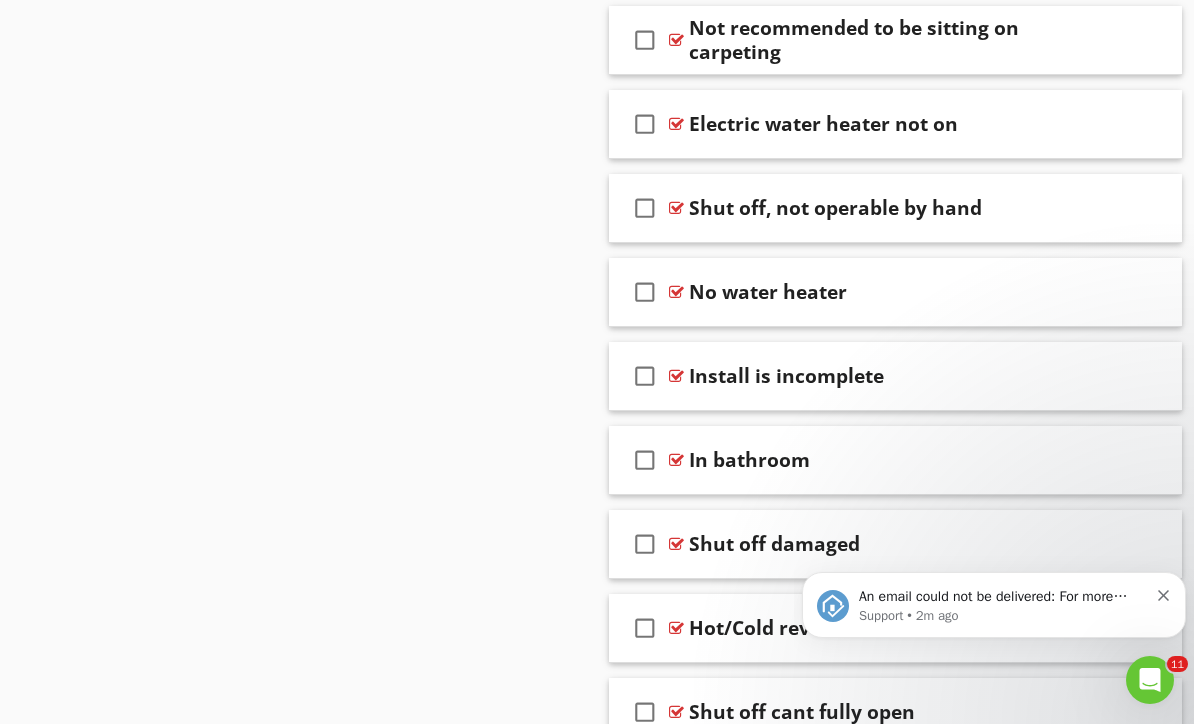 click on "check_box_outline_blank" at bounding box center [645, 124] 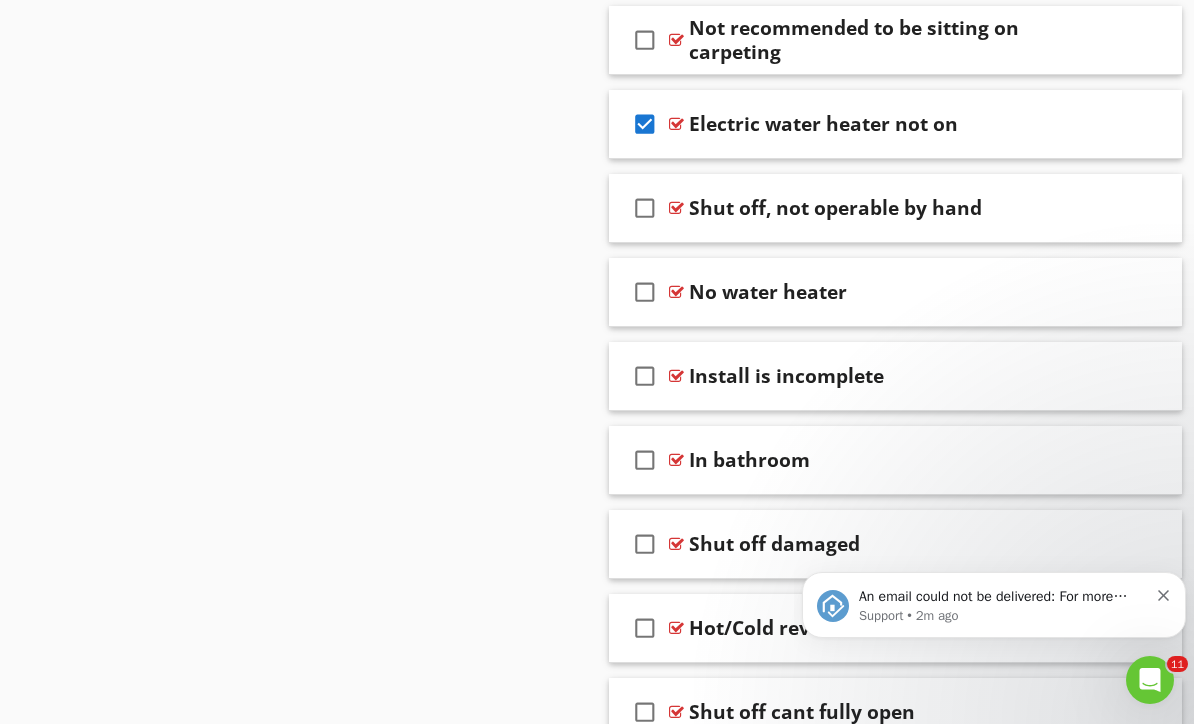click at bounding box center [1140, 123] 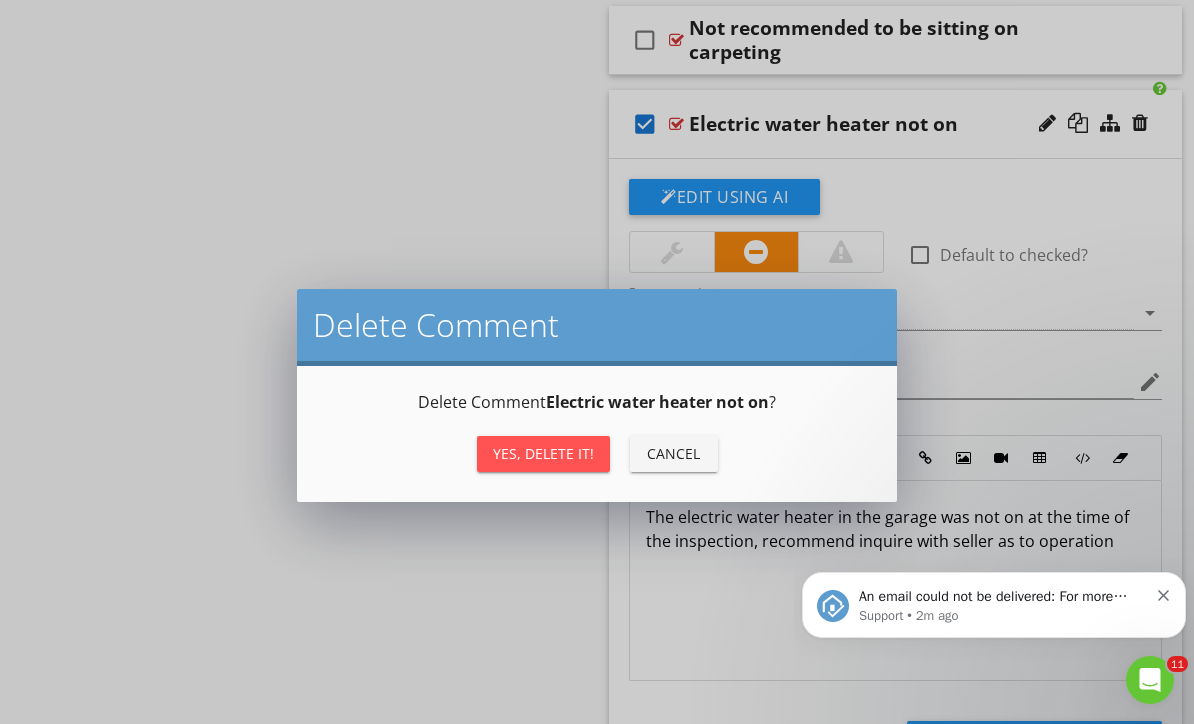 click on "Yes, Delete it!" at bounding box center (543, 453) 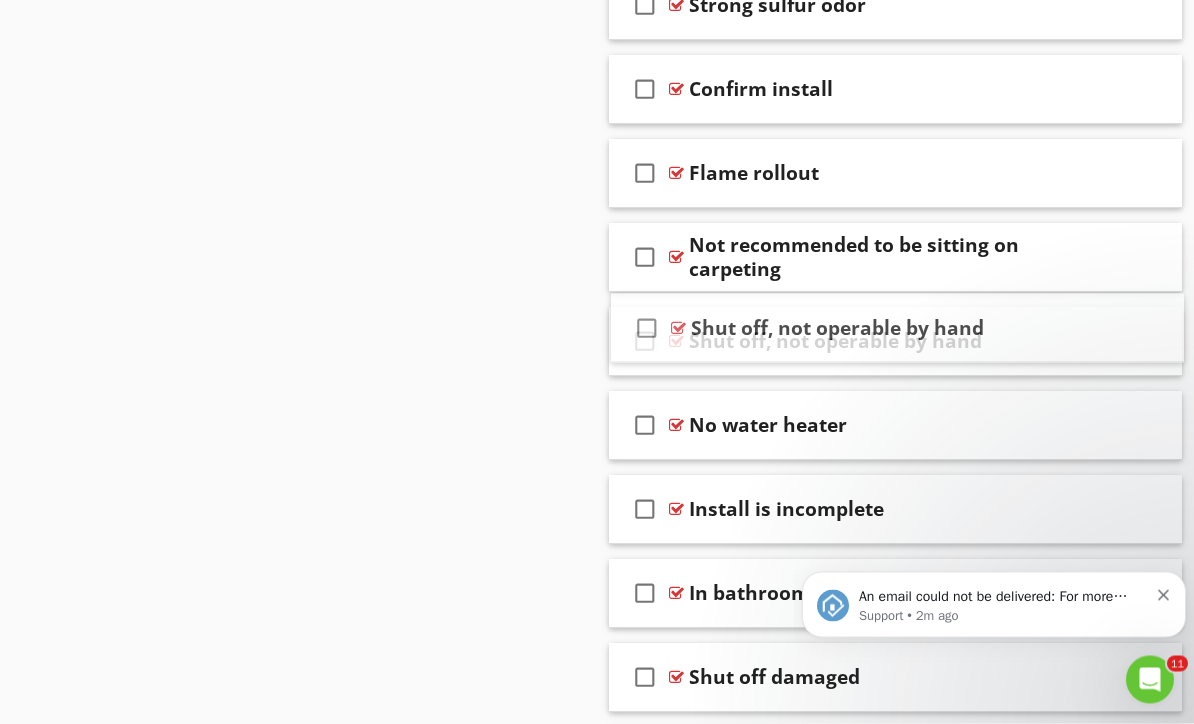 scroll, scrollTop: 6378, scrollLeft: 0, axis: vertical 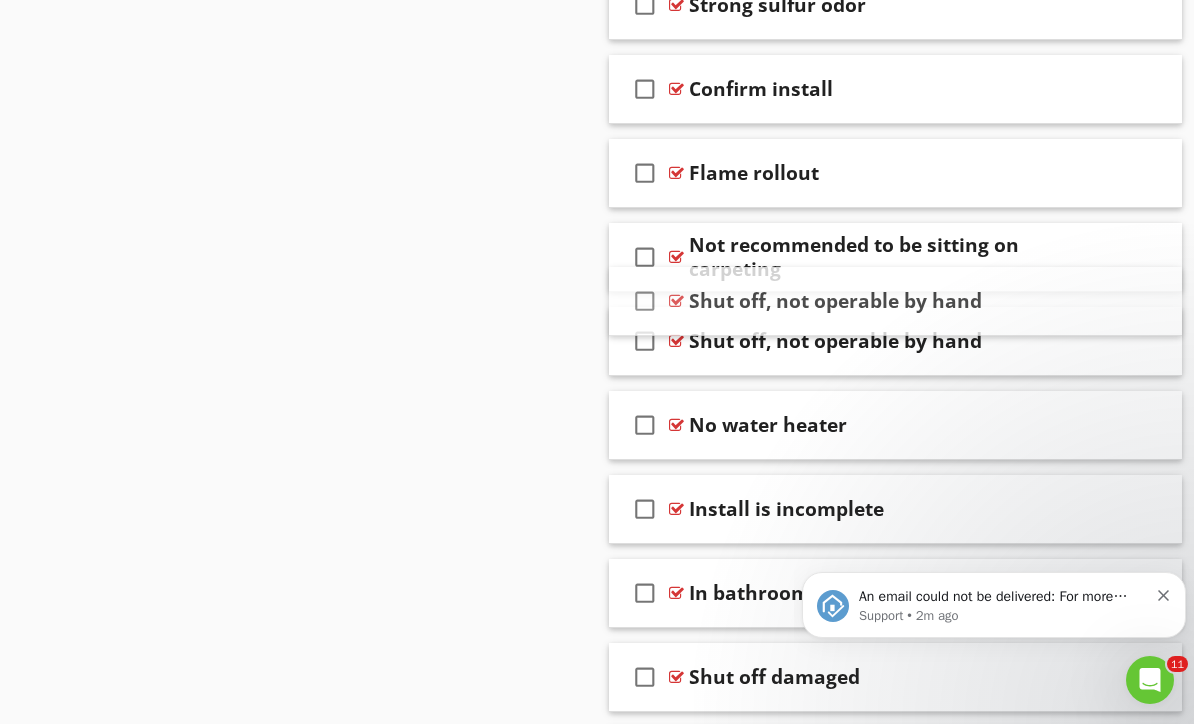 type 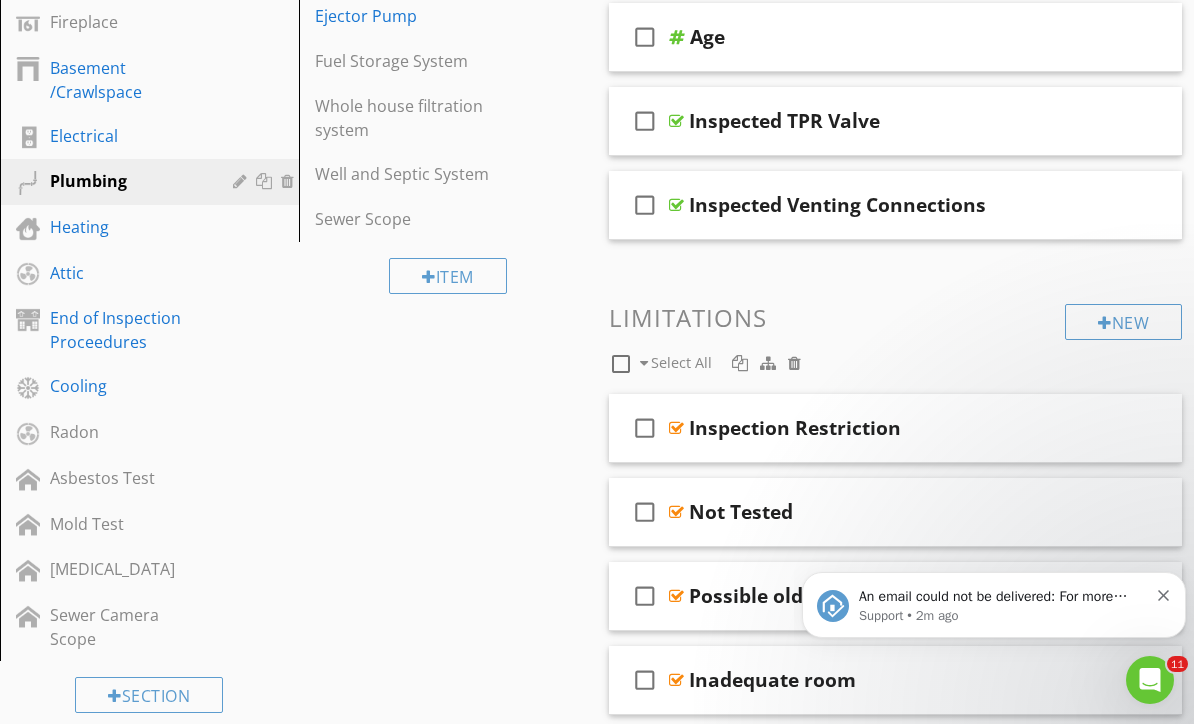 scroll, scrollTop: 690, scrollLeft: 0, axis: vertical 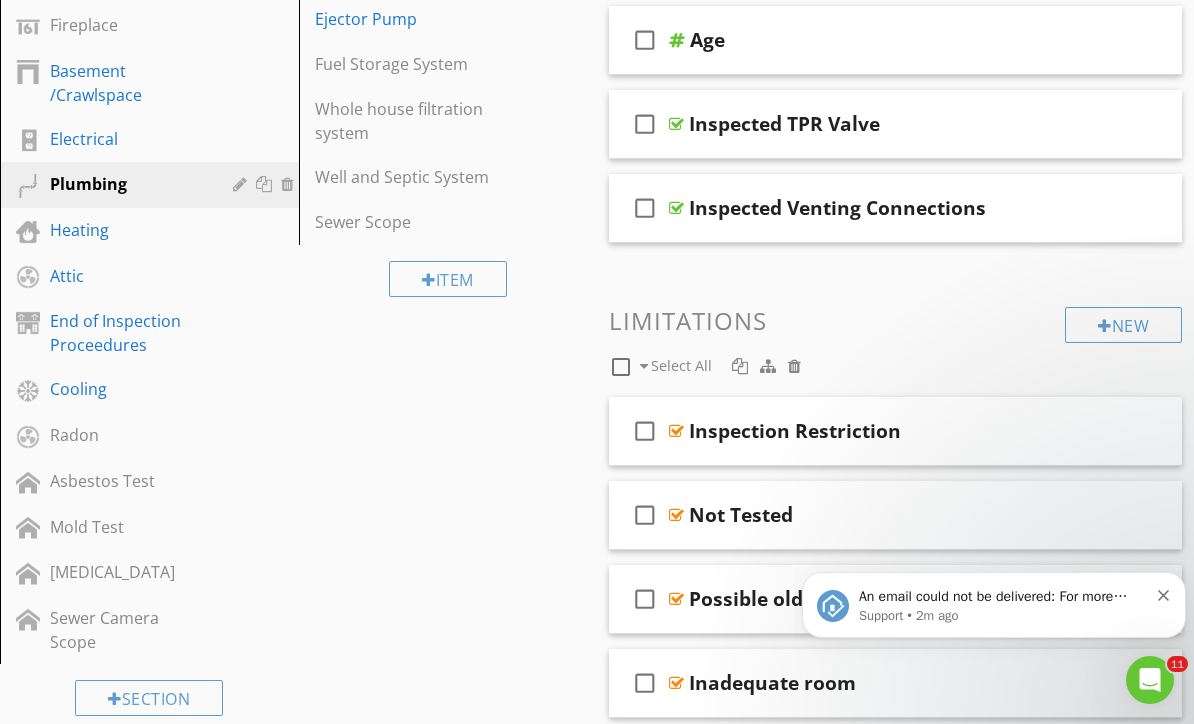 click on "Heating" at bounding box center [127, 230] 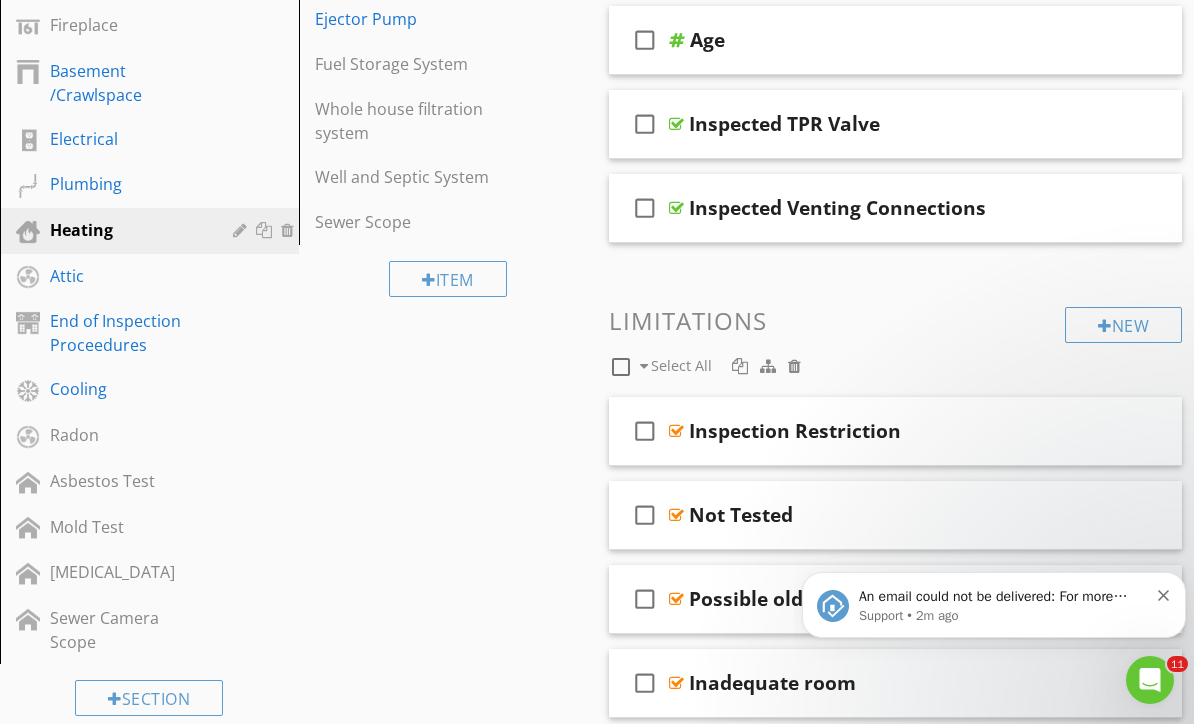 click on "Heating" at bounding box center (127, 230) 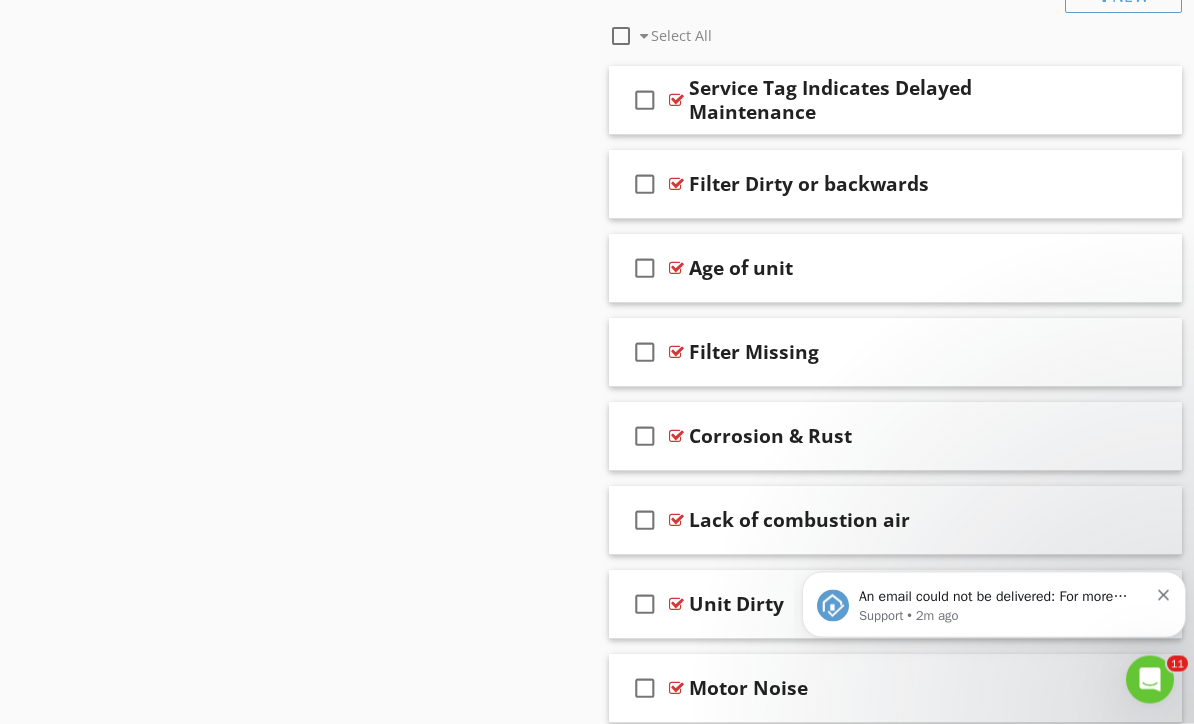 scroll, scrollTop: 2759, scrollLeft: 0, axis: vertical 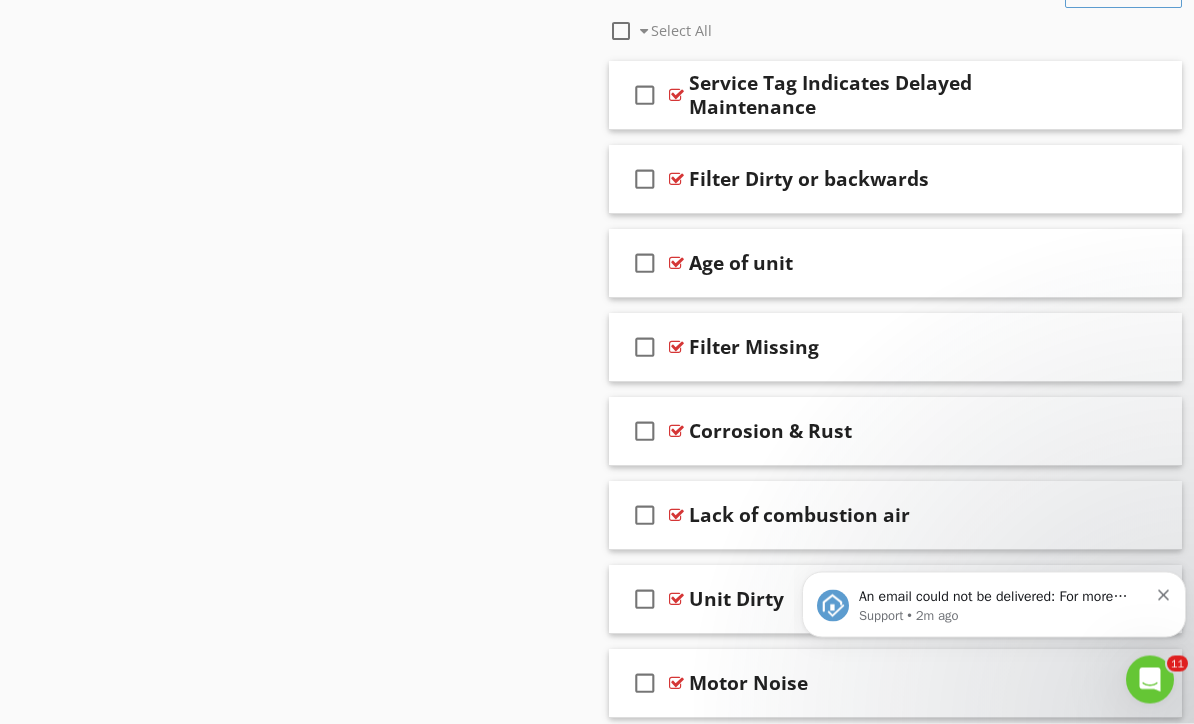 click on "Sections
Inspection Details           Exterior           Roof           Chimney           Garage           Kitchen           Laundry           Bathrooms           Interior Rooms           Fireplace           Basement /Crawlspace            Electrical           Plumbing           Heating           Attic           End of Inspection Proceedures           Cooling           Radon           Asbestos Test           Mold Test           [MEDICAL_DATA]           Sewer Camera Scope
Section
Attachments     Life Expectancy Chart   Life_Expectancy_Chart.pdf
Attachment
Items
Heating System Information           Ductwork           Humidifier           Radiators           Baseboard Heater
Item
Comments
New
Informational   check_box_outline_blank     Select All       check_box_outline_blank" at bounding box center (597, 3365) 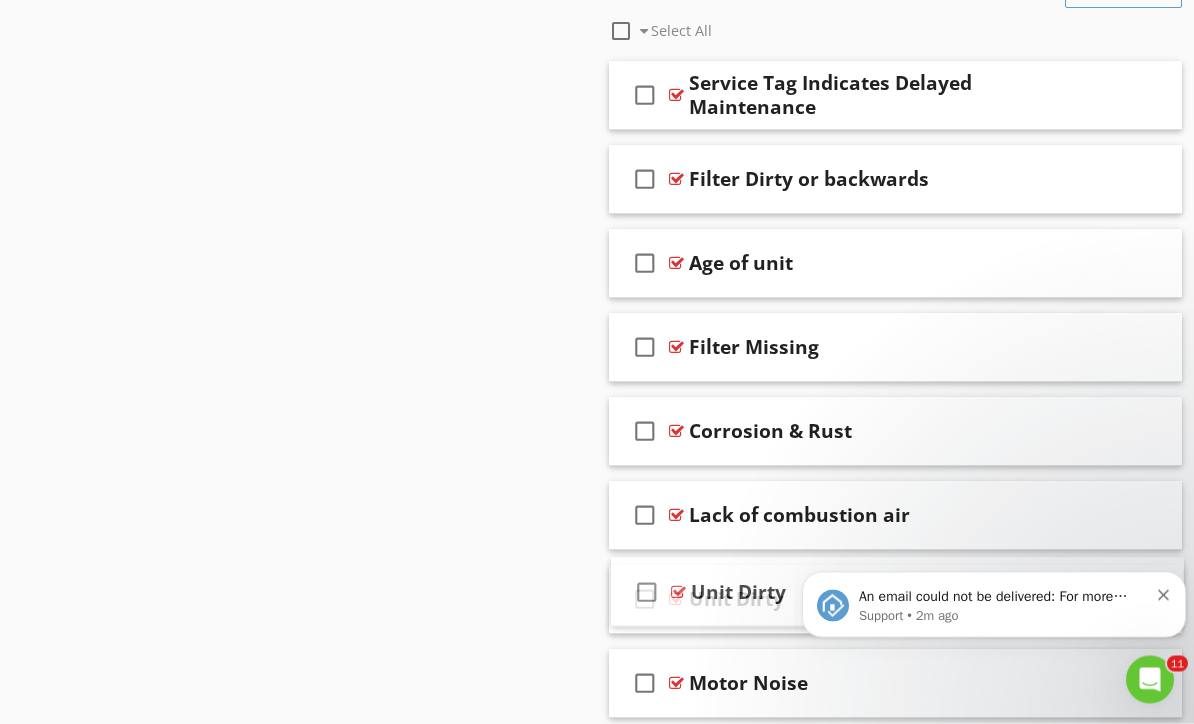 scroll, scrollTop: 2760, scrollLeft: 0, axis: vertical 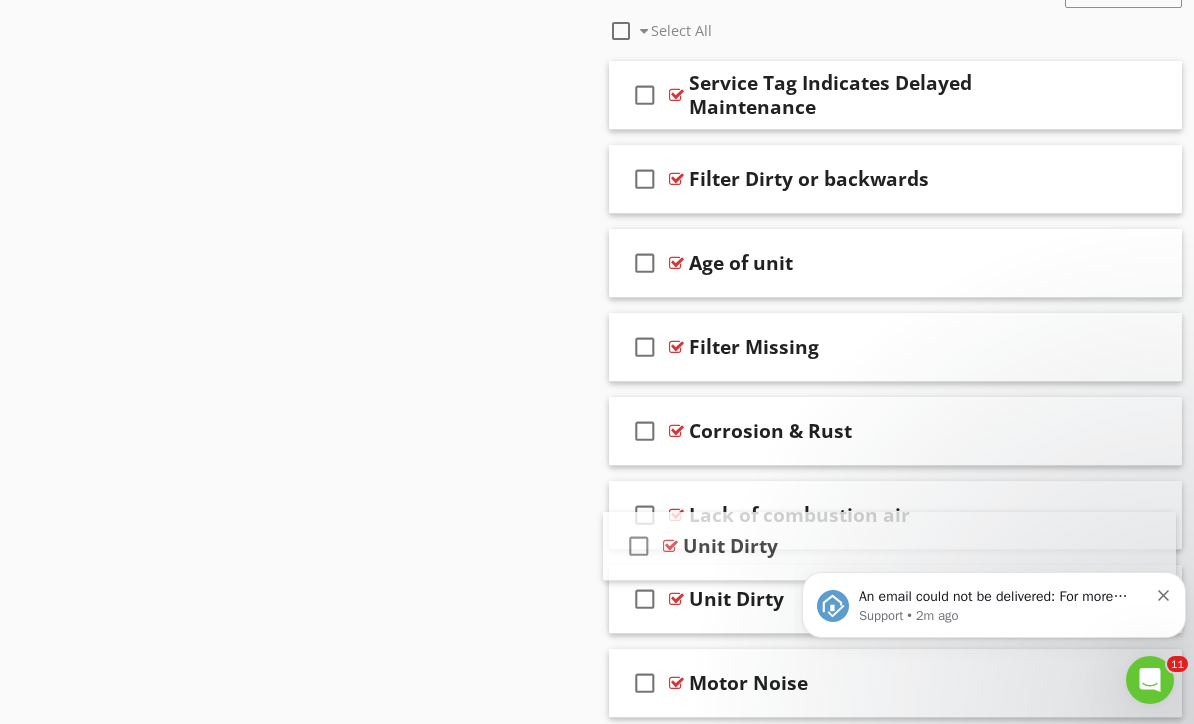 type 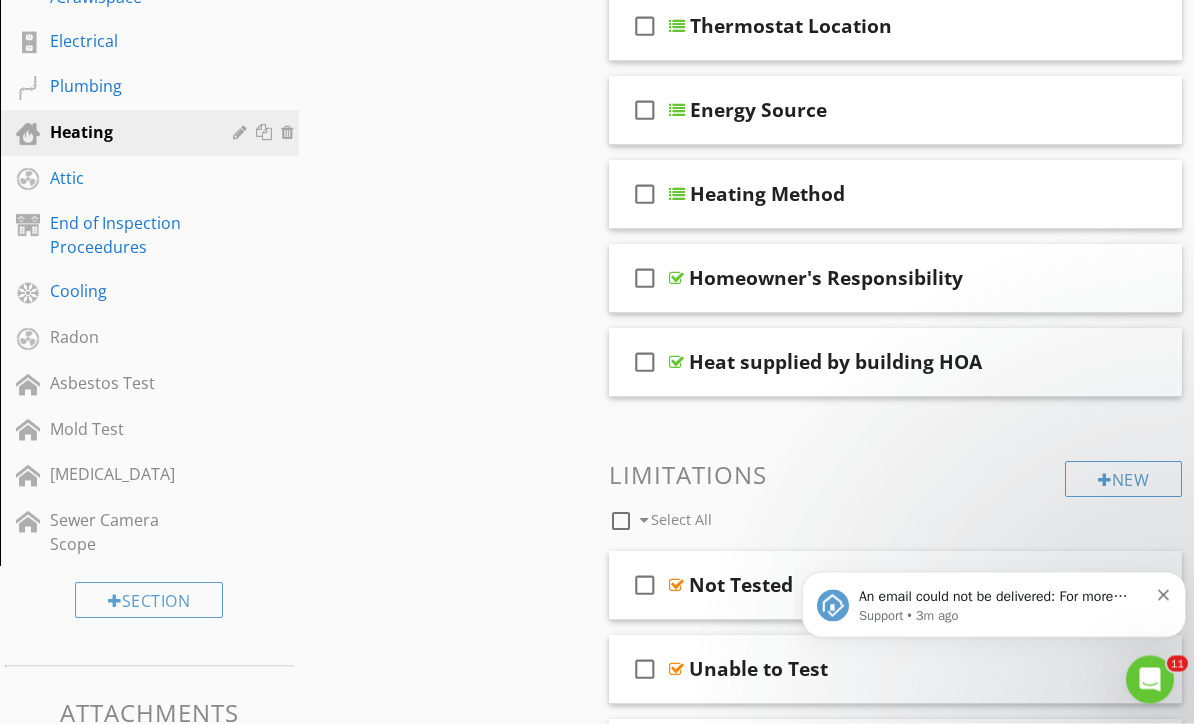 scroll, scrollTop: 788, scrollLeft: 0, axis: vertical 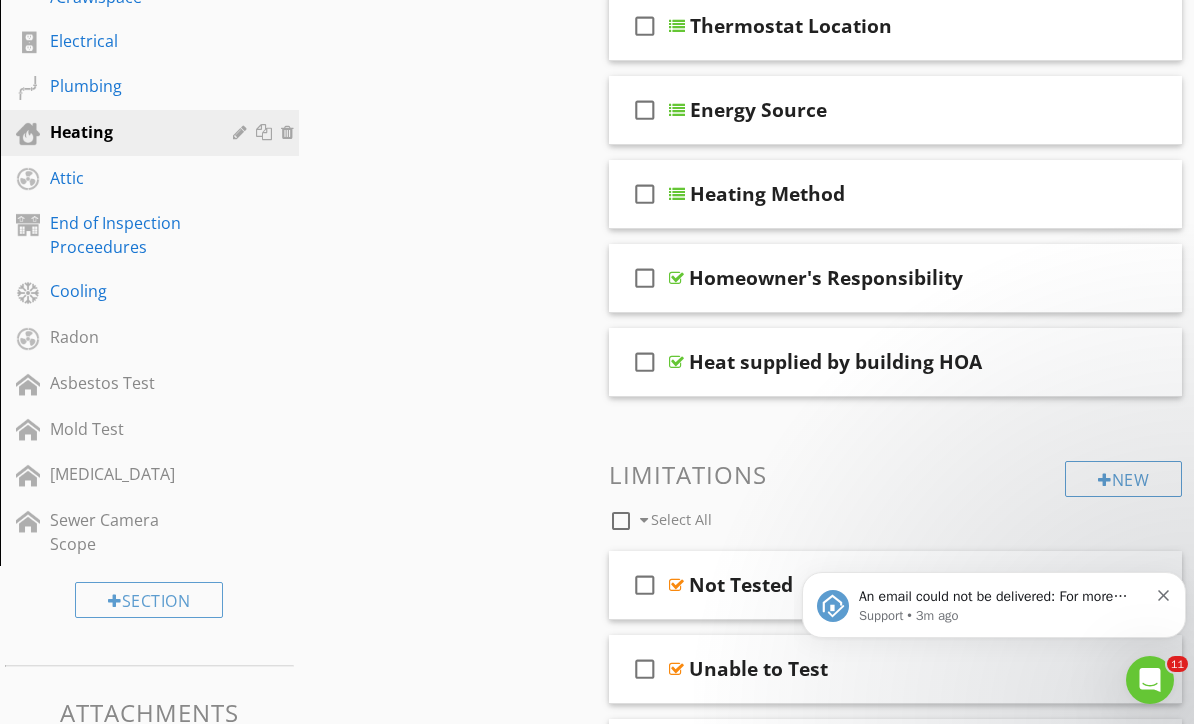 click on "Attic" at bounding box center (127, 178) 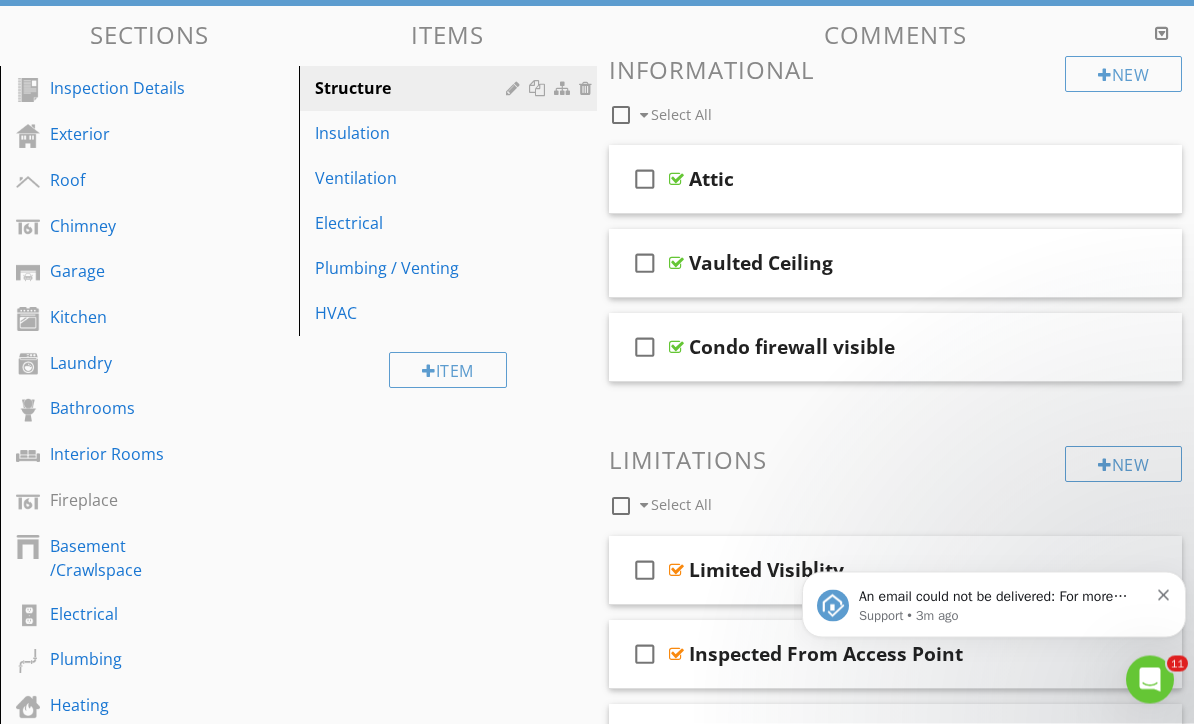 scroll, scrollTop: 215, scrollLeft: 0, axis: vertical 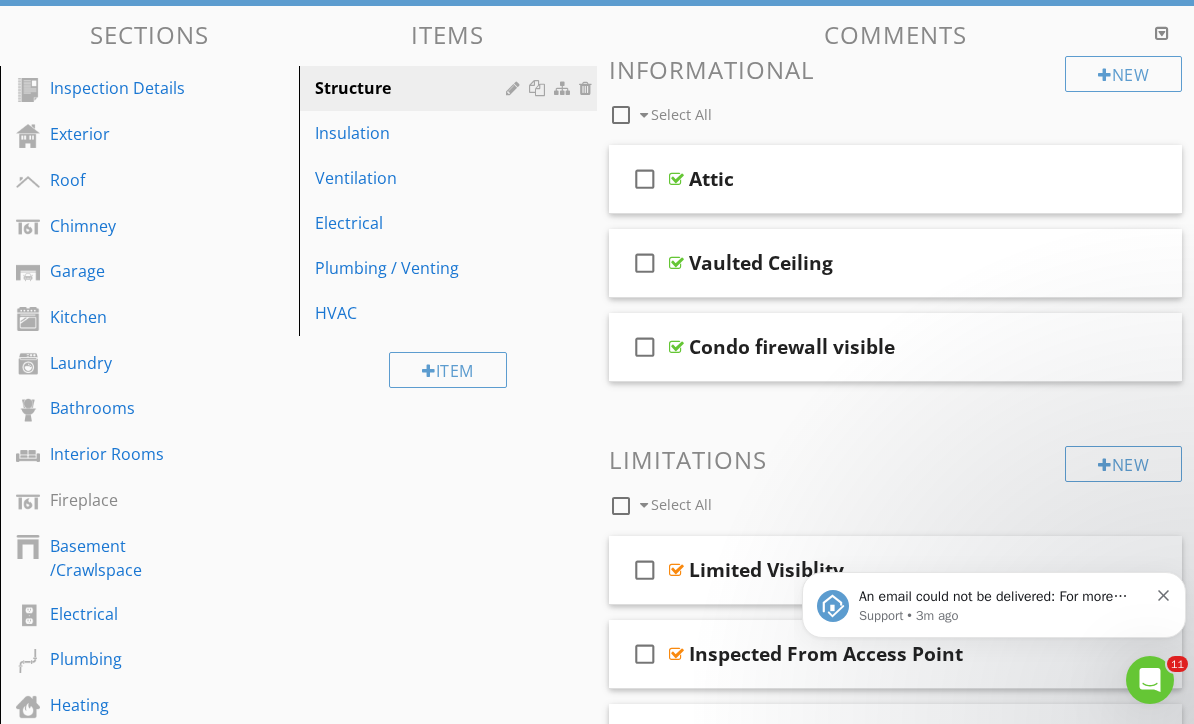click on "Insulation" at bounding box center (414, 133) 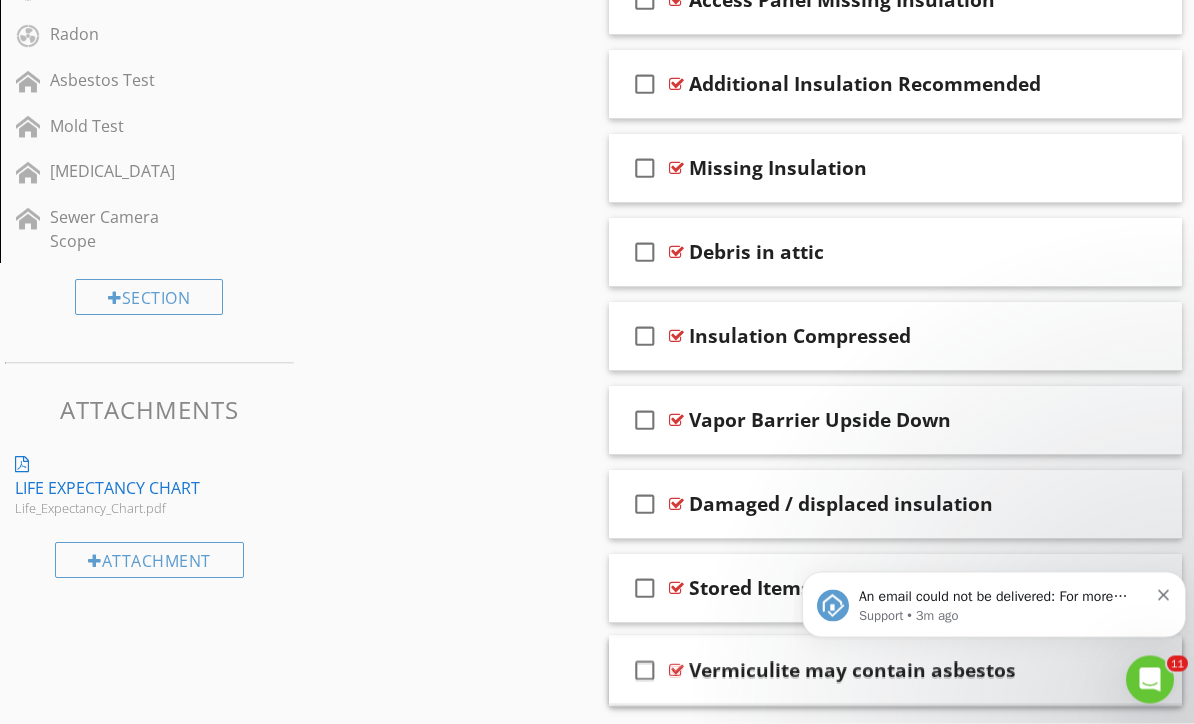 scroll, scrollTop: 1090, scrollLeft: 0, axis: vertical 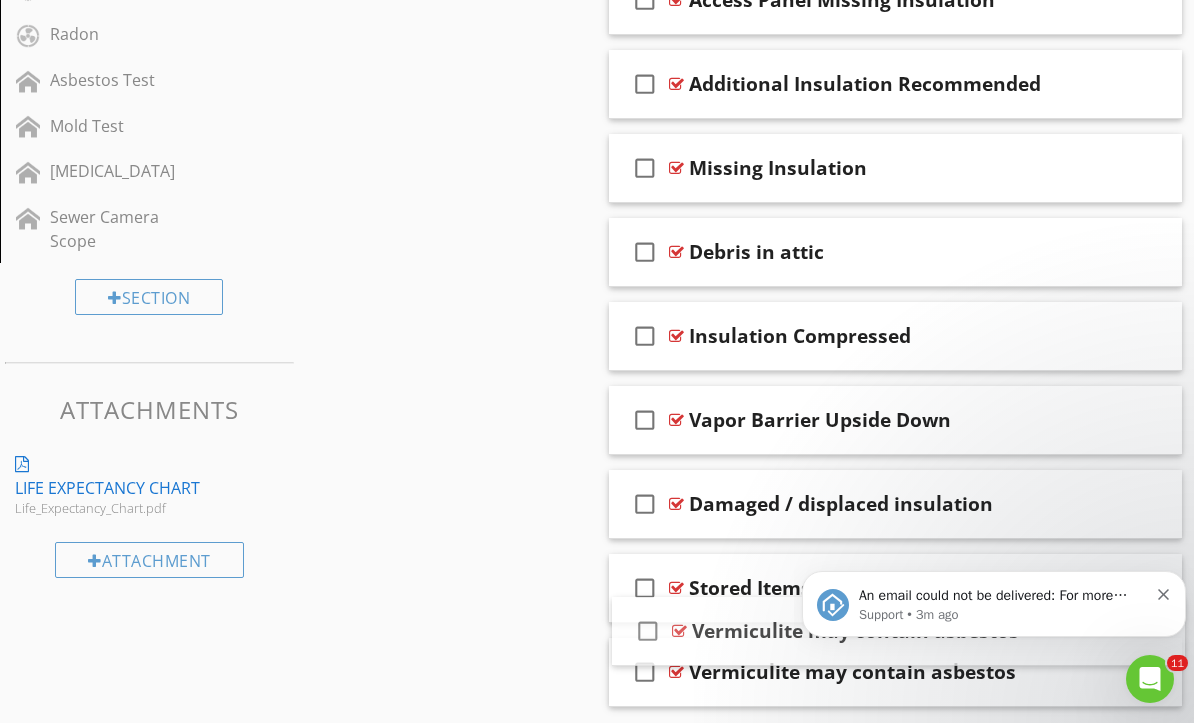 type 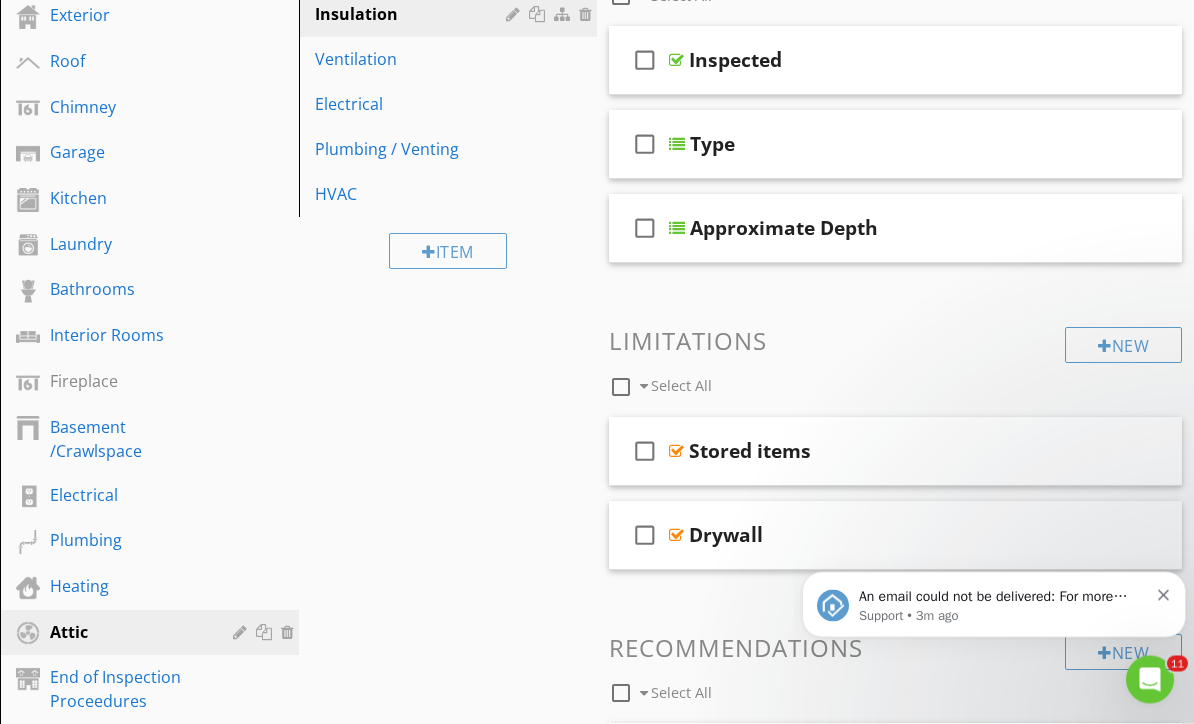 scroll, scrollTop: 334, scrollLeft: 0, axis: vertical 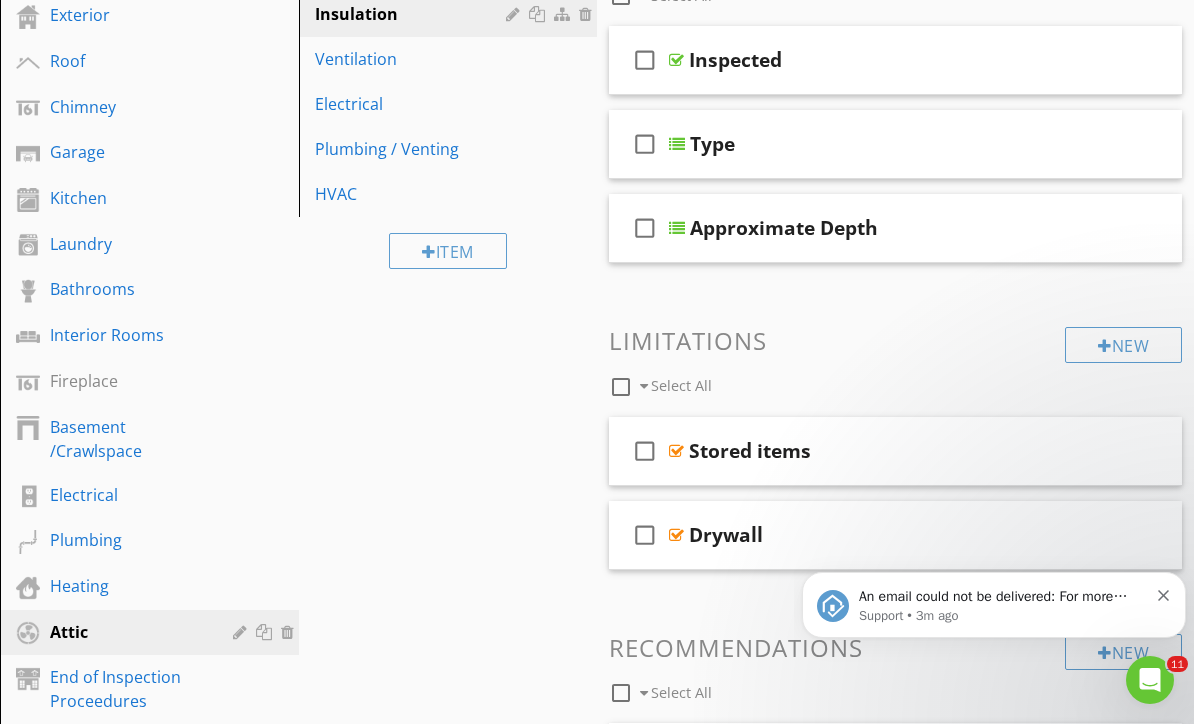 click on "Electrical" at bounding box center (414, 104) 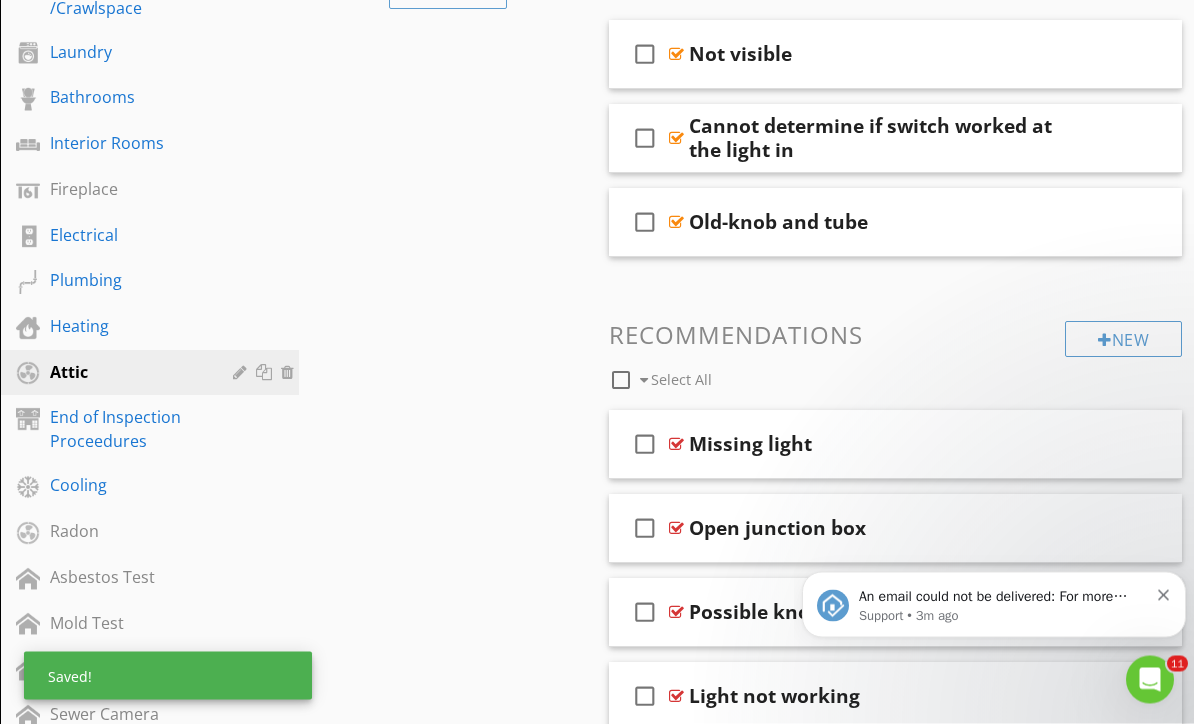 scroll, scrollTop: 594, scrollLeft: 0, axis: vertical 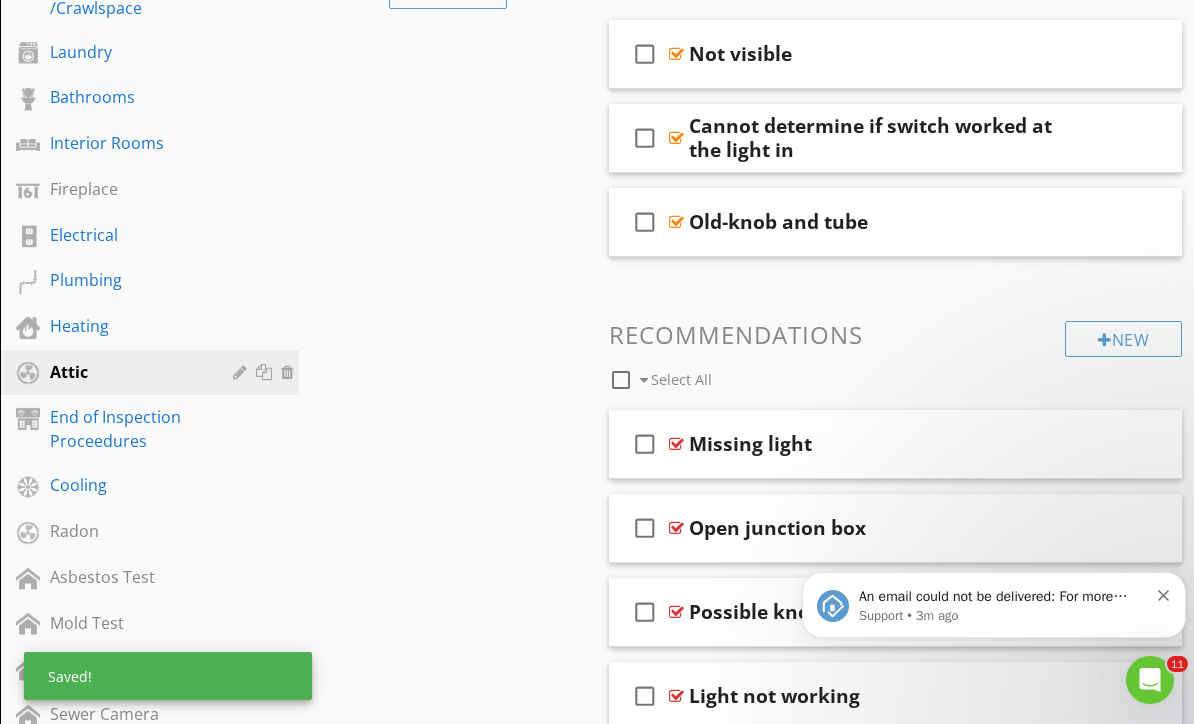 click on "Cooling" at bounding box center [127, 485] 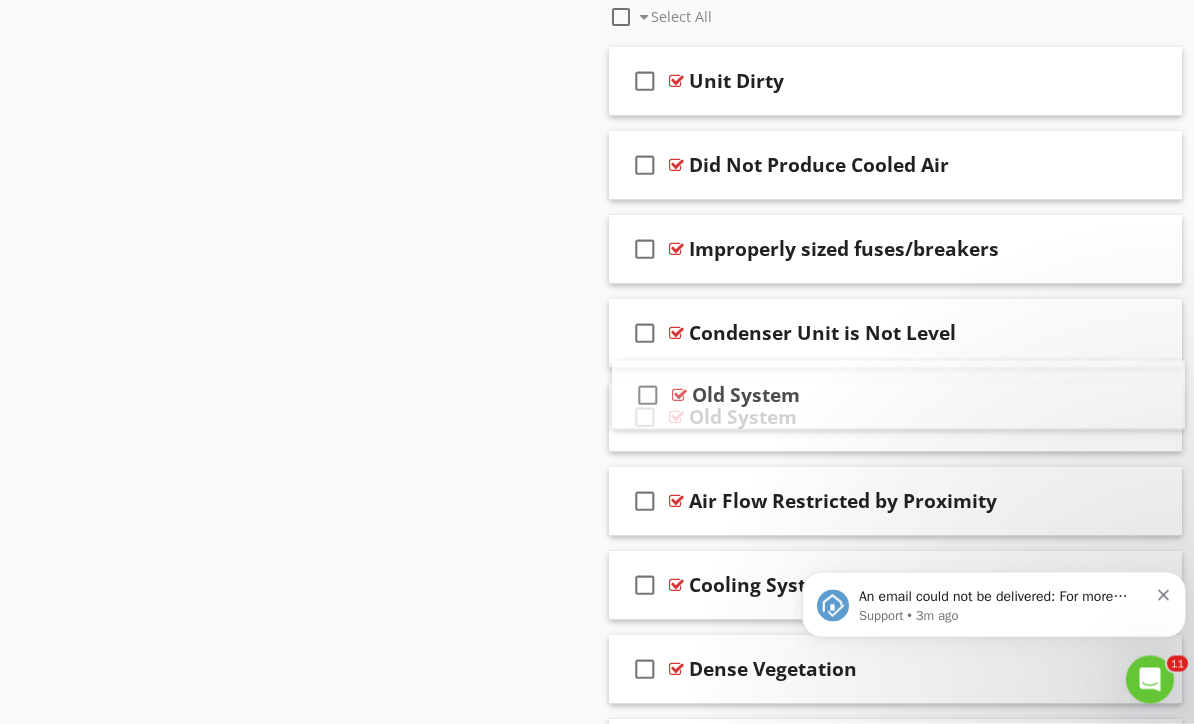 scroll, scrollTop: 2270, scrollLeft: 0, axis: vertical 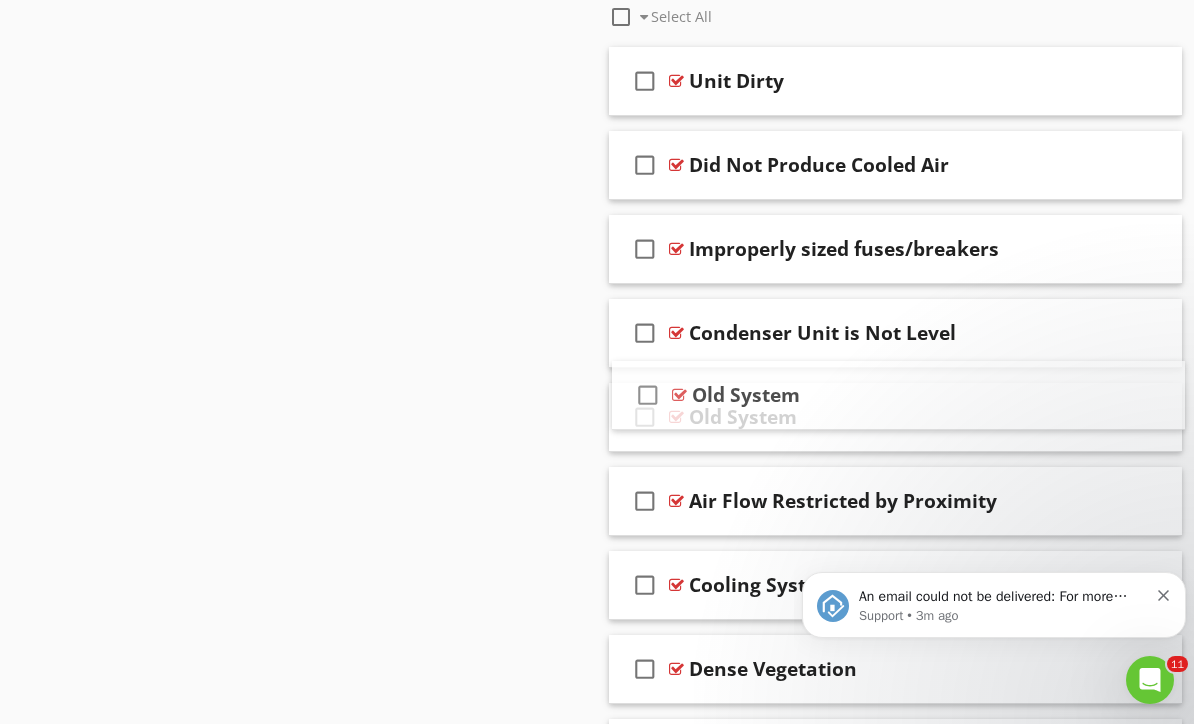 type 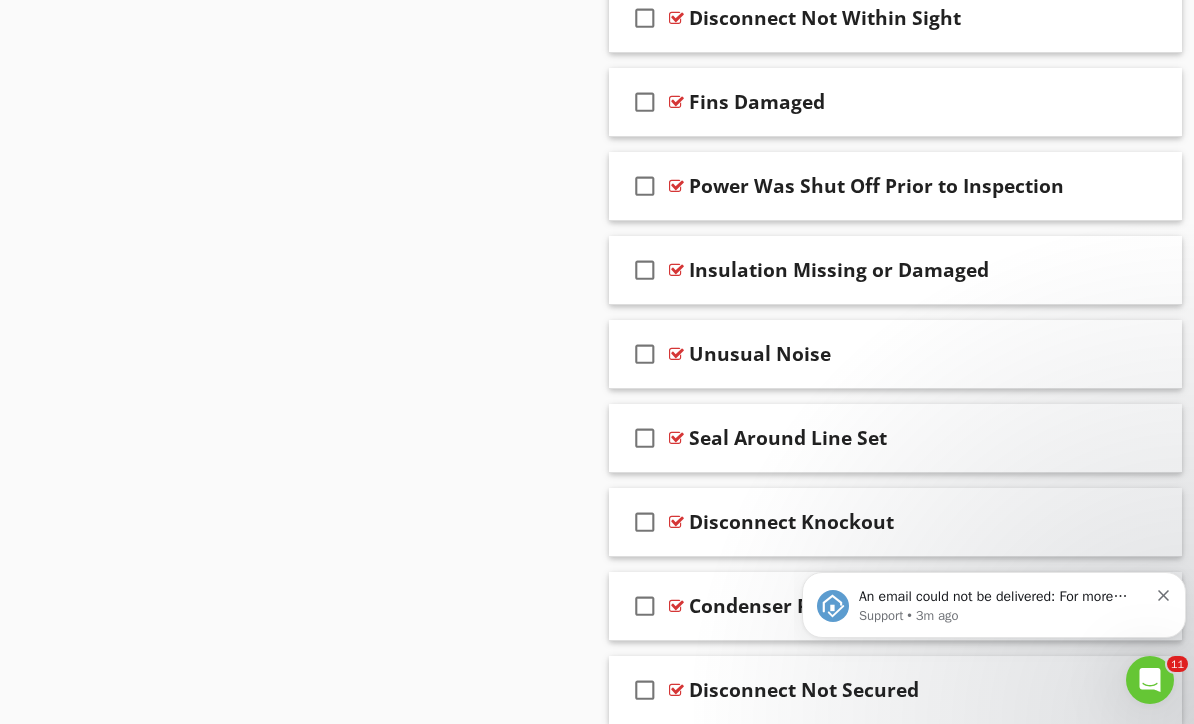 scroll, scrollTop: 3010, scrollLeft: 0, axis: vertical 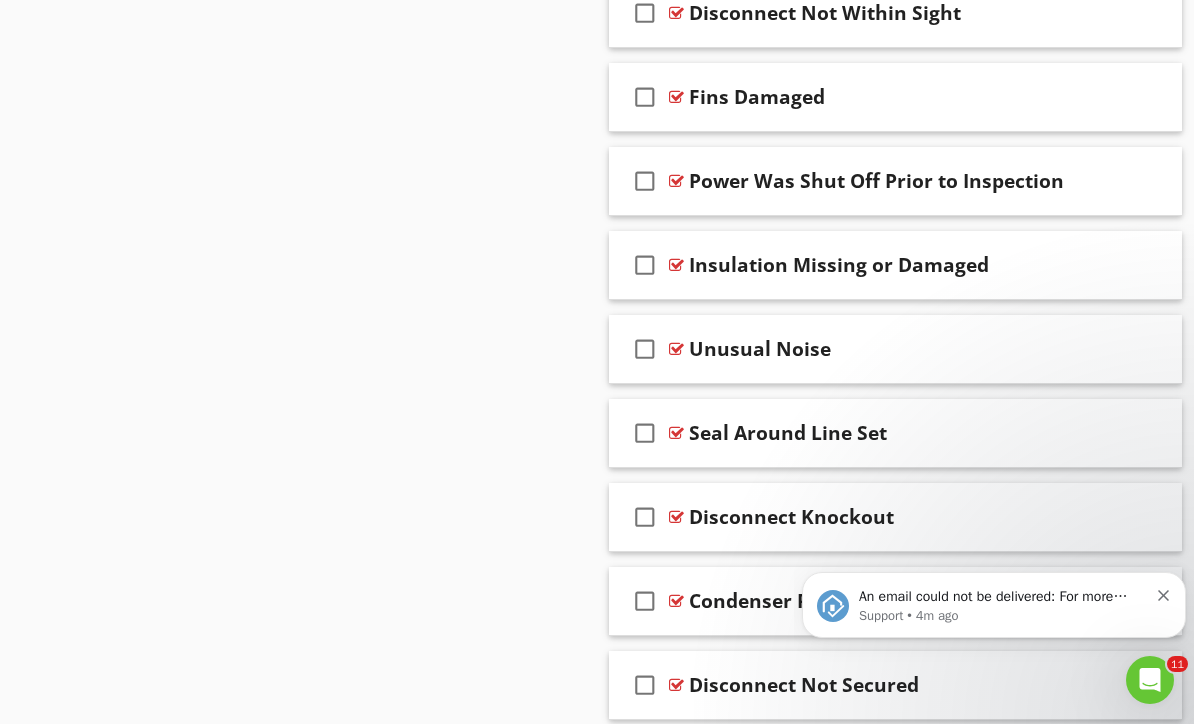 click on "check_box_outline_blank" at bounding box center [645, 349] 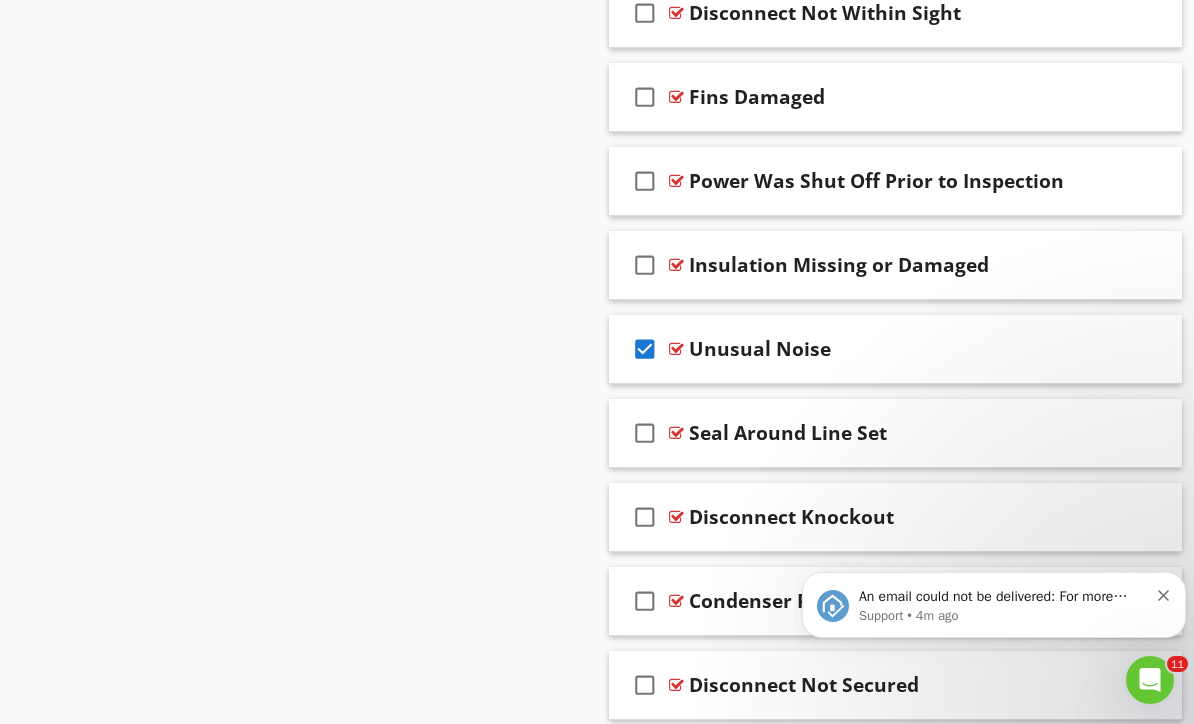 click at bounding box center [1140, 348] 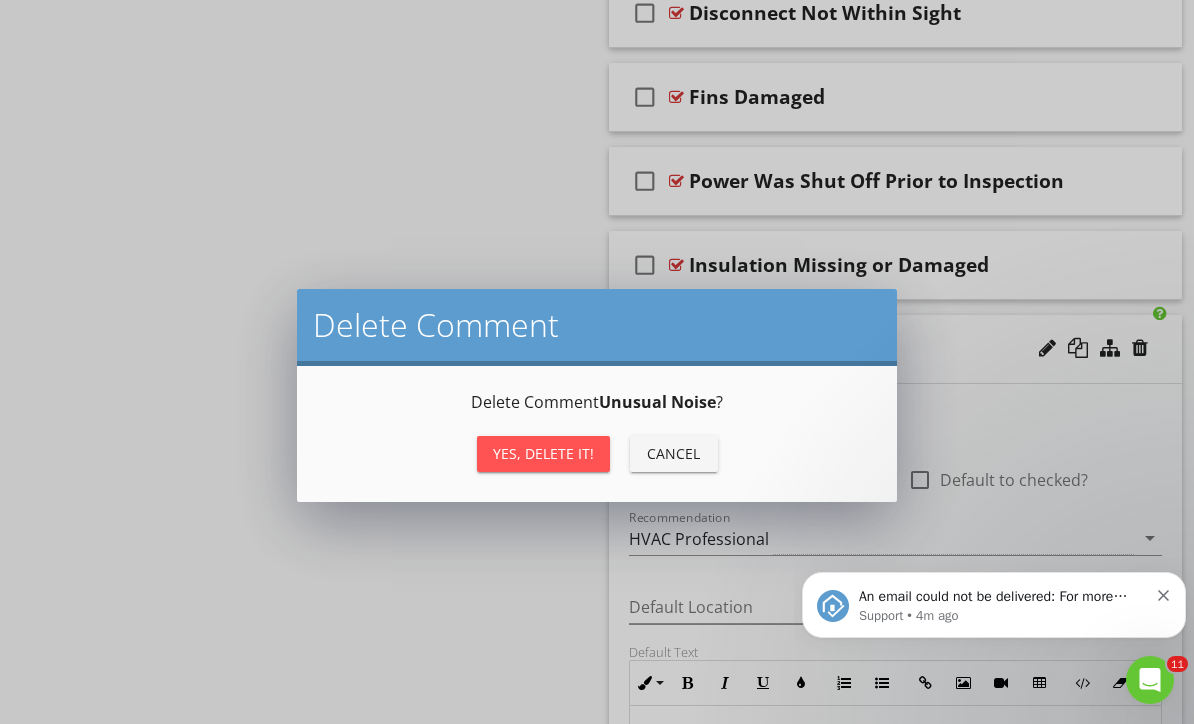 click on "Yes, Delete it!" at bounding box center (543, 453) 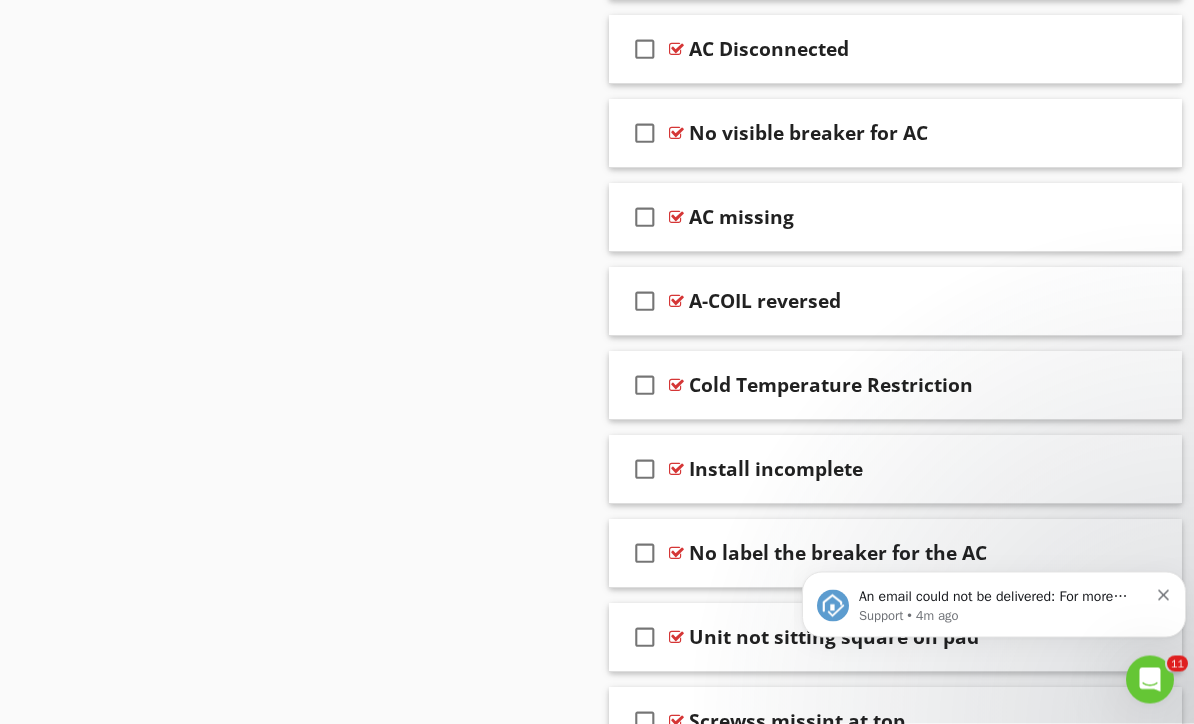 scroll, scrollTop: 3727, scrollLeft: 0, axis: vertical 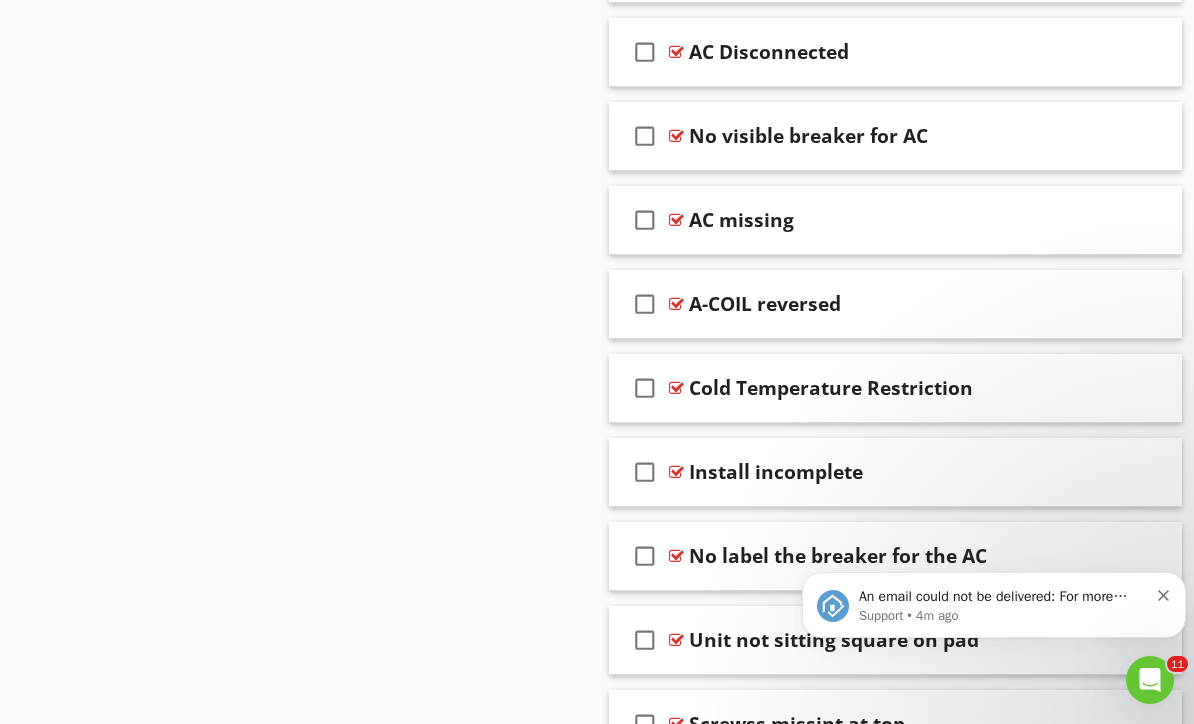 click on "check_box_outline_blank" at bounding box center (645, 304) 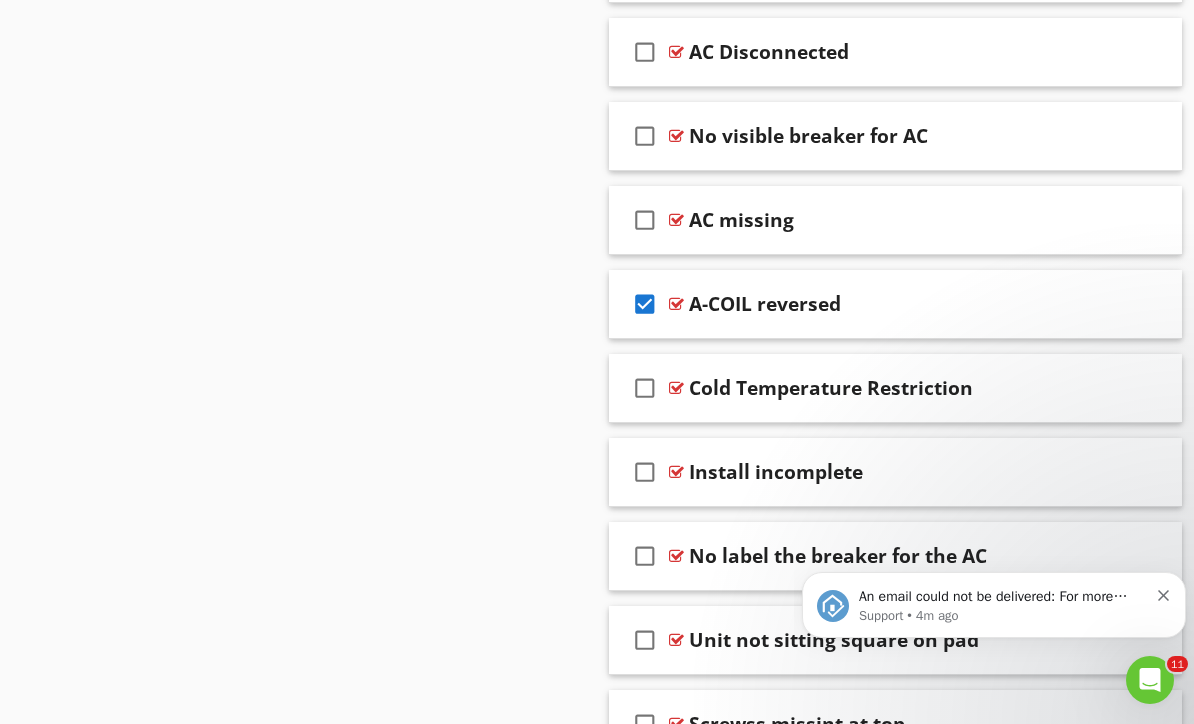 click at bounding box center (1140, 303) 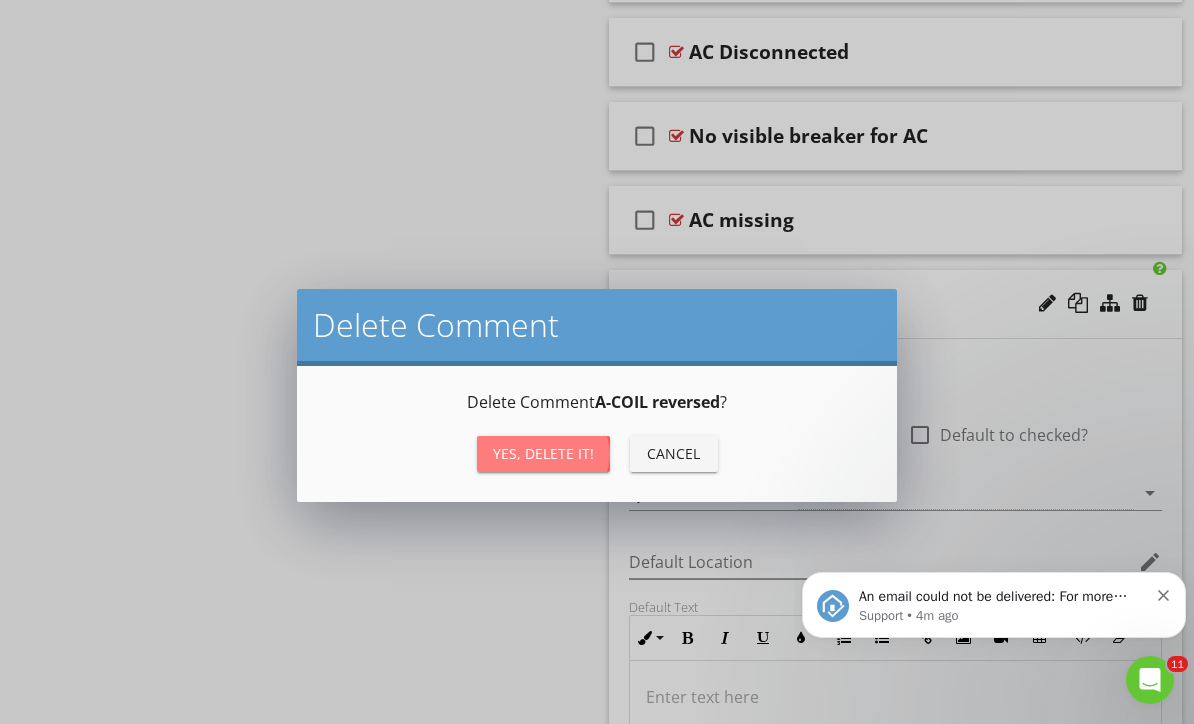 click on "Yes, Delete it!" at bounding box center [543, 453] 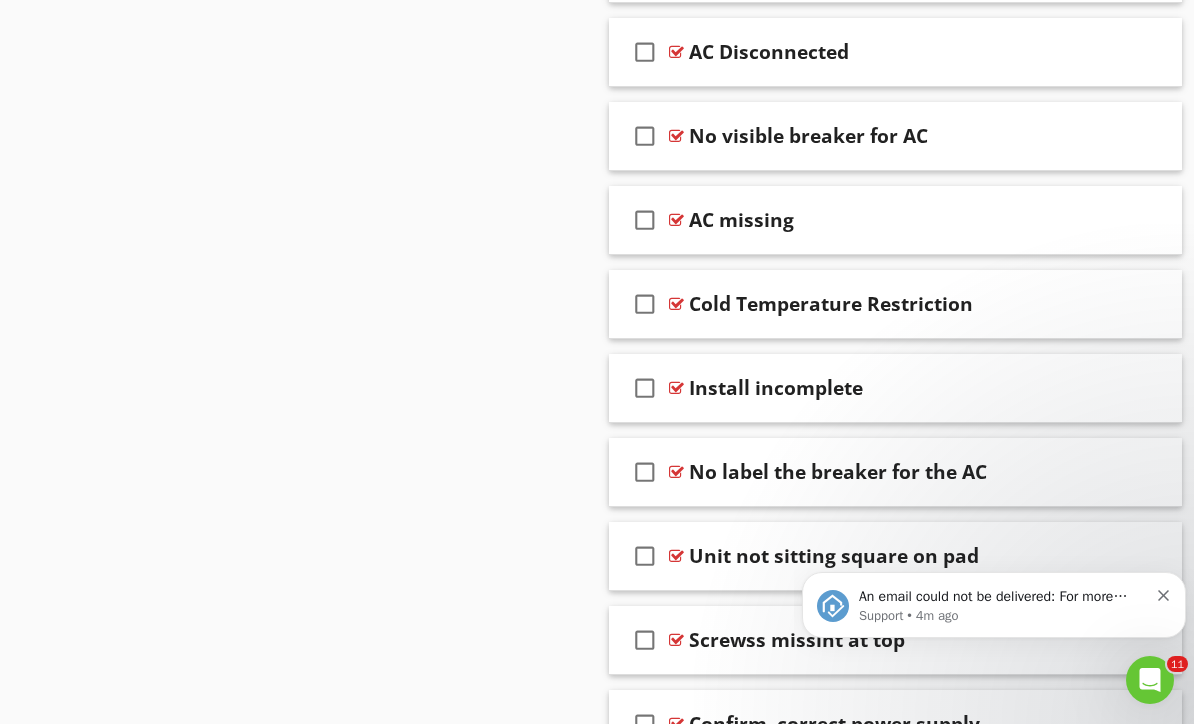 click on "An email could not be delivered:  For more information, view Why emails don't get delivered (Support Article) Support • 4m ago" at bounding box center [994, 605] 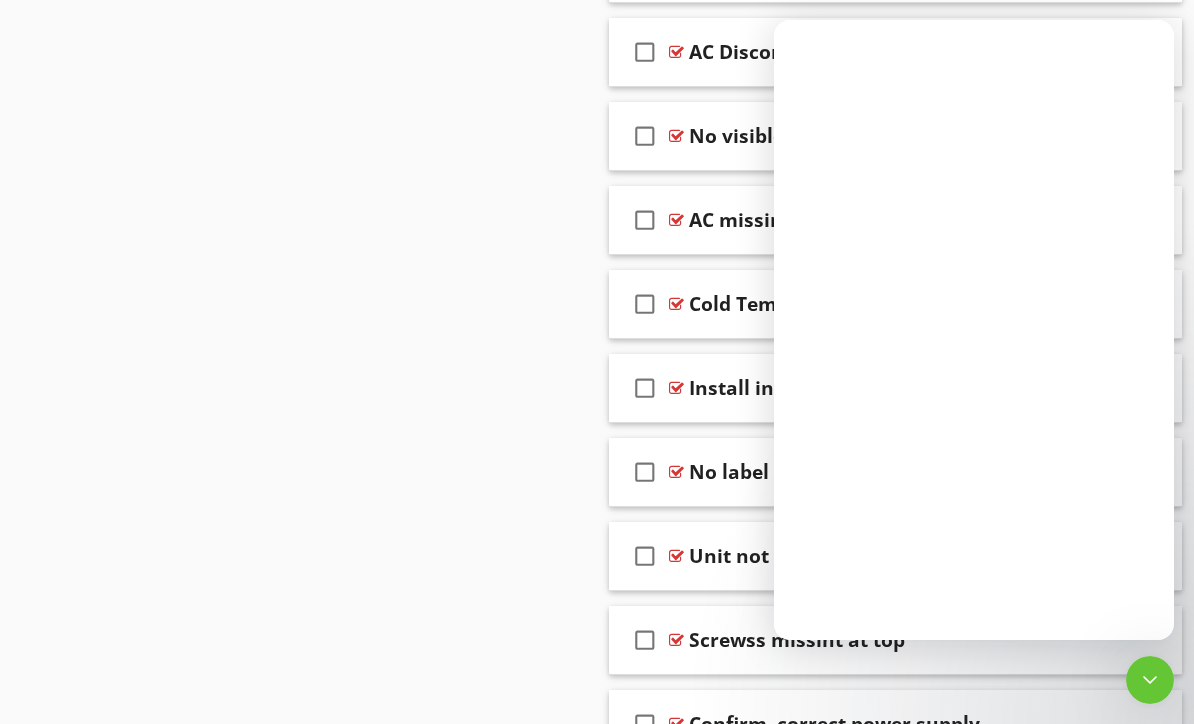 scroll, scrollTop: 0, scrollLeft: 0, axis: both 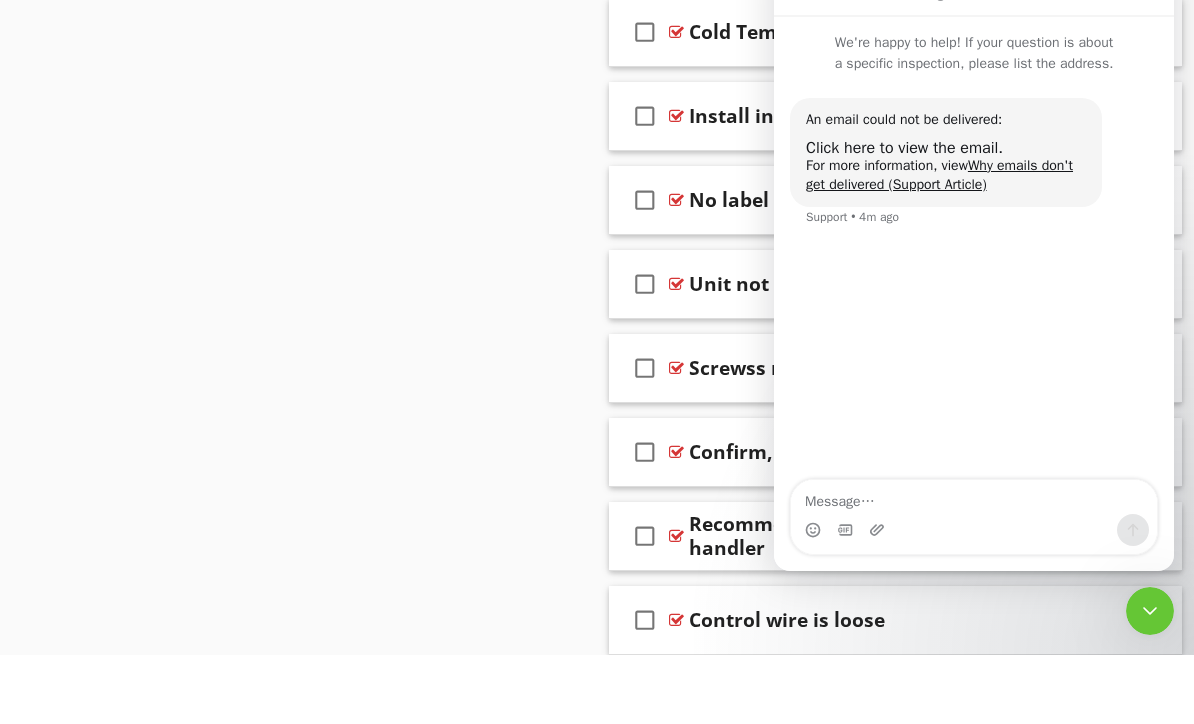 click on "Sections
Inspection Details           Exterior           Roof           Chimney           Garage           Kitchen           Basement /Crawlspace            Laundry           Bathrooms           Interior Rooms           Fireplace           Electrical           Plumbing           Heating           Attic           End of Inspection Proceedures           Cooling           Radon           Asbestos Test           Mold Test           [MEDICAL_DATA]           Sewer Camera Scope
Section
Attachments     Life Expectancy Chart   Life_Expectancy_Chart.pdf
Attachment
Items
Cooling System Information           Condensate Line
Item
Comments
New
Informational   check_box_outline_blank     Select All           check_box_outline_blank
Photos
check_box_outline_blank" at bounding box center (597, -788) 